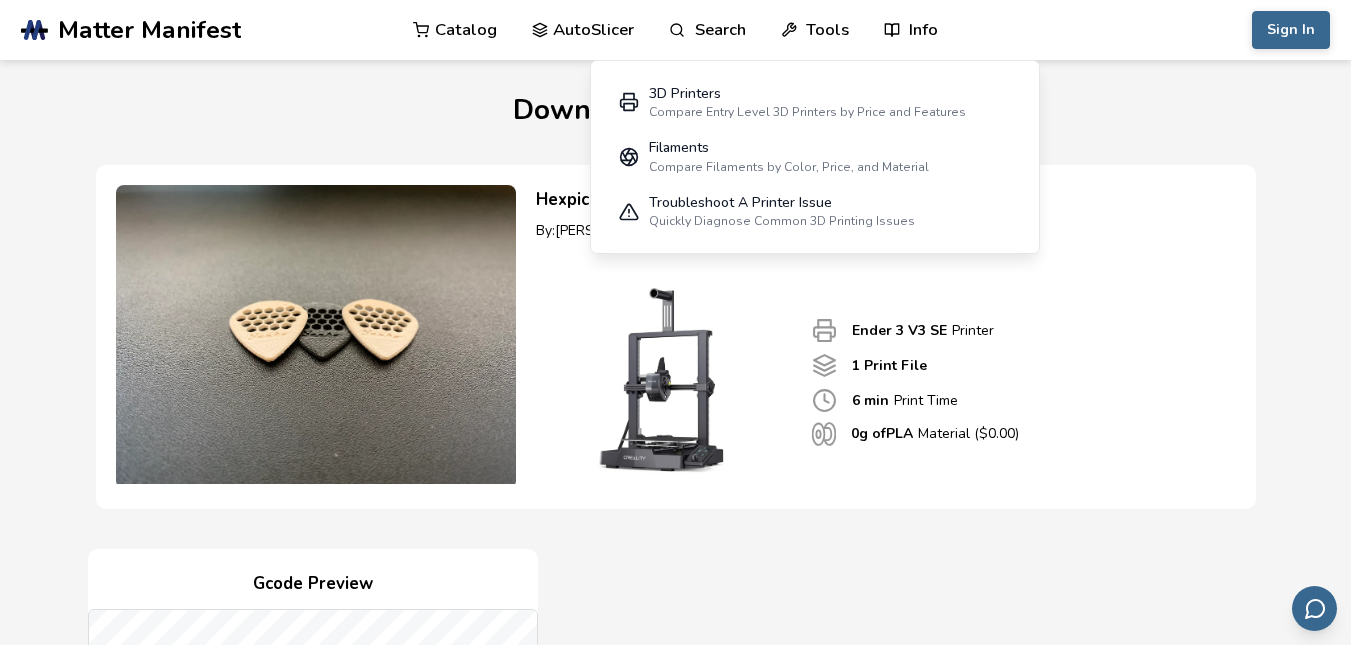 scroll, scrollTop: 0, scrollLeft: 0, axis: both 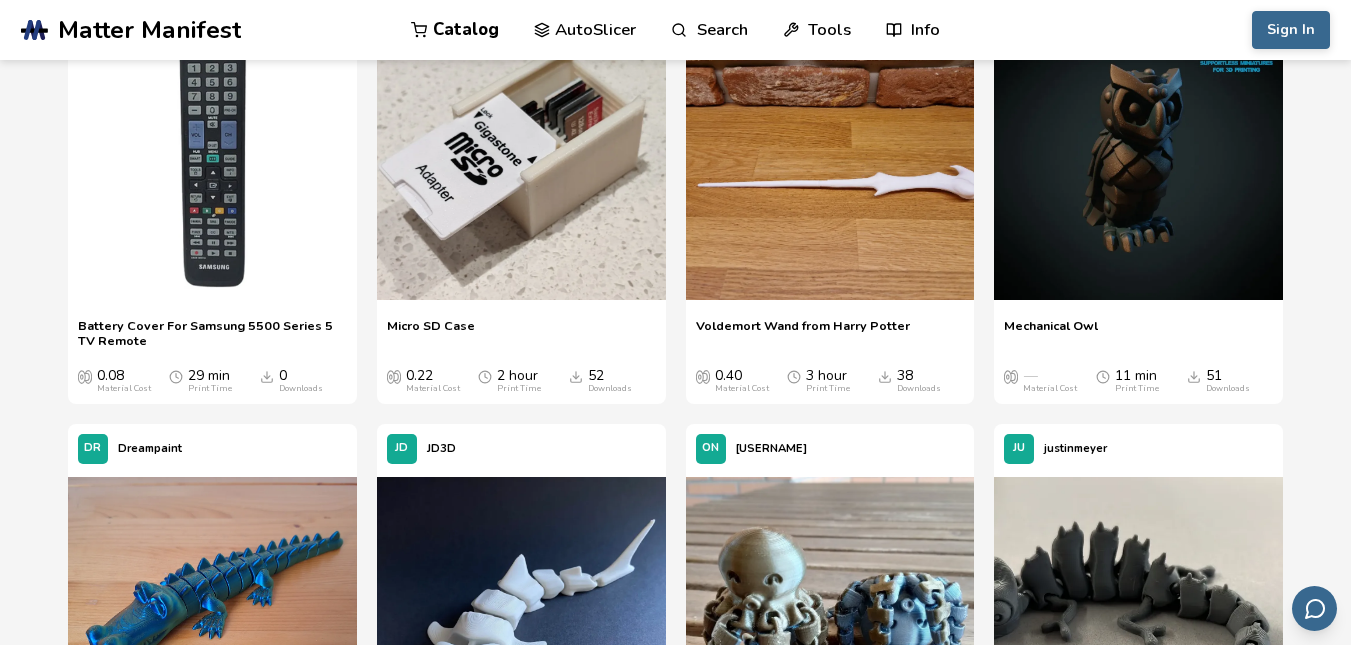 click on "Voldemort Wand from Harry Potter" at bounding box center (803, 333) 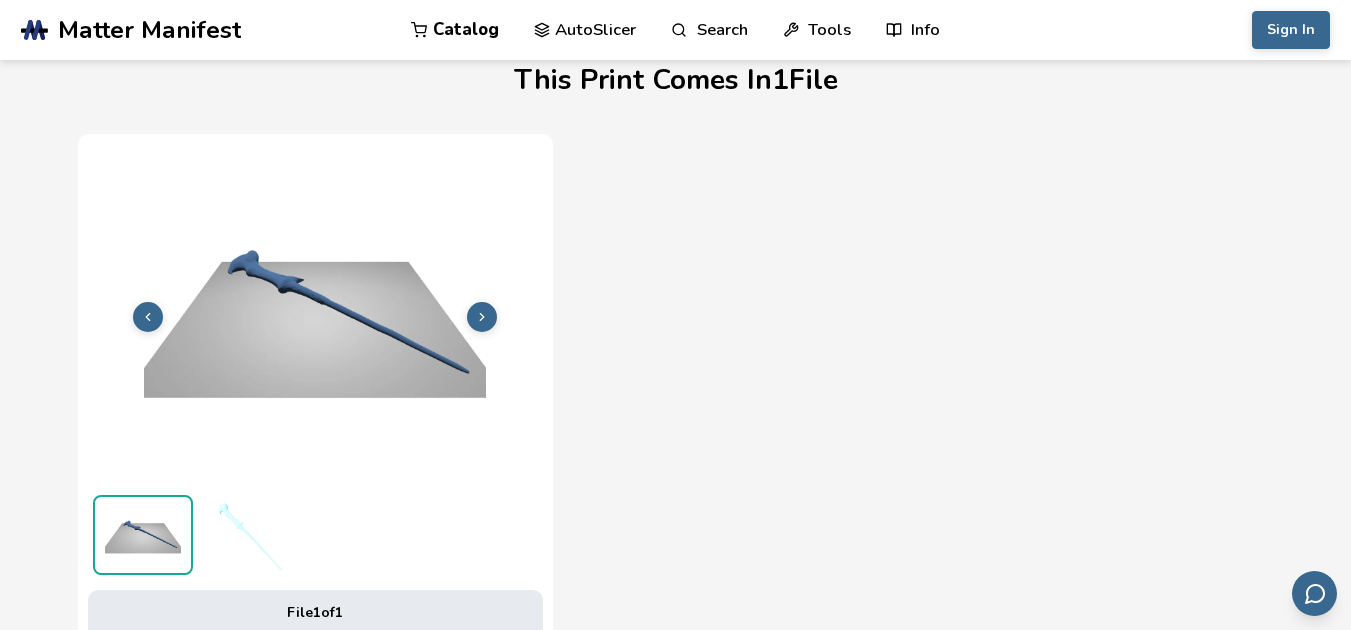 scroll, scrollTop: 648, scrollLeft: 0, axis: vertical 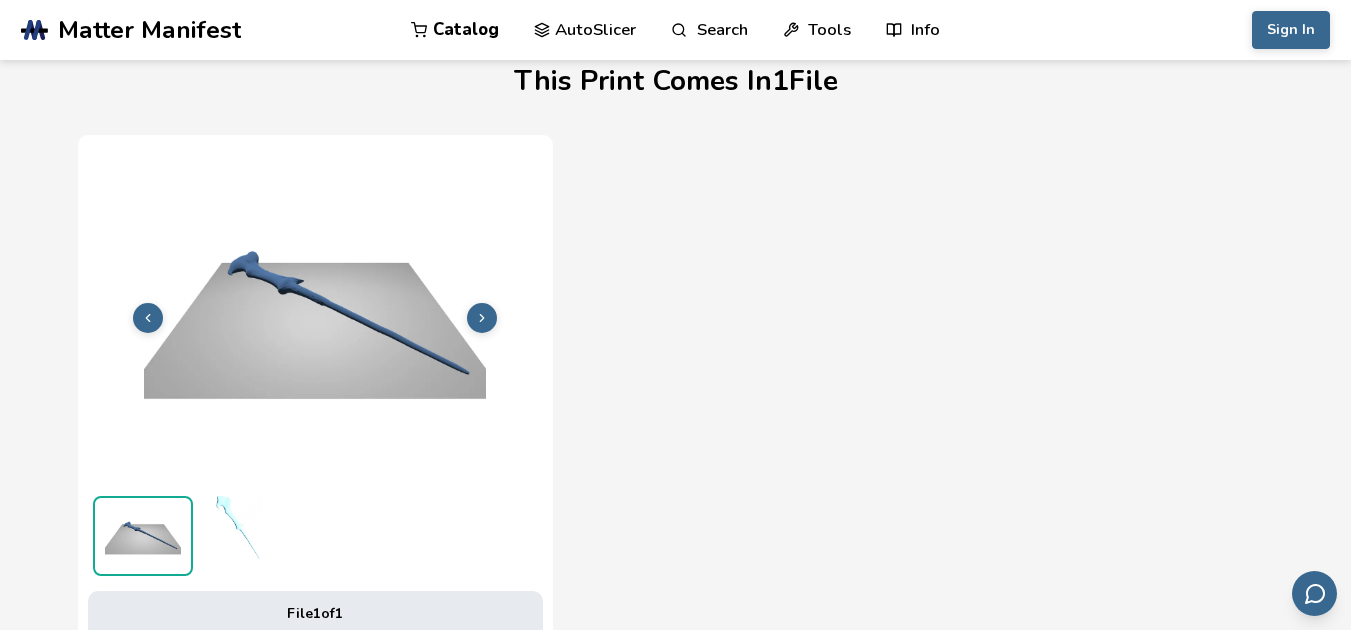 click at bounding box center [248, 536] 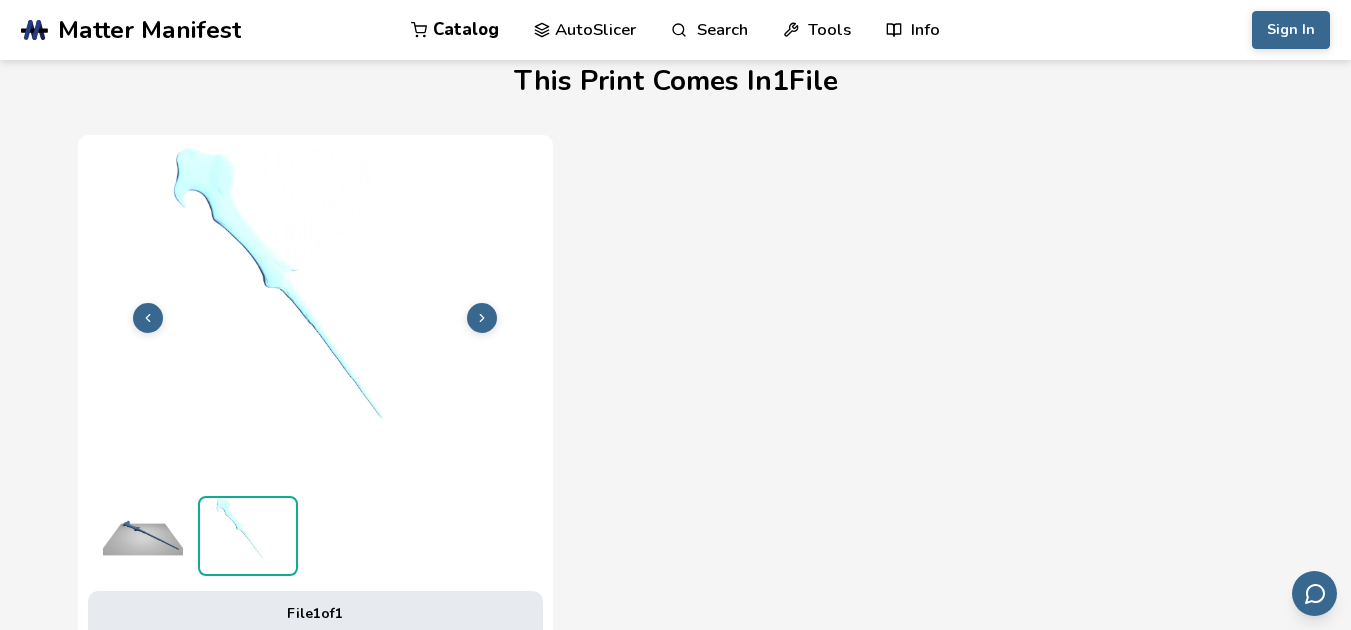 click at bounding box center [143, 536] 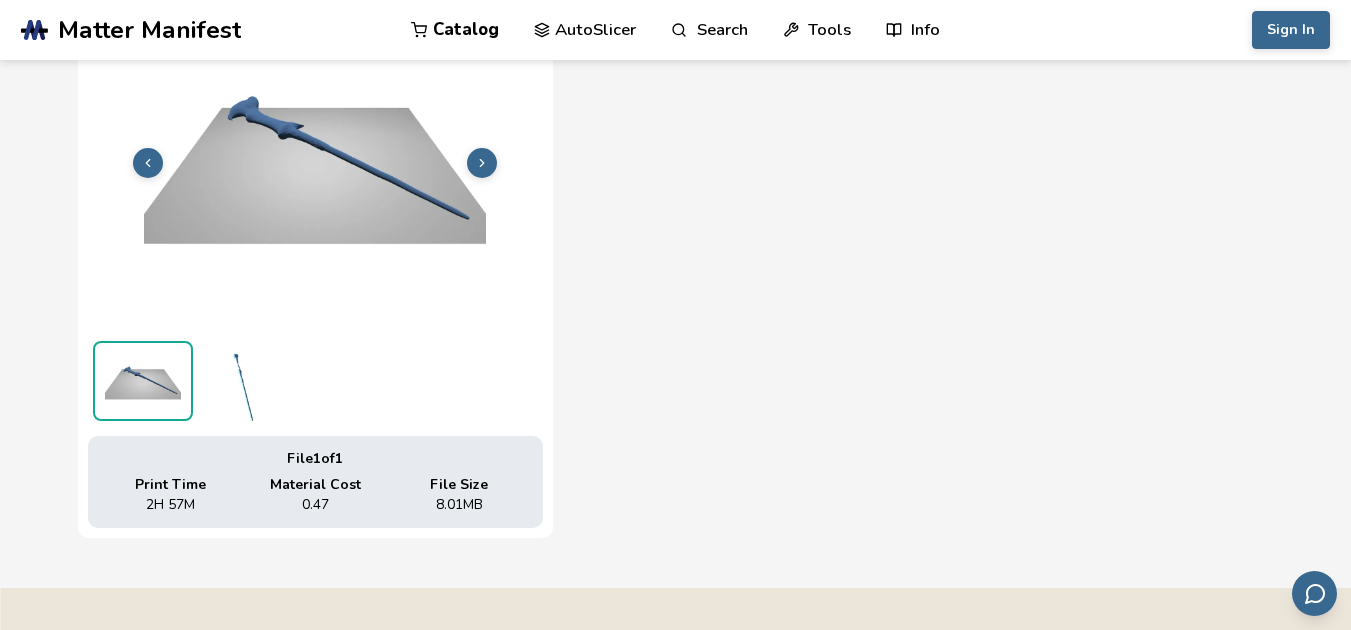scroll, scrollTop: 112, scrollLeft: 0, axis: vertical 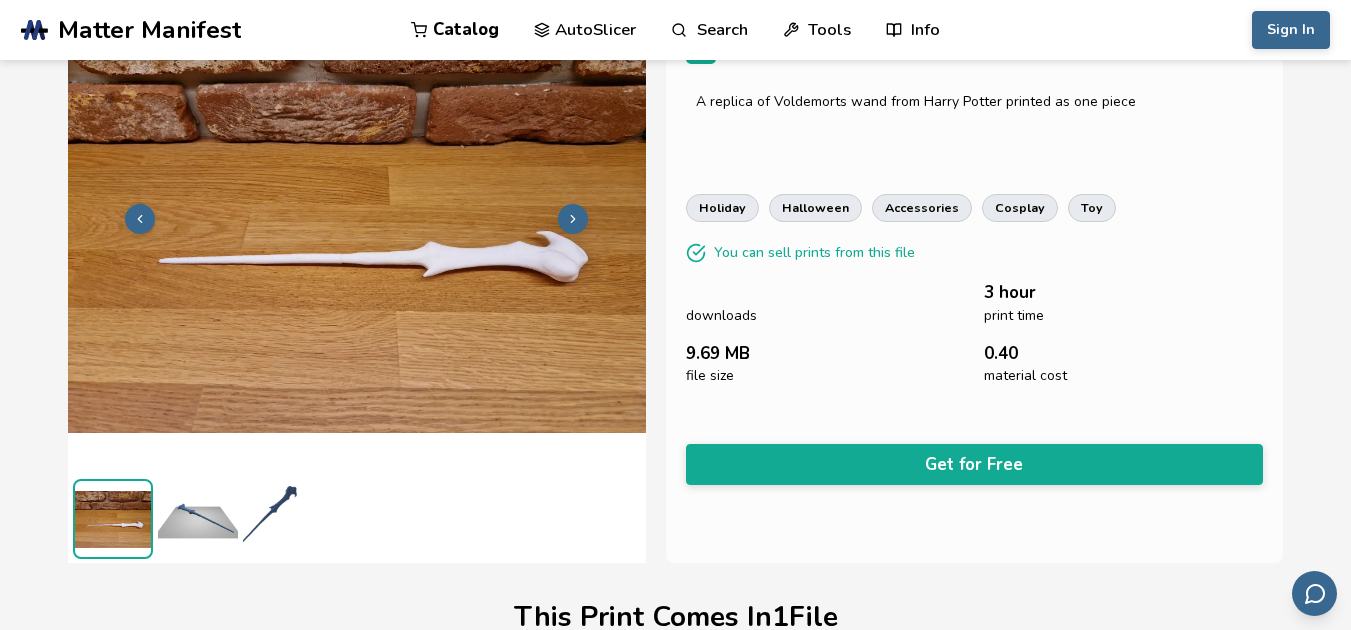 click at bounding box center (357, 216) 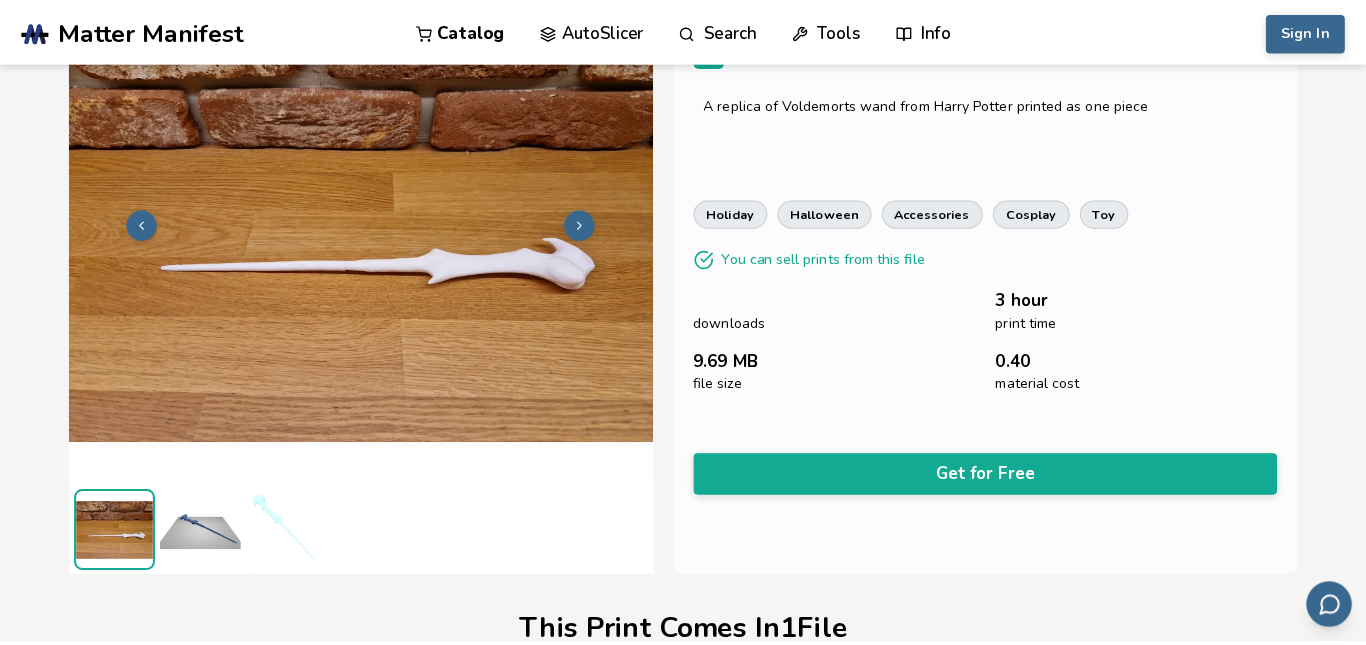 scroll, scrollTop: 109, scrollLeft: 0, axis: vertical 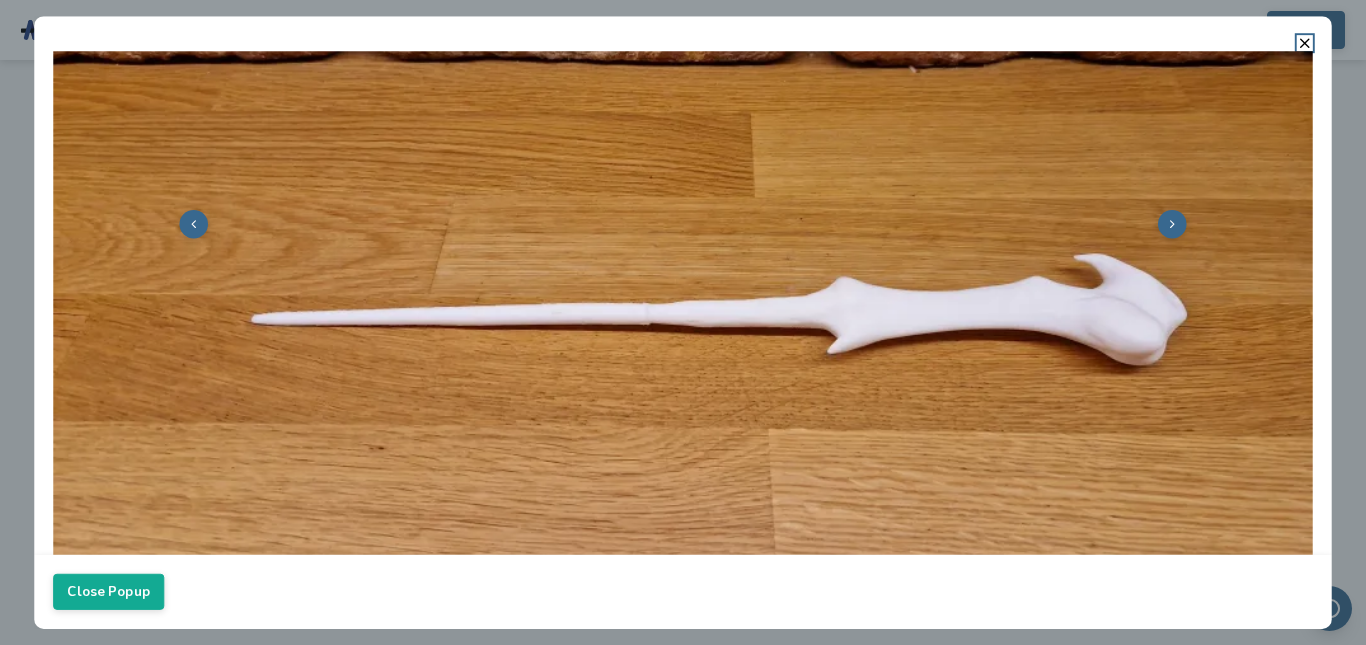 click 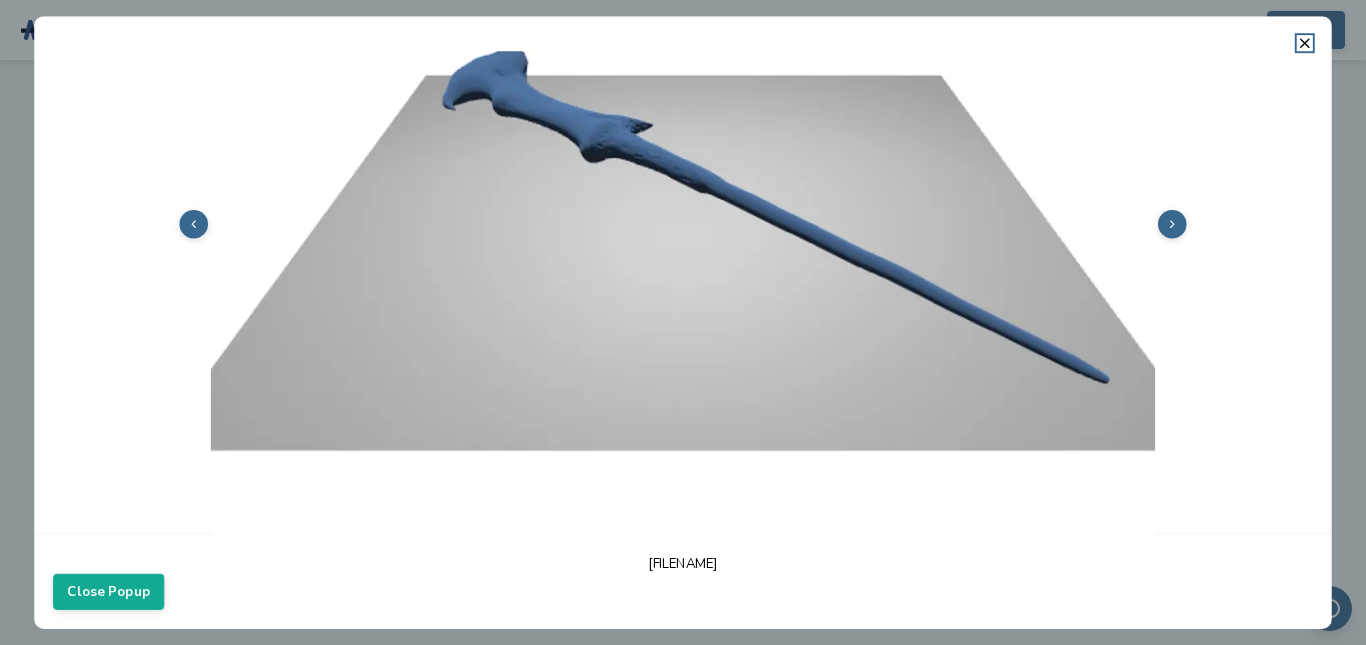 click 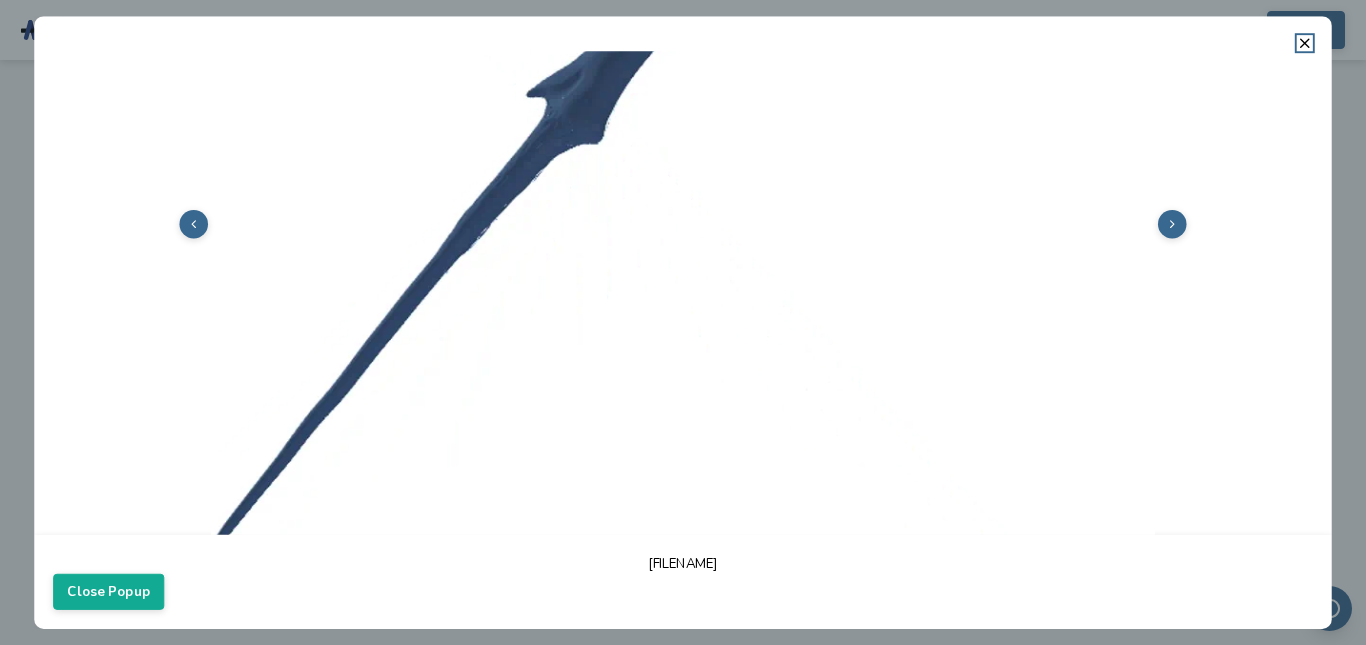 click 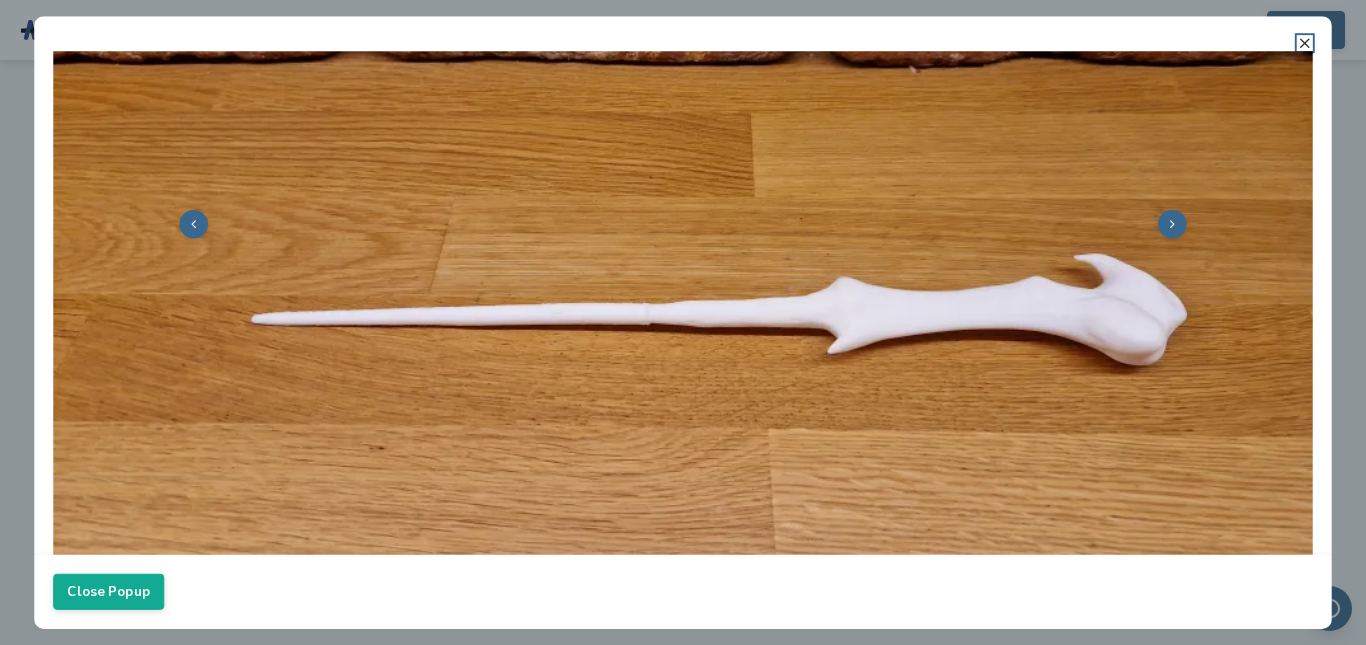 click 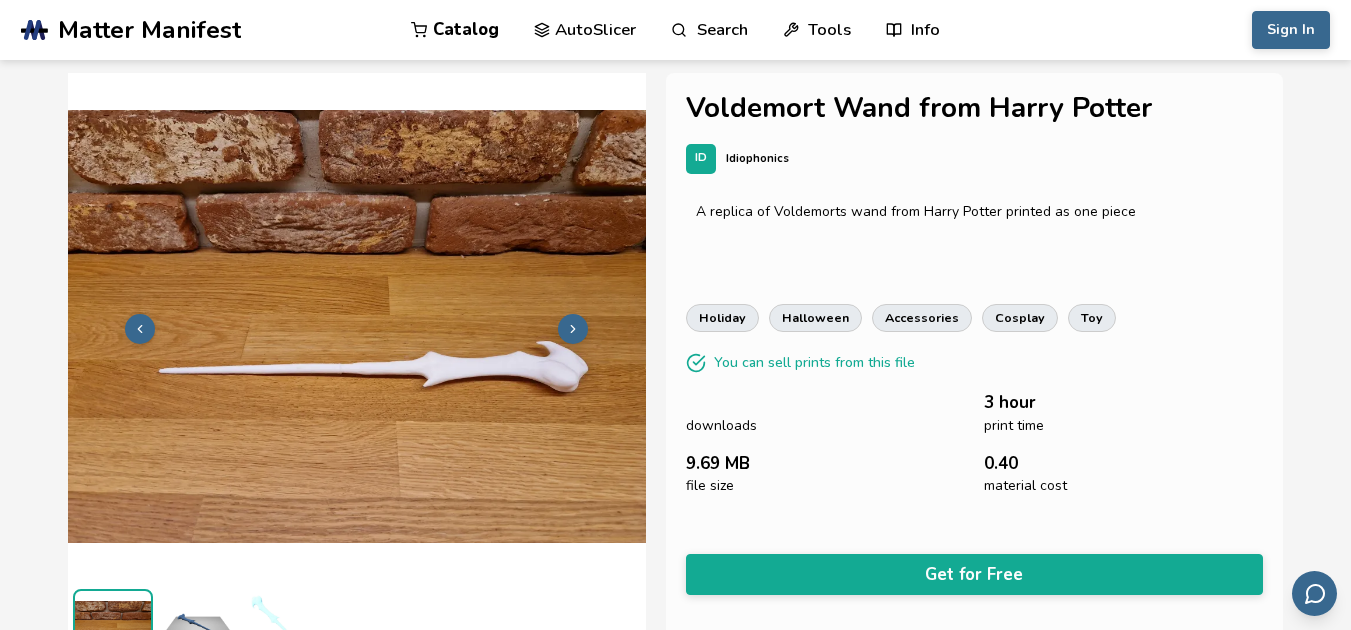 scroll, scrollTop: 0, scrollLeft: 0, axis: both 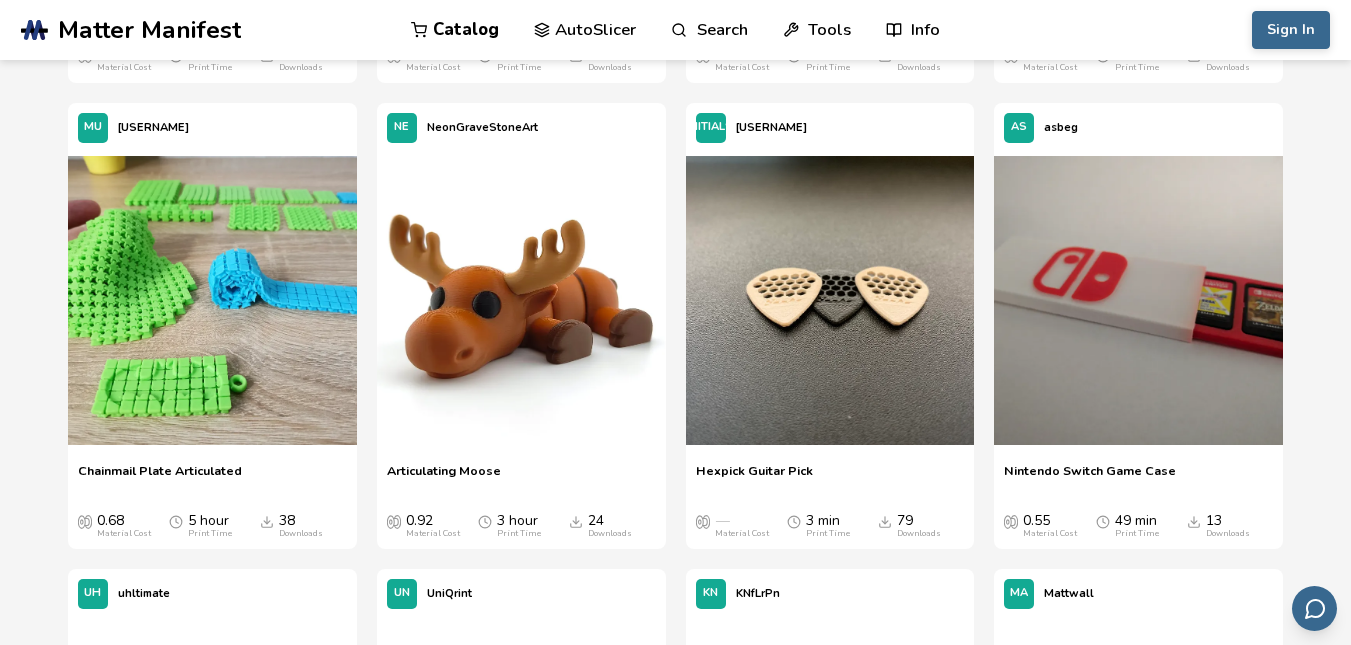 click on "Nintendo Switch Game Case" at bounding box center [1090, 478] 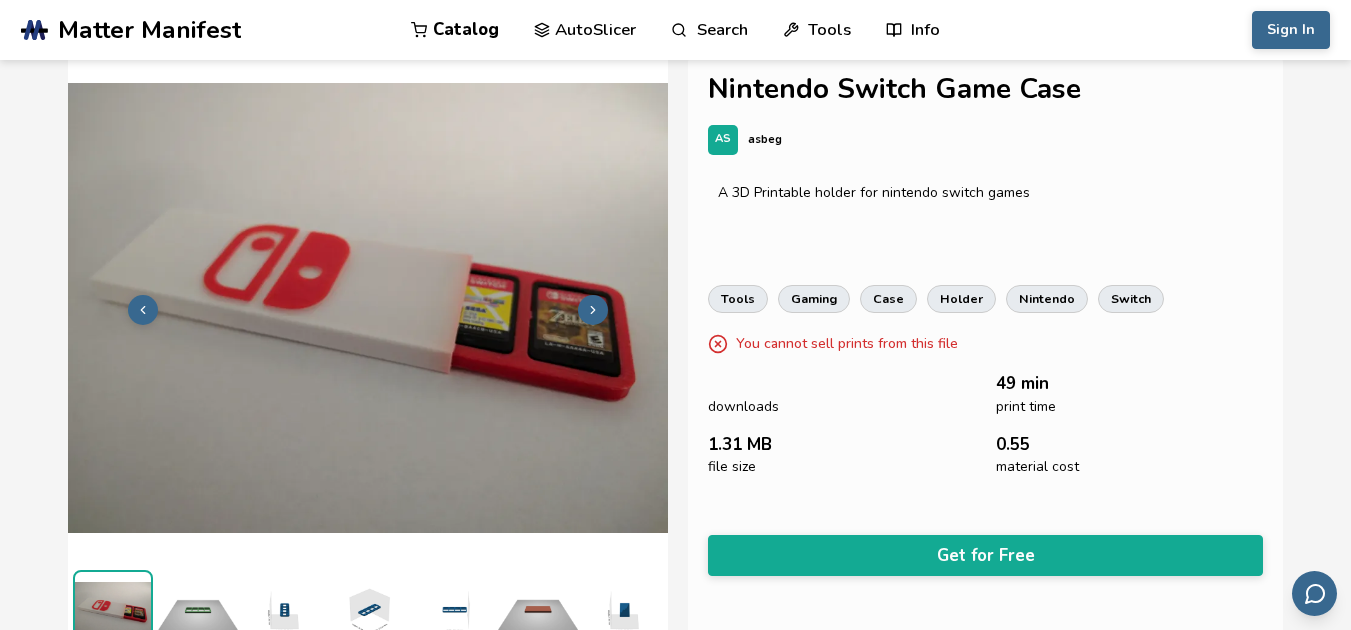 scroll, scrollTop: 6, scrollLeft: 8, axis: both 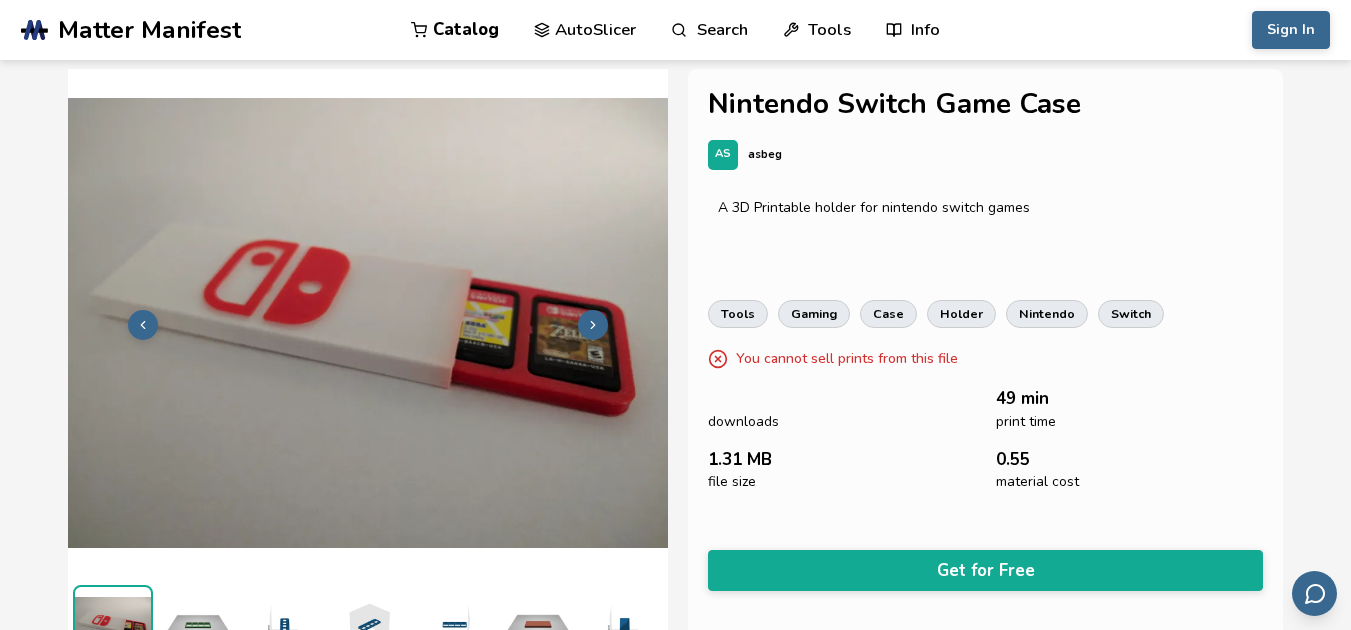 click at bounding box center (593, 325) 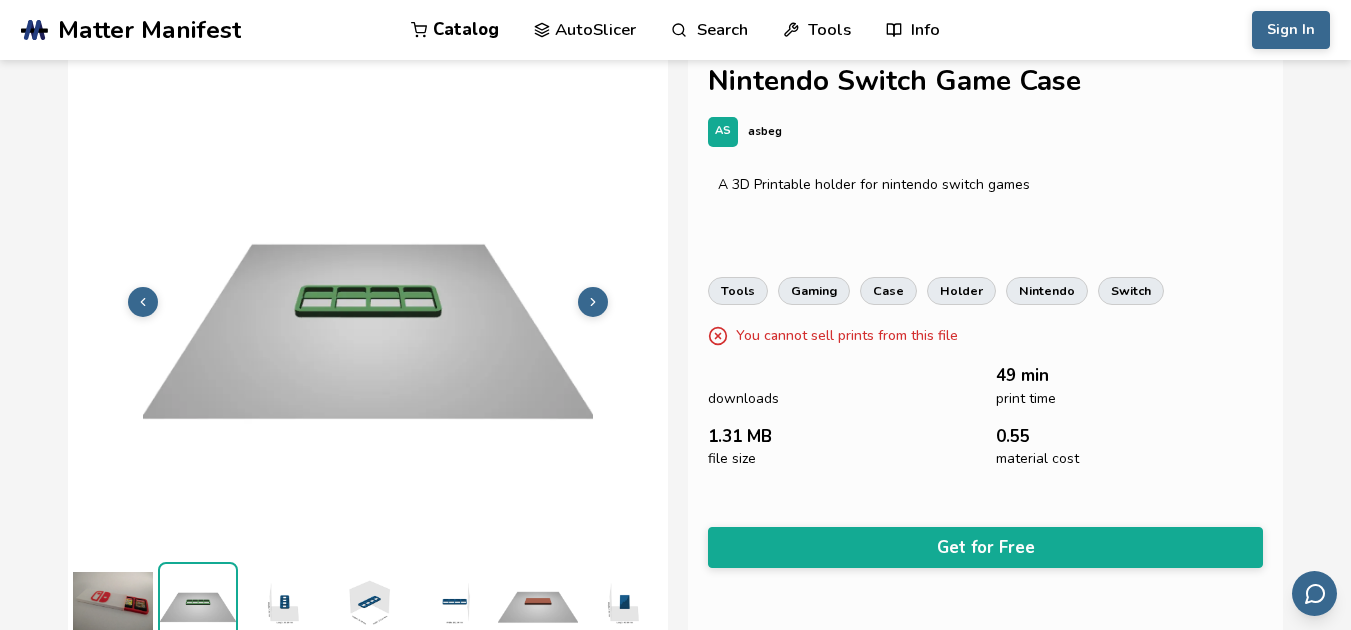 click 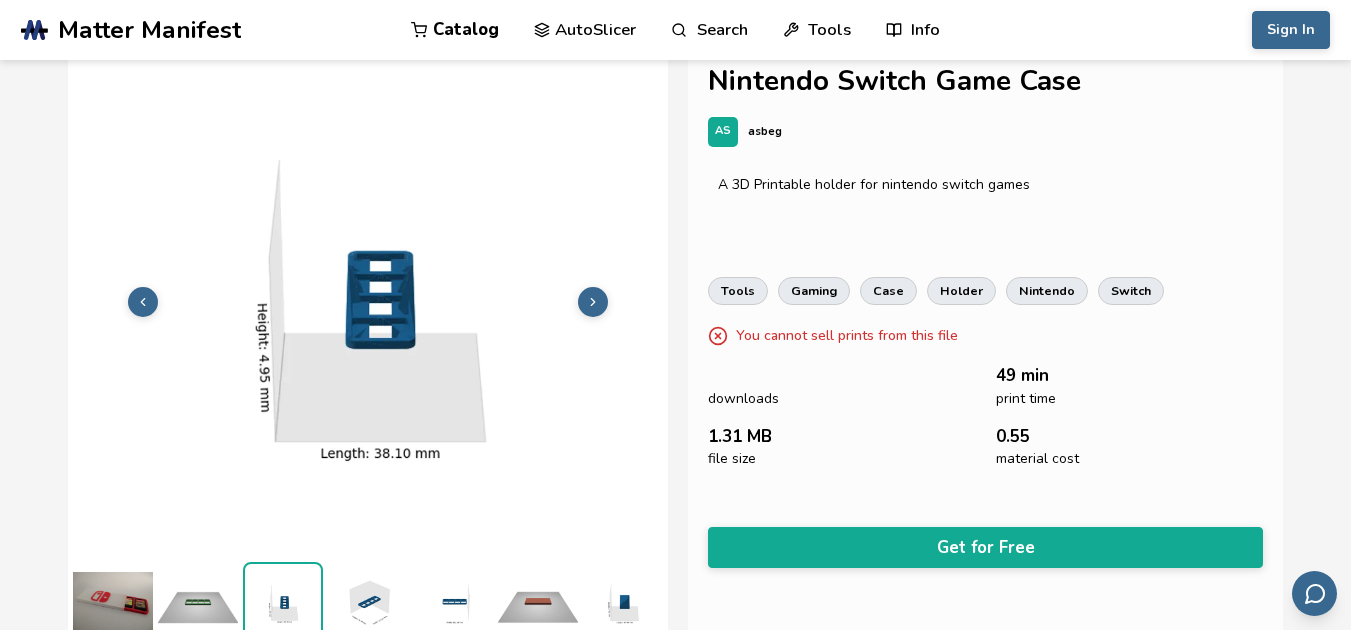 click 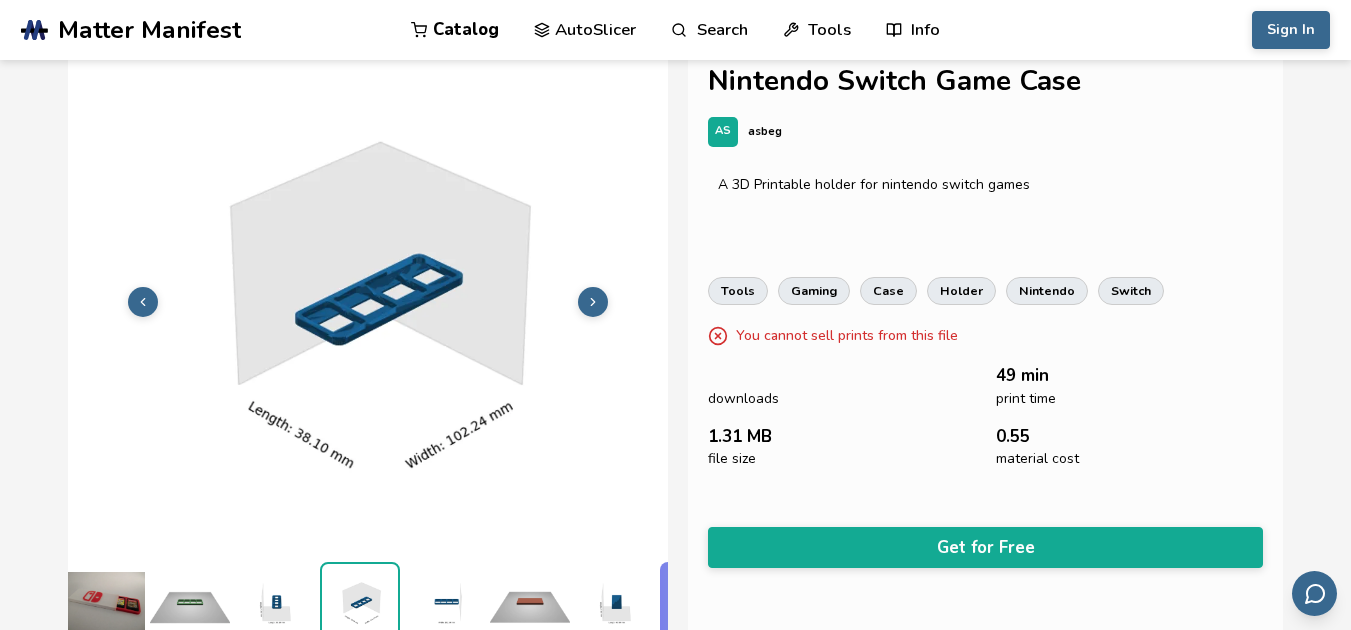 click 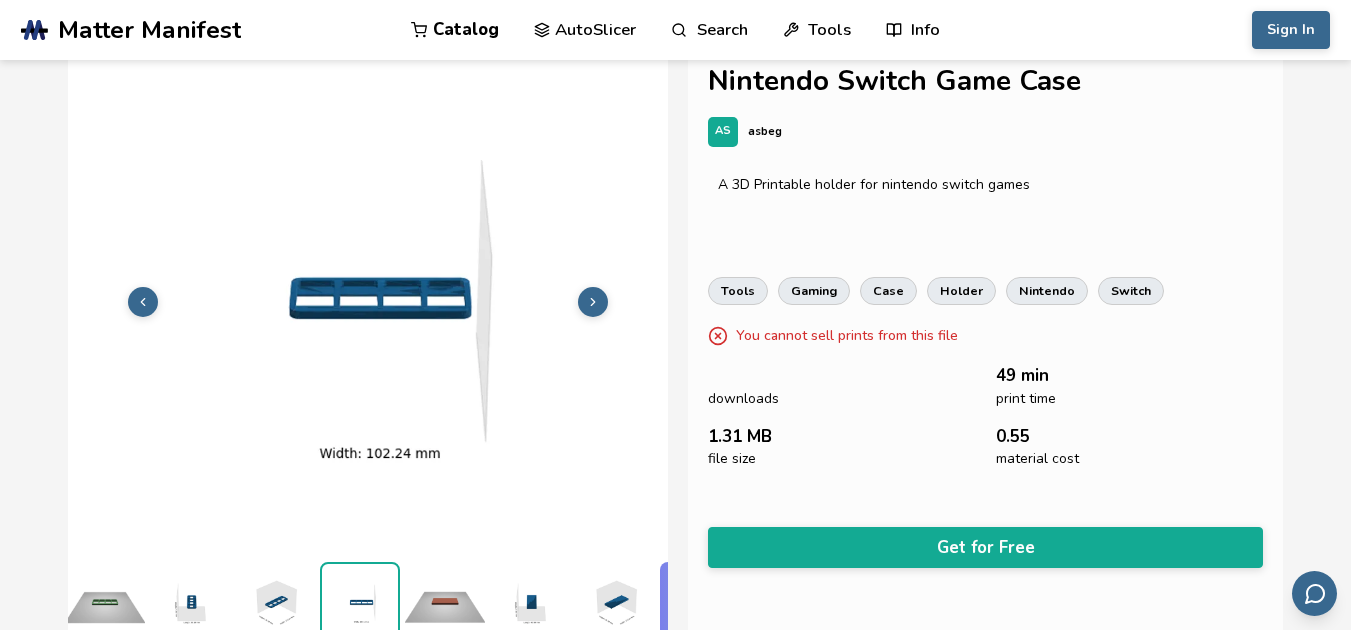 click 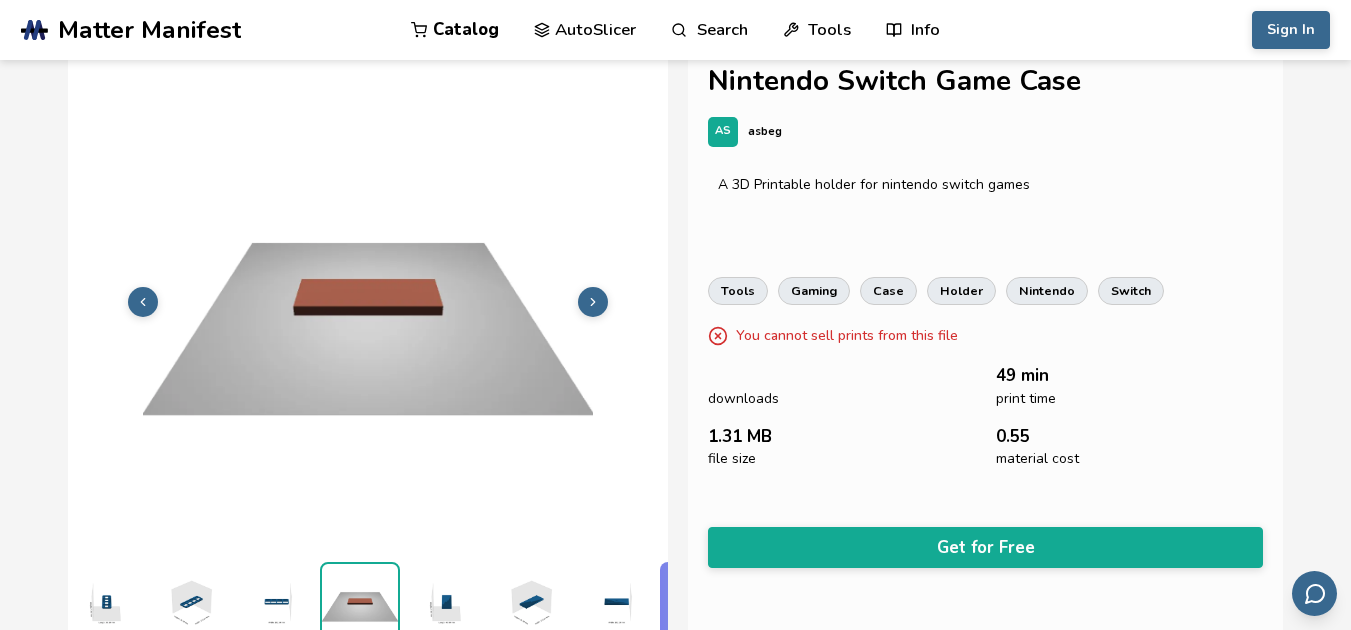 click 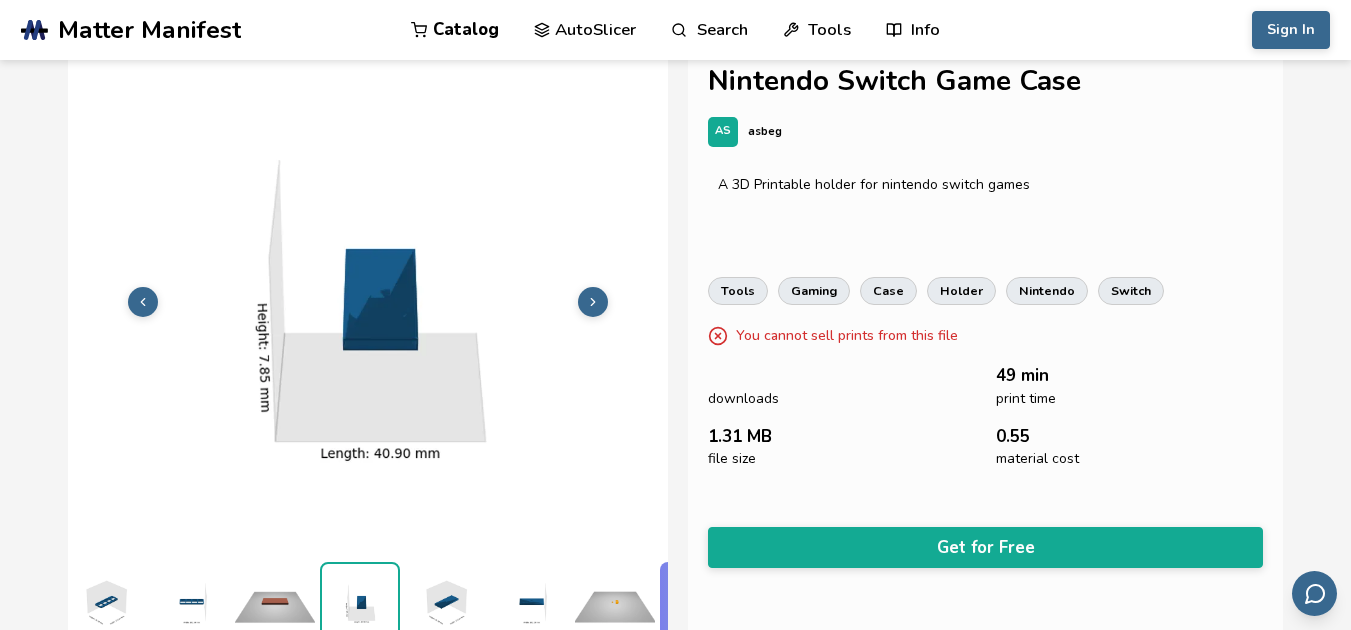 click 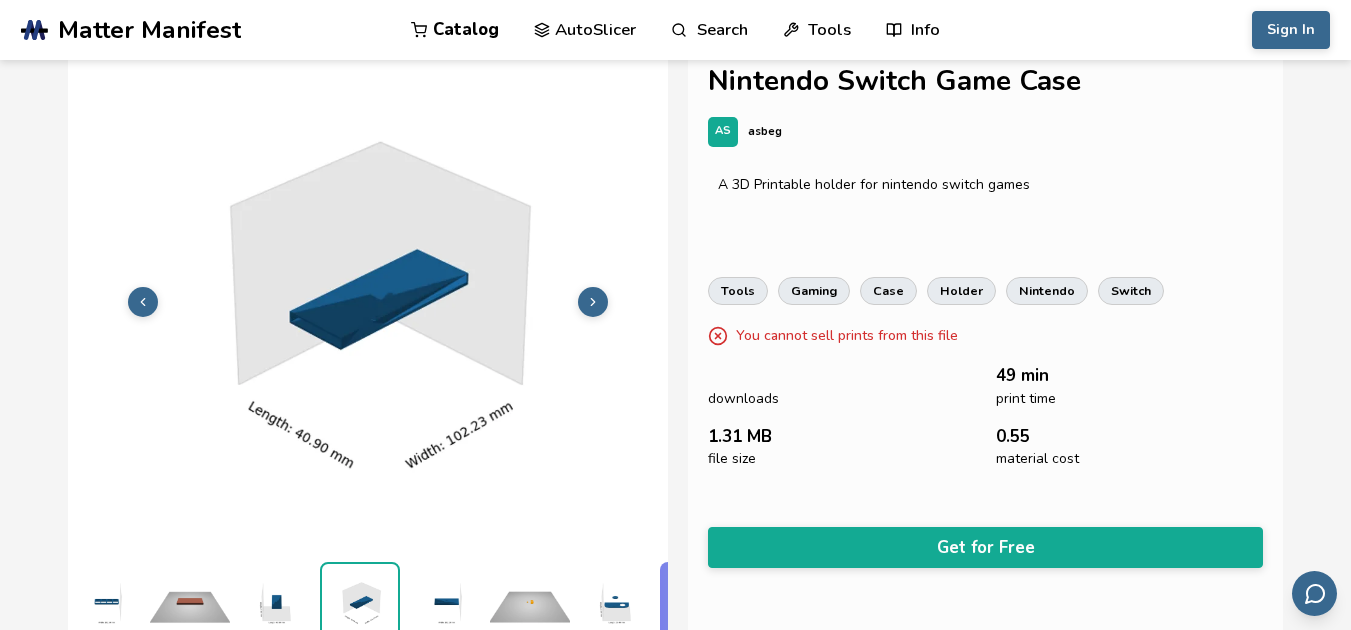 click 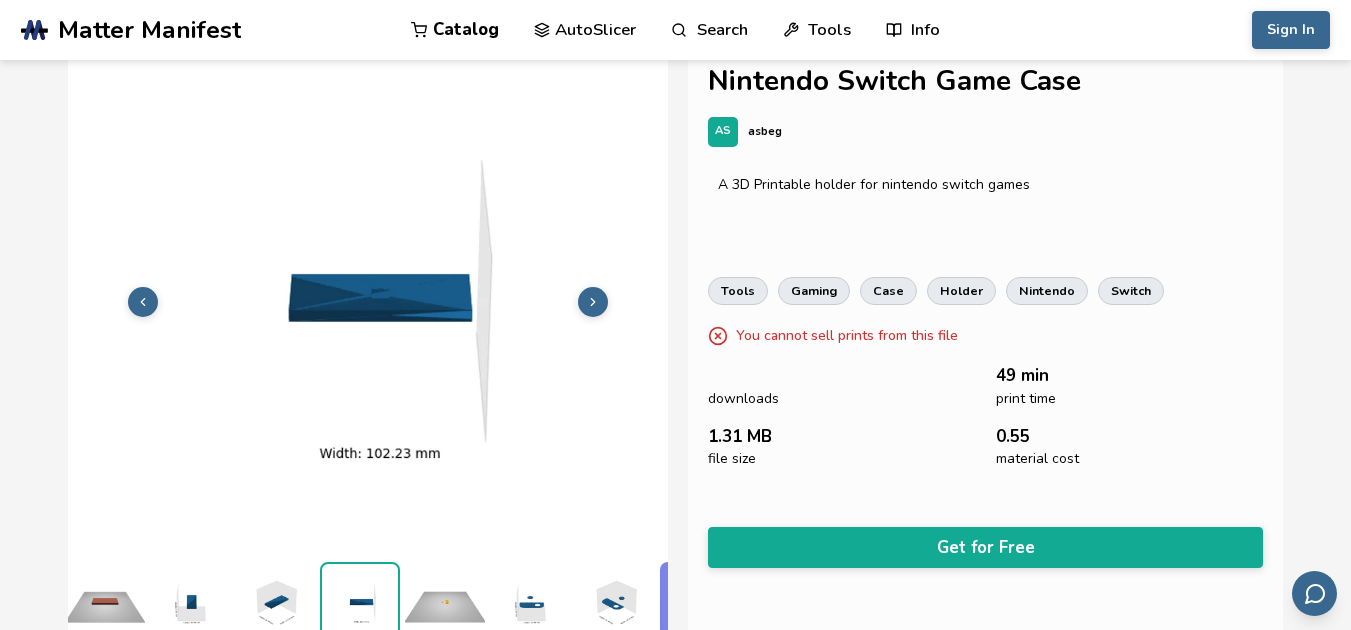 click 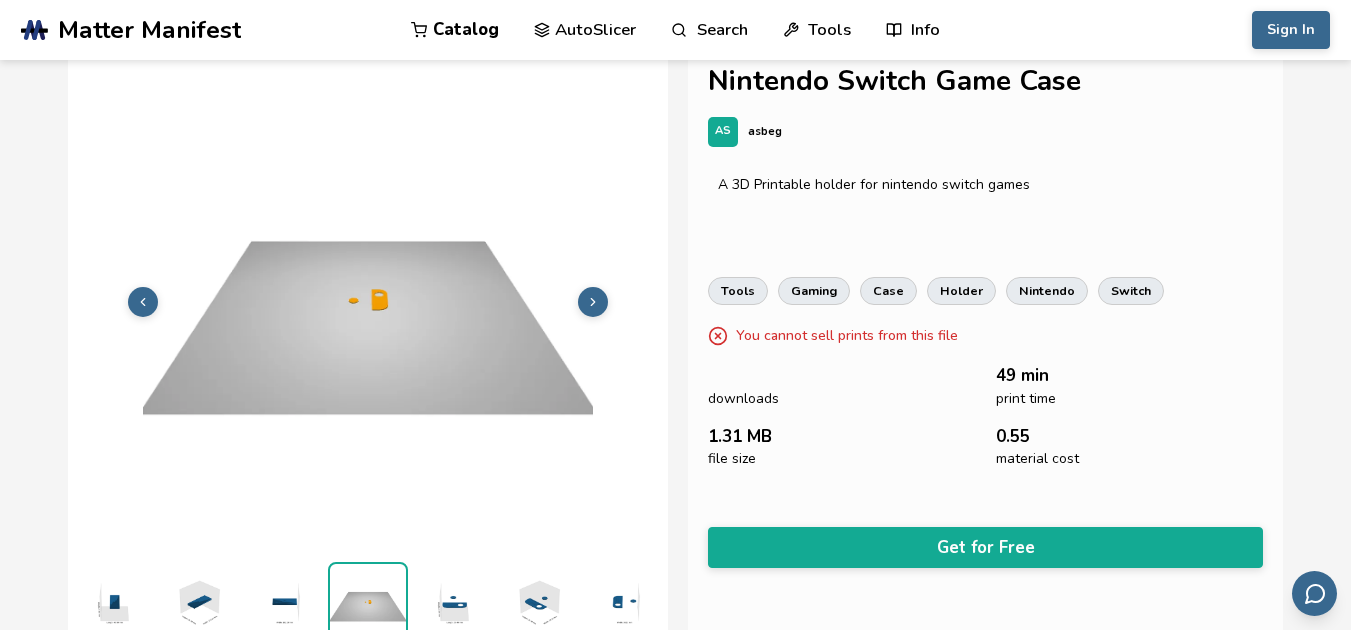 click 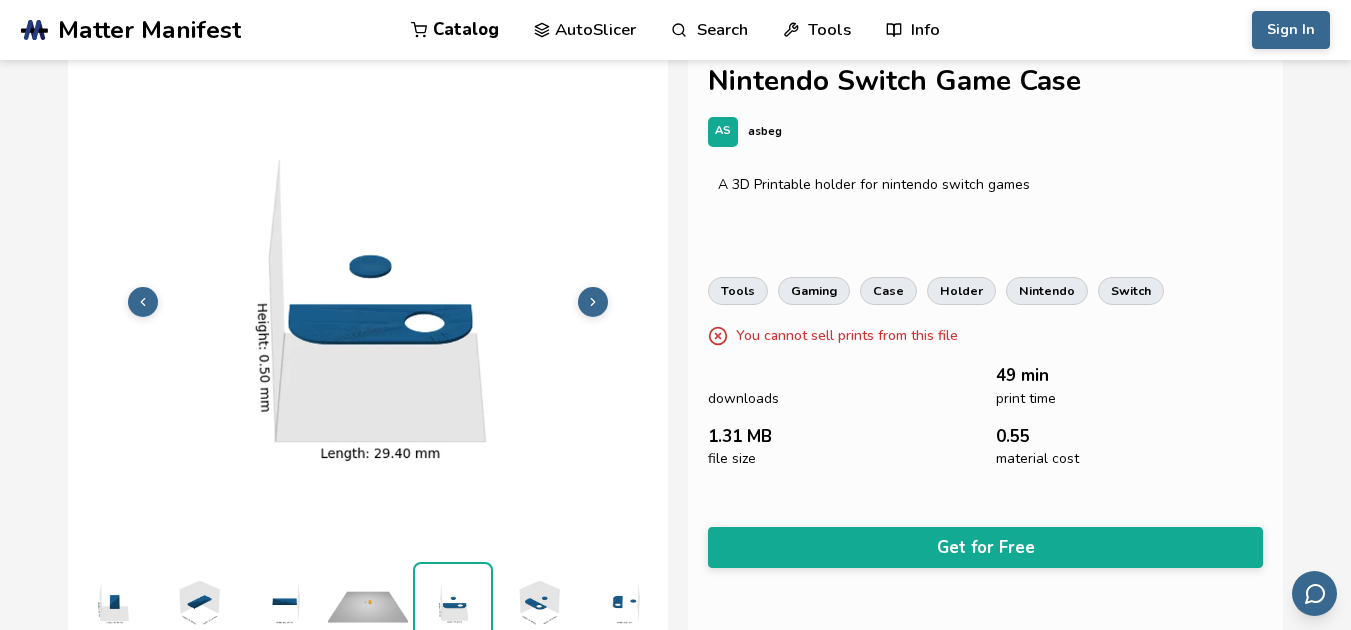 click 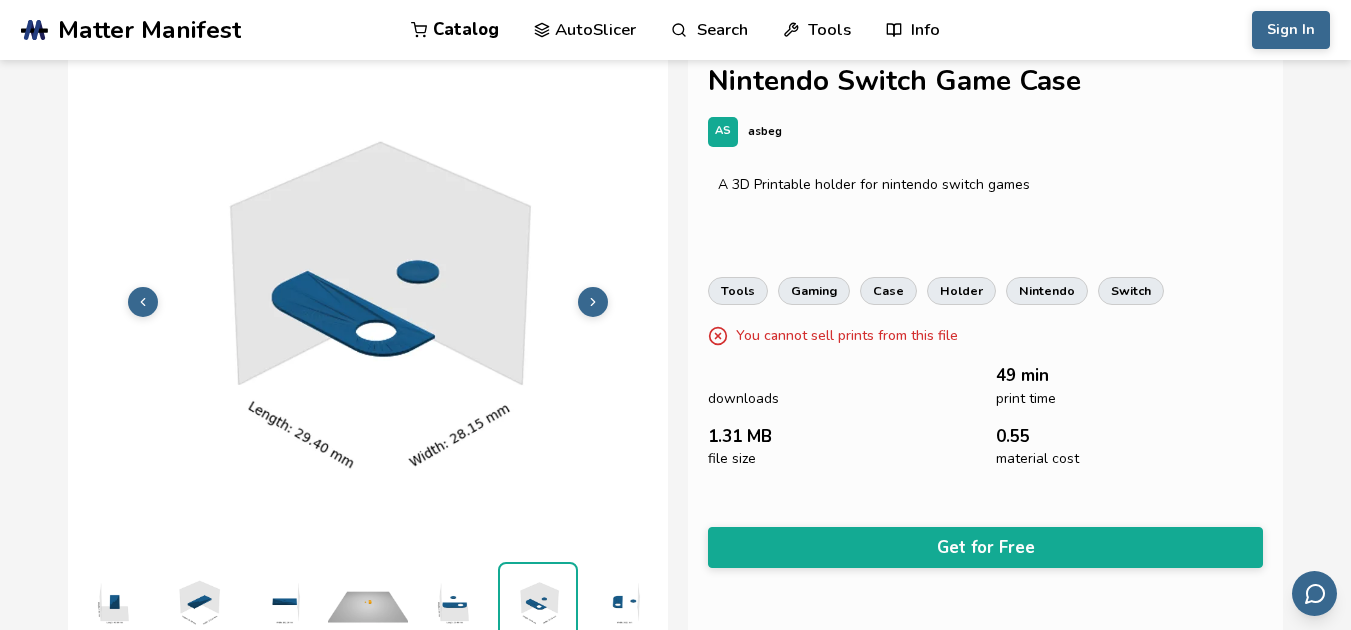 click 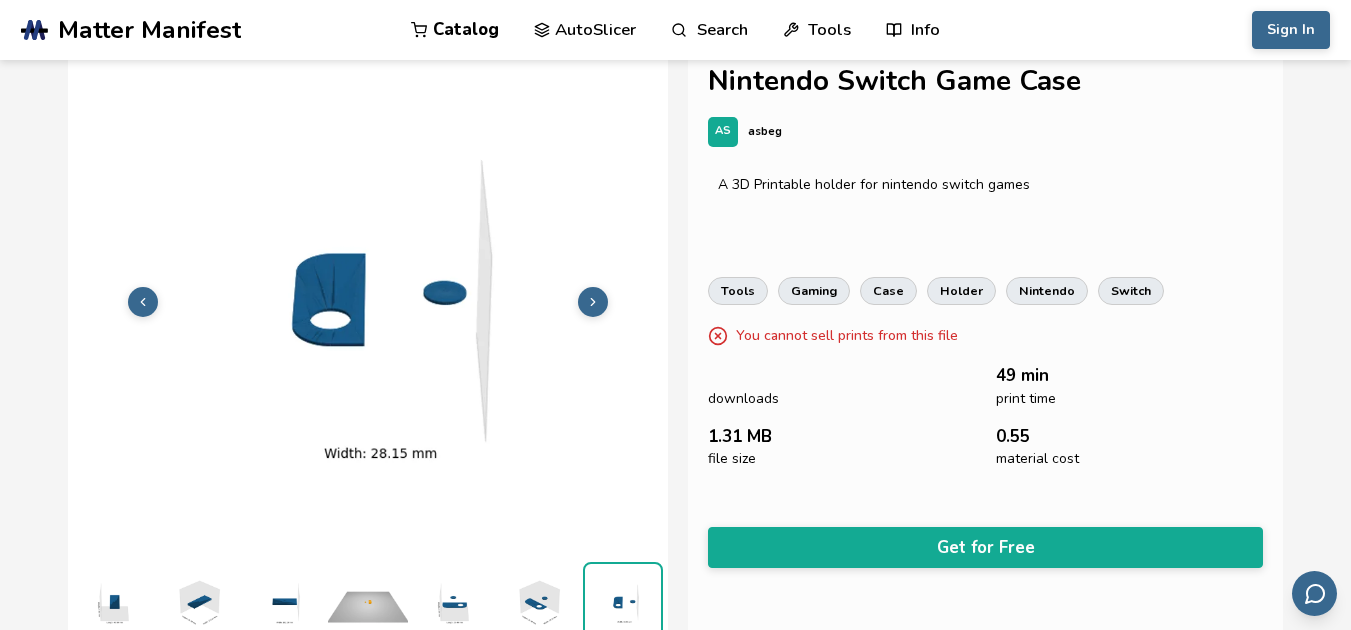 click 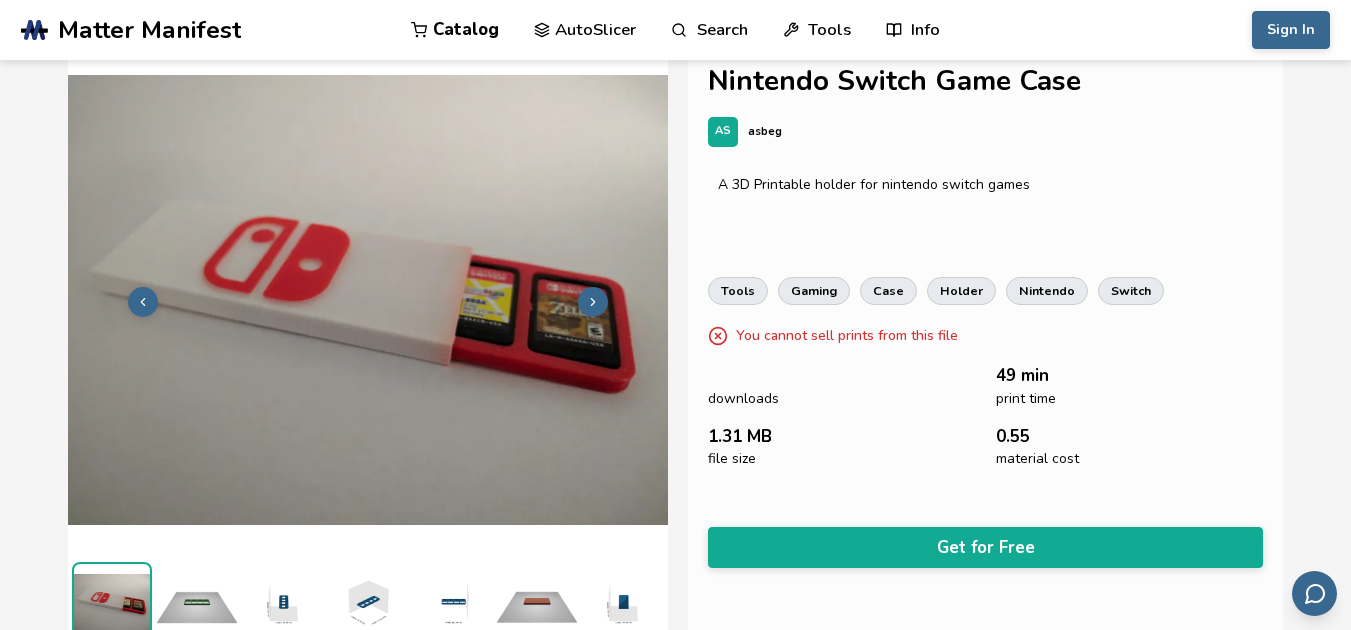 scroll, scrollTop: 0, scrollLeft: 0, axis: both 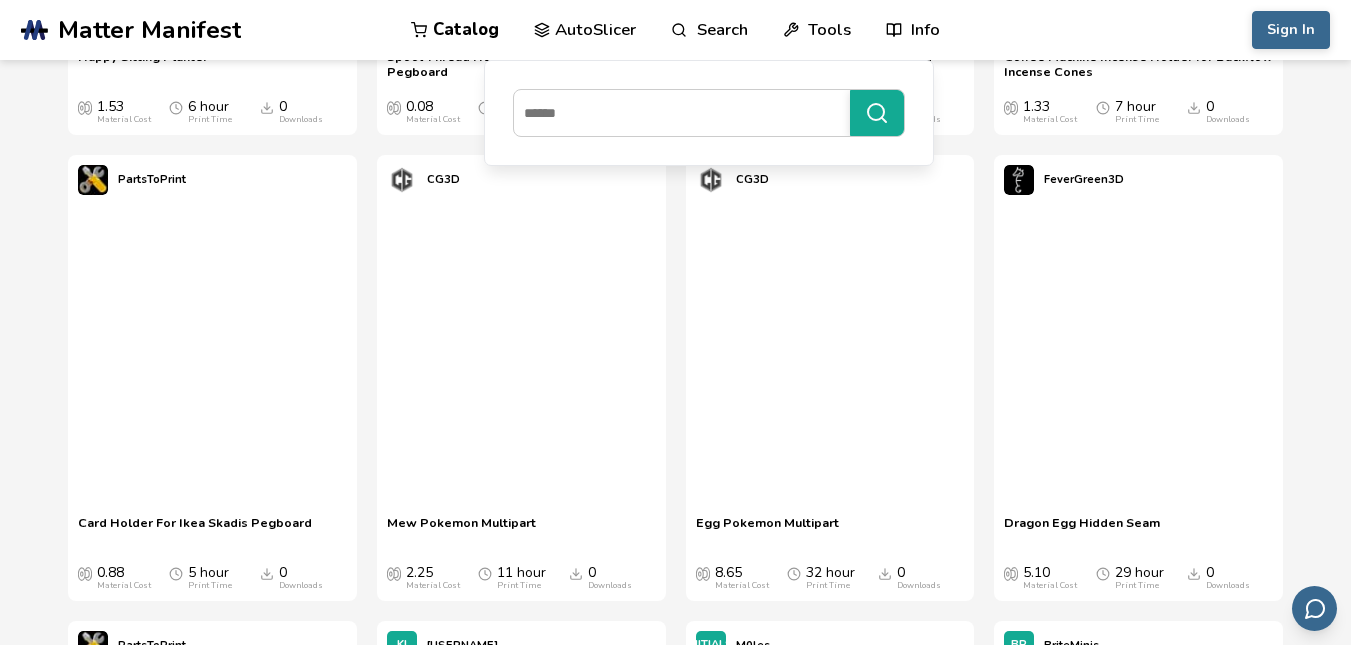 click on "Search" at bounding box center [709, 30] 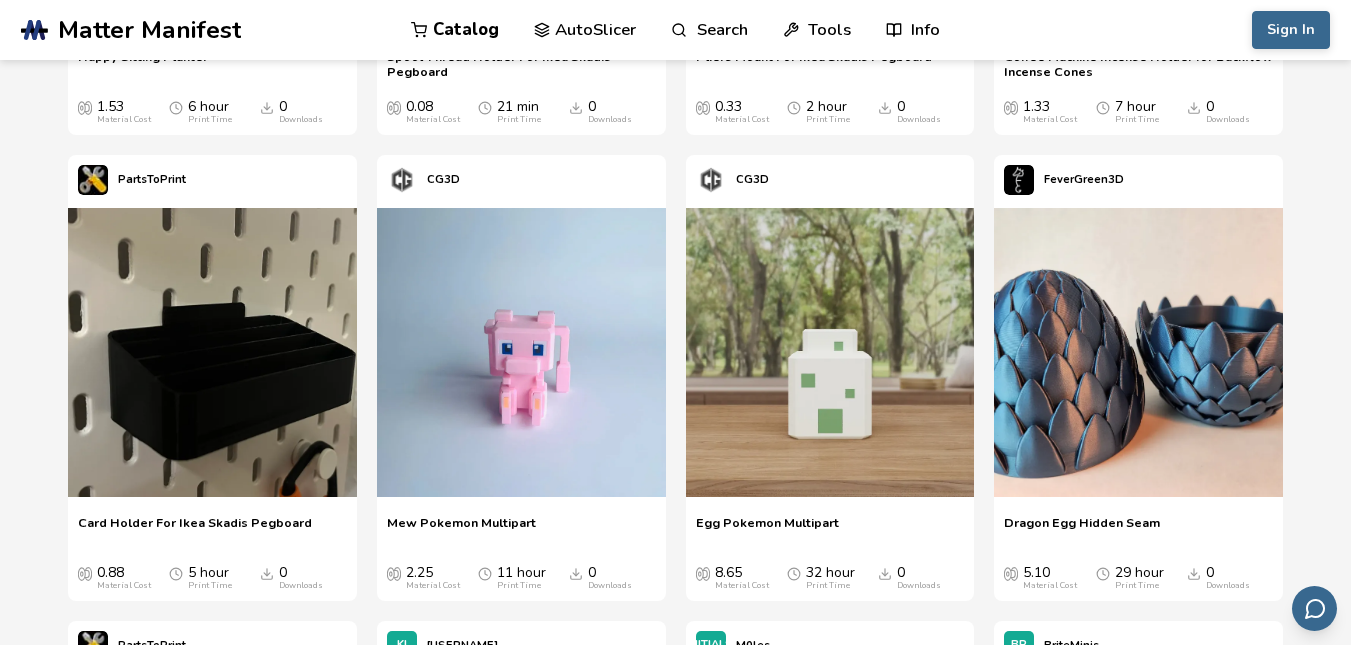 click on "Search" at bounding box center (709, 30) 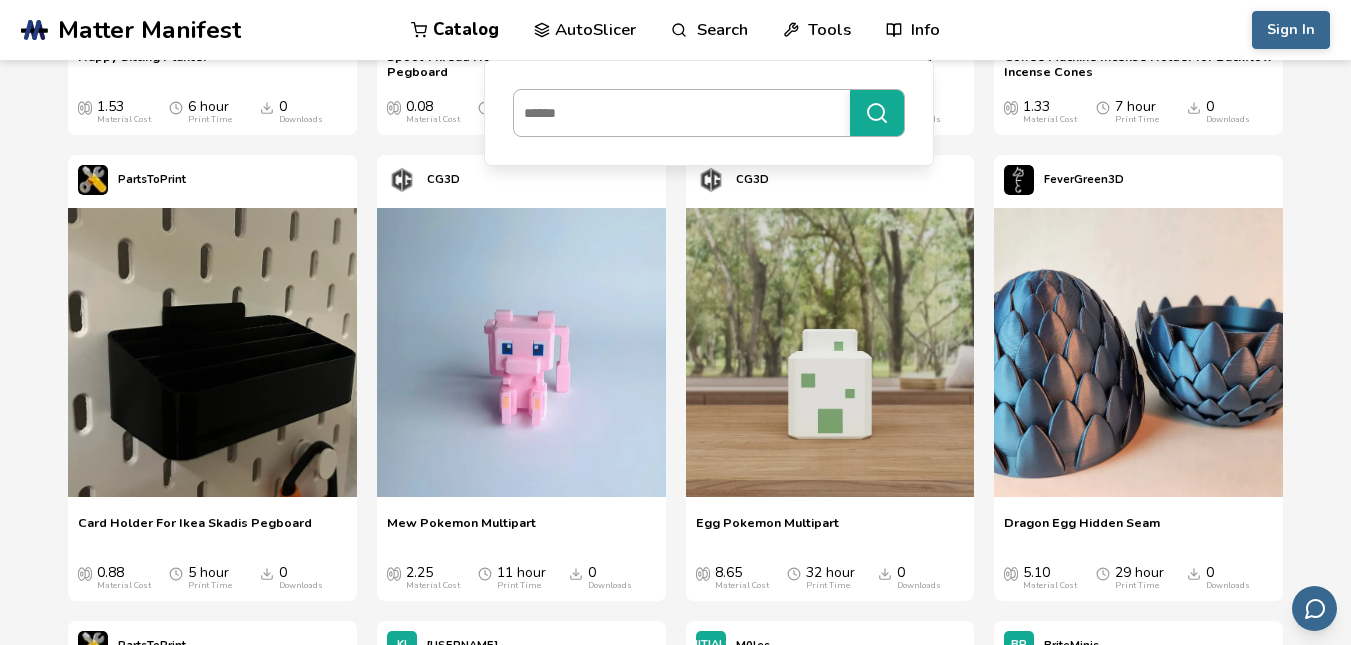 click at bounding box center [677, 113] 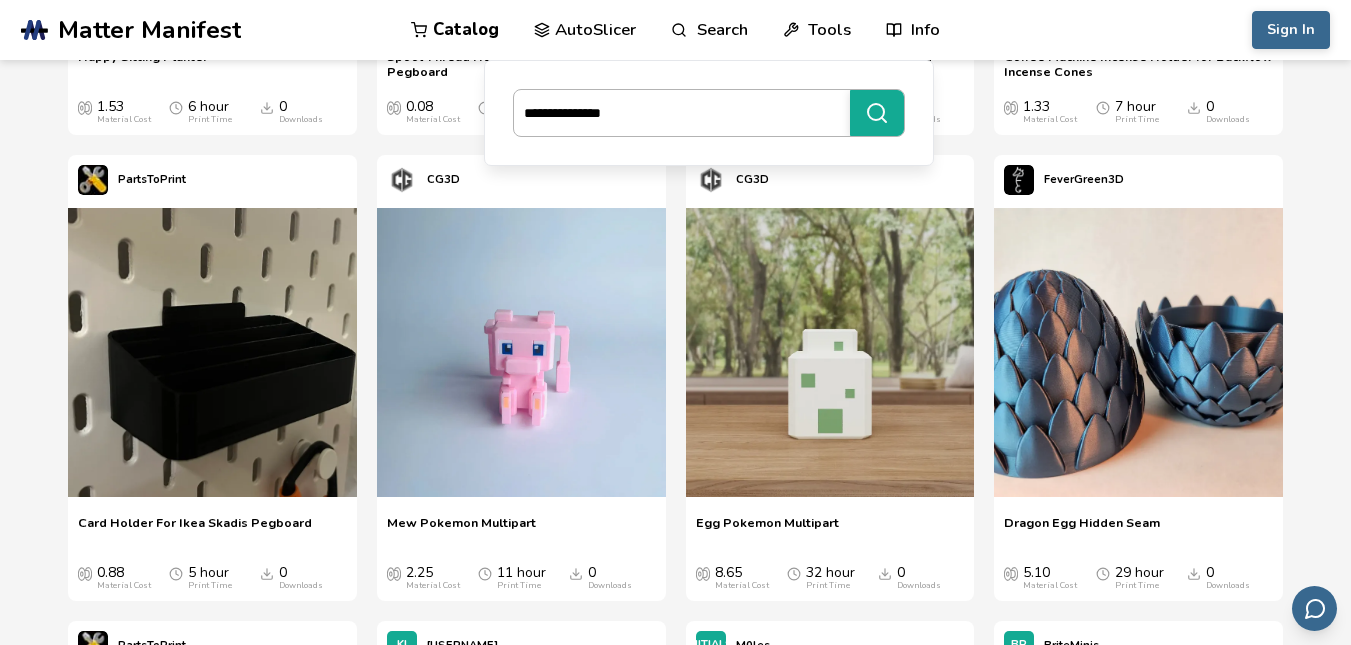 type on "**********" 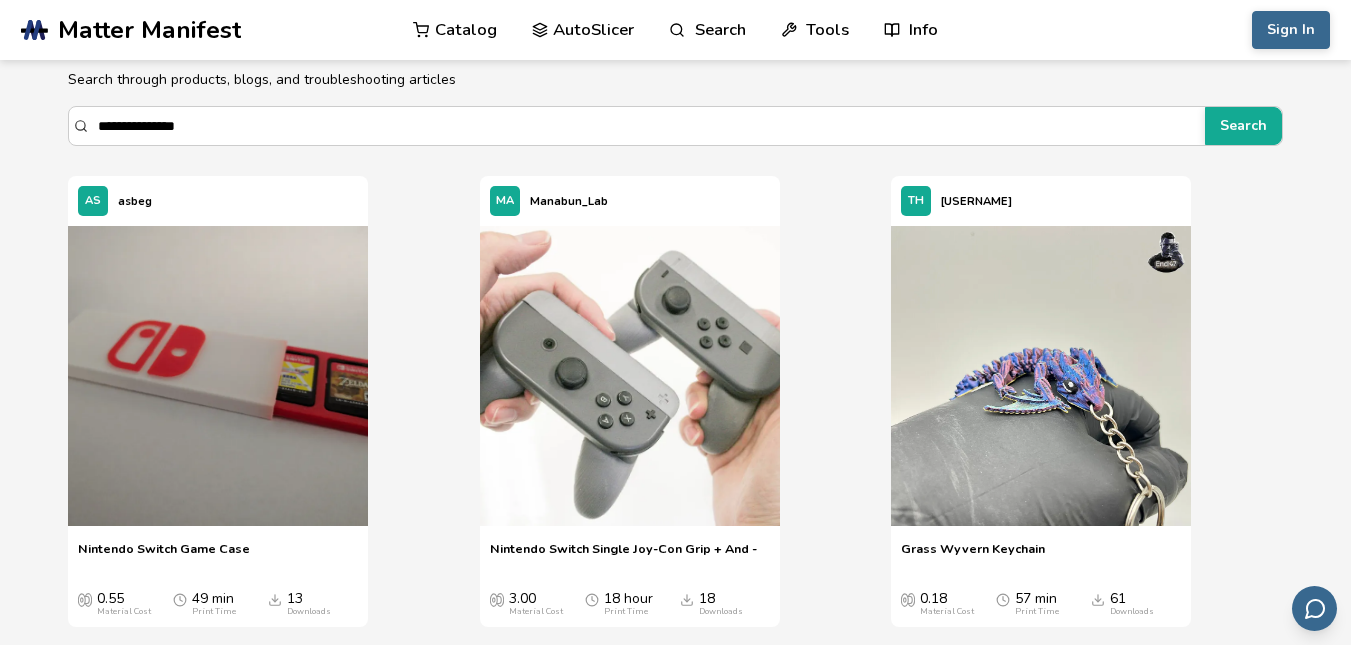 scroll, scrollTop: 90, scrollLeft: 0, axis: vertical 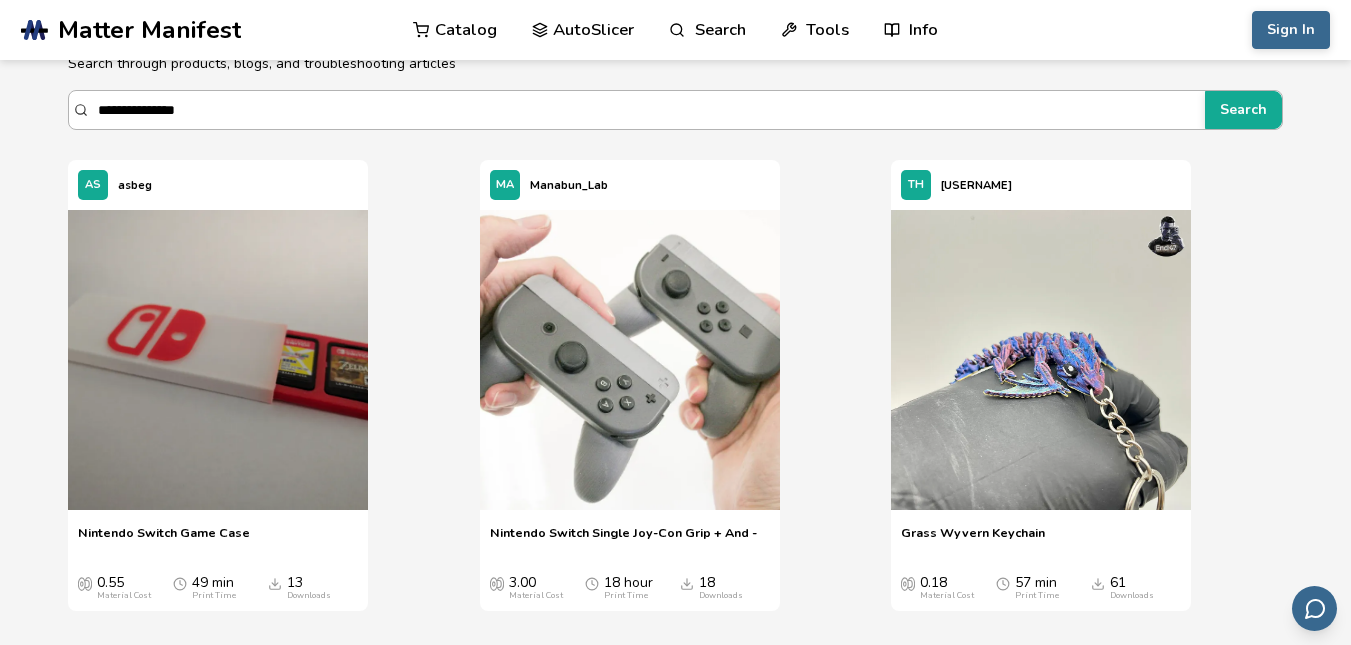 click on "**********" at bounding box center [647, 110] 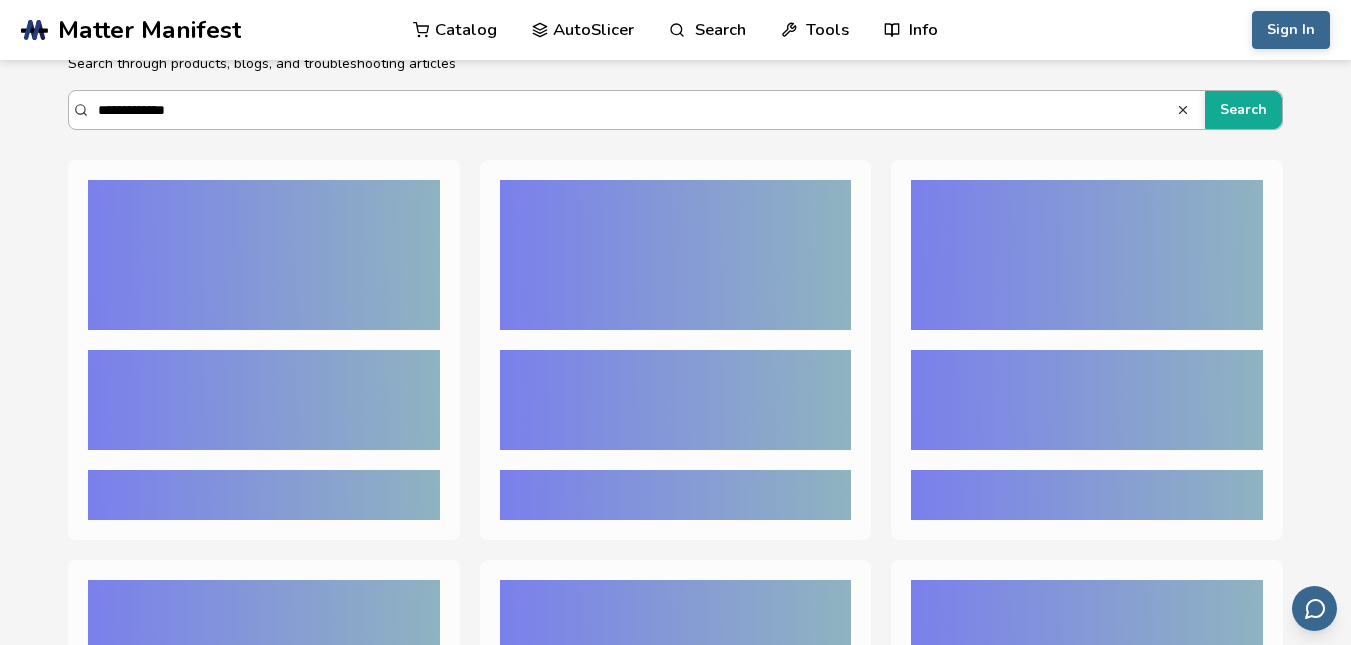 scroll, scrollTop: 0, scrollLeft: 0, axis: both 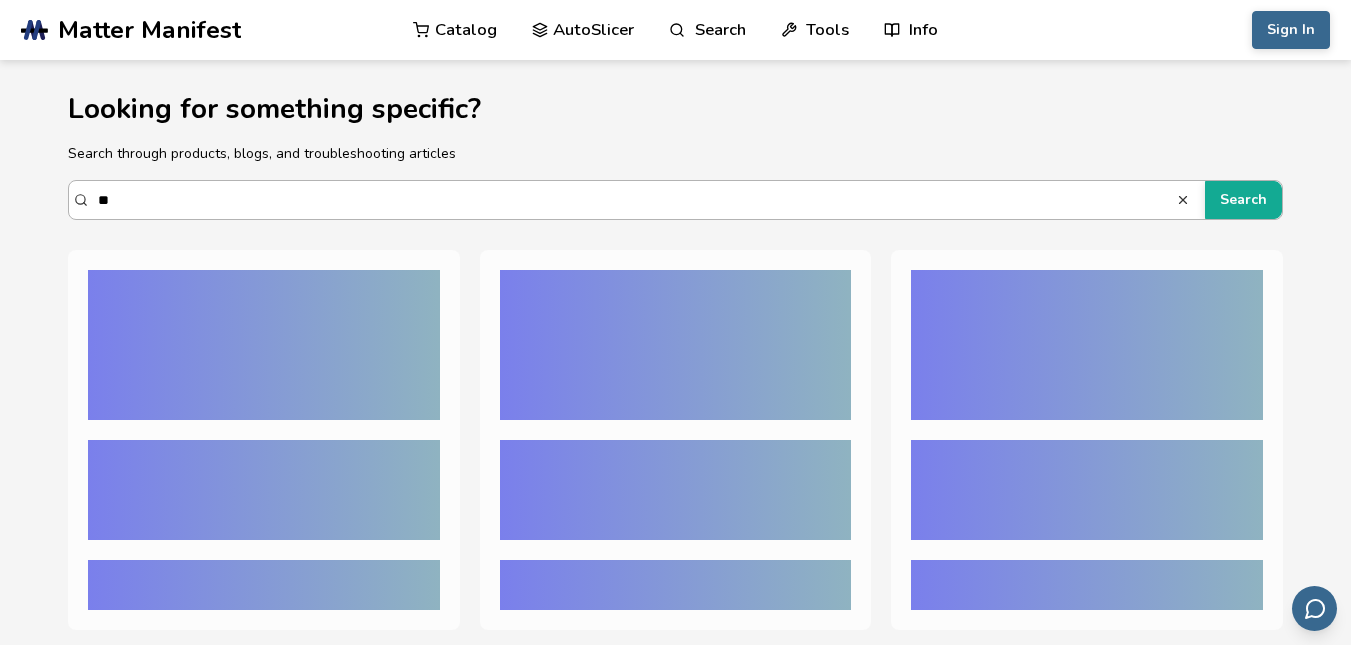 type on "*" 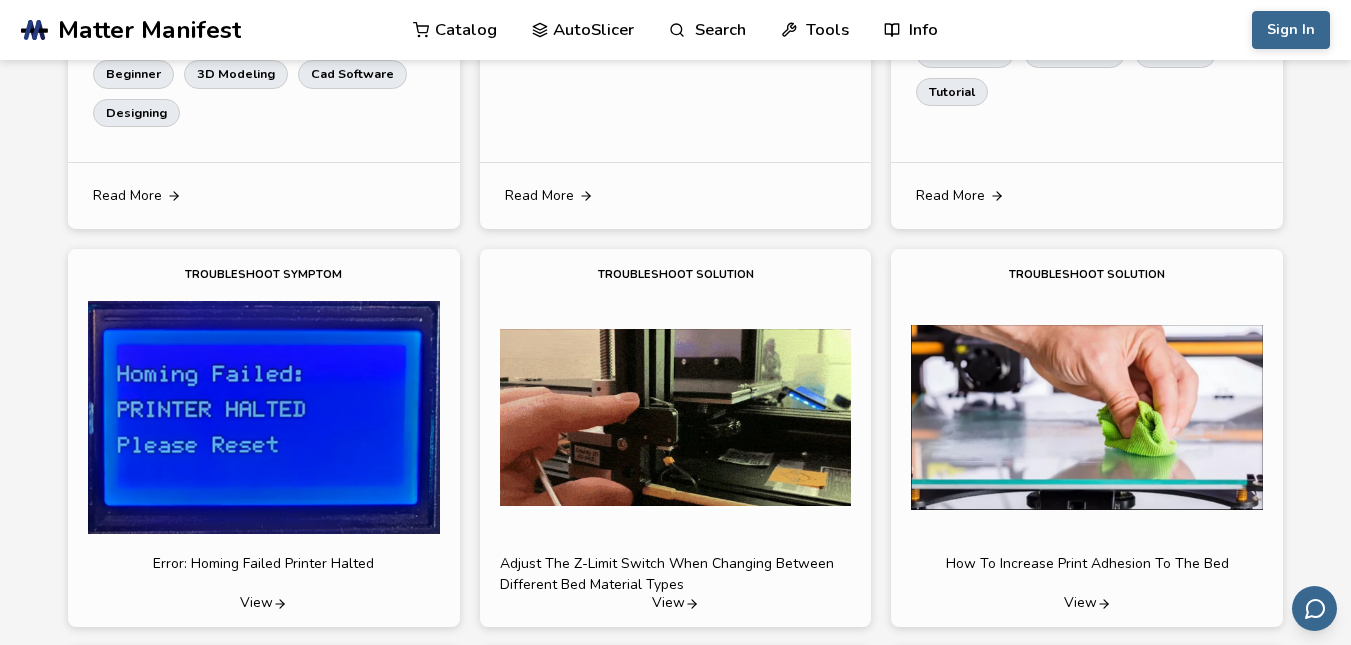 scroll, scrollTop: 0, scrollLeft: 0, axis: both 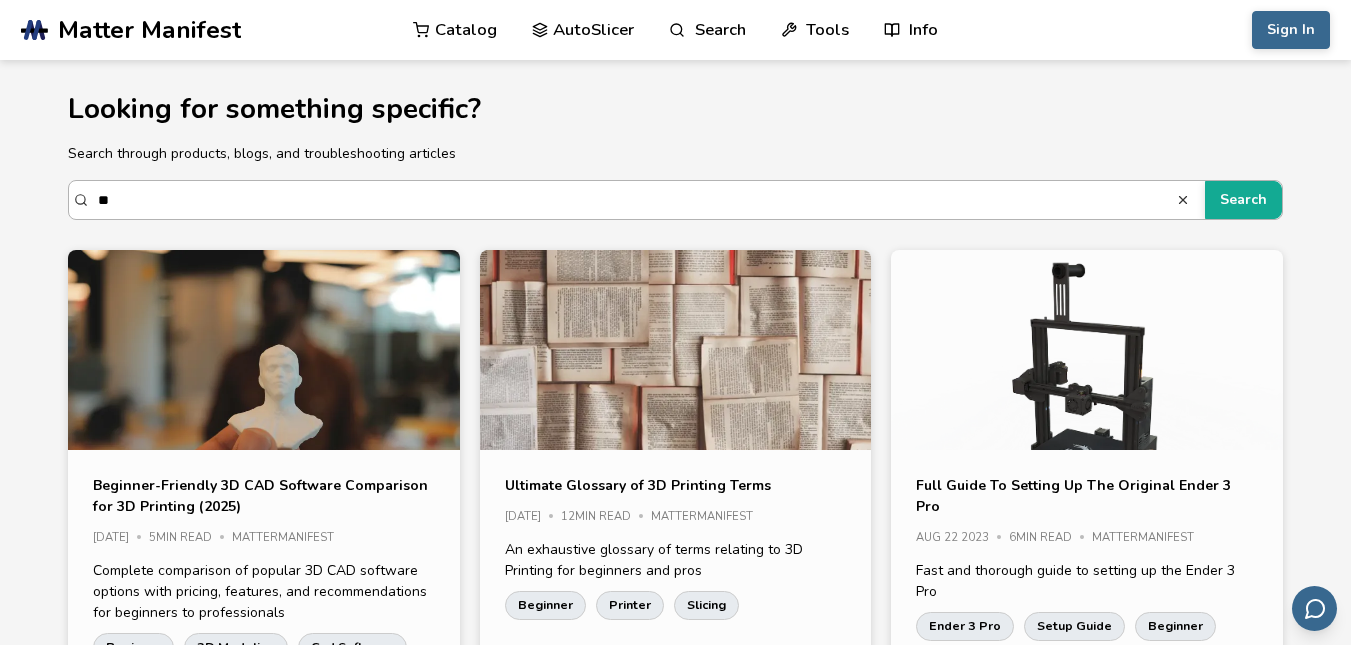 type on "*" 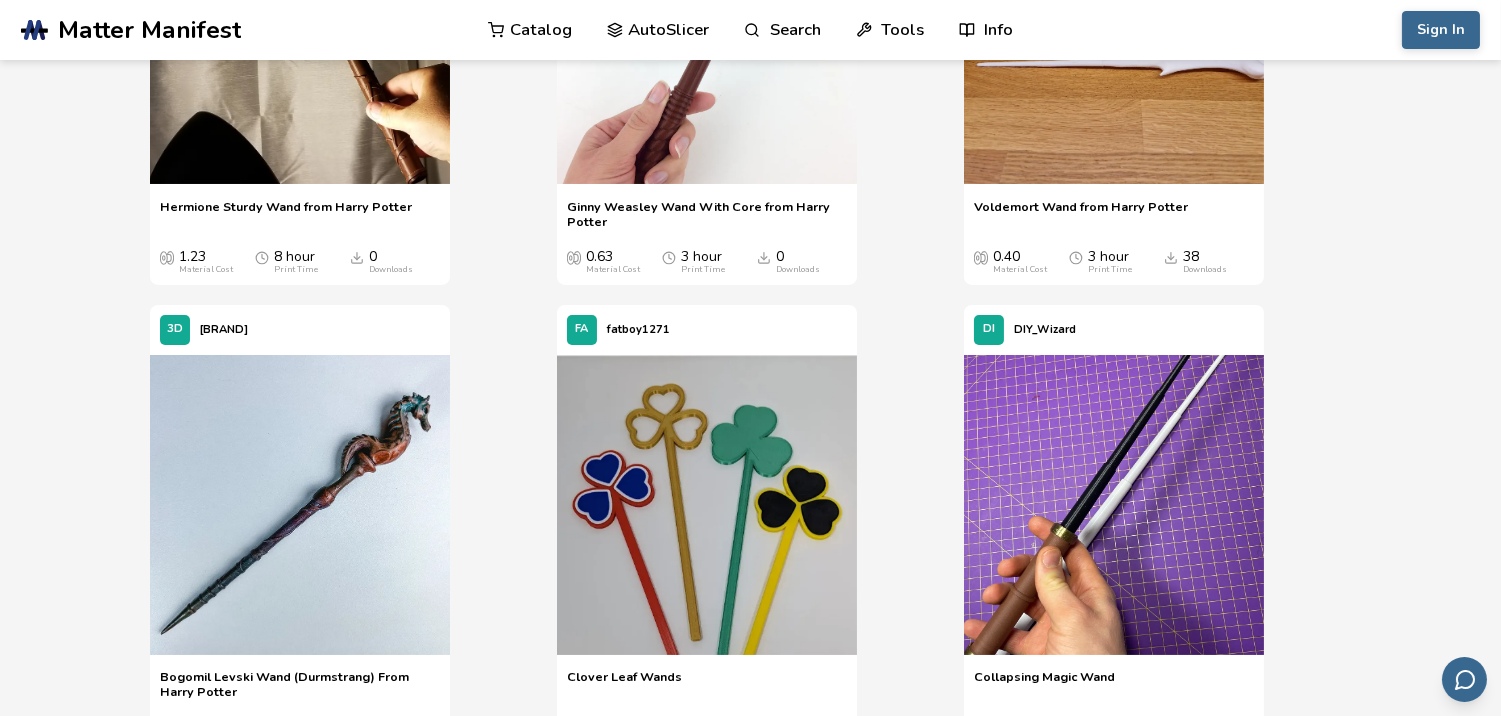 scroll, scrollTop: 0, scrollLeft: 0, axis: both 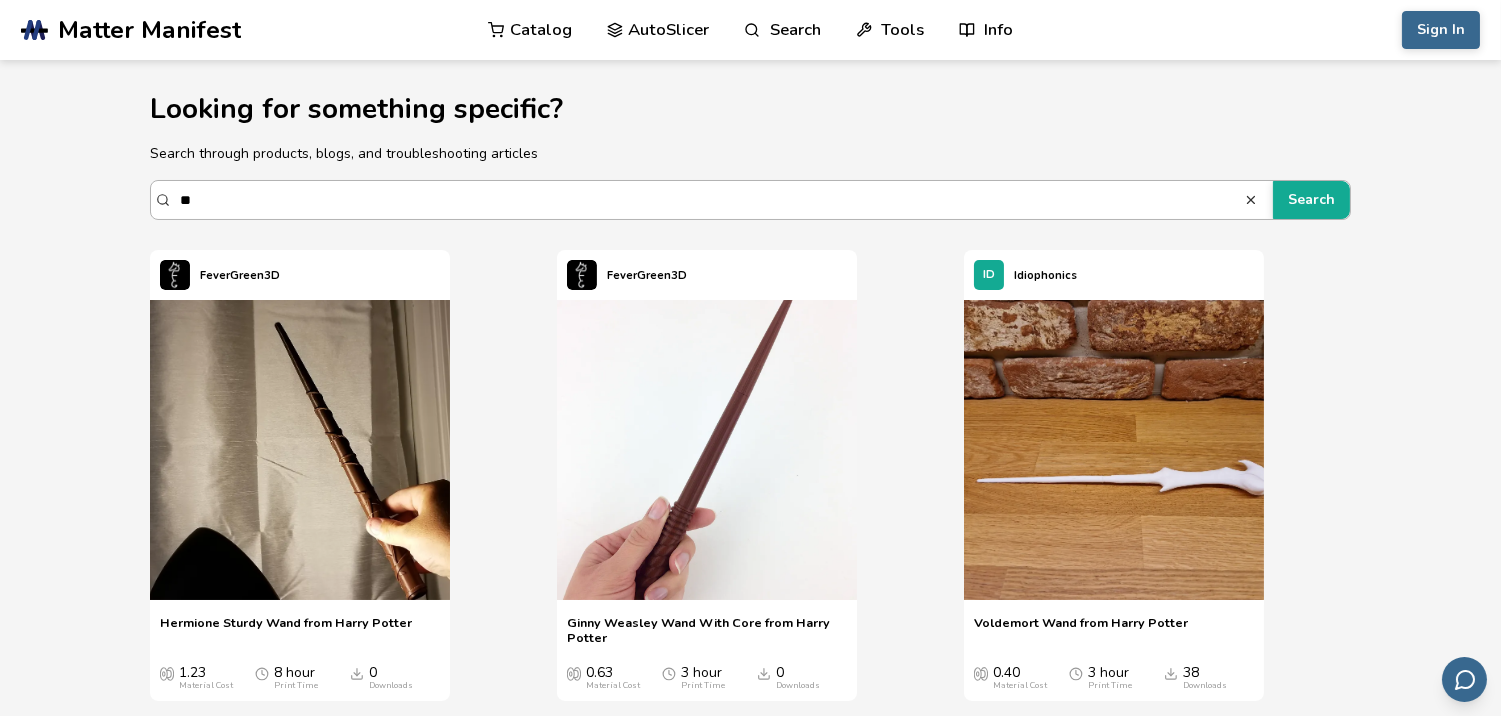 type on "*" 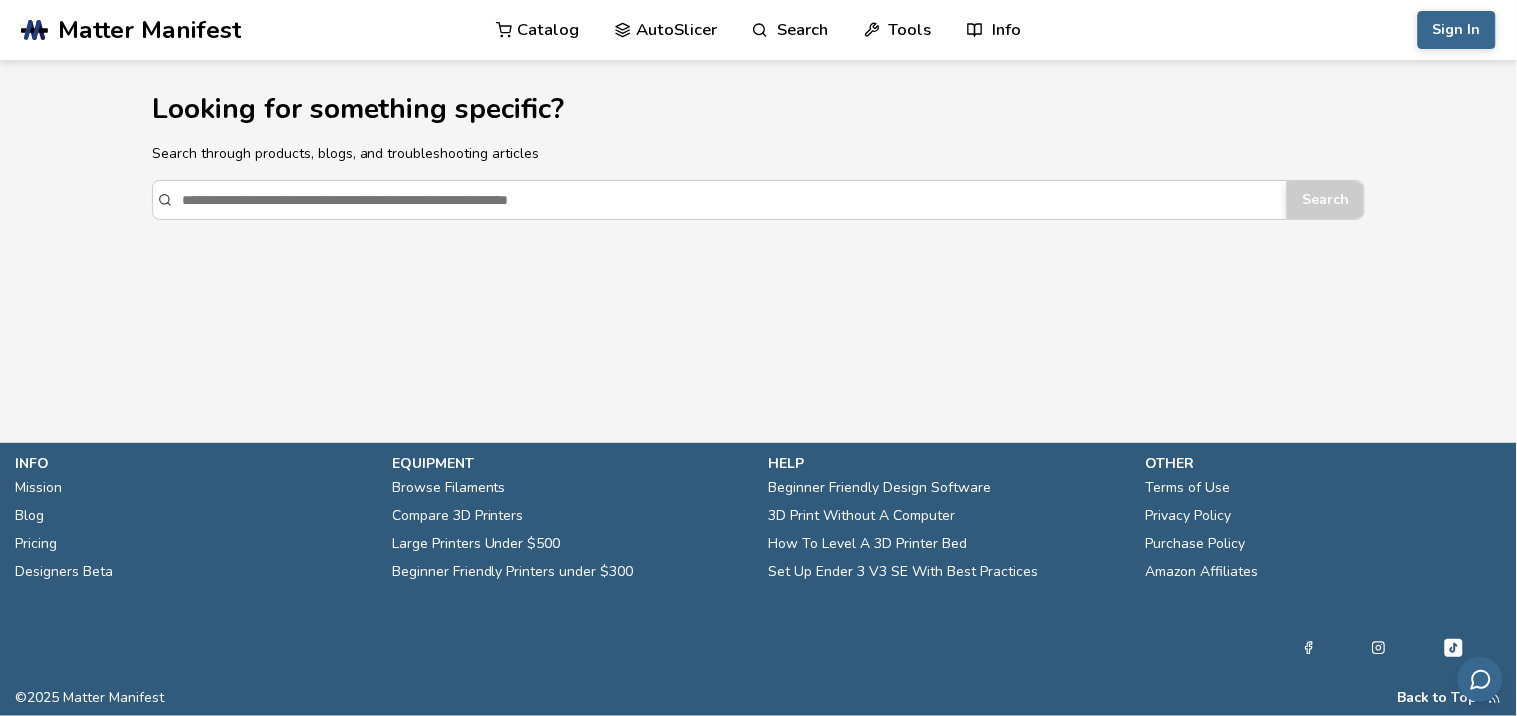 type 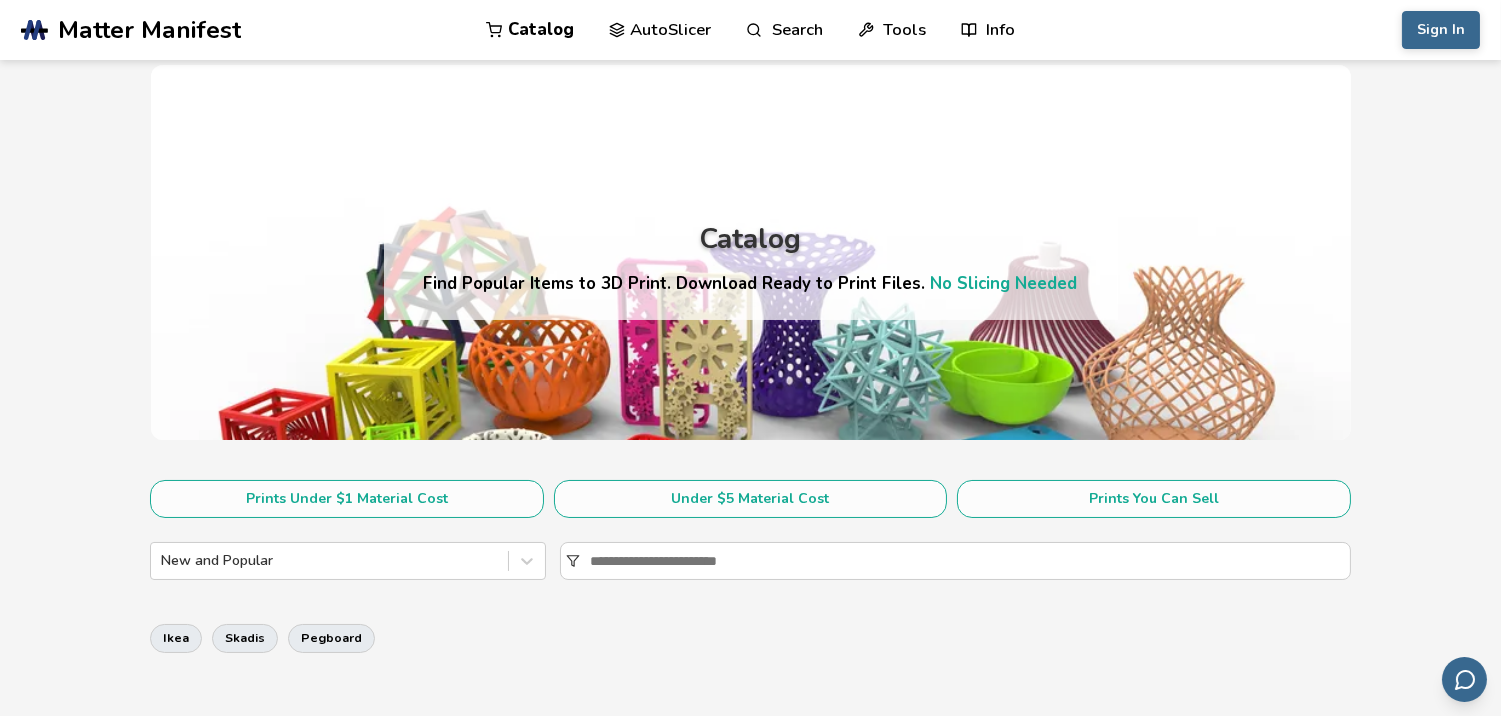 click on "AutoSlicer" at bounding box center [660, 30] 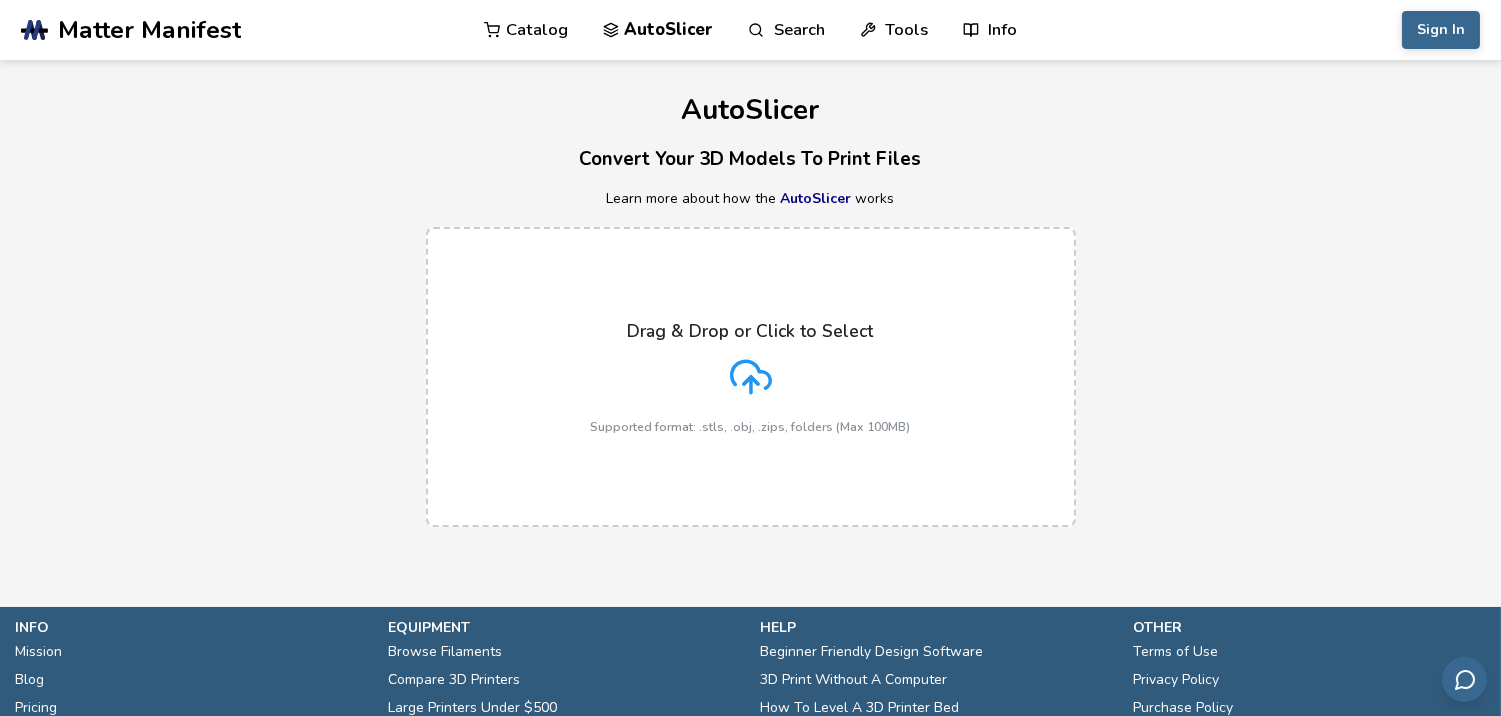 click on "Catalog" at bounding box center [526, 30] 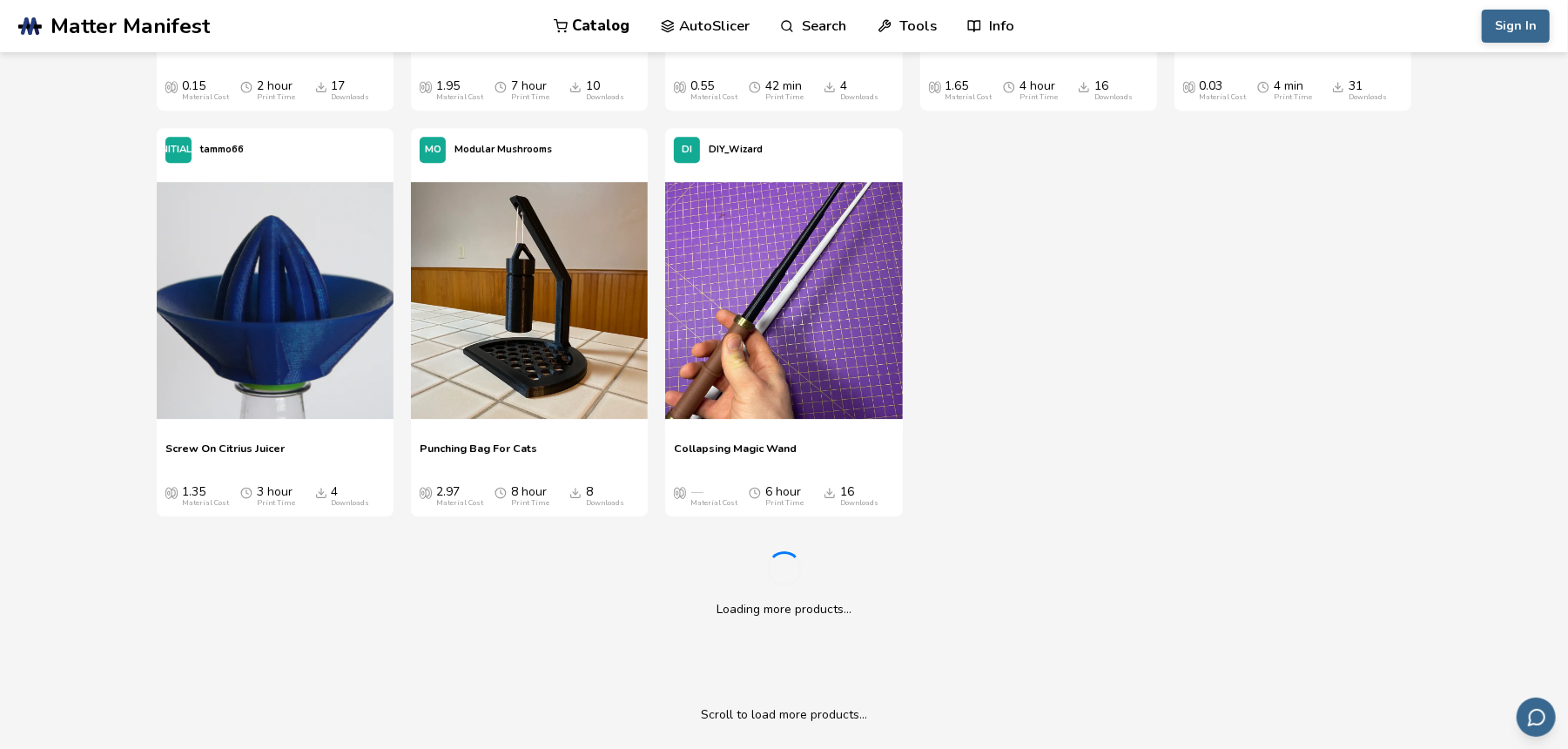 scroll, scrollTop: 17921, scrollLeft: 0, axis: vertical 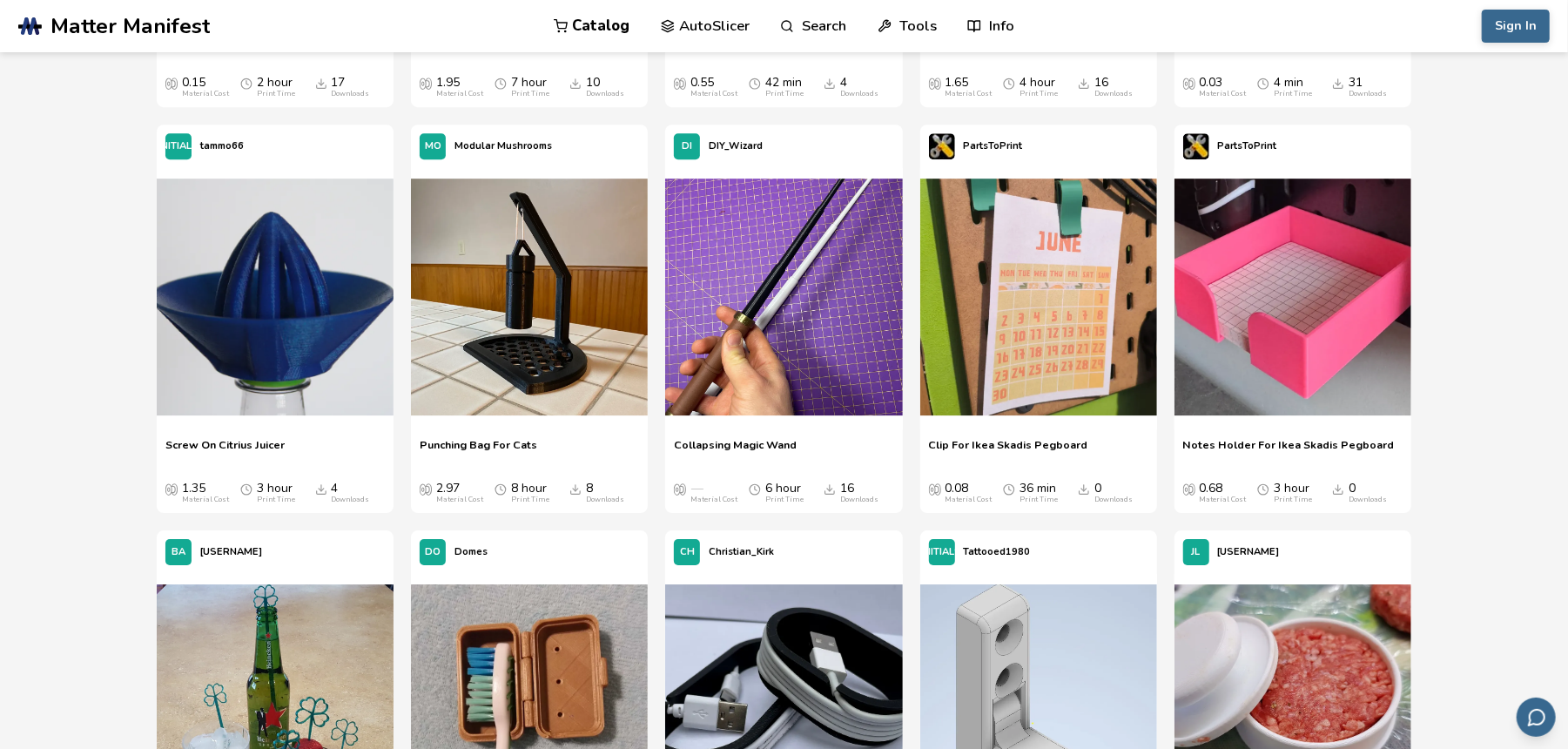 click on "Collapsing Magic Wand" at bounding box center [735, 451] 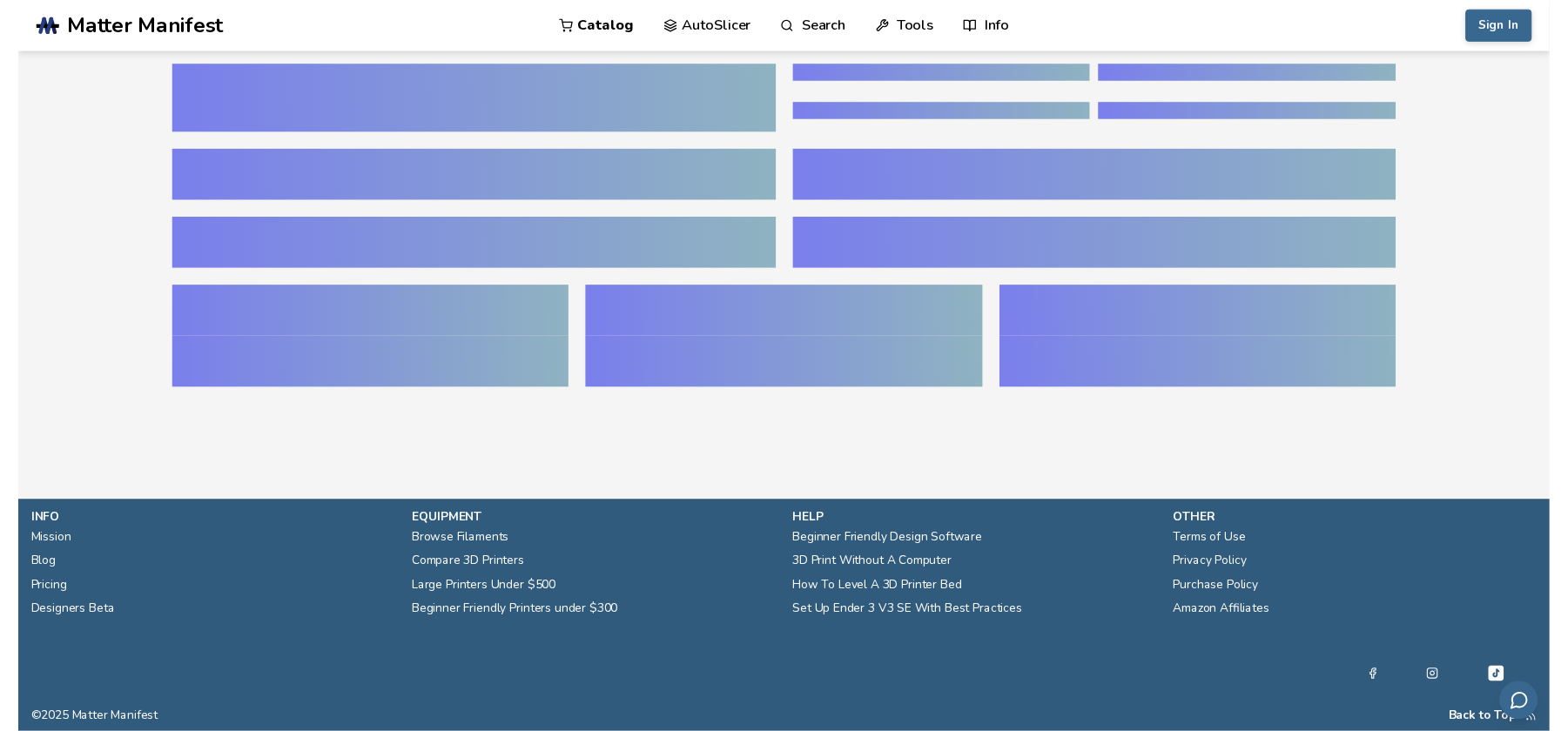 scroll, scrollTop: 0, scrollLeft: 0, axis: both 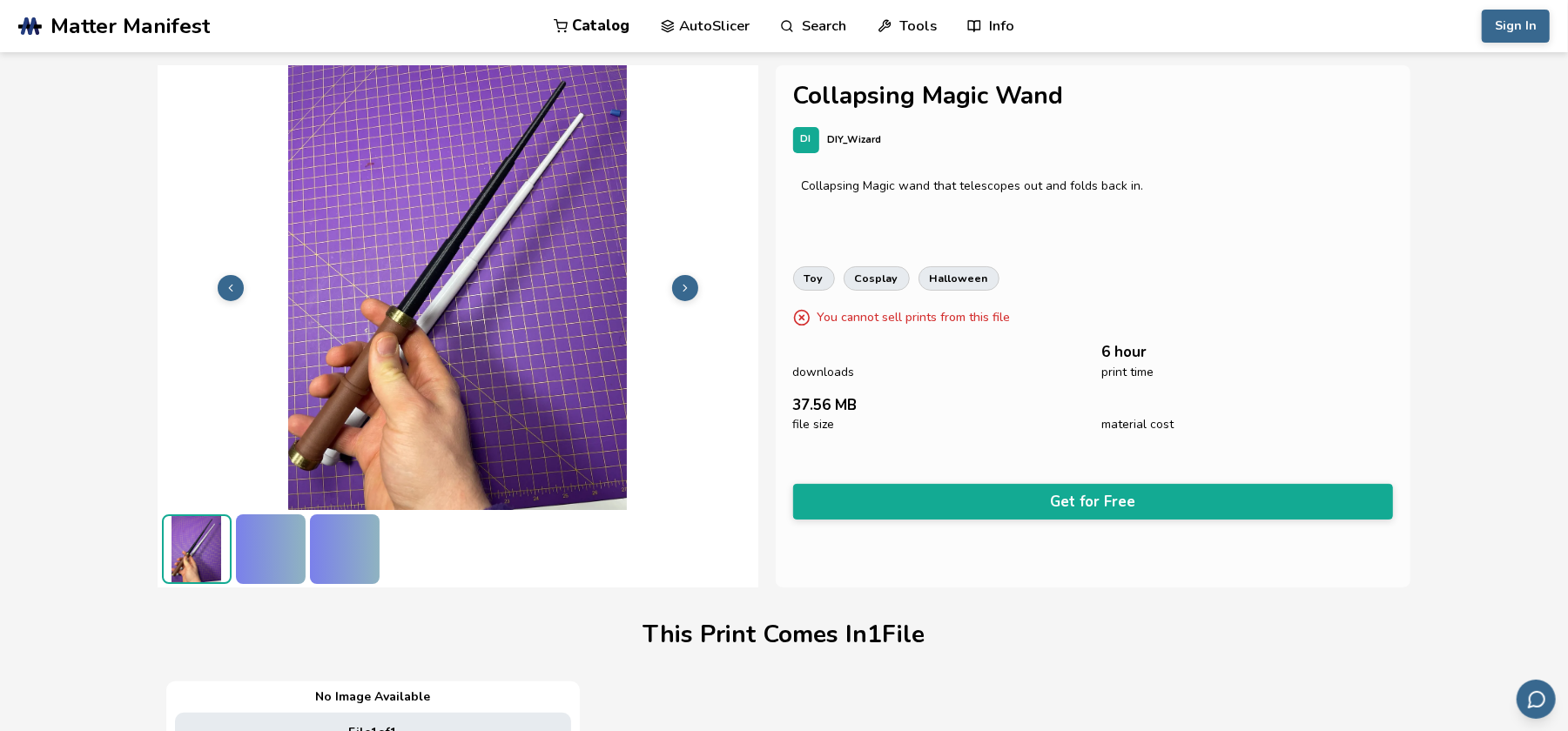 click at bounding box center [458, 285] 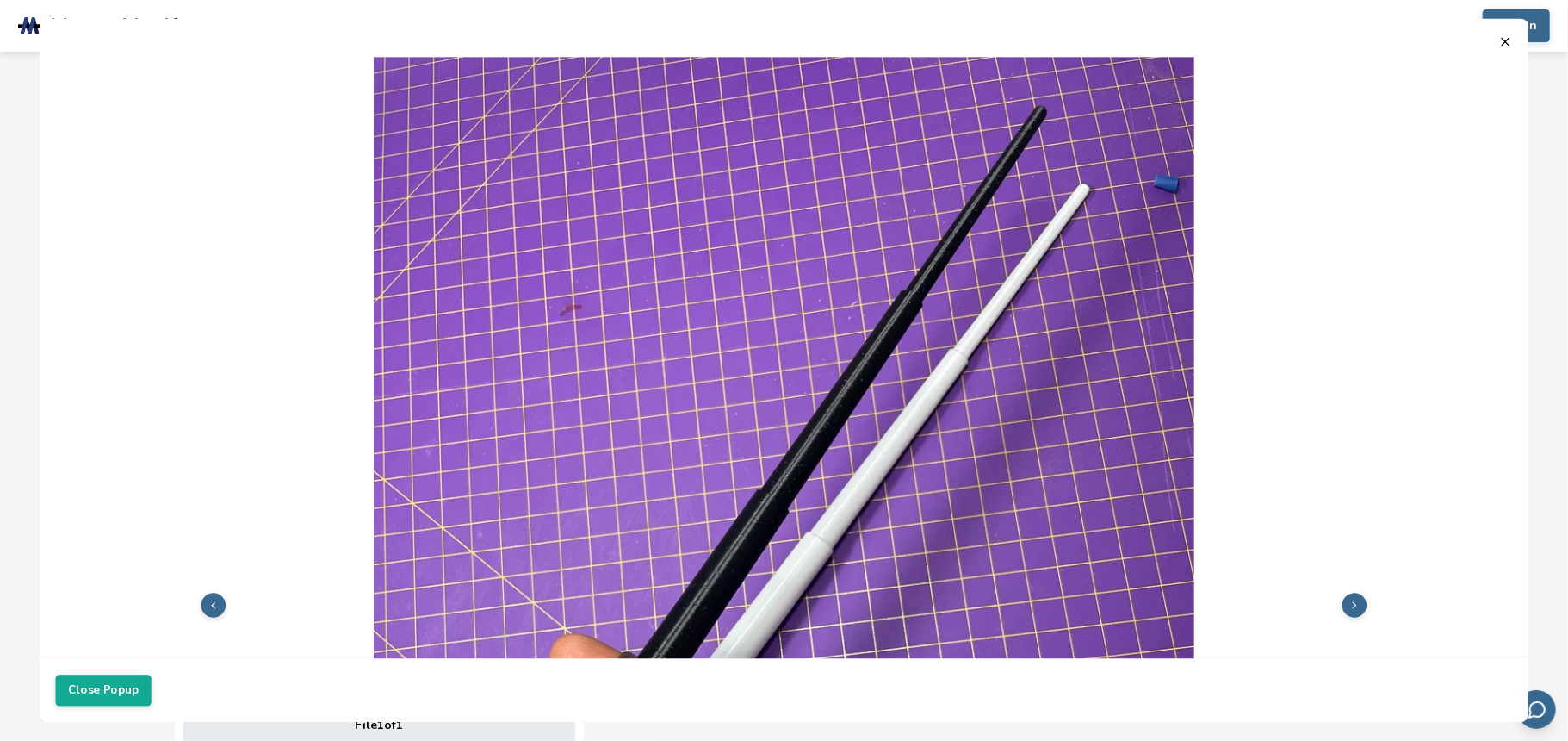 click at bounding box center [1354, 605] 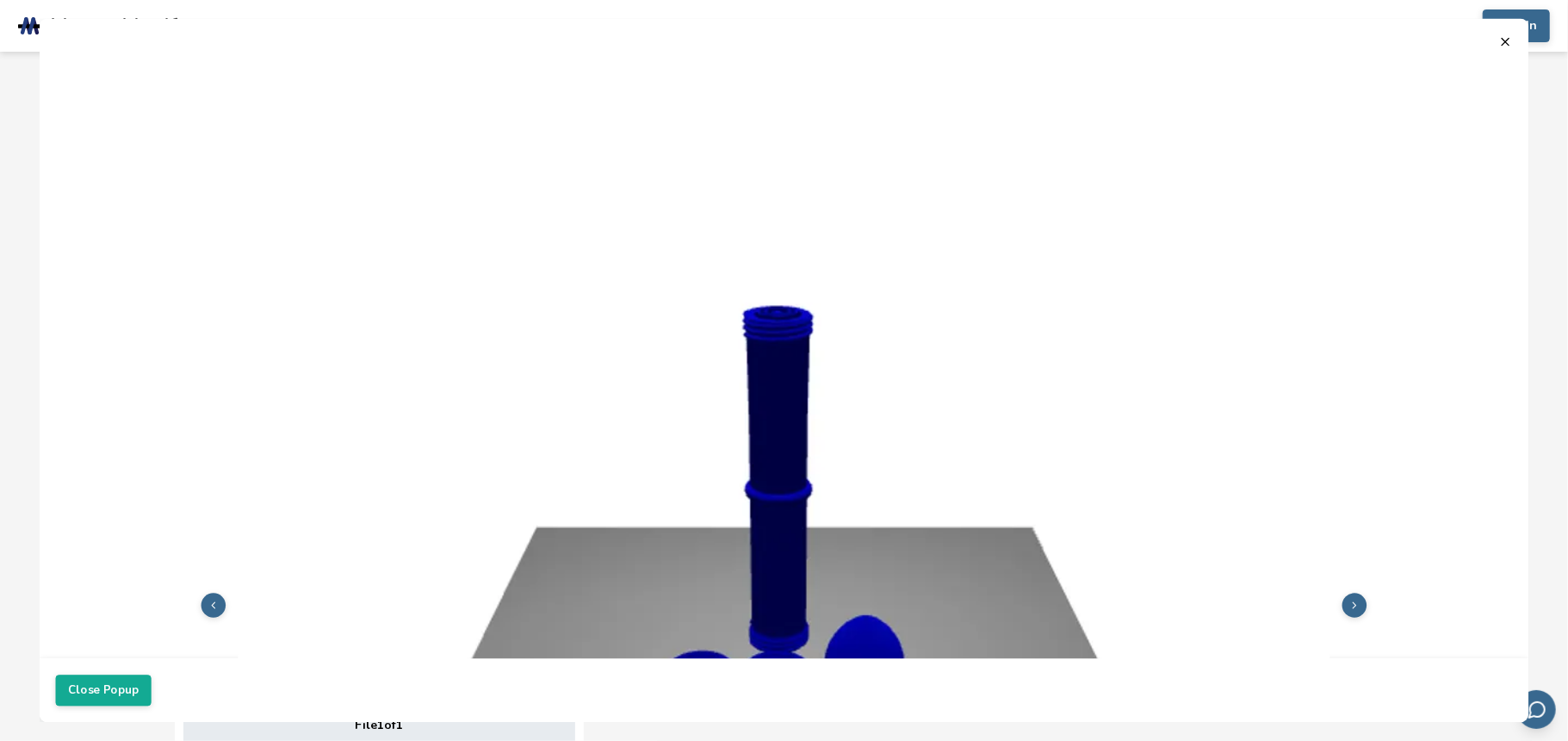 click at bounding box center (1354, 605) 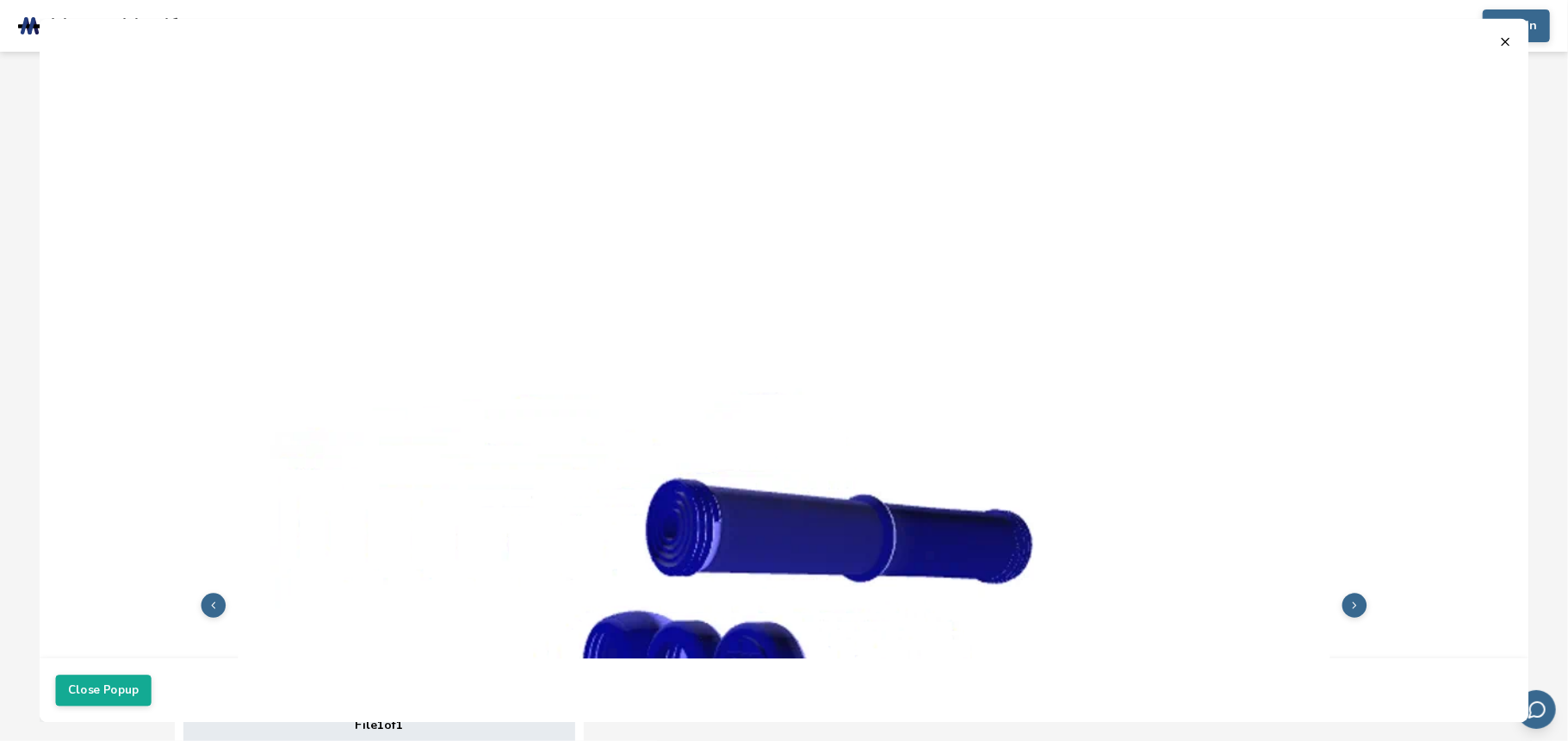 click at bounding box center [1354, 605] 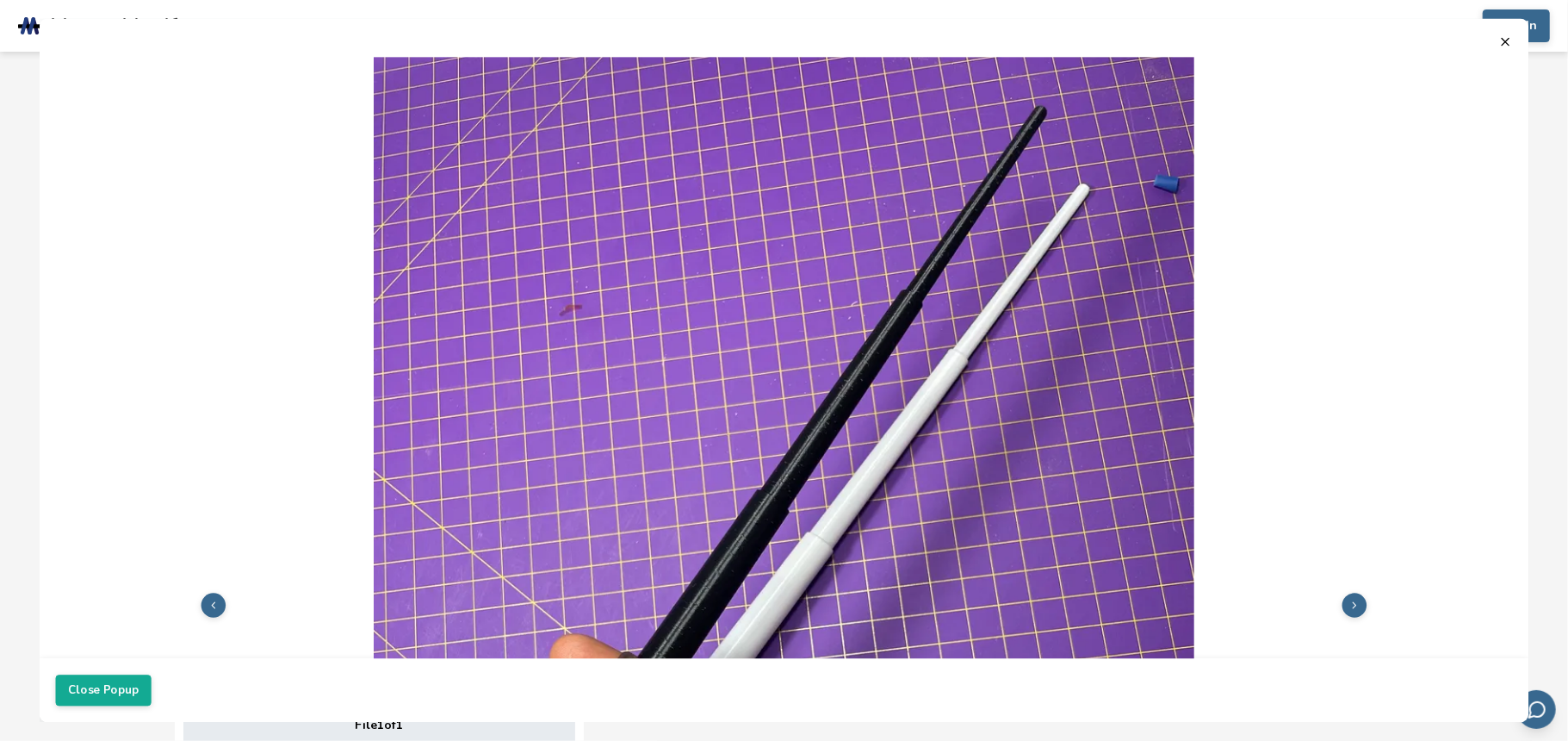 click at bounding box center [214, 605] 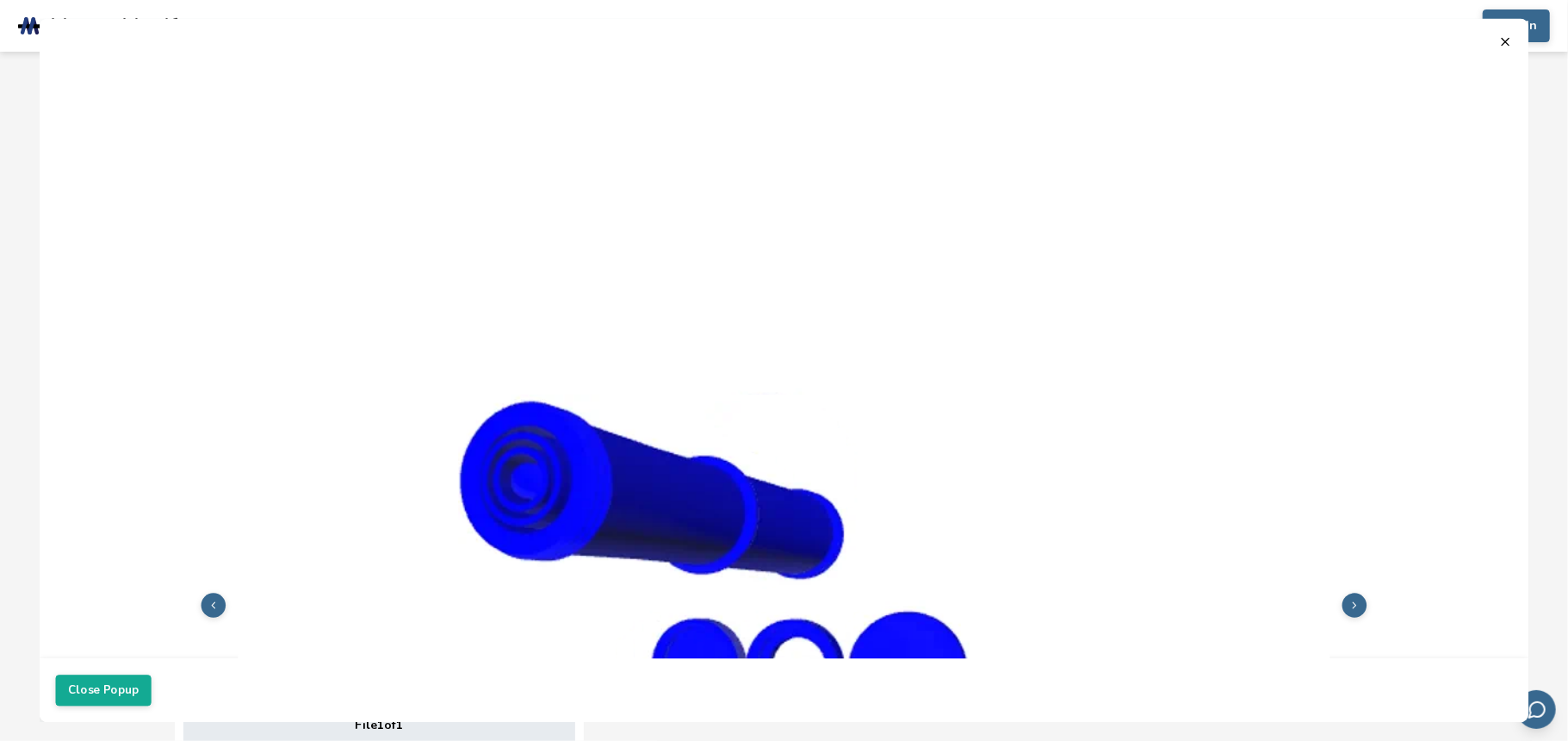 click 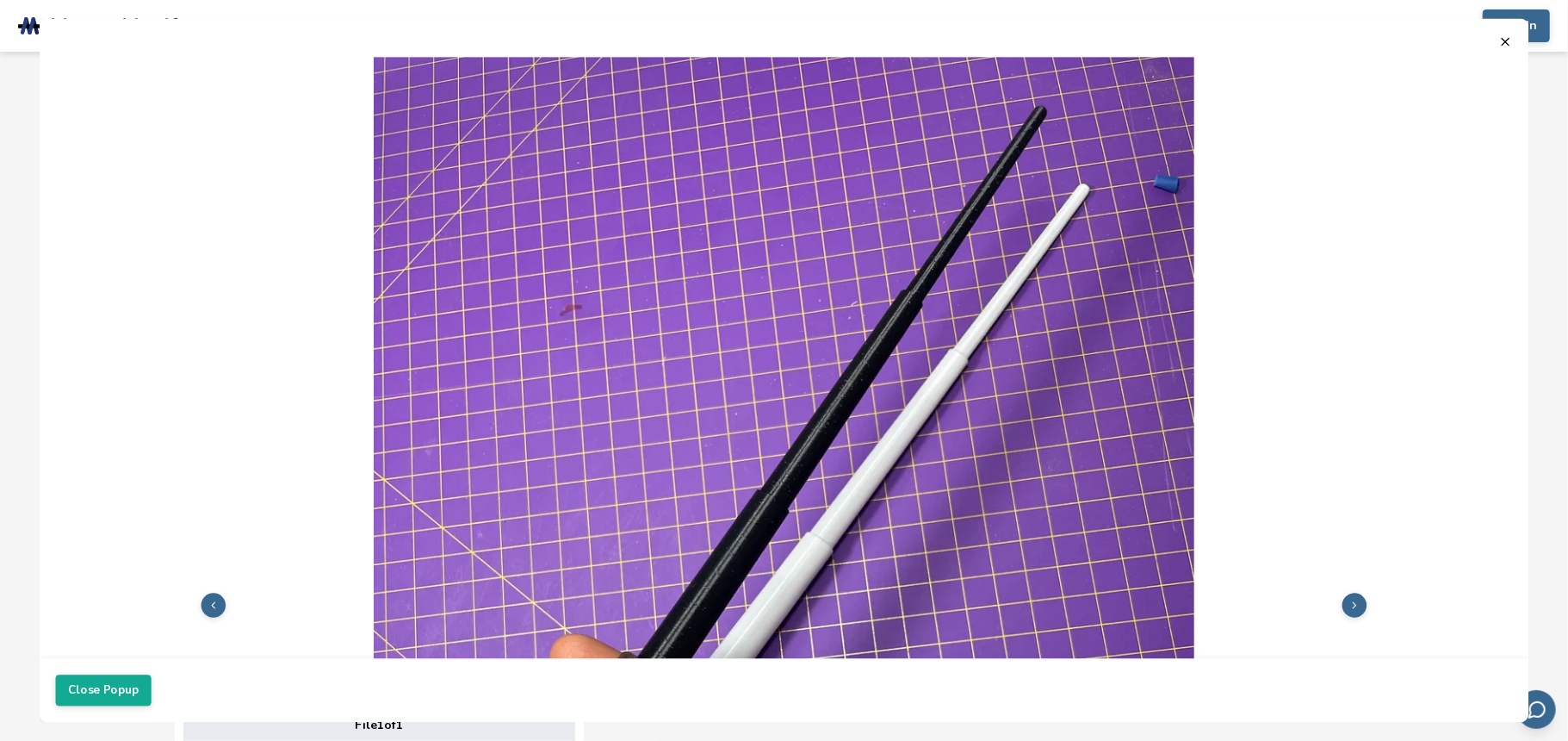 click 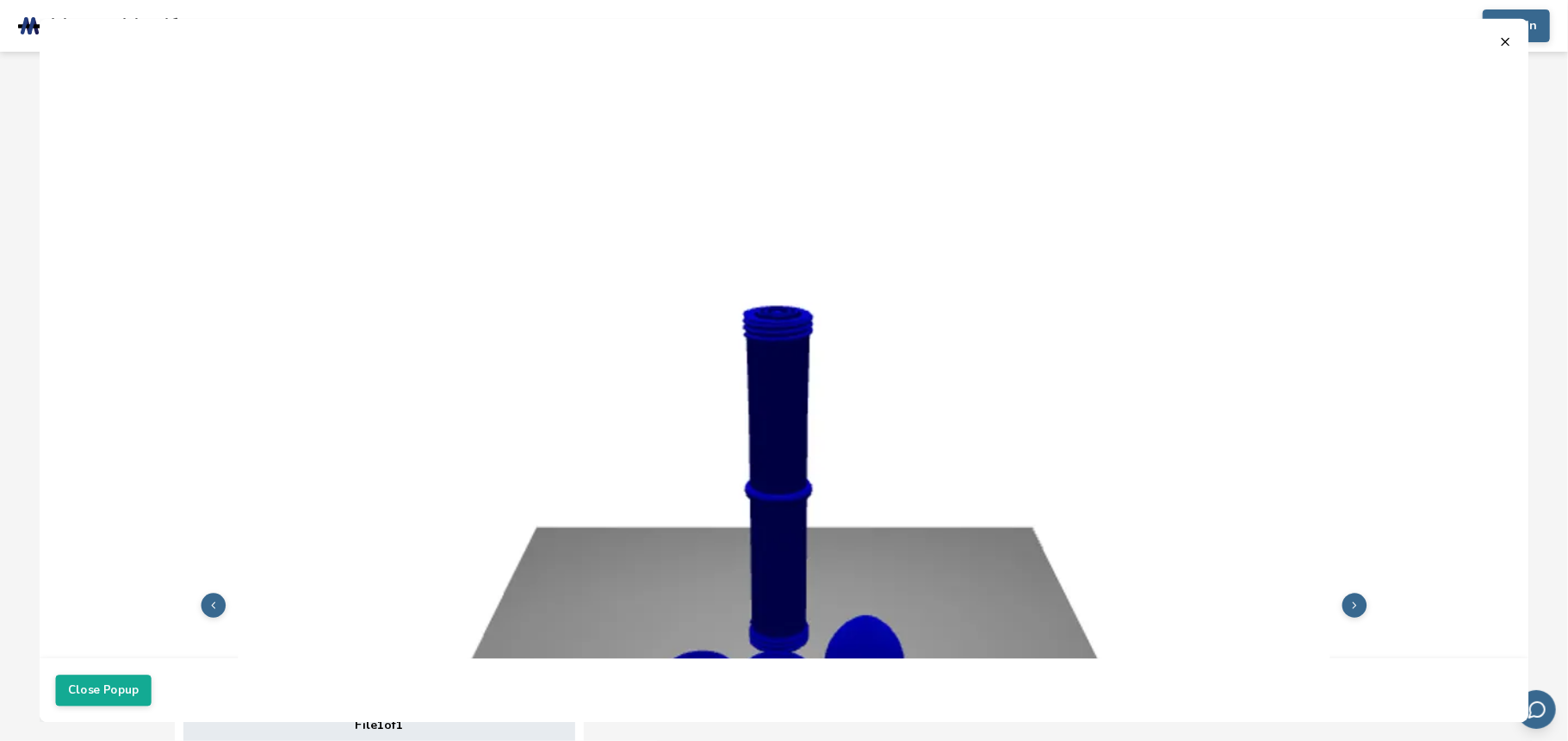click 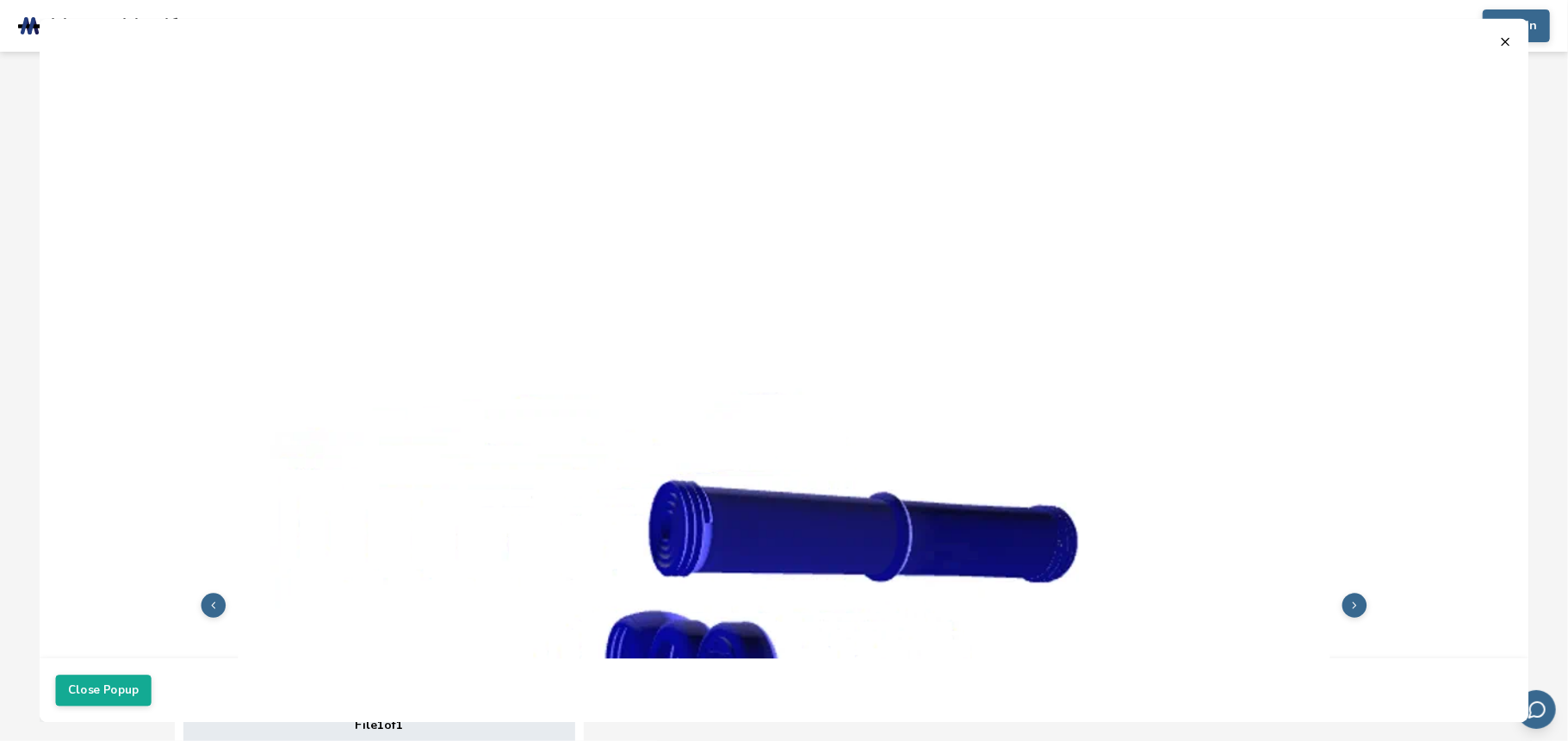 click 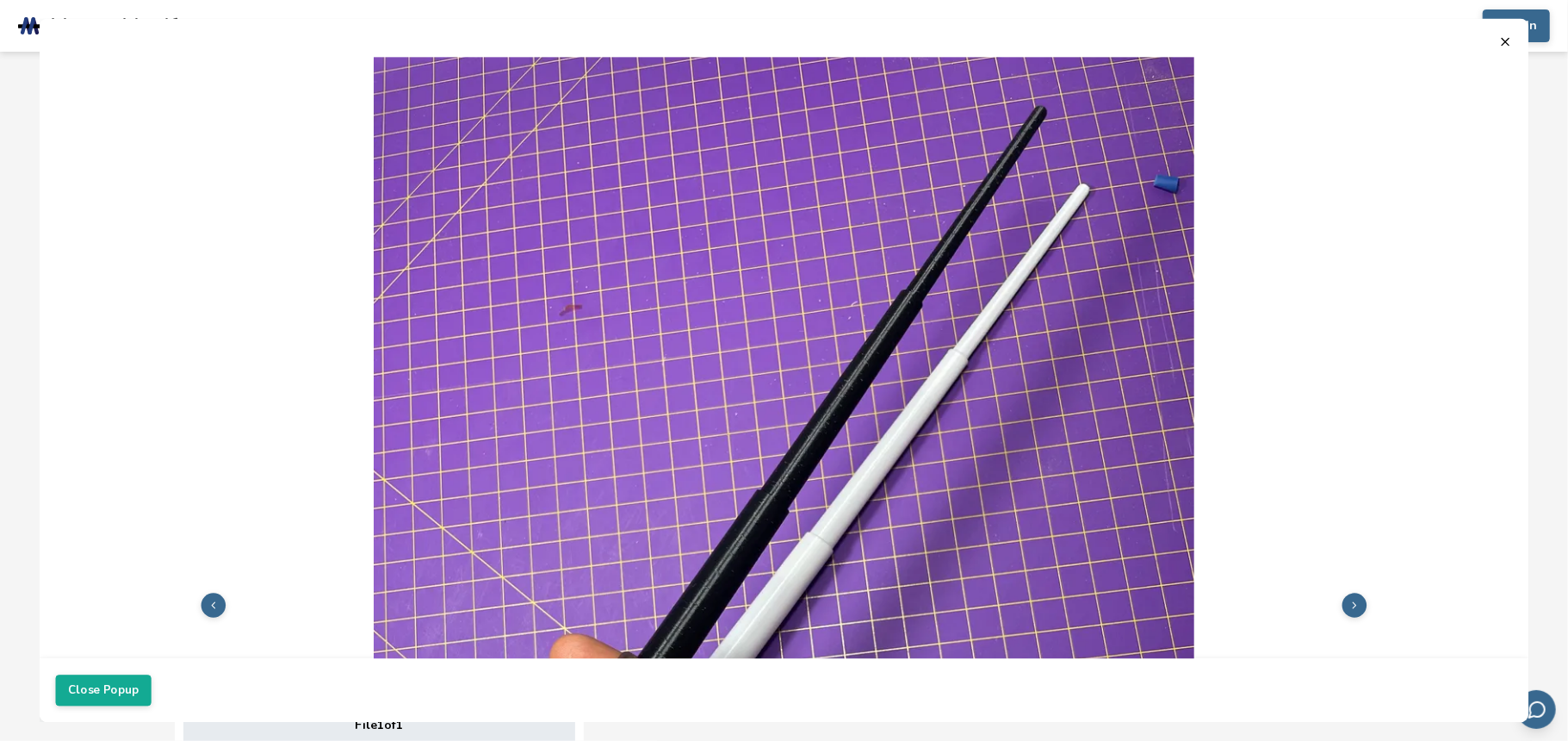 click at bounding box center (784, 34) 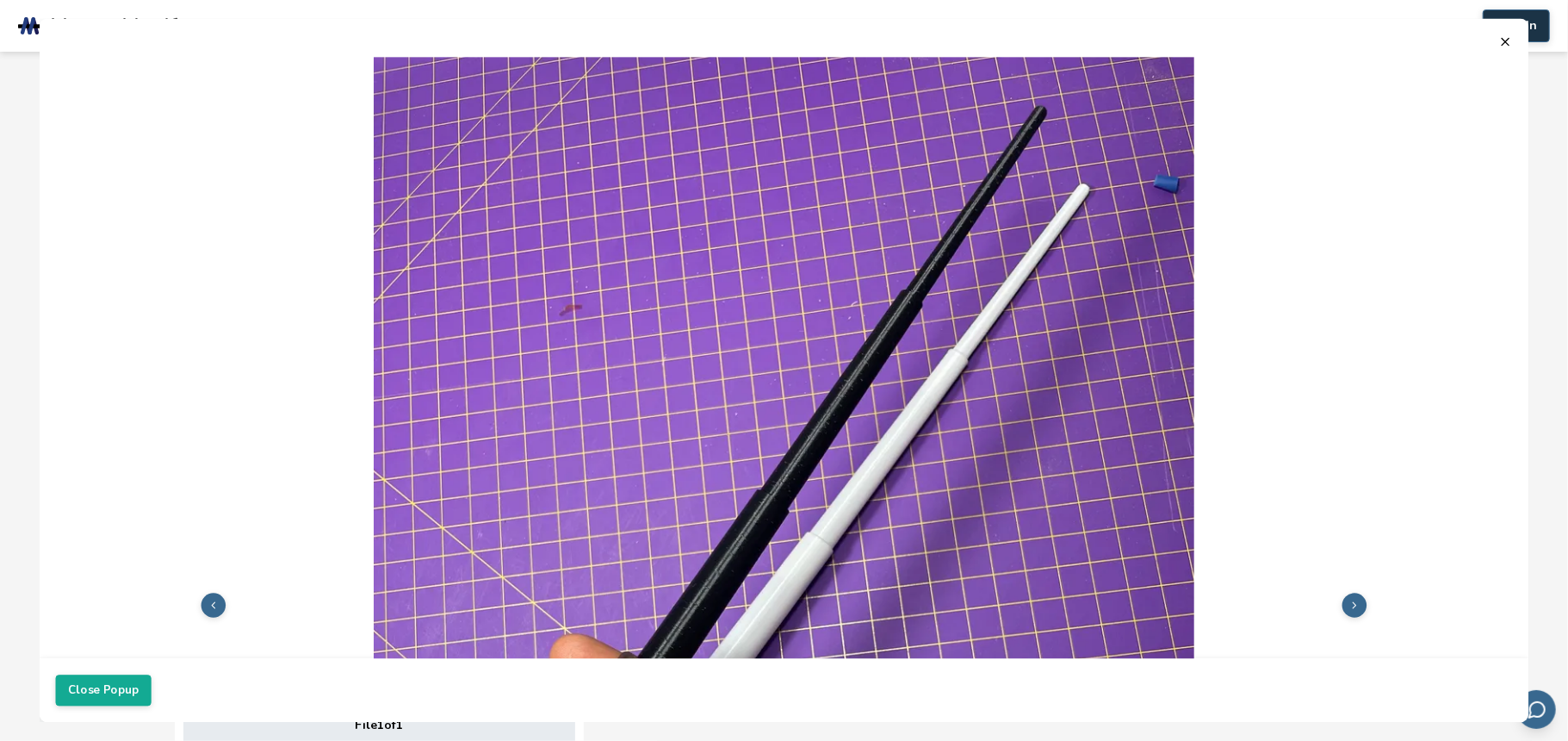 click 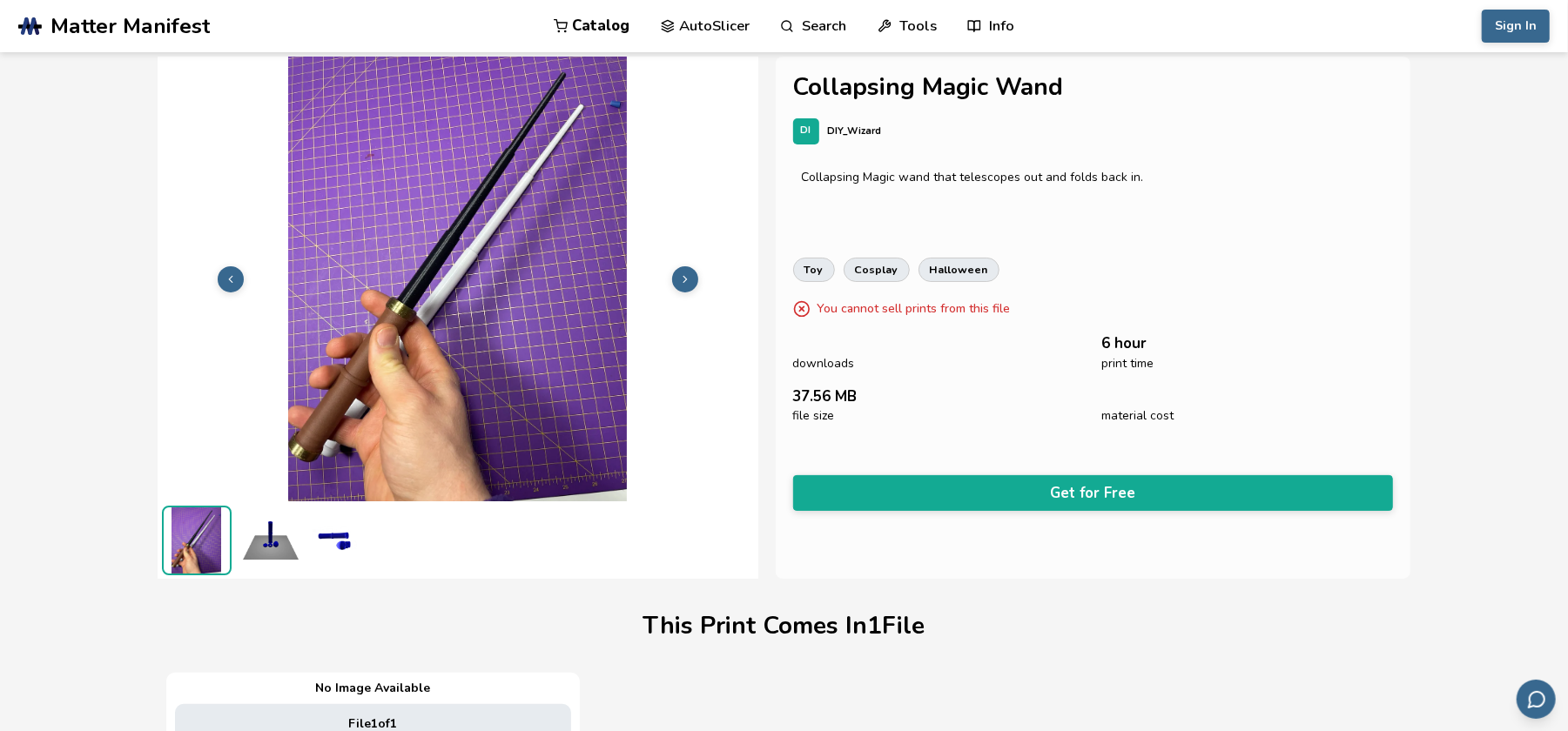 scroll, scrollTop: 0, scrollLeft: 0, axis: both 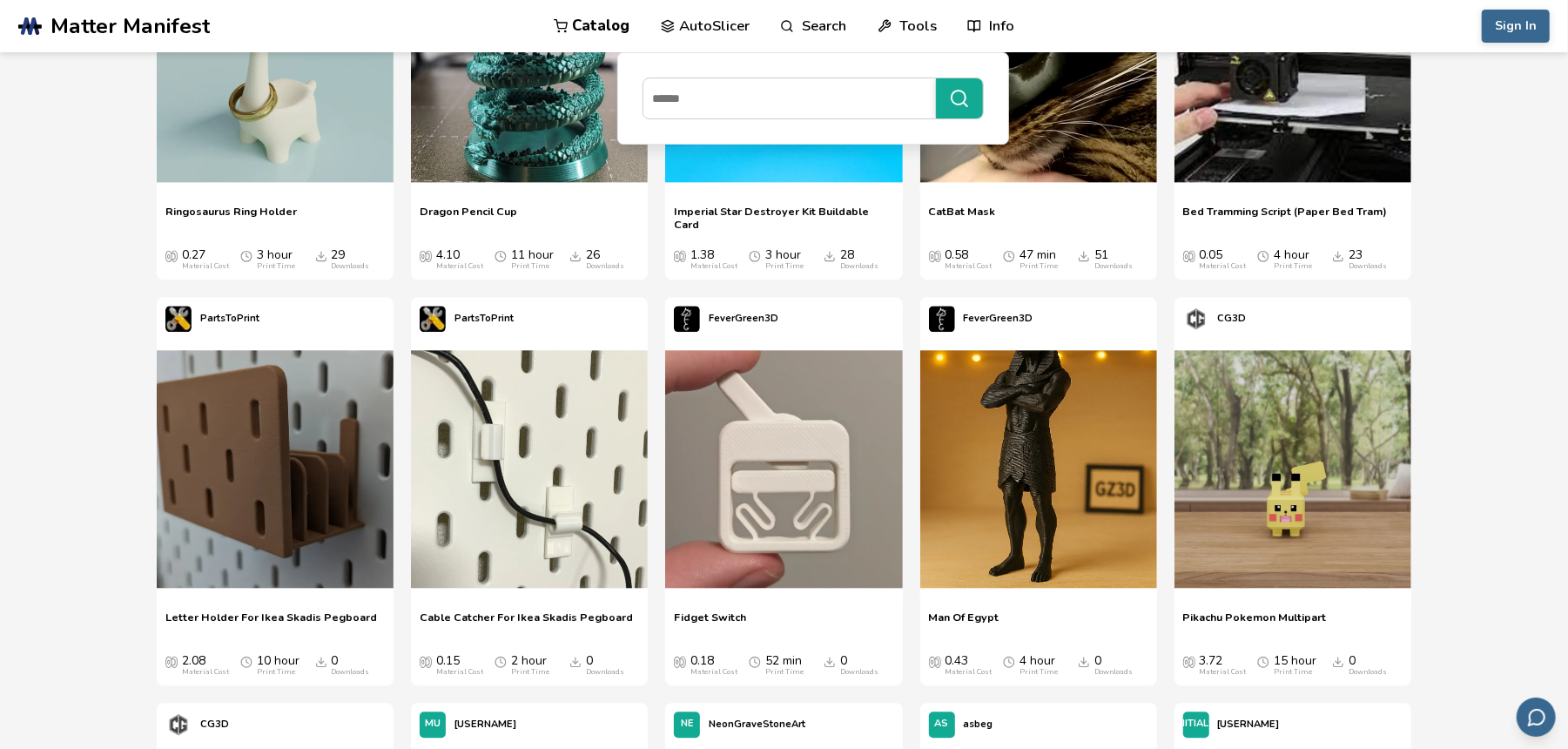 click on "Search" at bounding box center (813, 26) 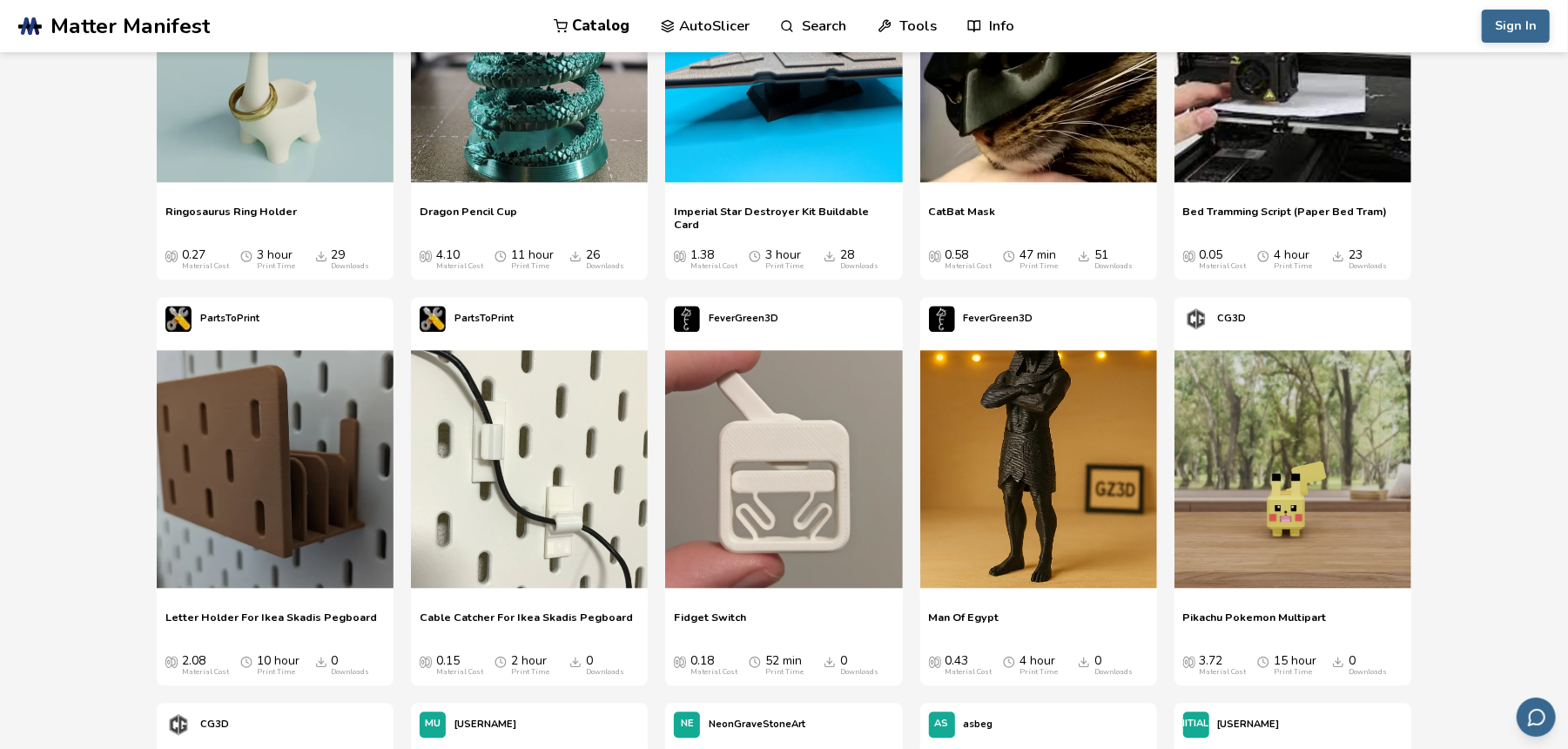 click on "Search" at bounding box center (813, 26) 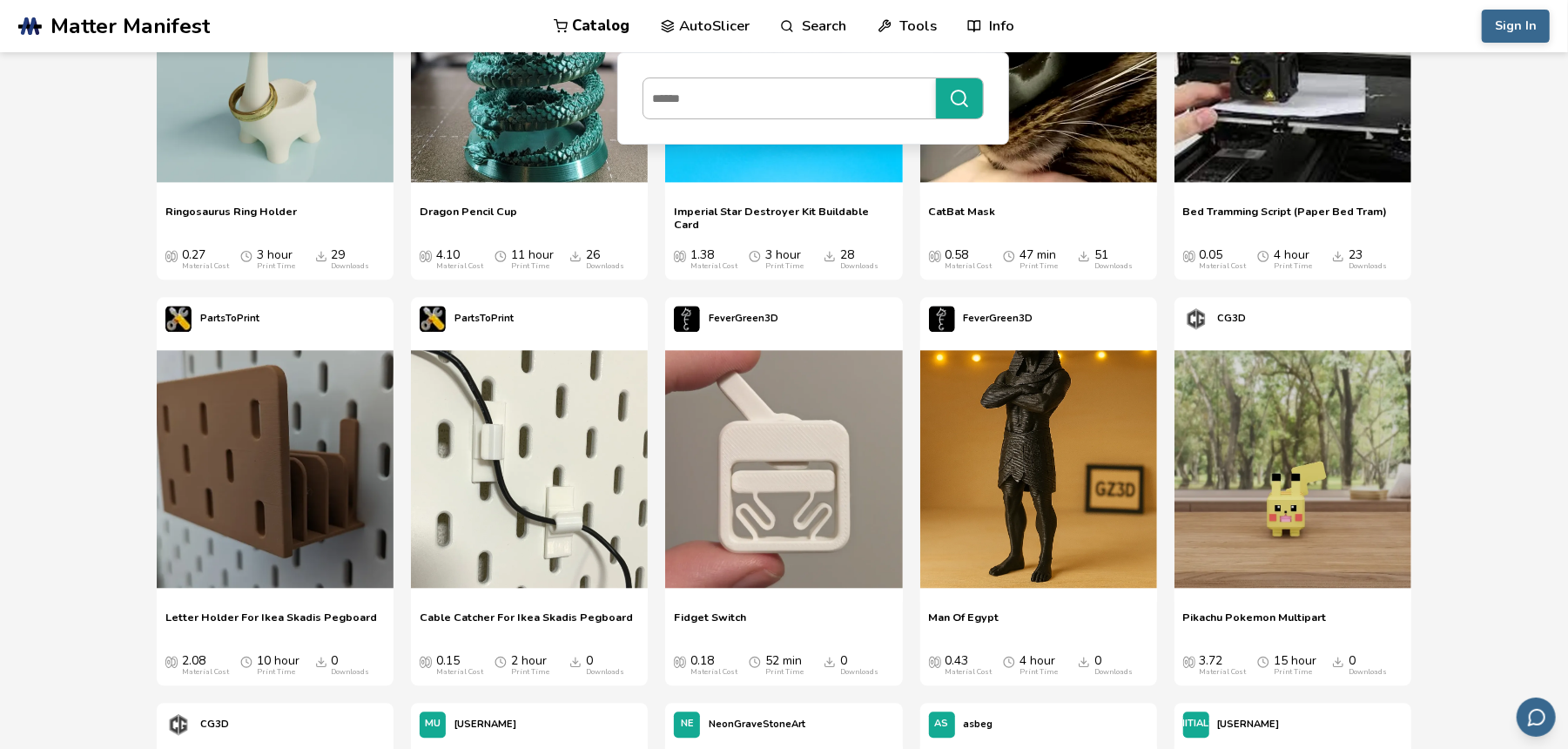 click at bounding box center (785, 98) 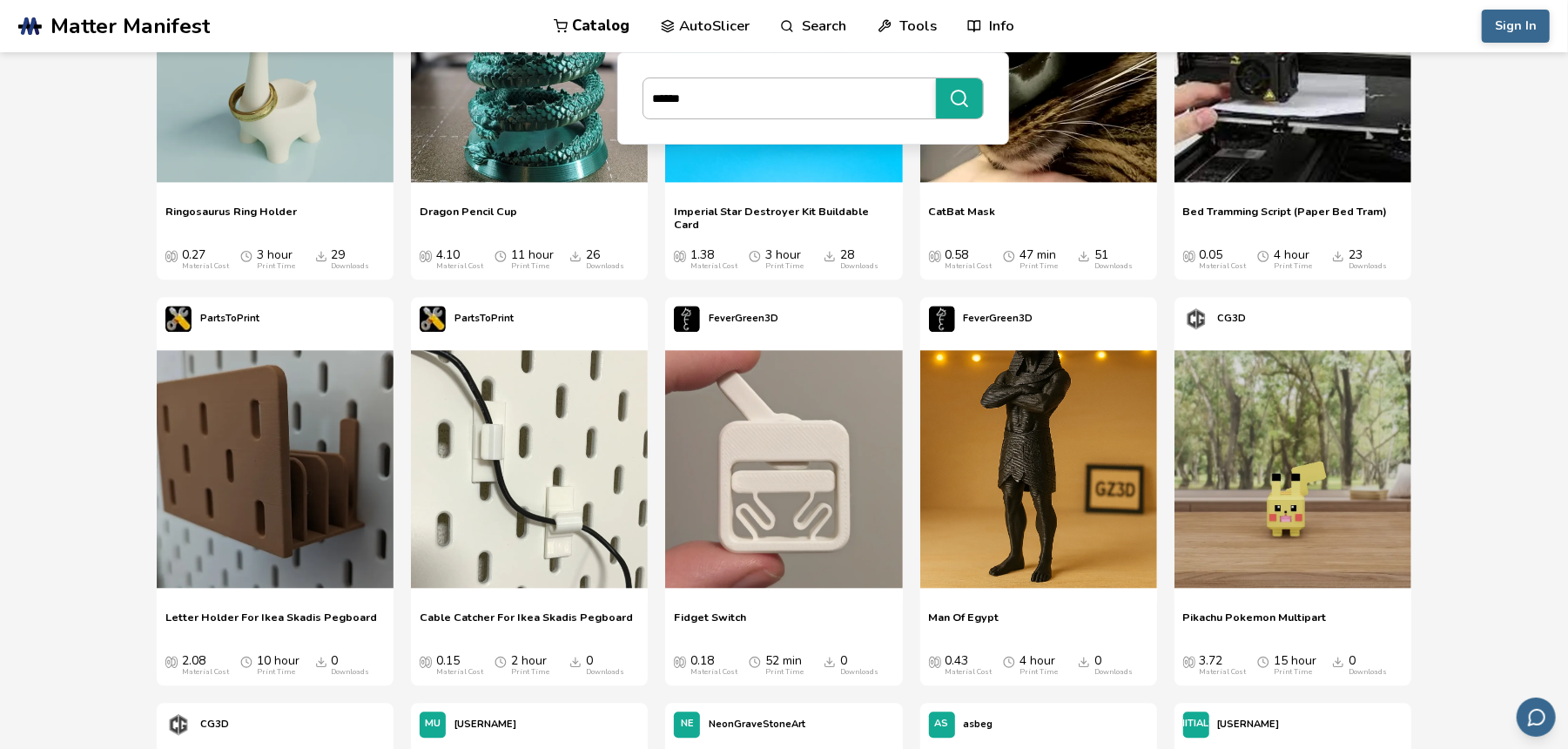 type on "******" 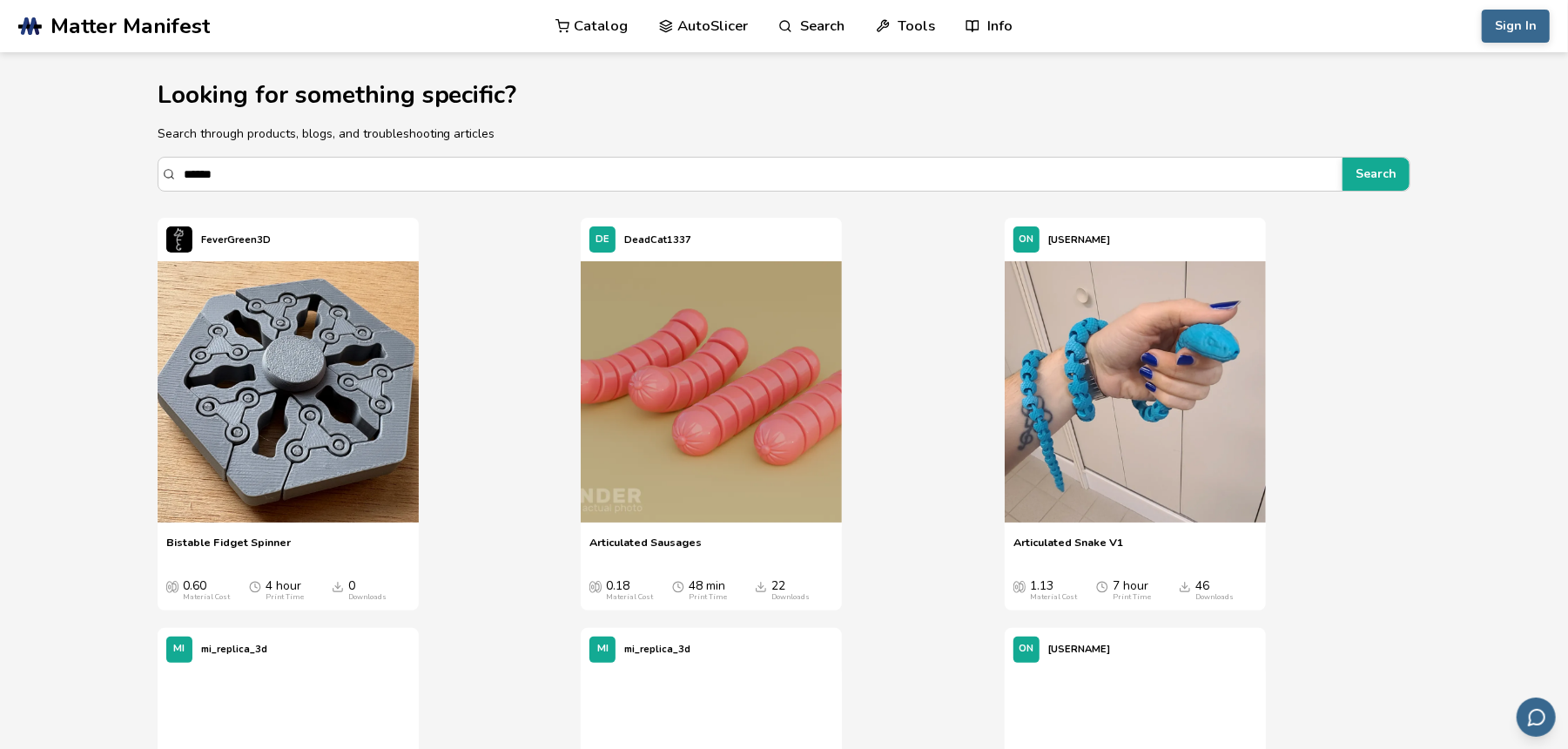 click on "ON Onasiis Articulated Snake V1 Articulated Snake V1 1.13 Material Cost 7 hour Print Time 46 Downloads" at bounding box center (1208, 414) 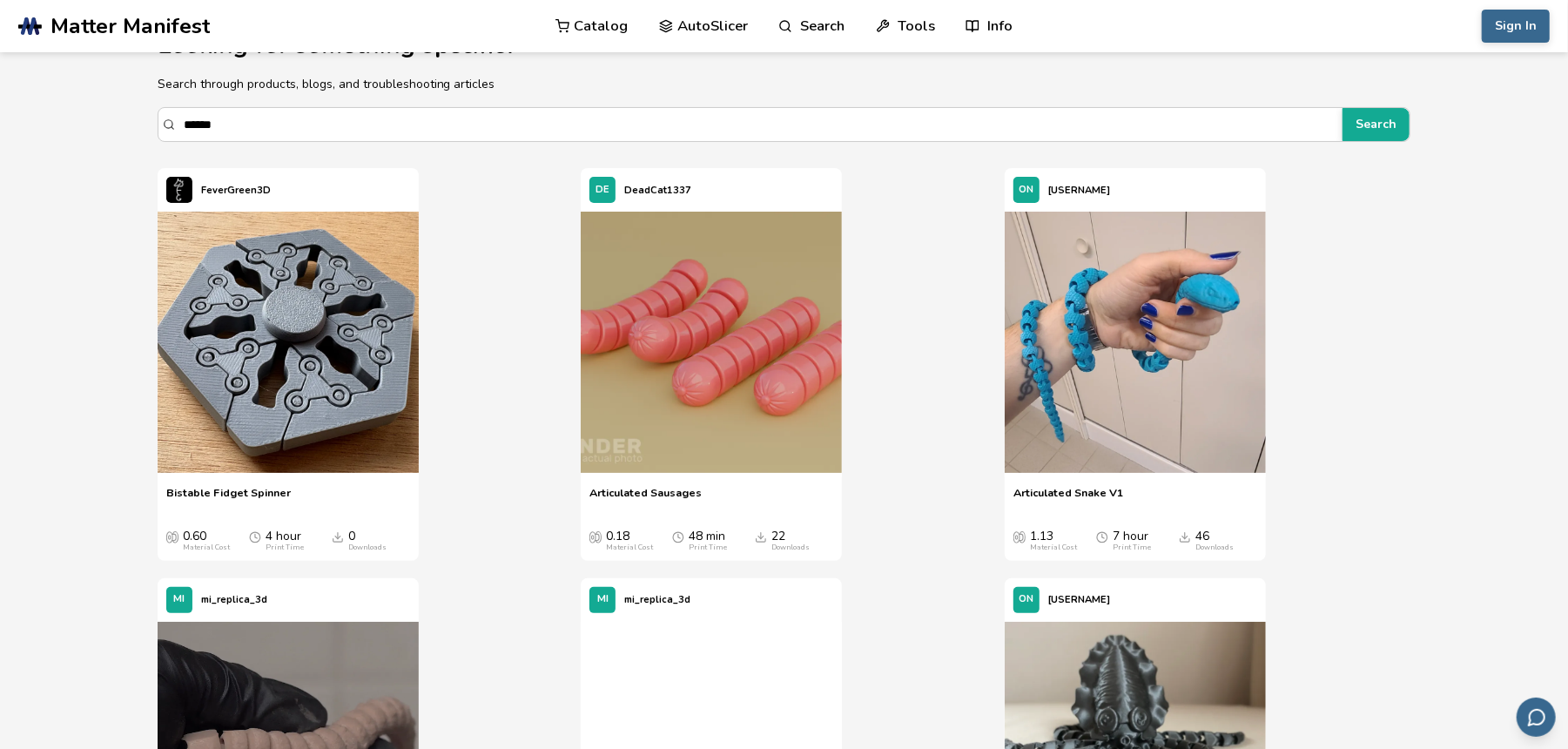 scroll, scrollTop: 0, scrollLeft: 0, axis: both 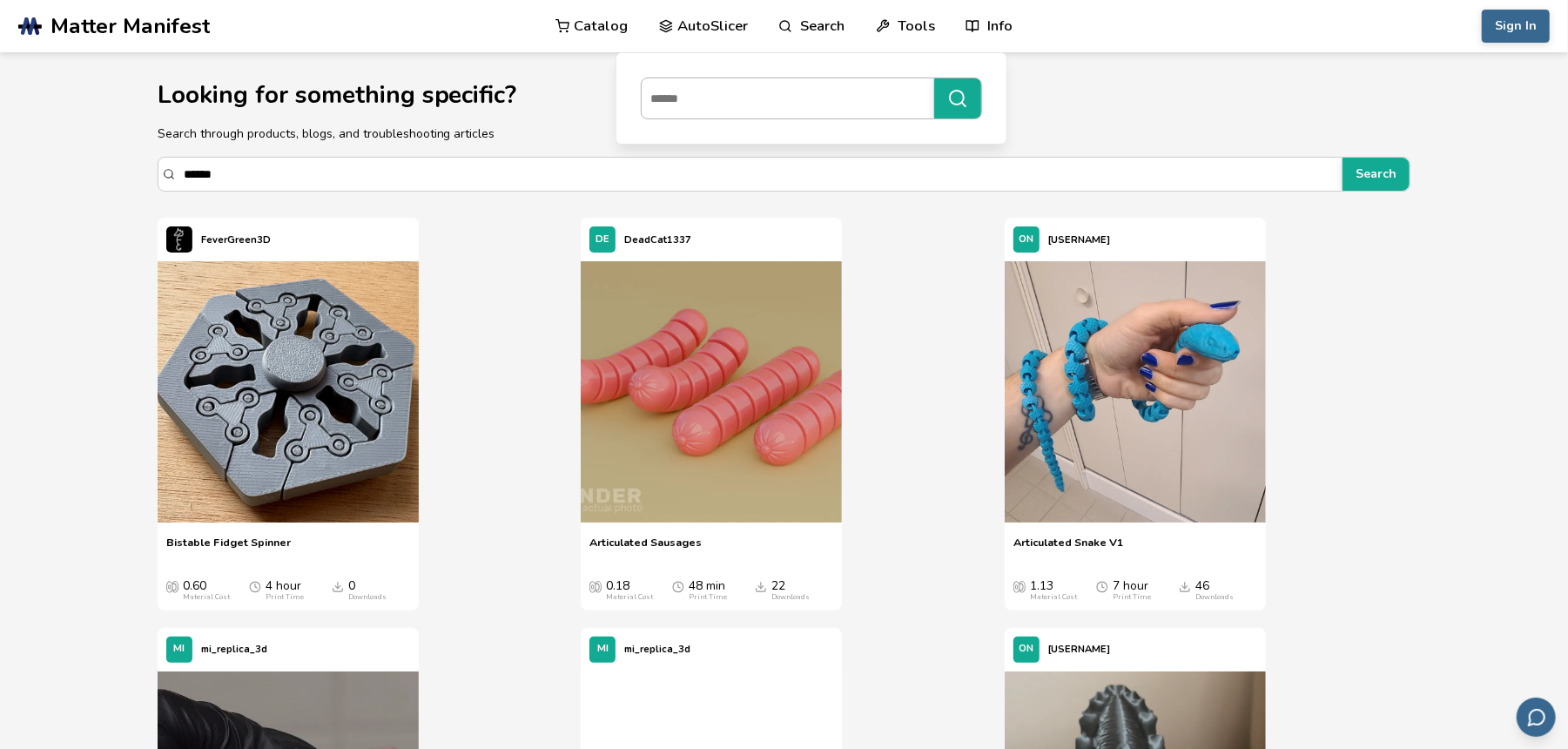 click at bounding box center [784, 98] 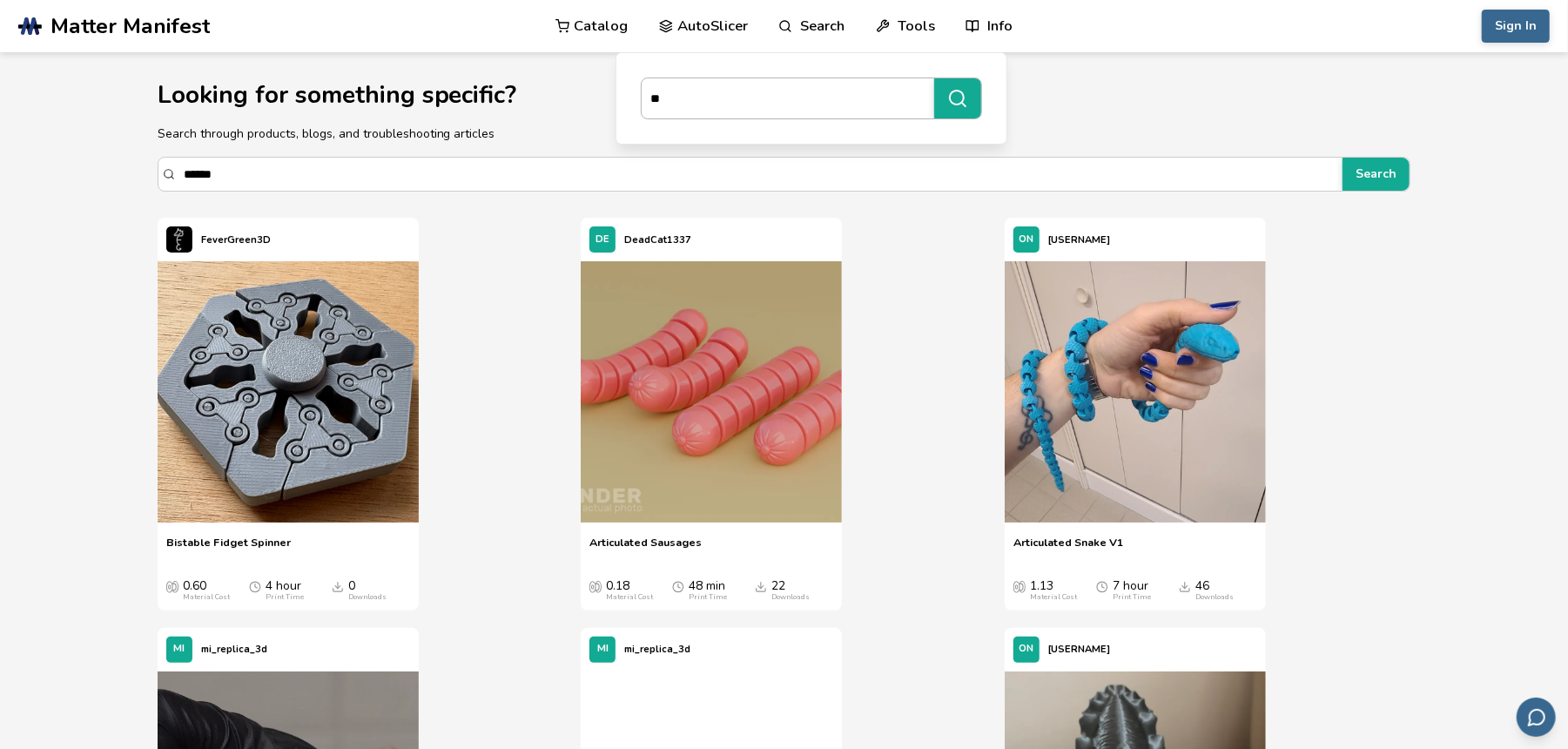 type on "*" 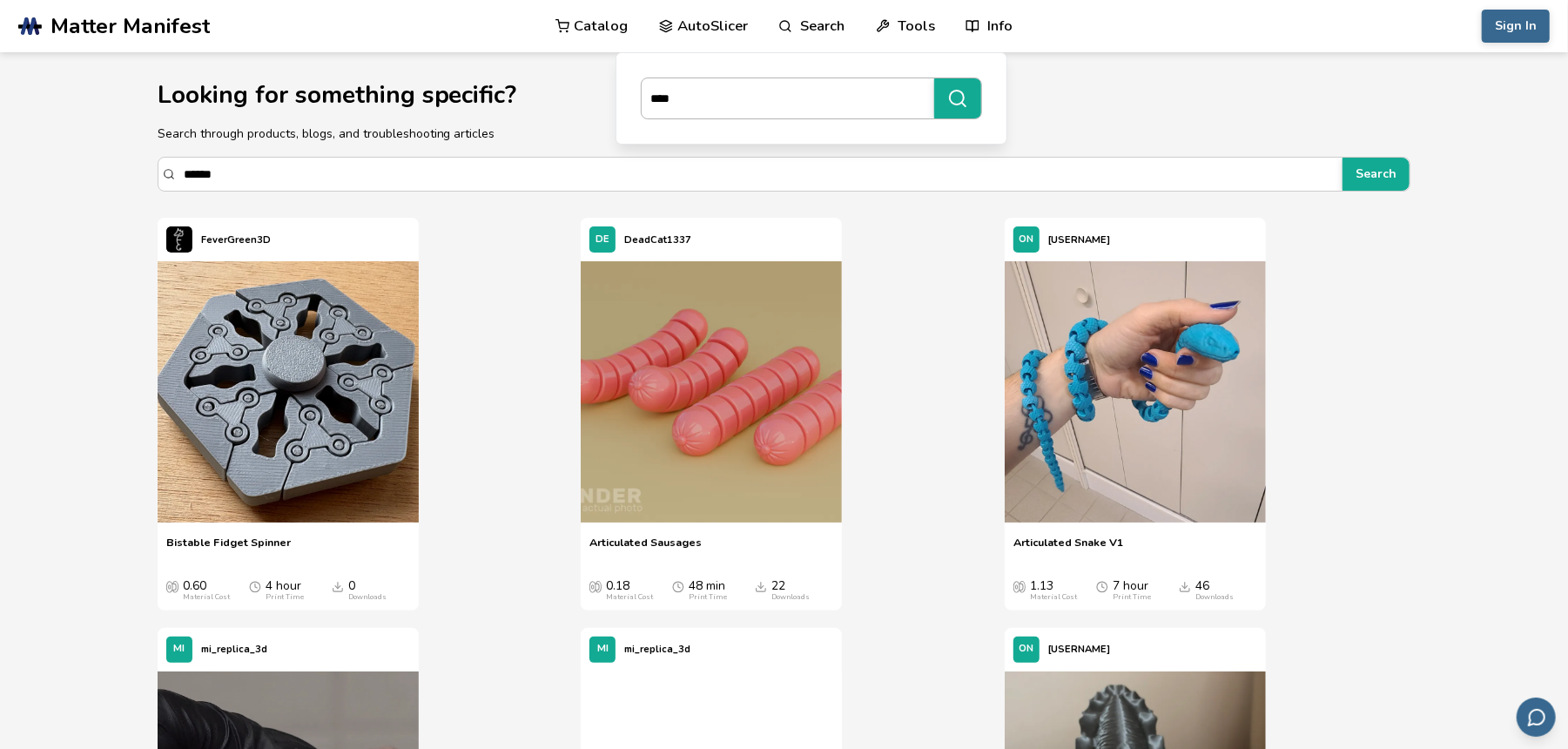 type on "****" 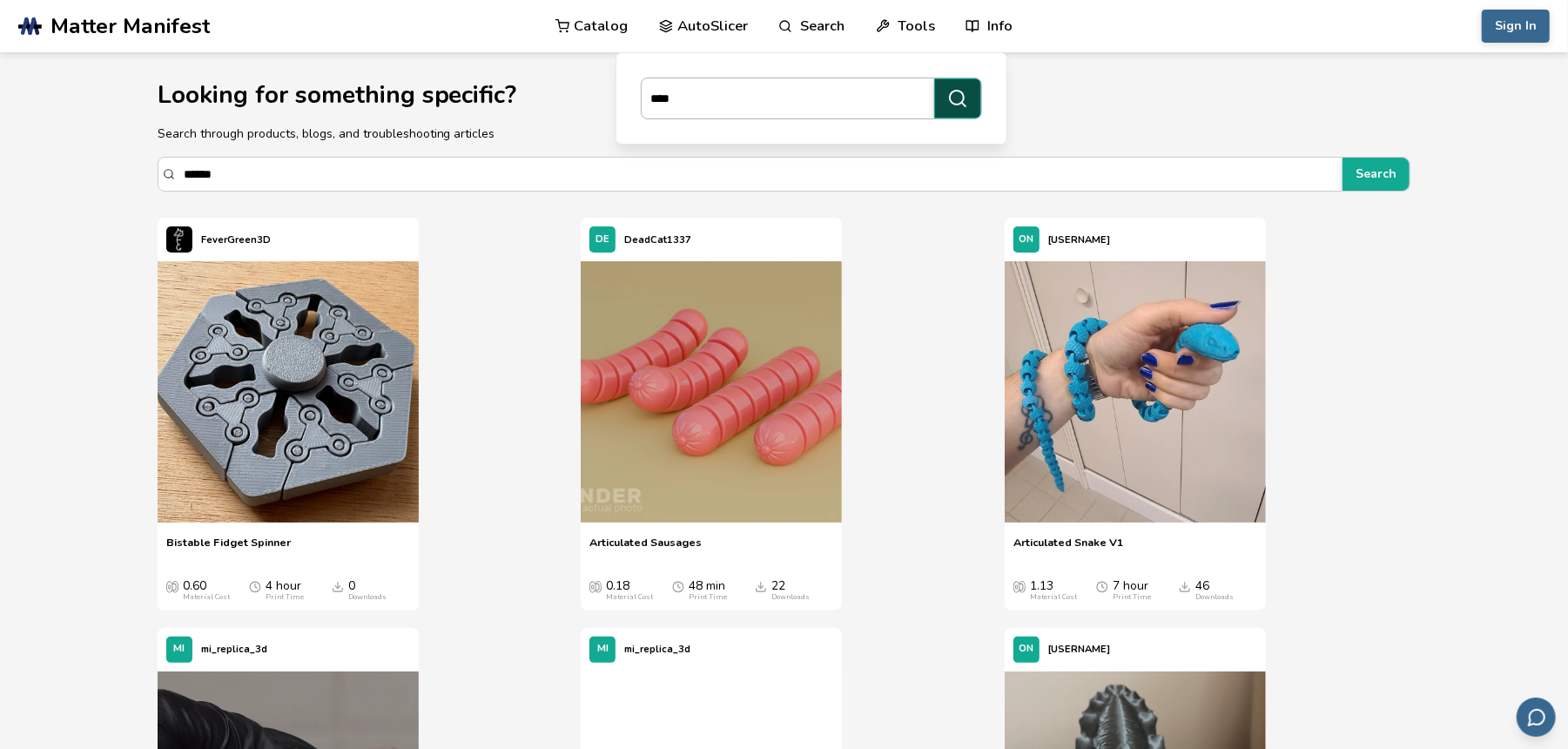 click 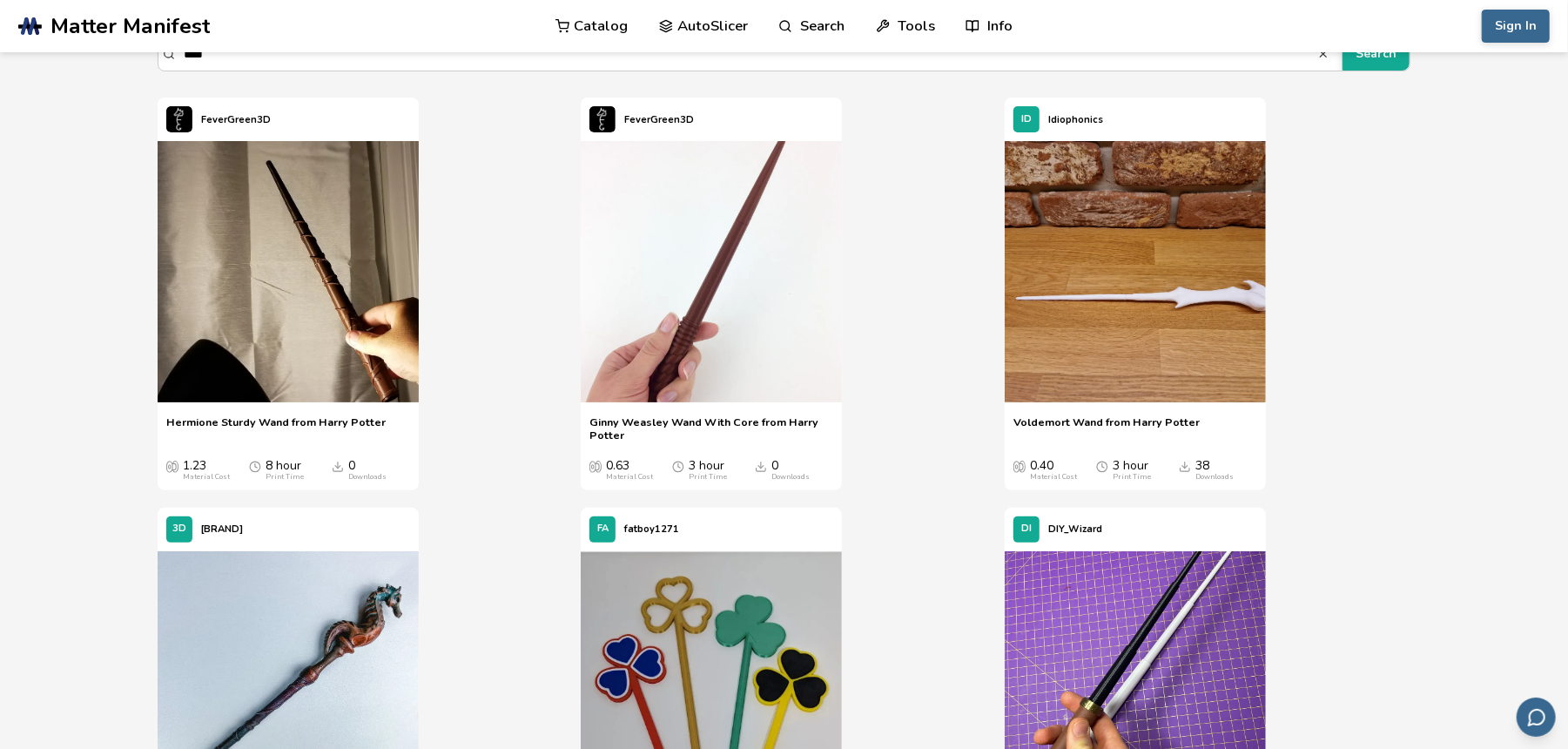 scroll, scrollTop: 117, scrollLeft: 0, axis: vertical 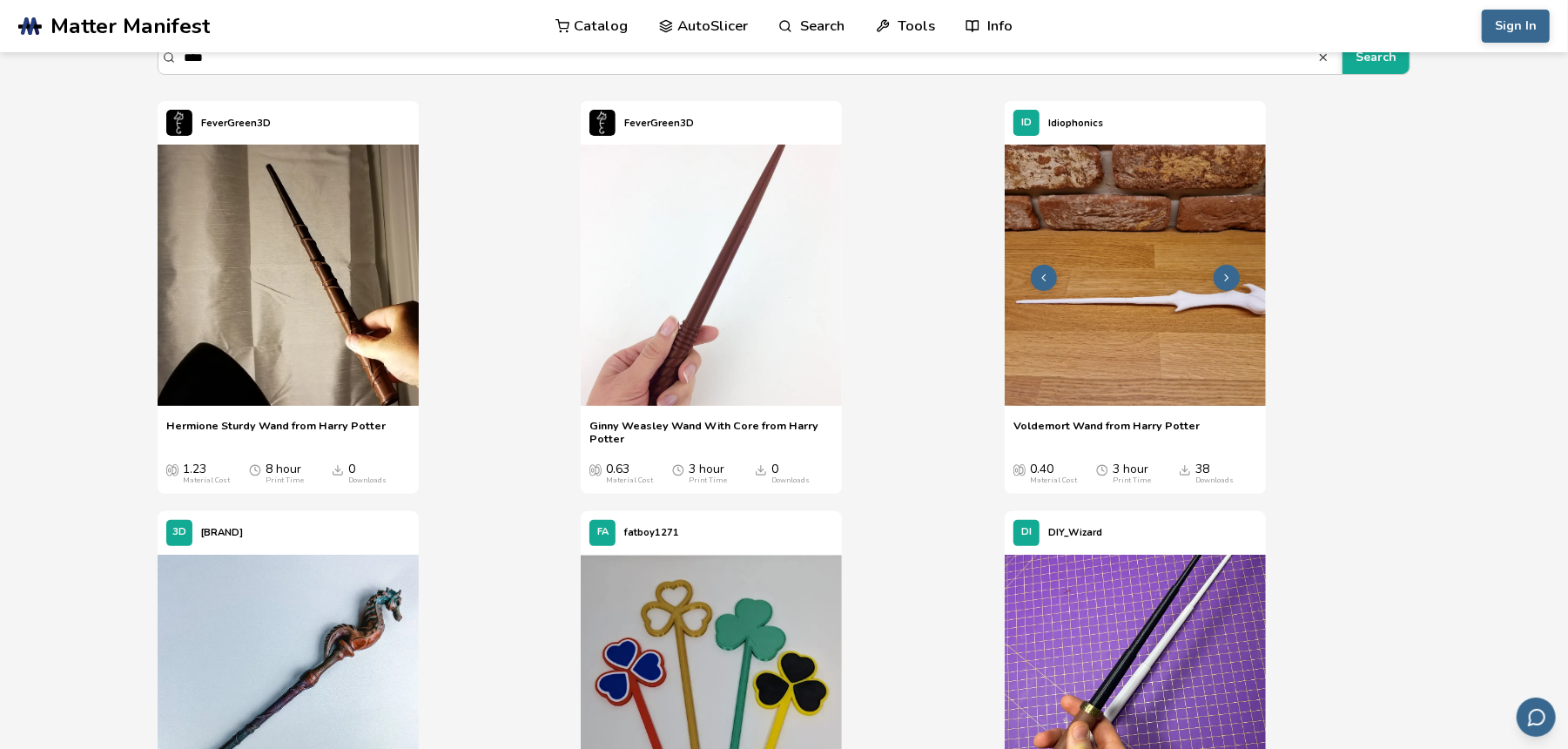 click 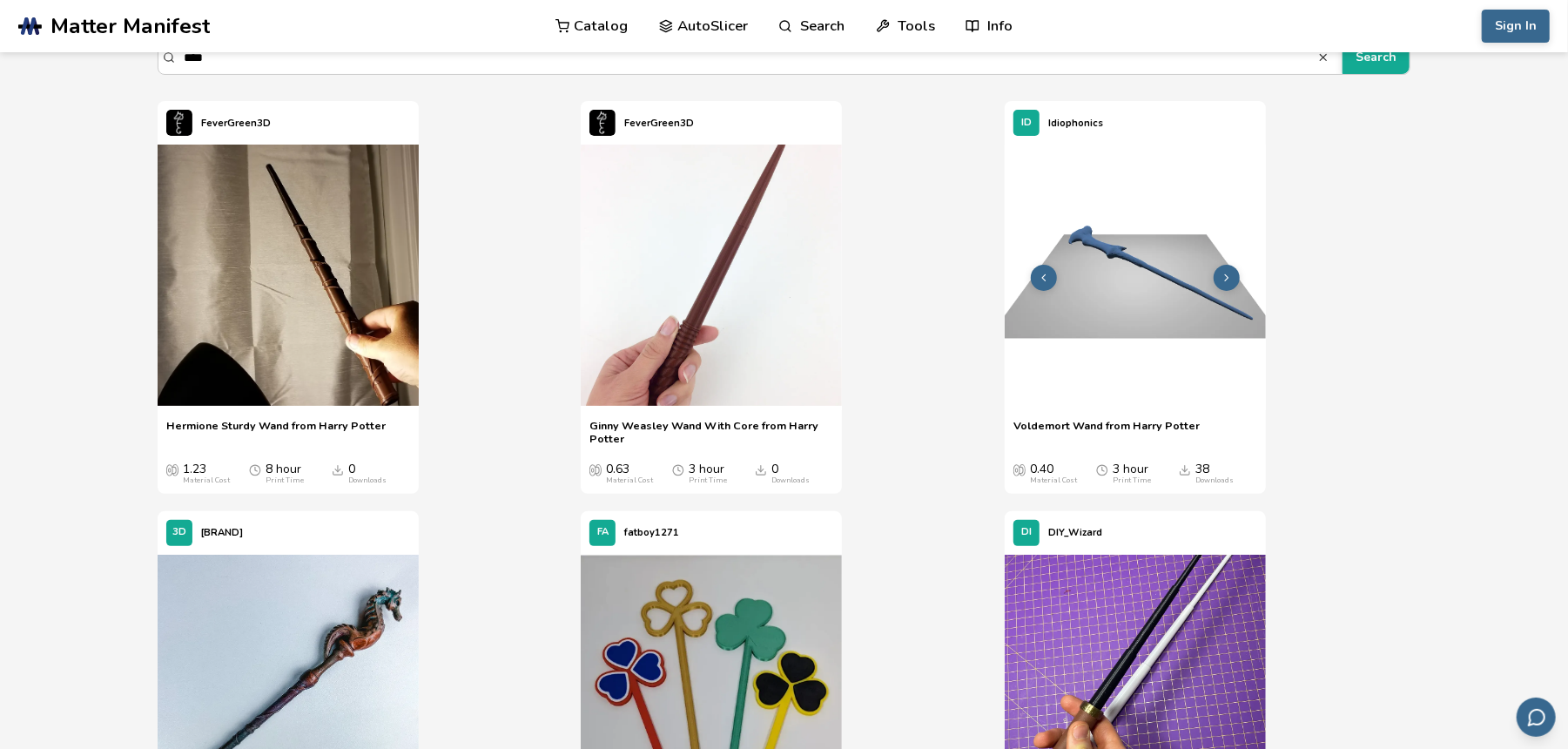 click 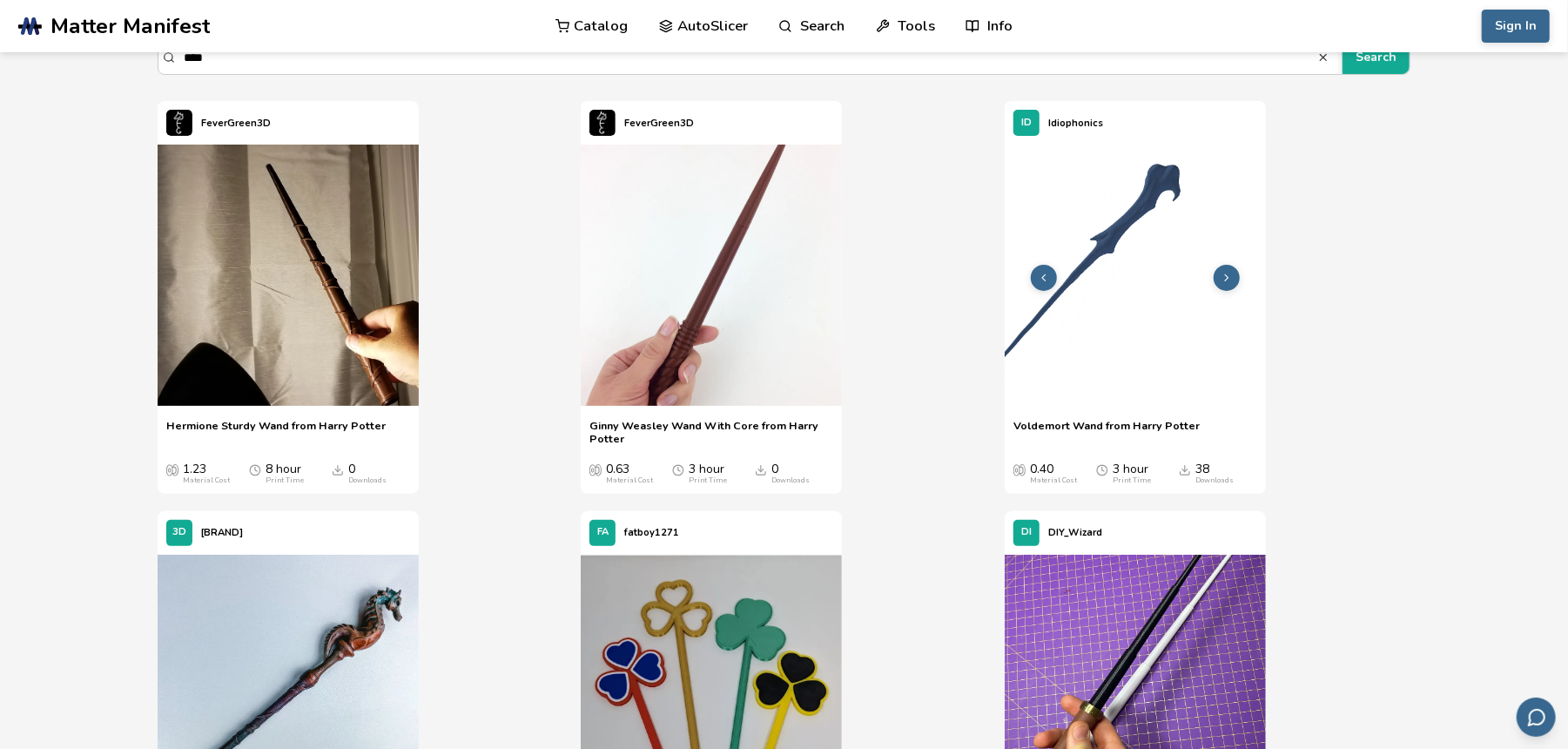 click 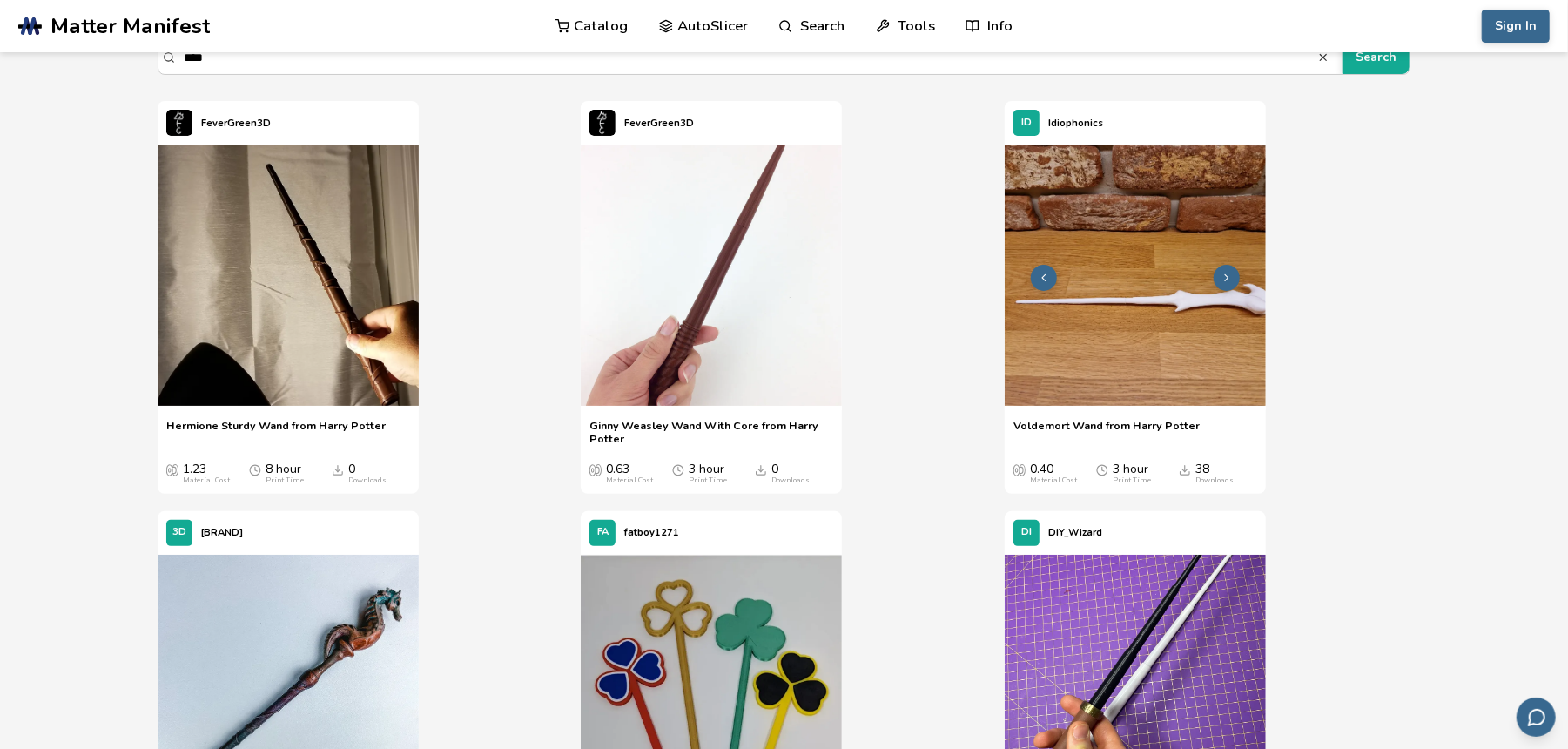 click 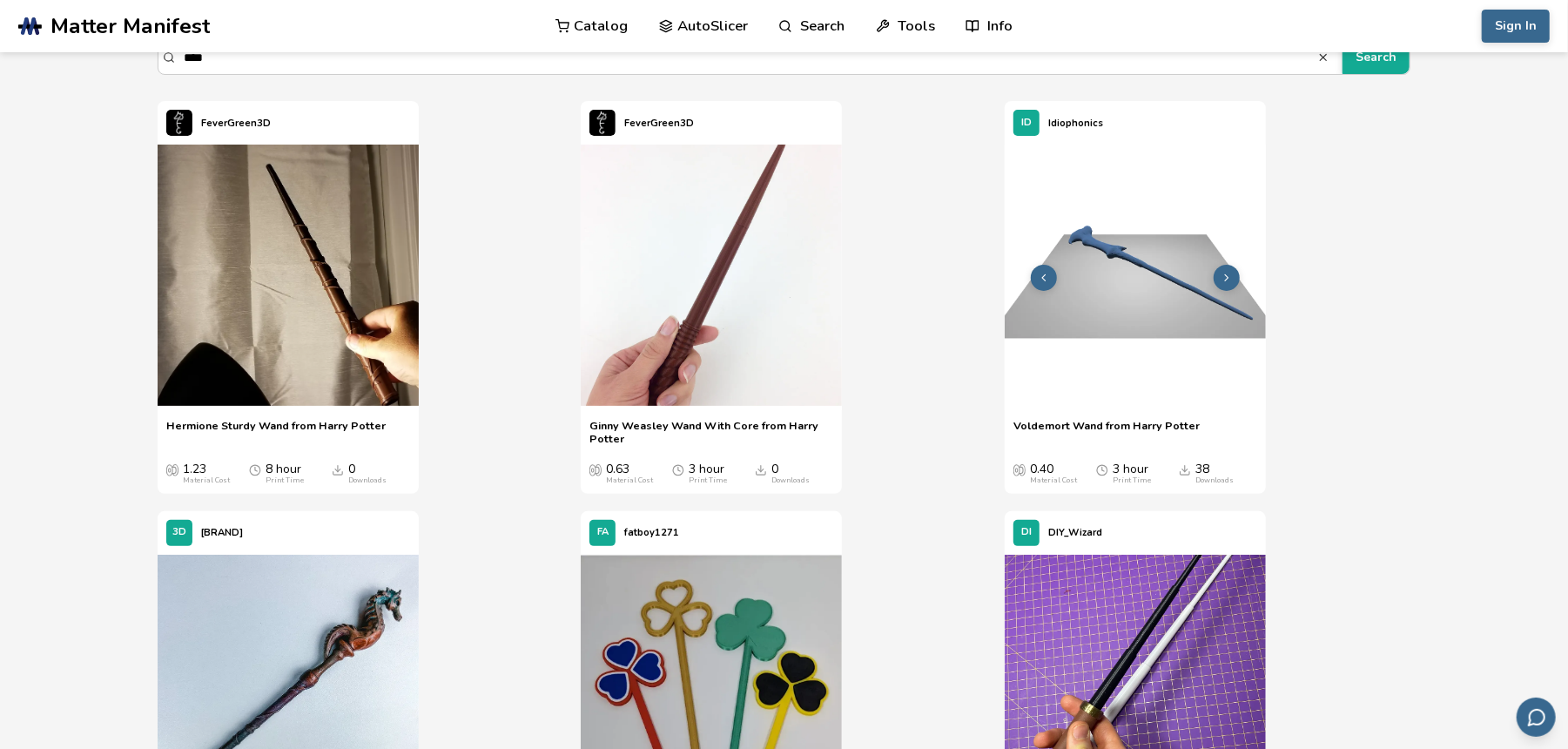 click 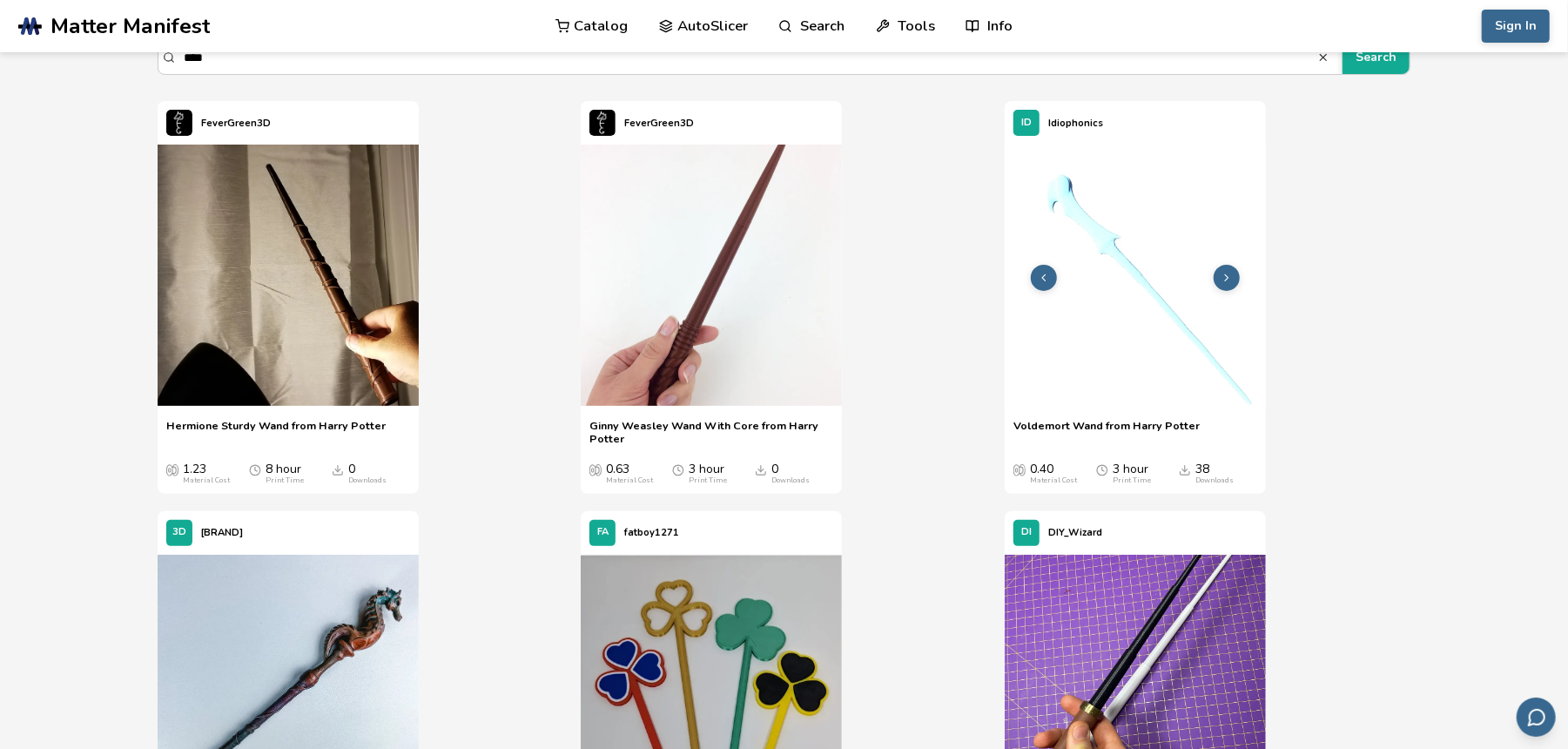click 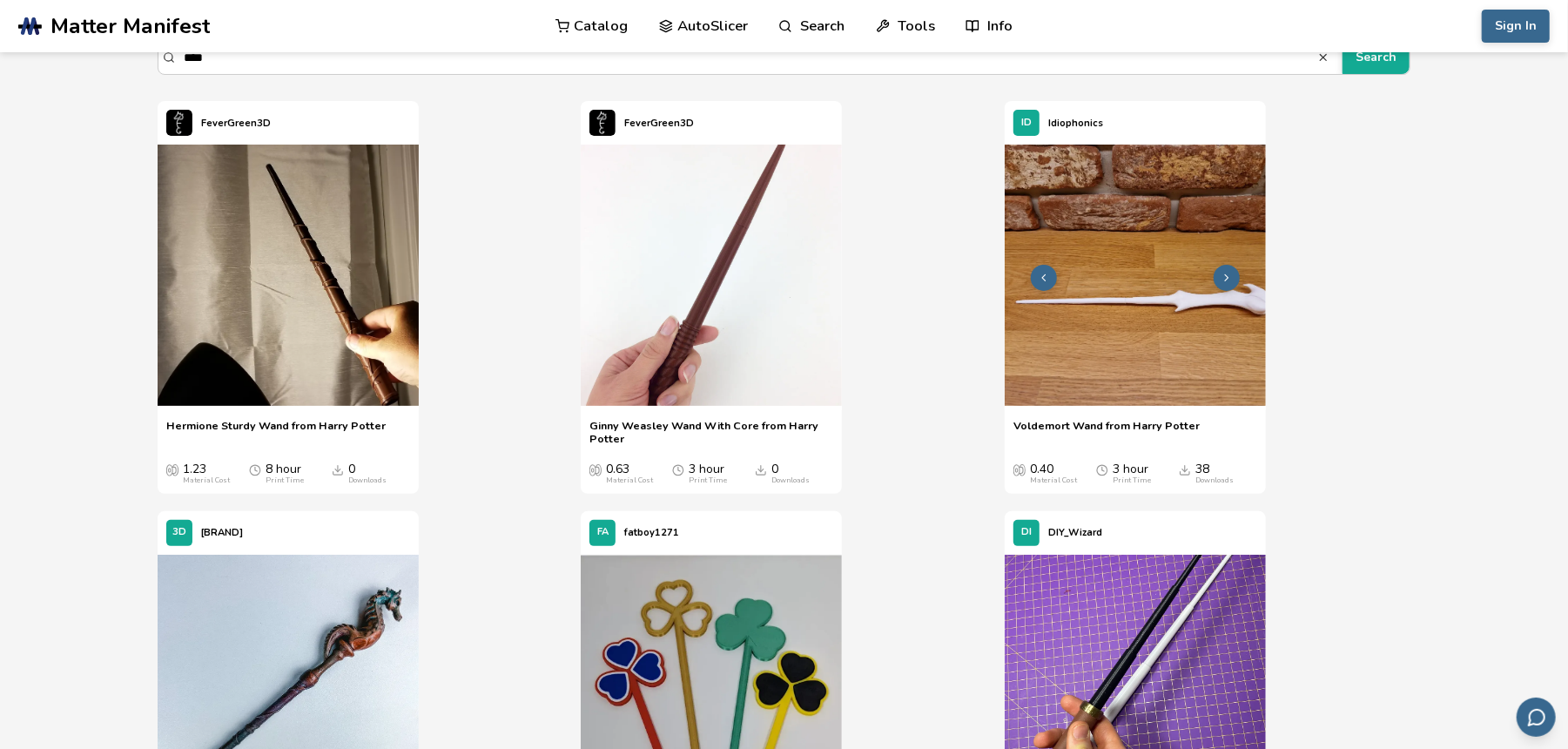 click 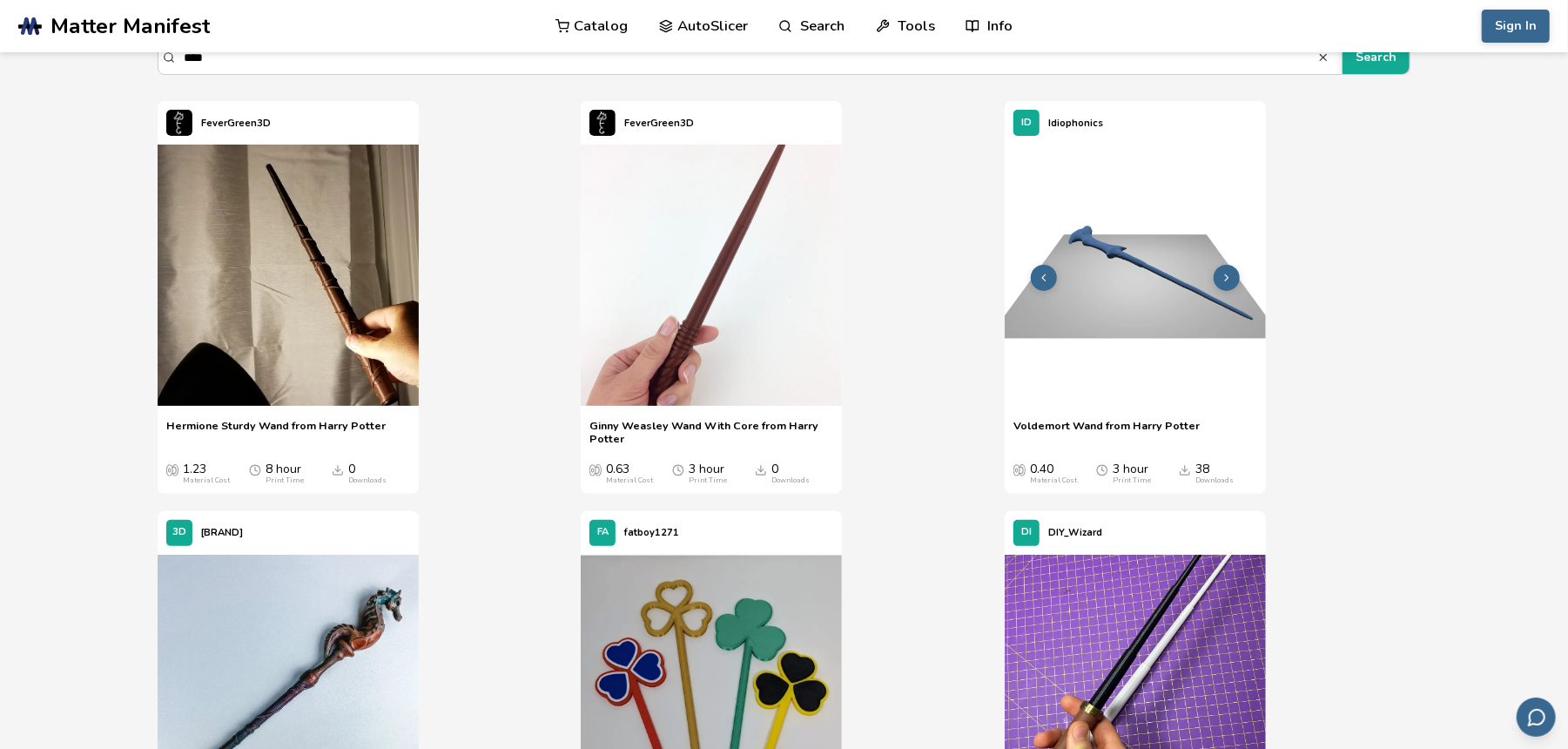click 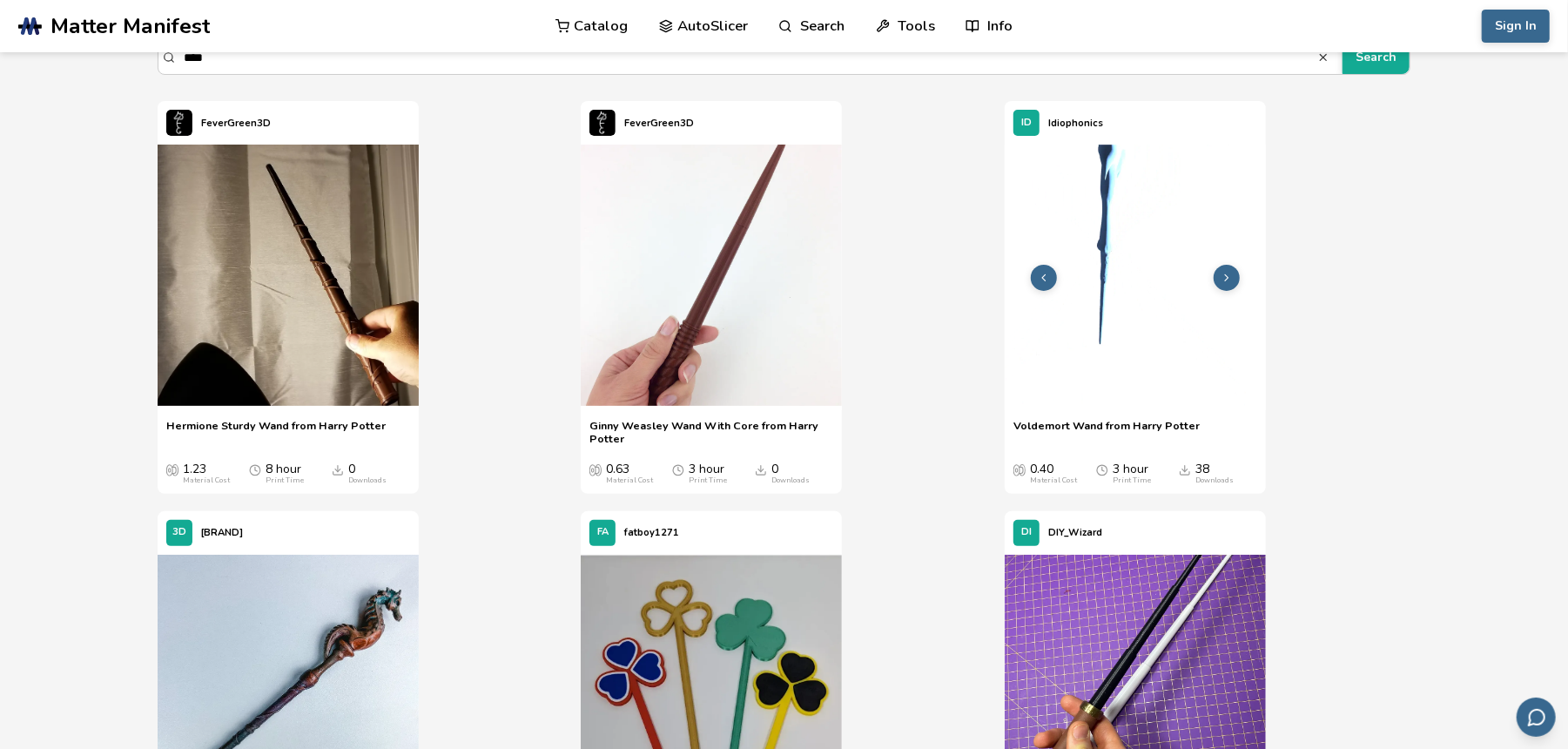 click 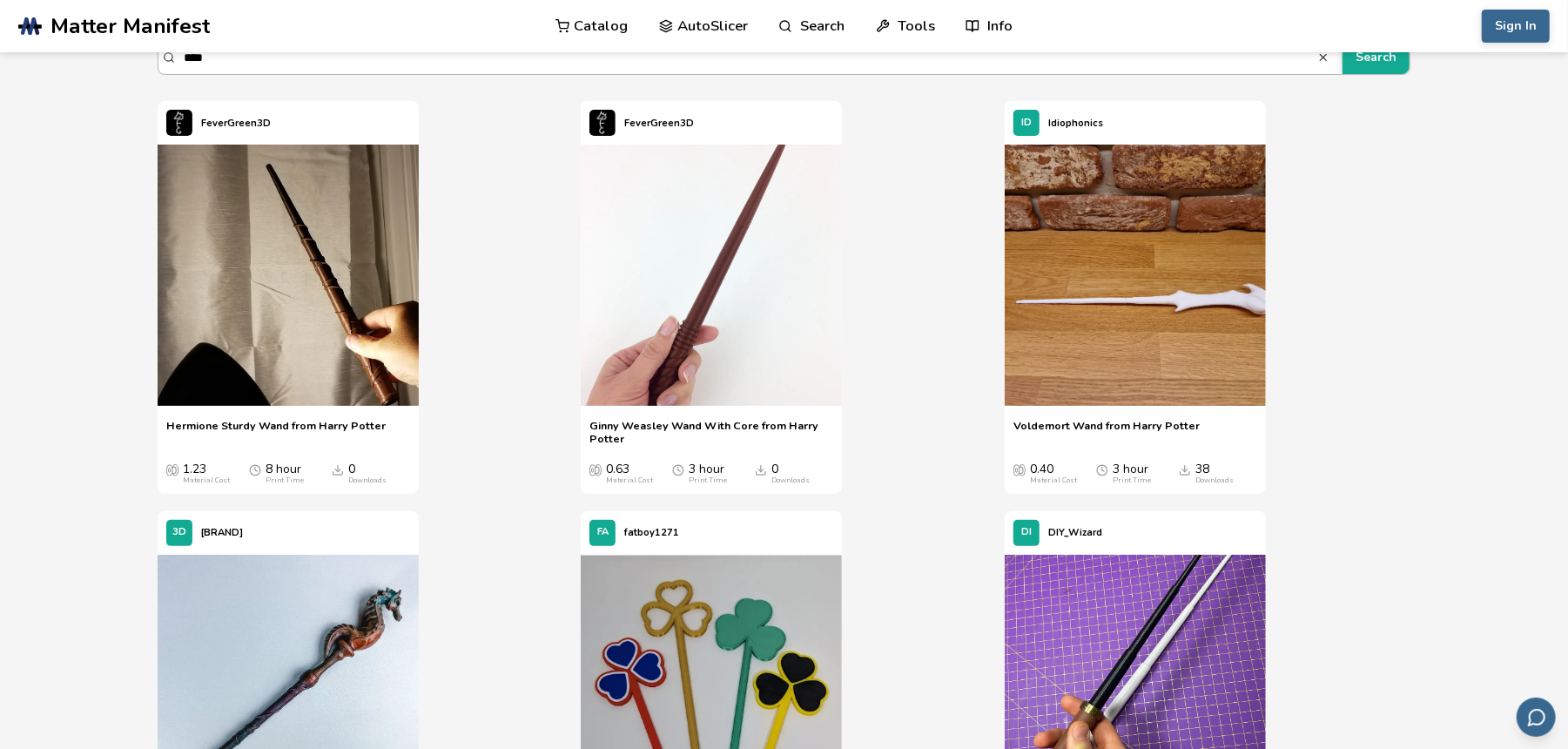 click on "******" at bounding box center (750, 57) 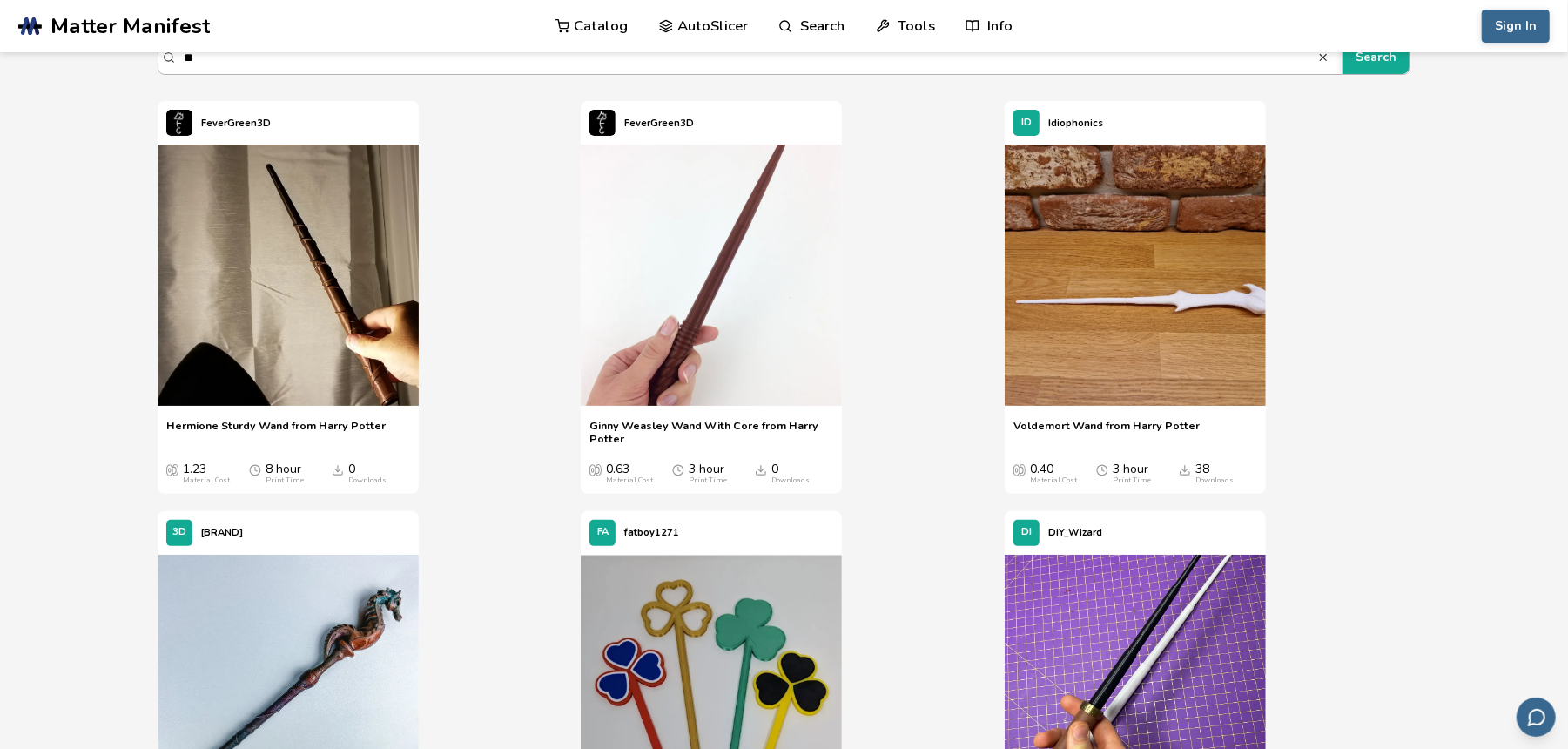 type on "*" 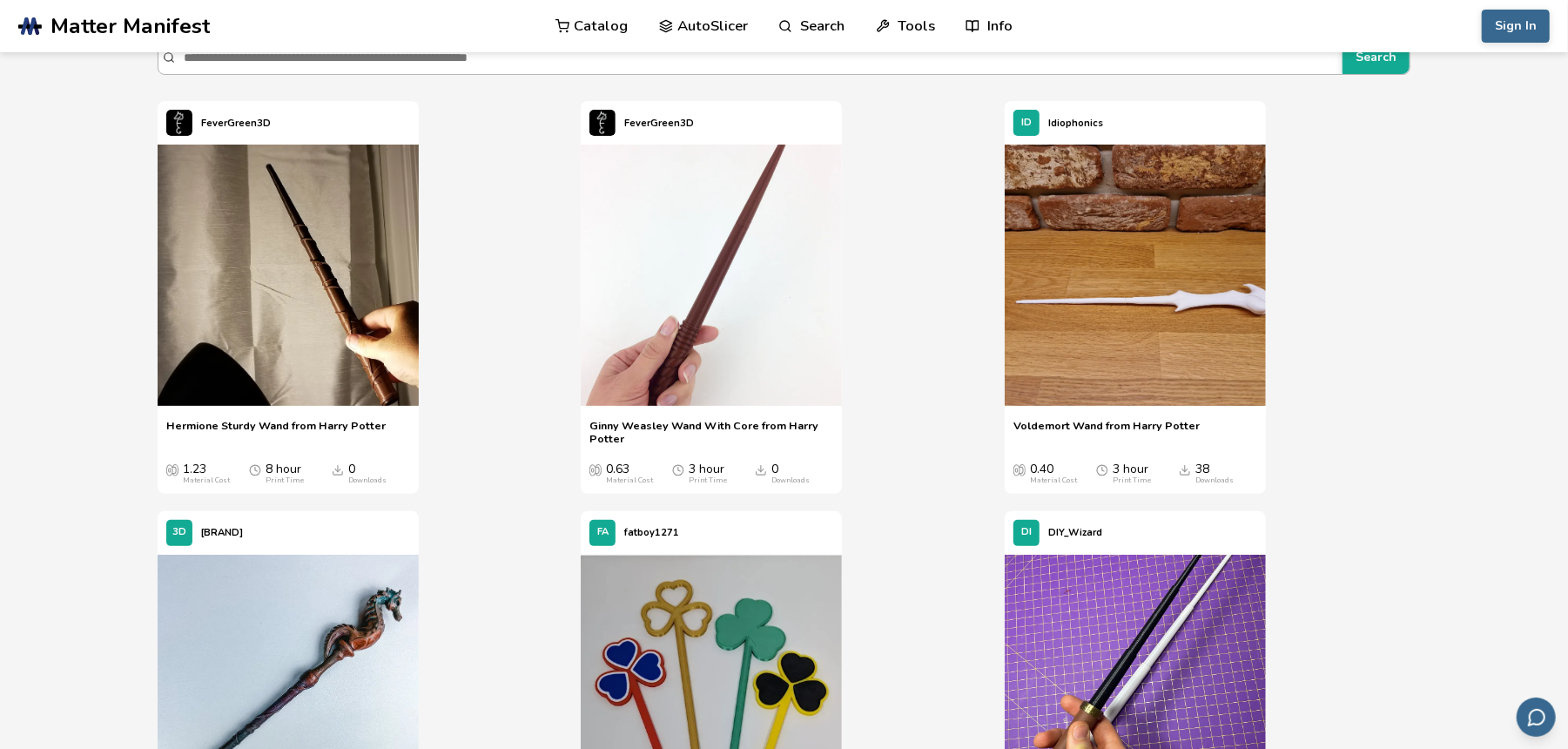 scroll, scrollTop: 0, scrollLeft: 0, axis: both 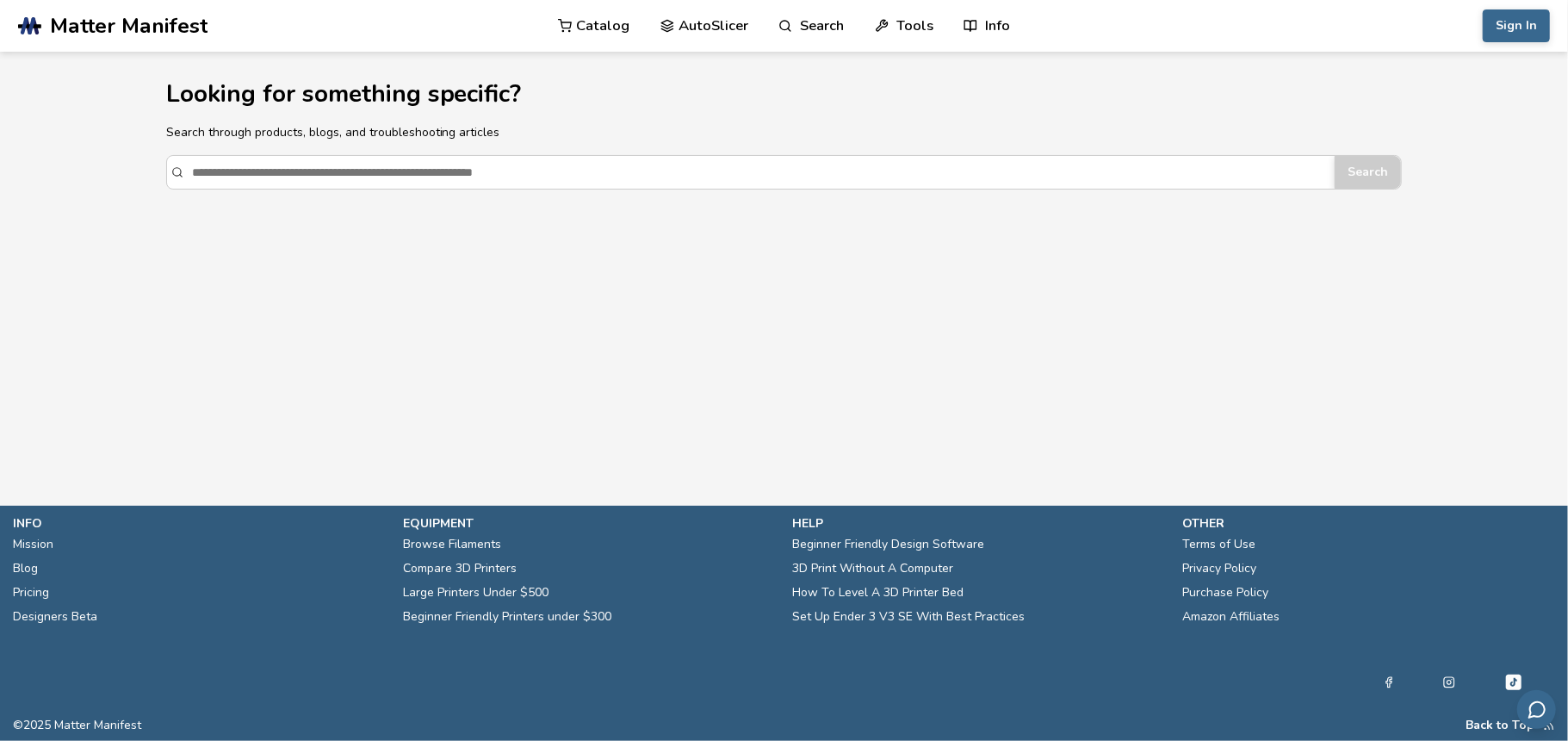 type 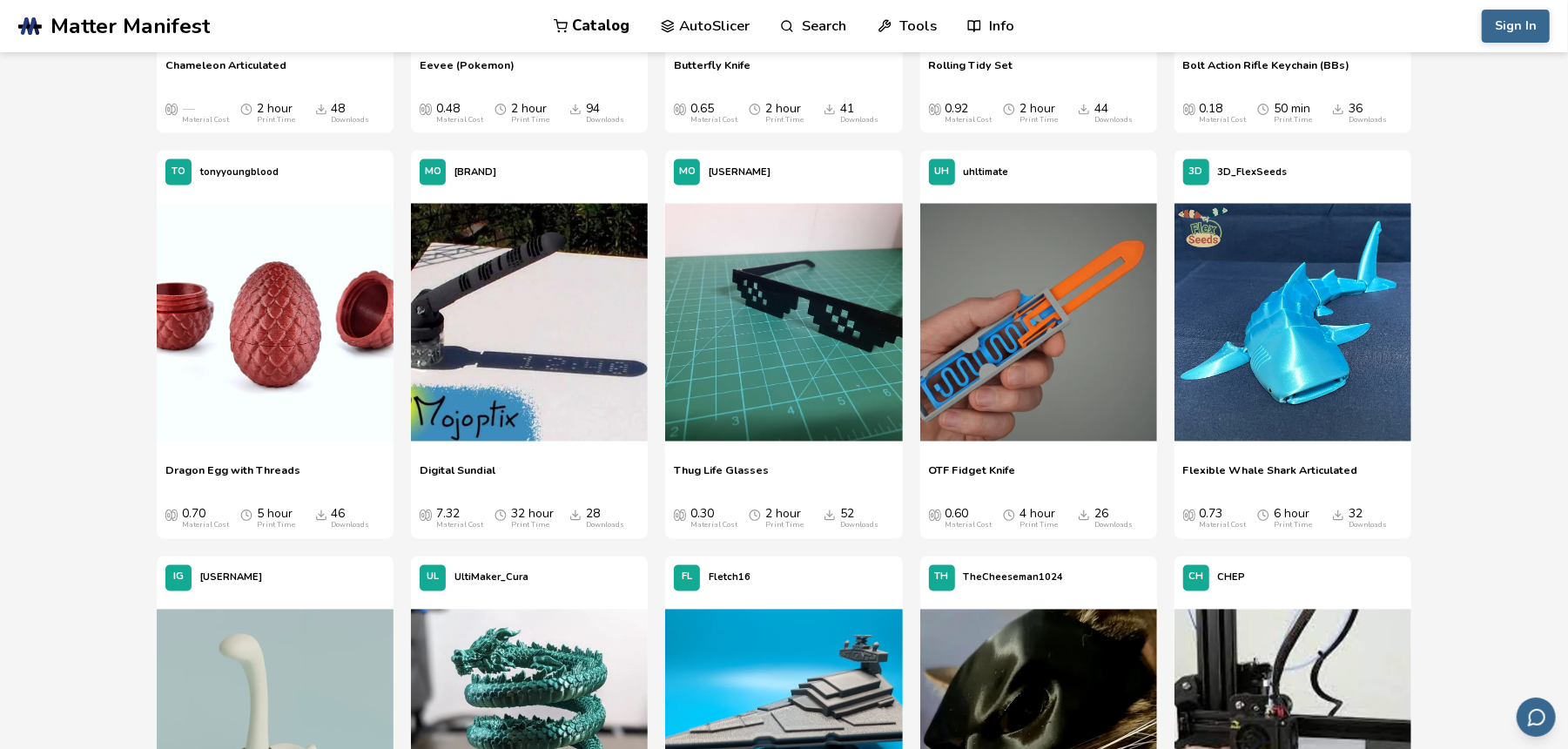 scroll, scrollTop: 2070, scrollLeft: 0, axis: vertical 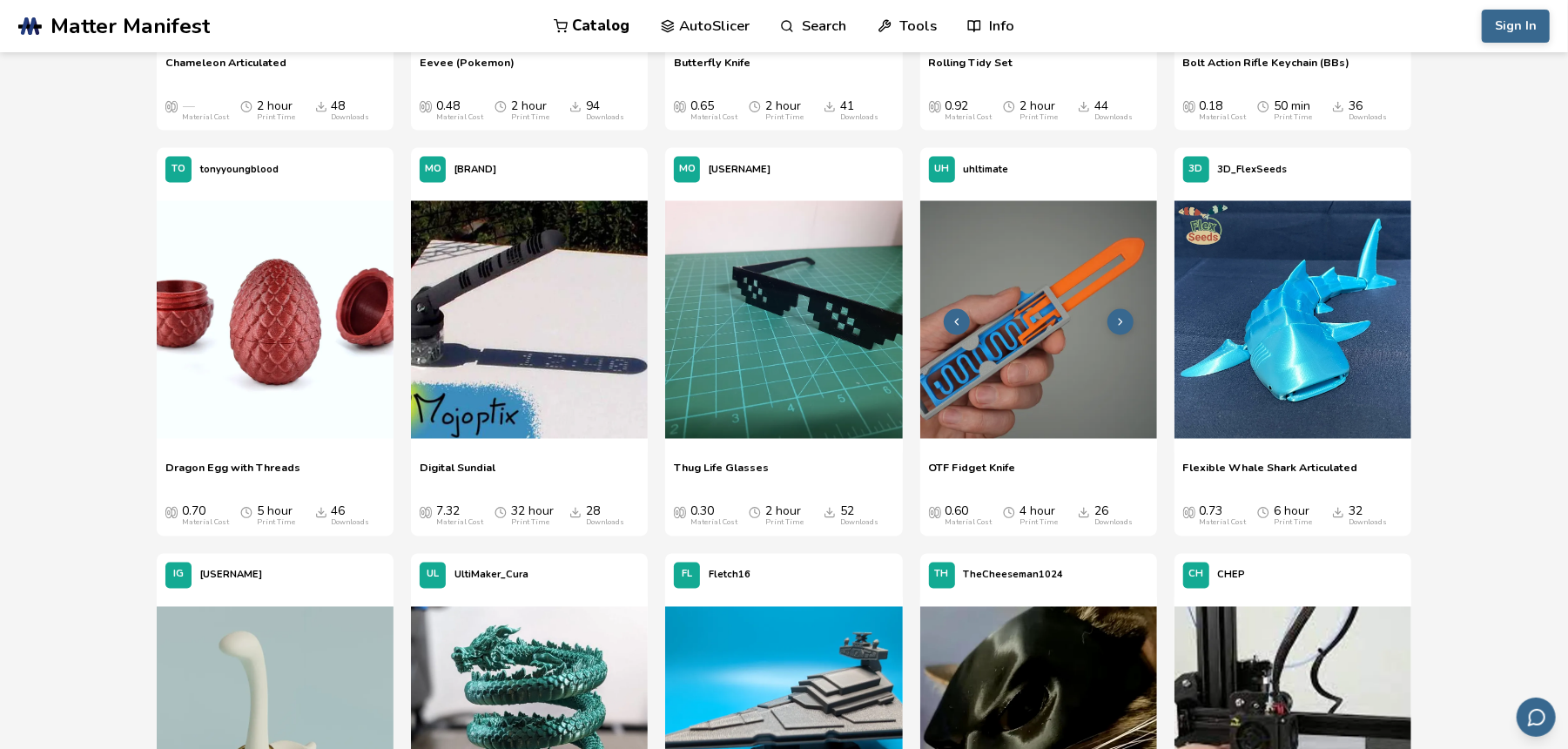 click at bounding box center (1039, 320) 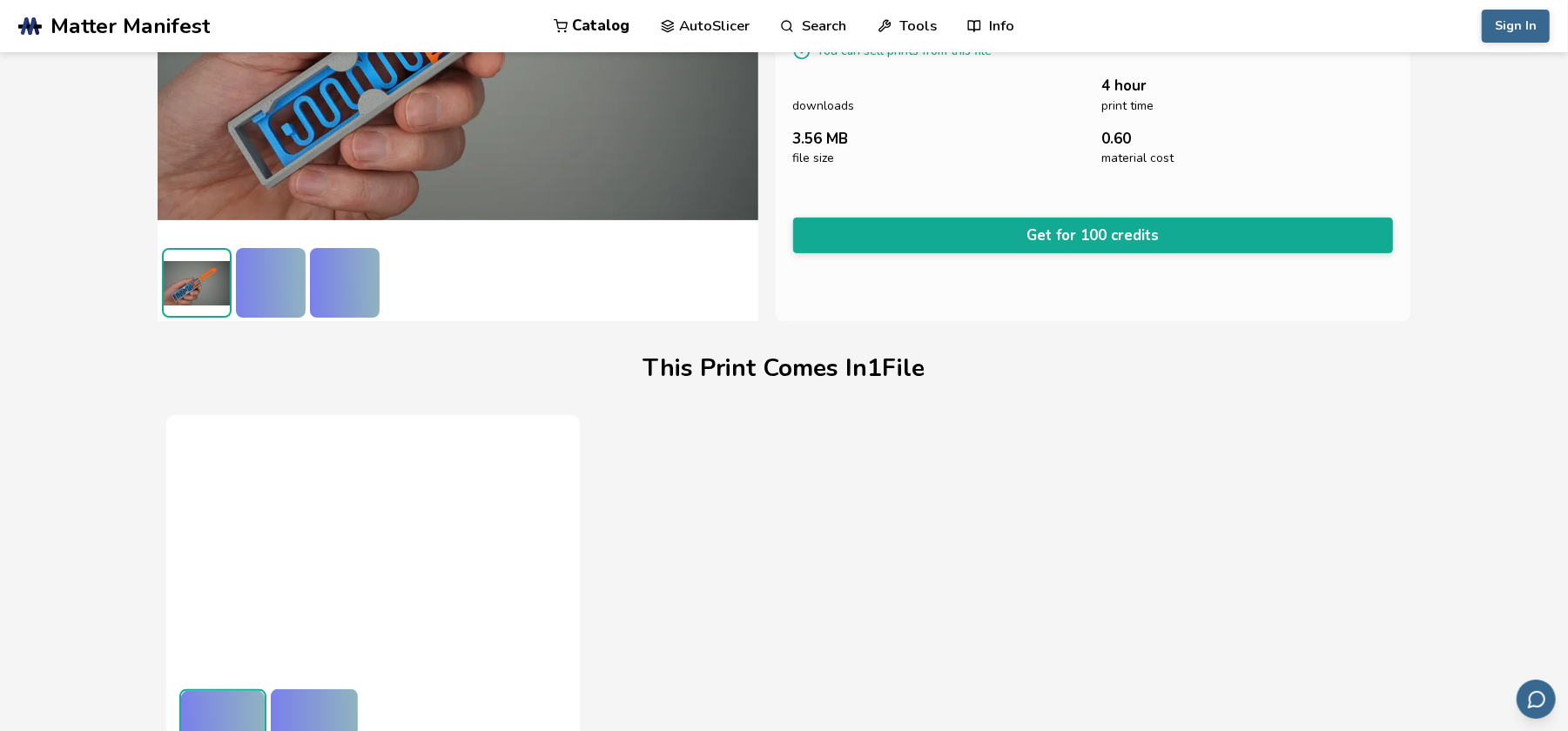 scroll, scrollTop: 294, scrollLeft: 0, axis: vertical 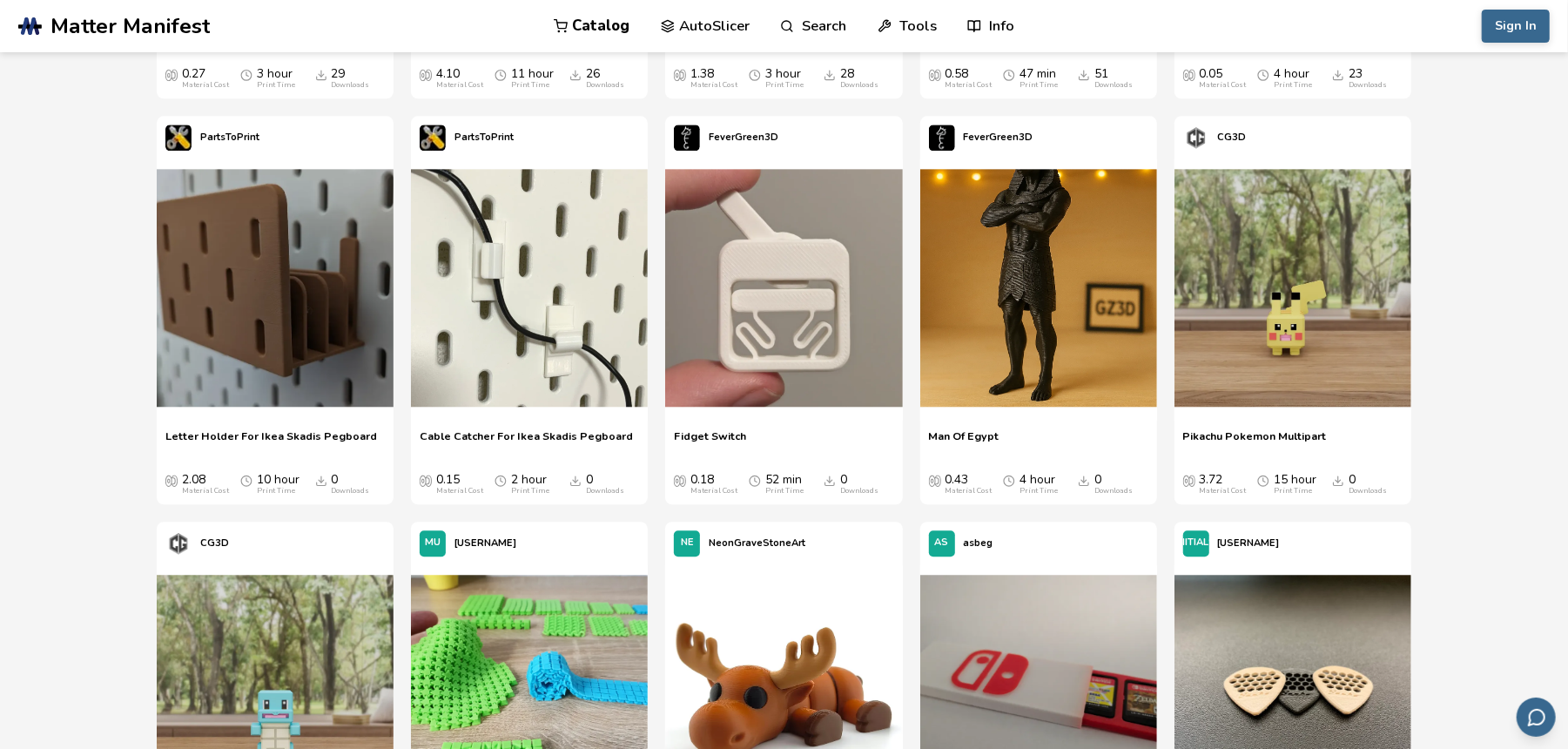 click on "Fidget Switch" at bounding box center (710, 442) 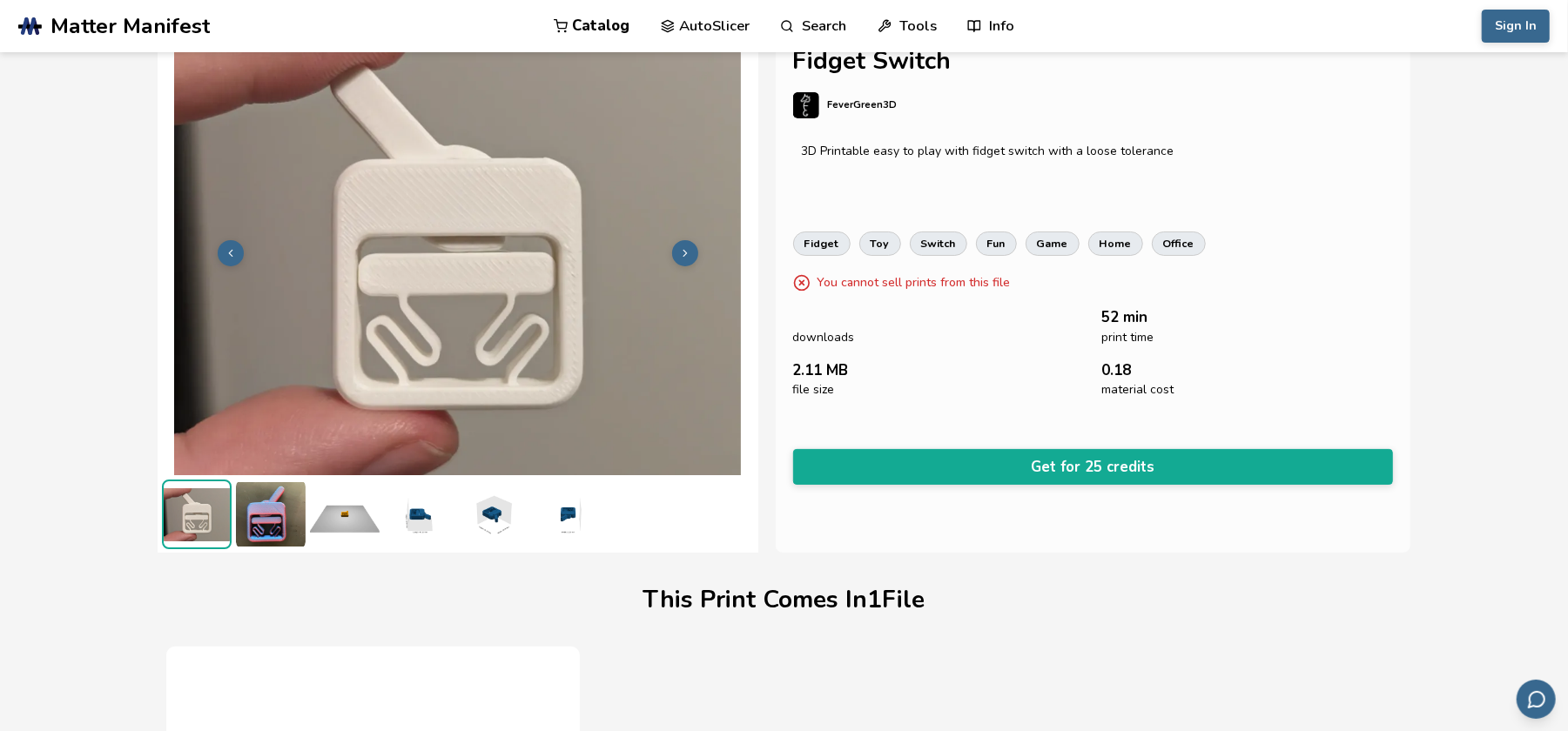 scroll, scrollTop: 31, scrollLeft: 0, axis: vertical 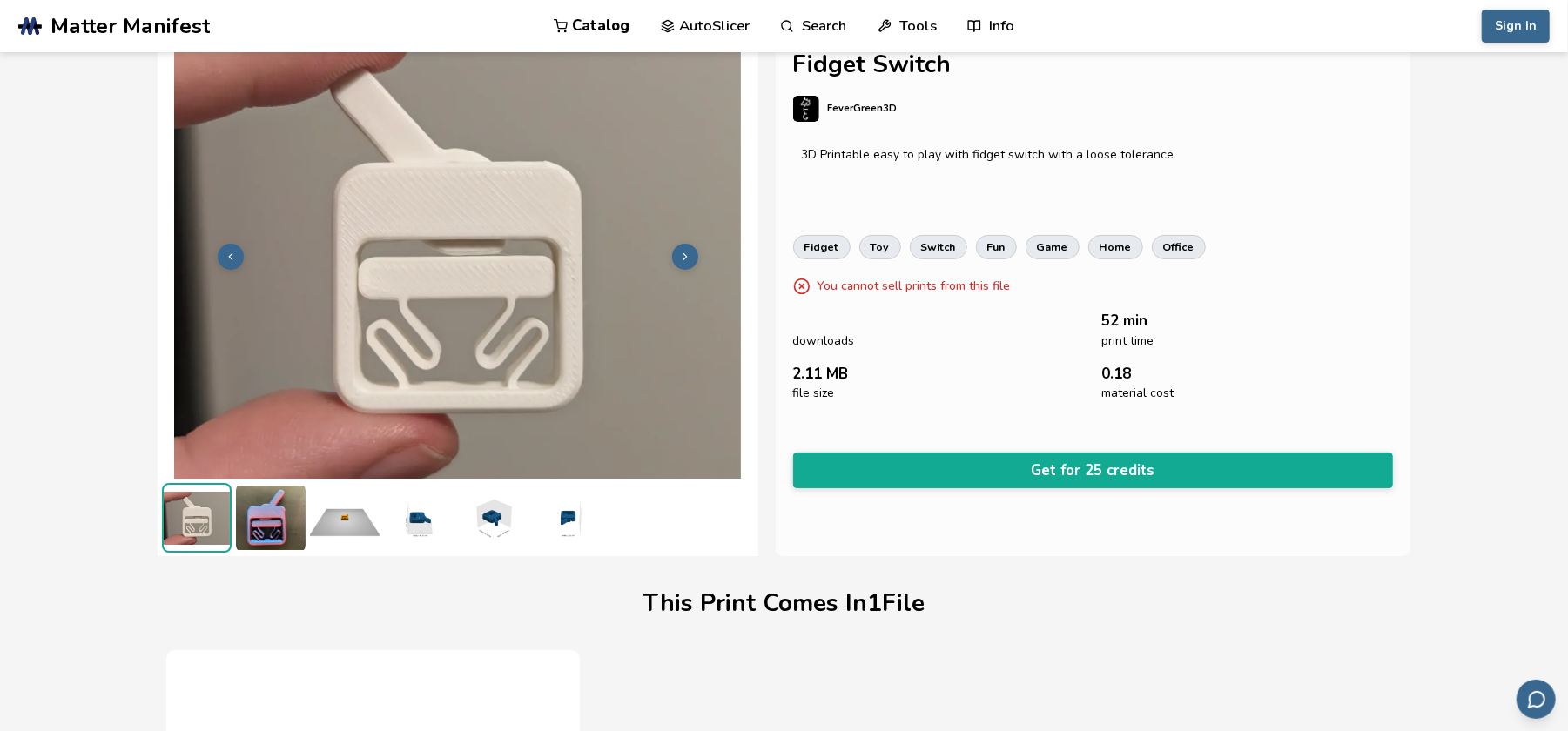 click 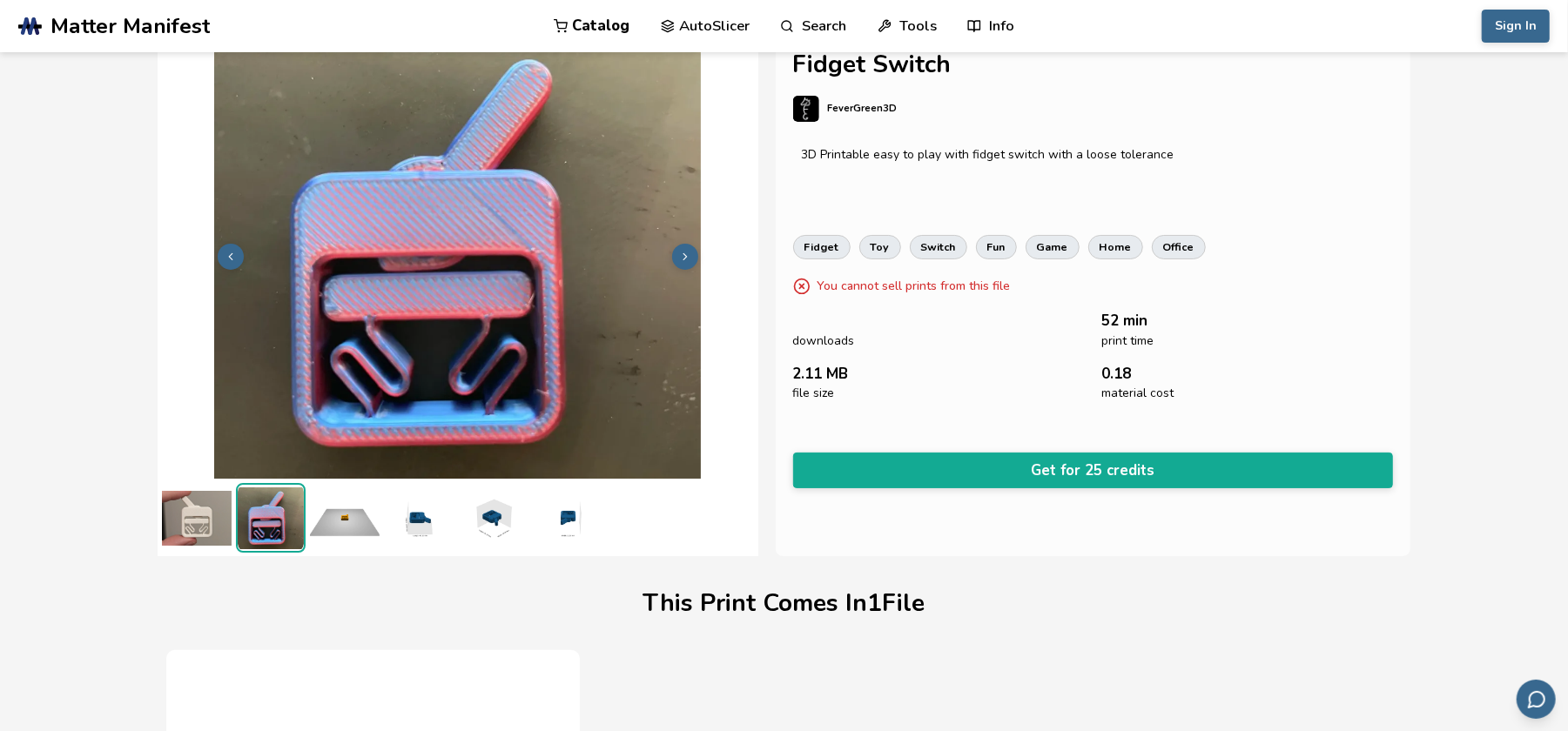 click 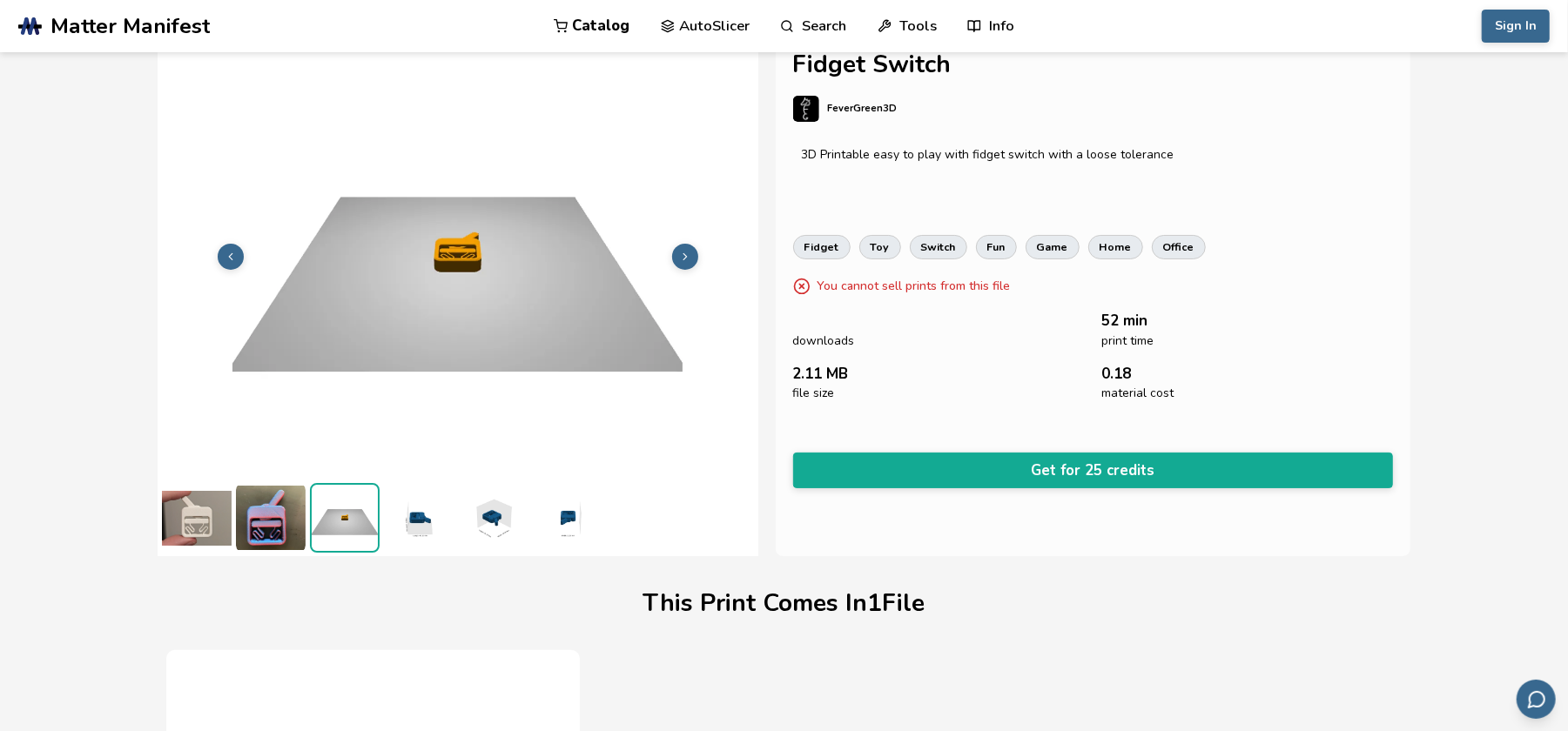click 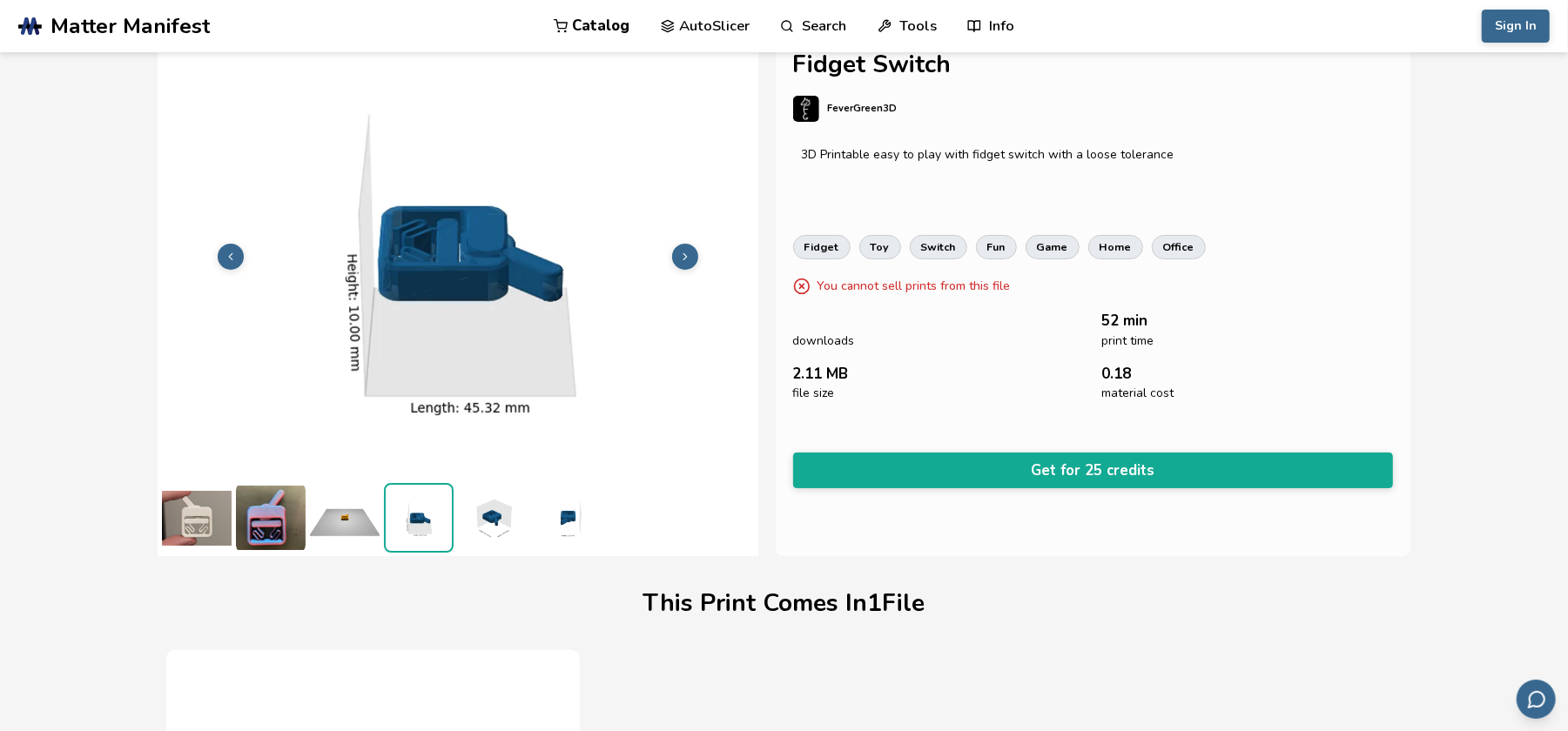click 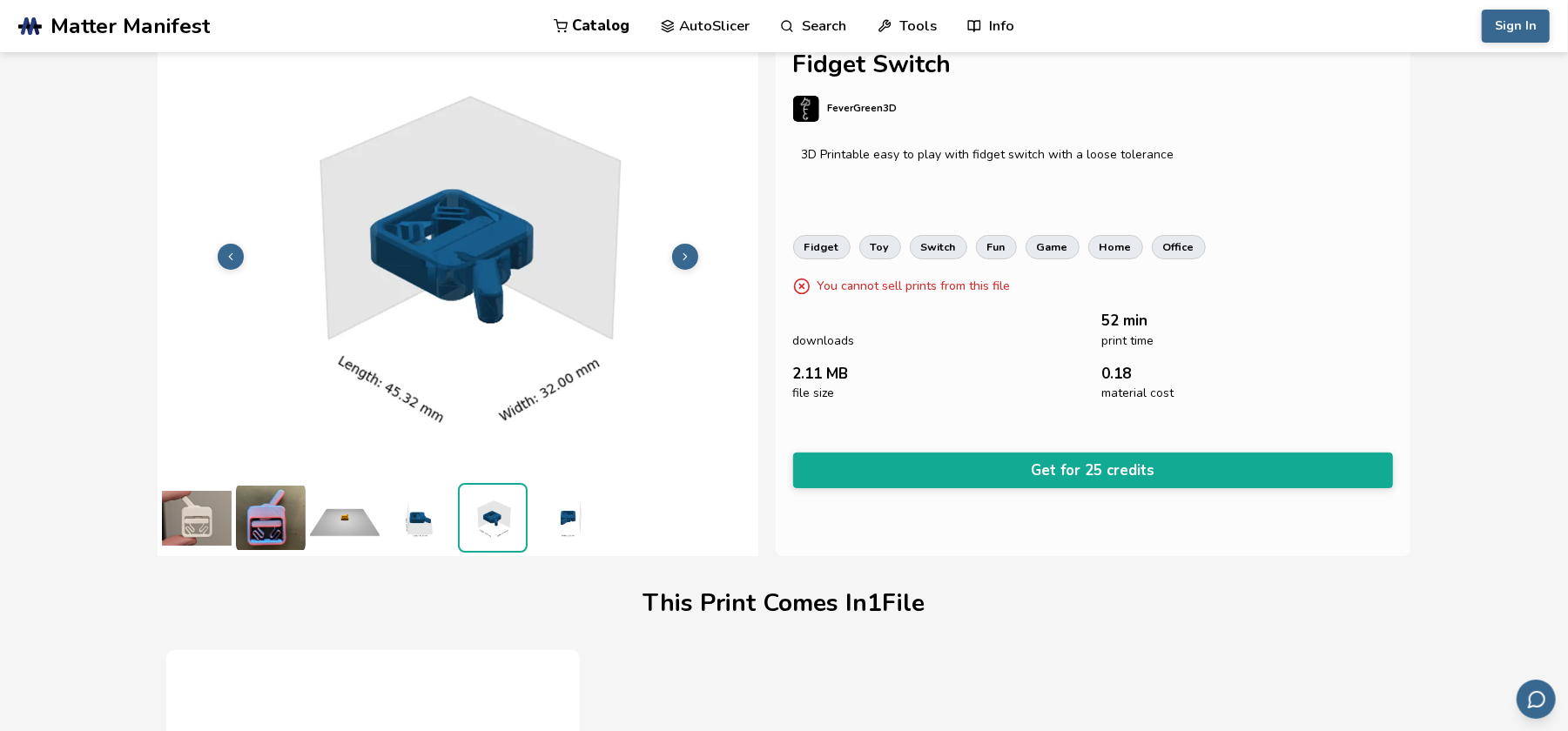 click 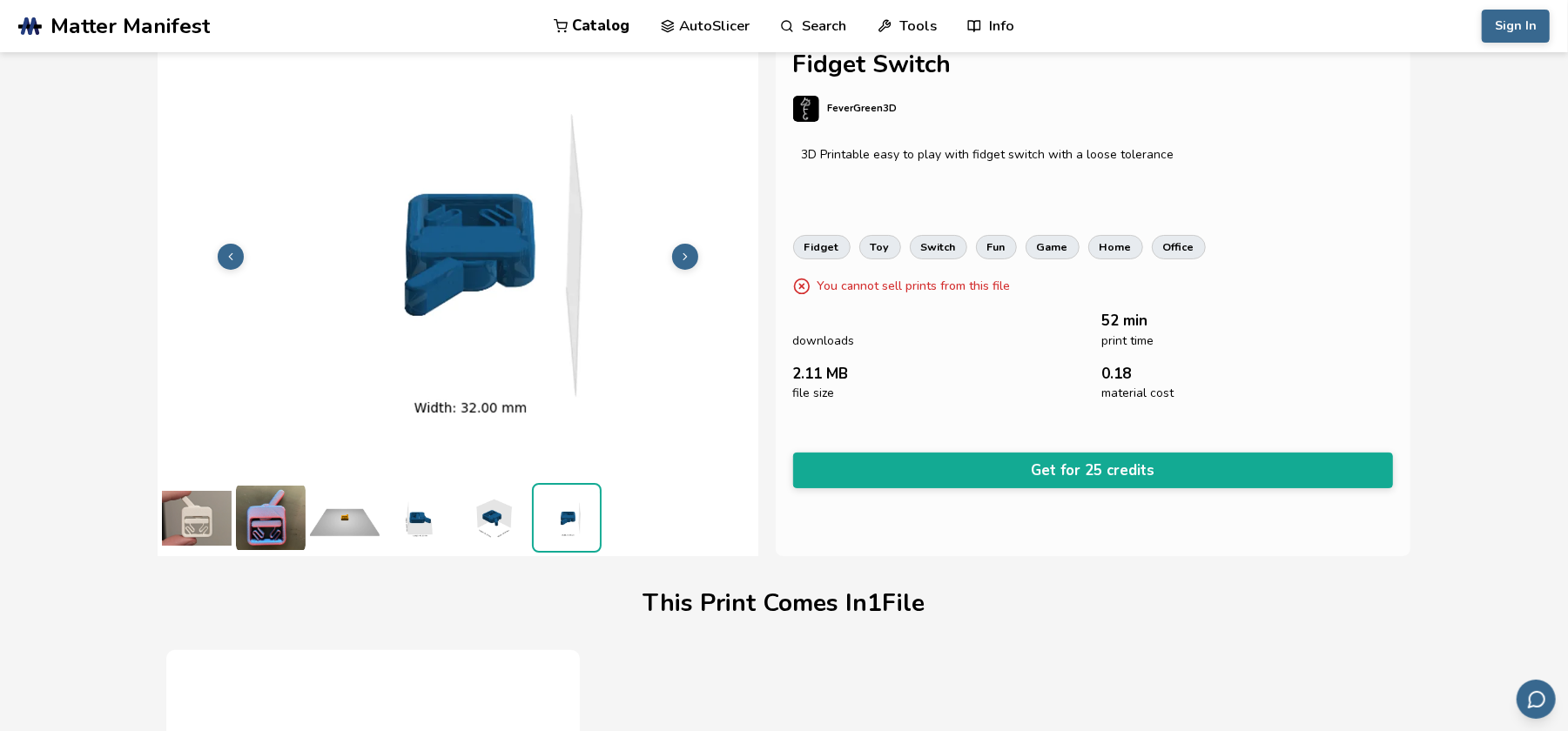 click 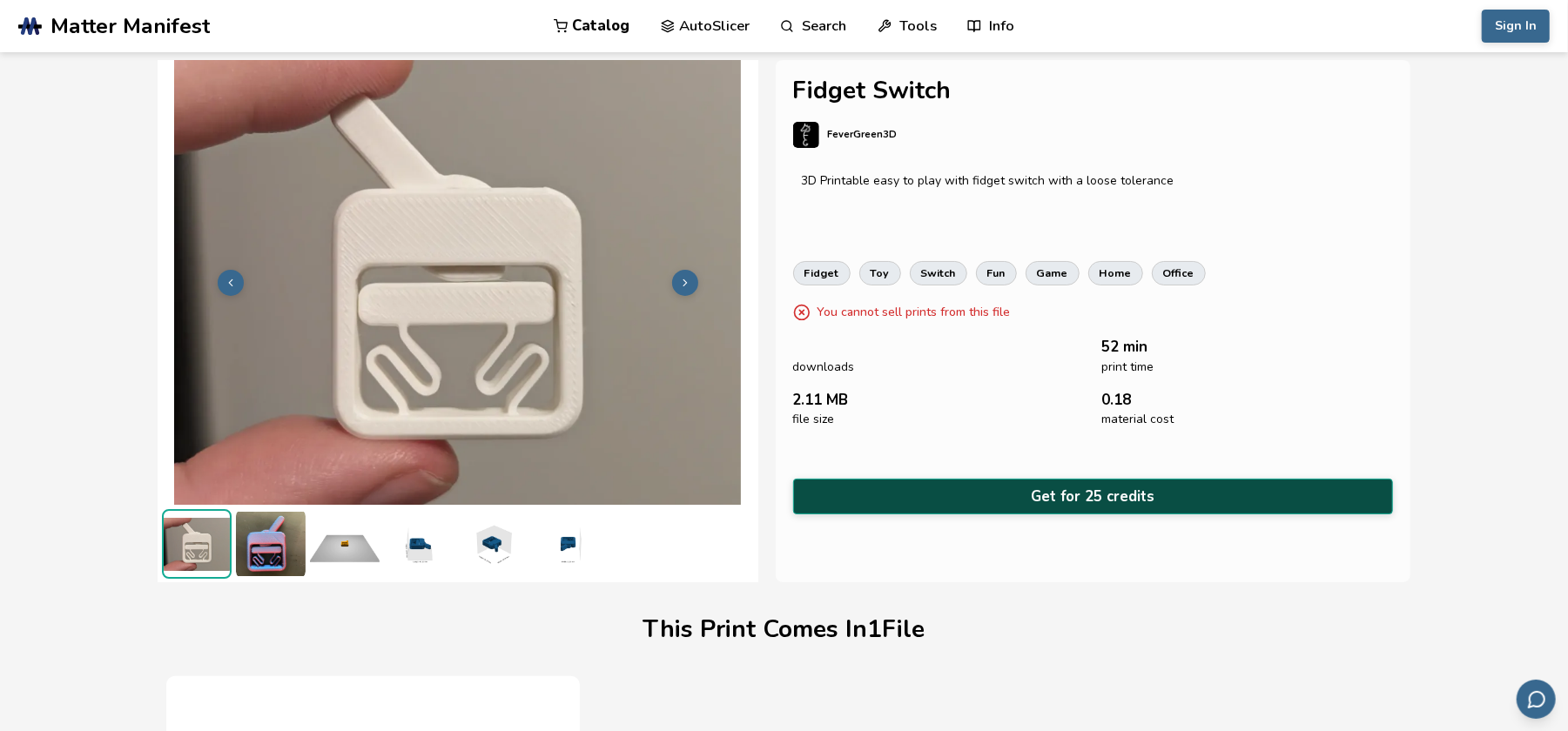 scroll, scrollTop: 0, scrollLeft: 0, axis: both 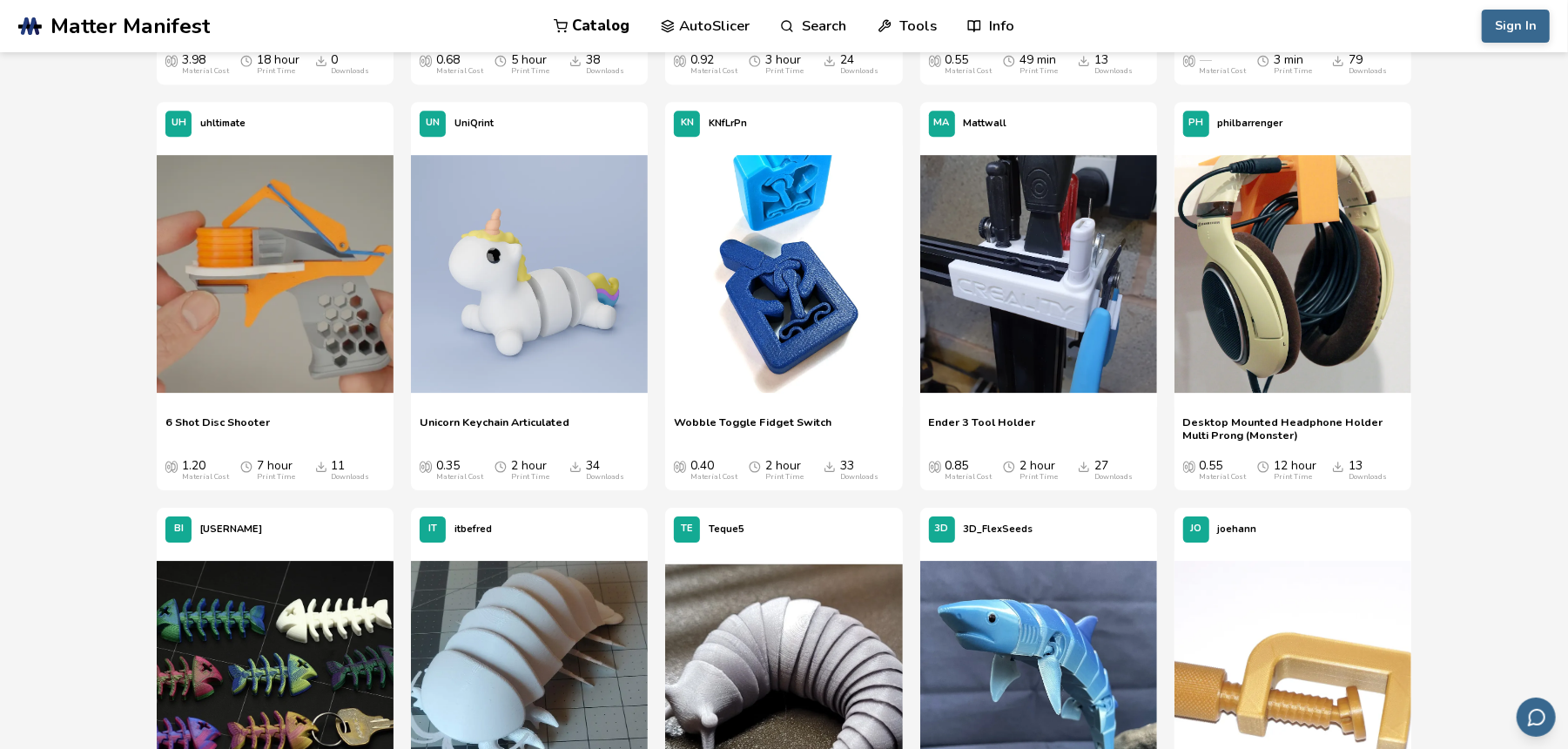 click on "Wobble Toggle Fidget Switch" at bounding box center [752, 428] 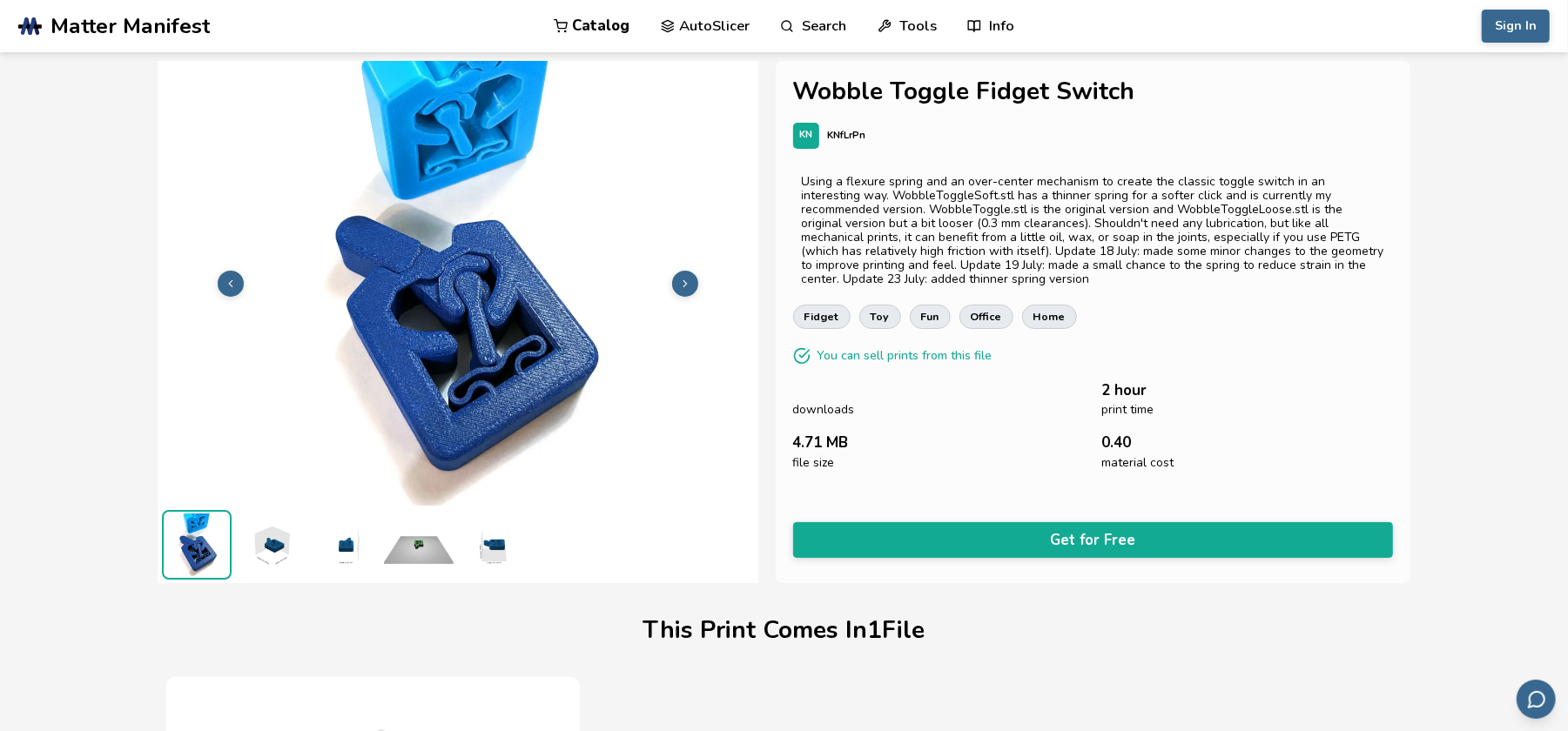 scroll, scrollTop: 0, scrollLeft: 0, axis: both 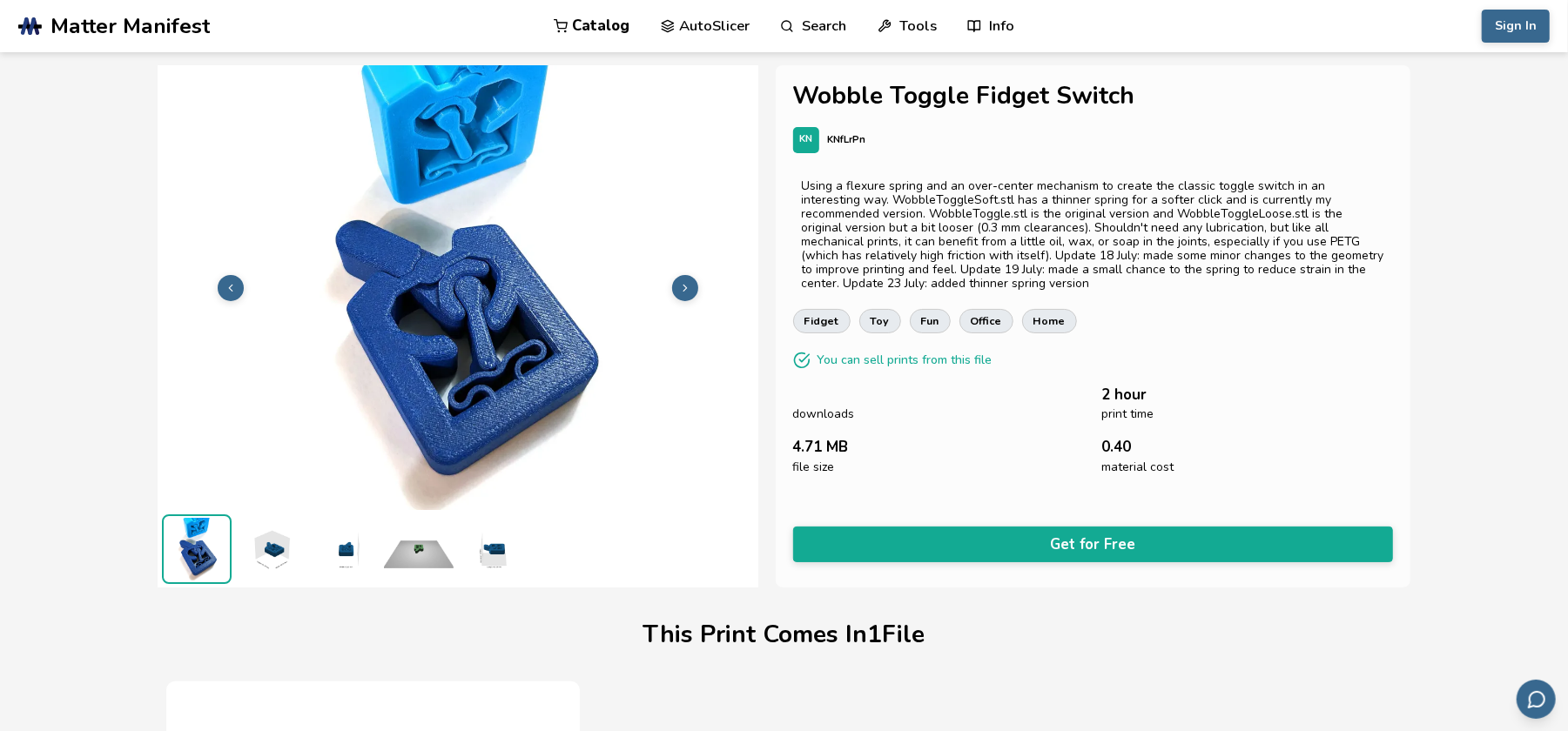 click at bounding box center [685, 288] 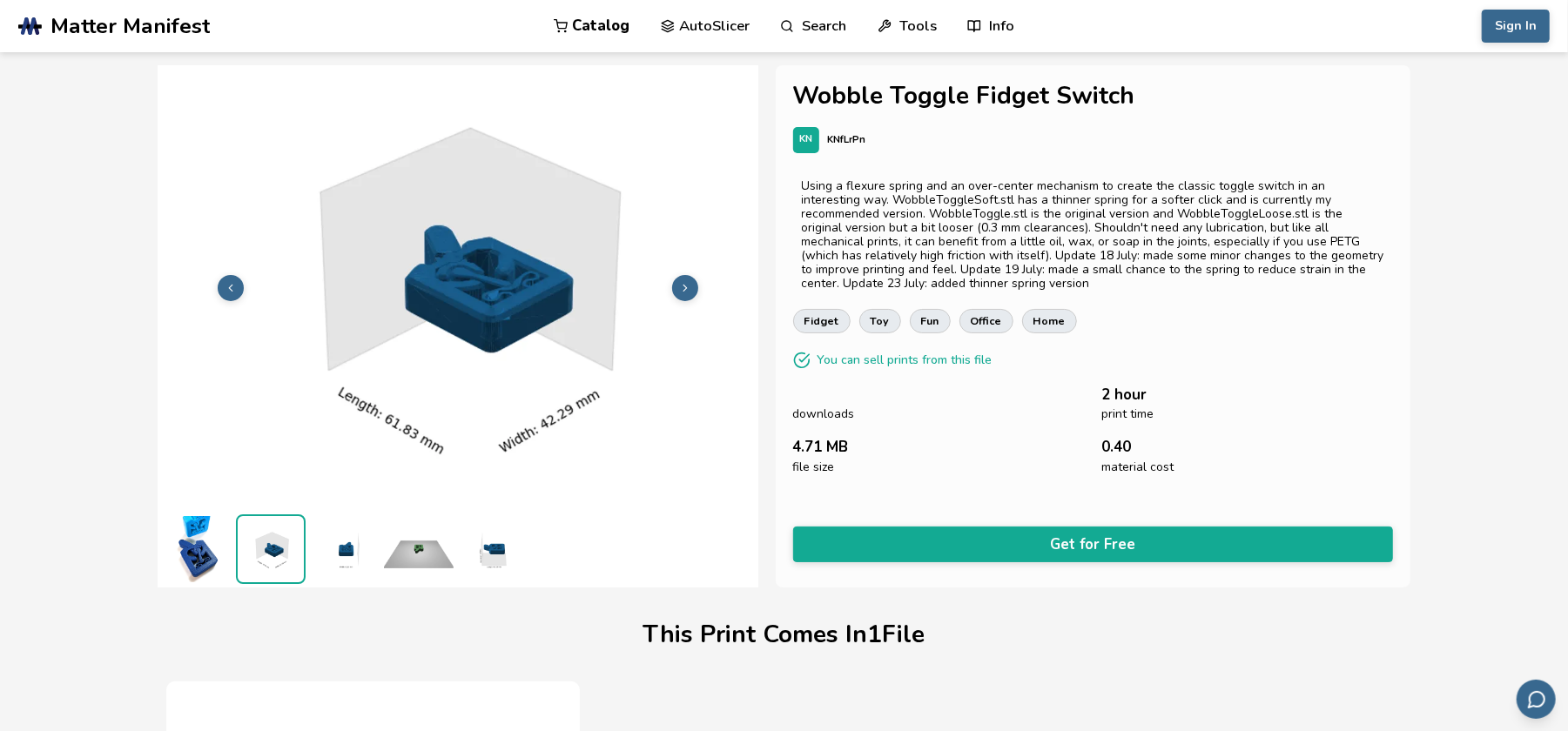 click at bounding box center [685, 288] 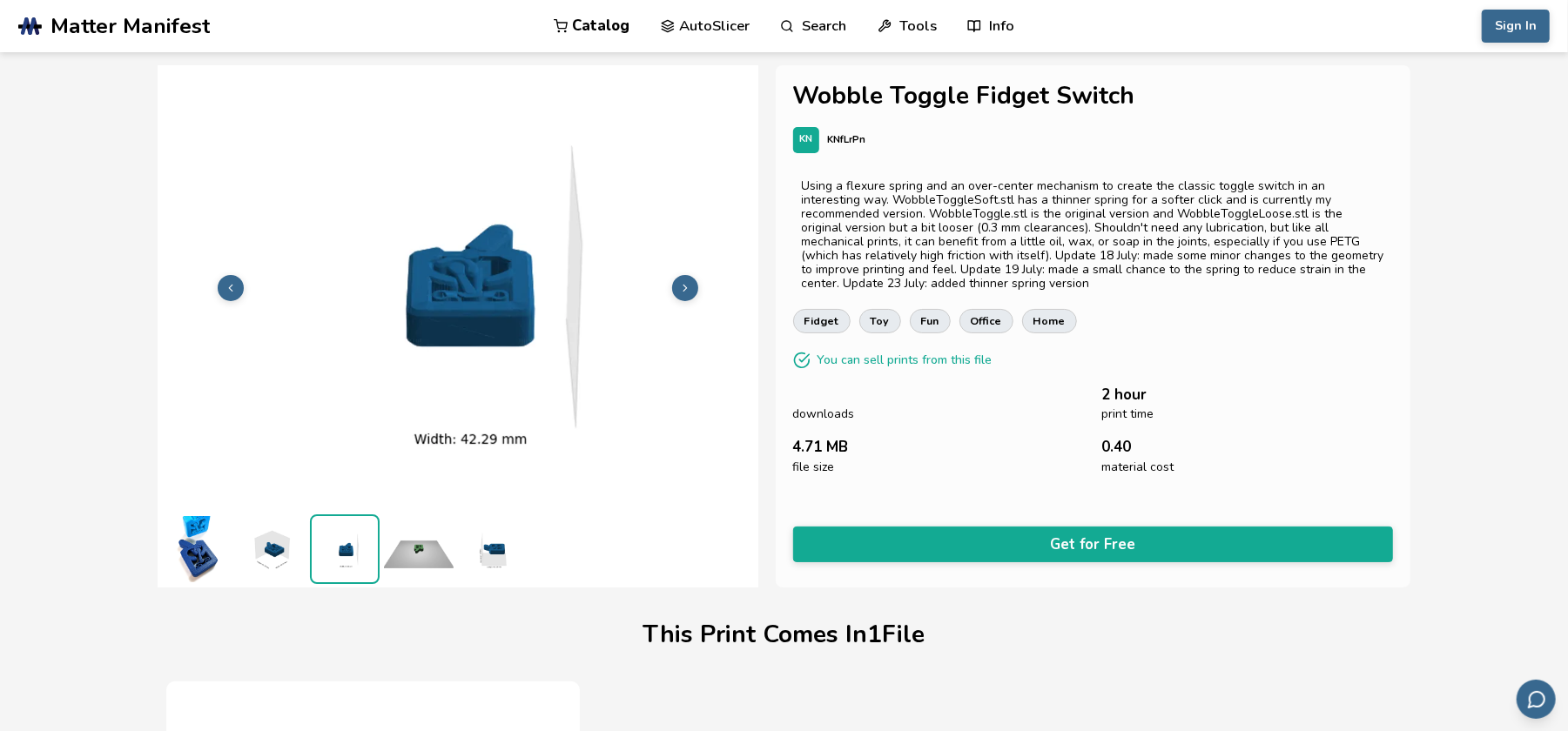 click at bounding box center (685, 288) 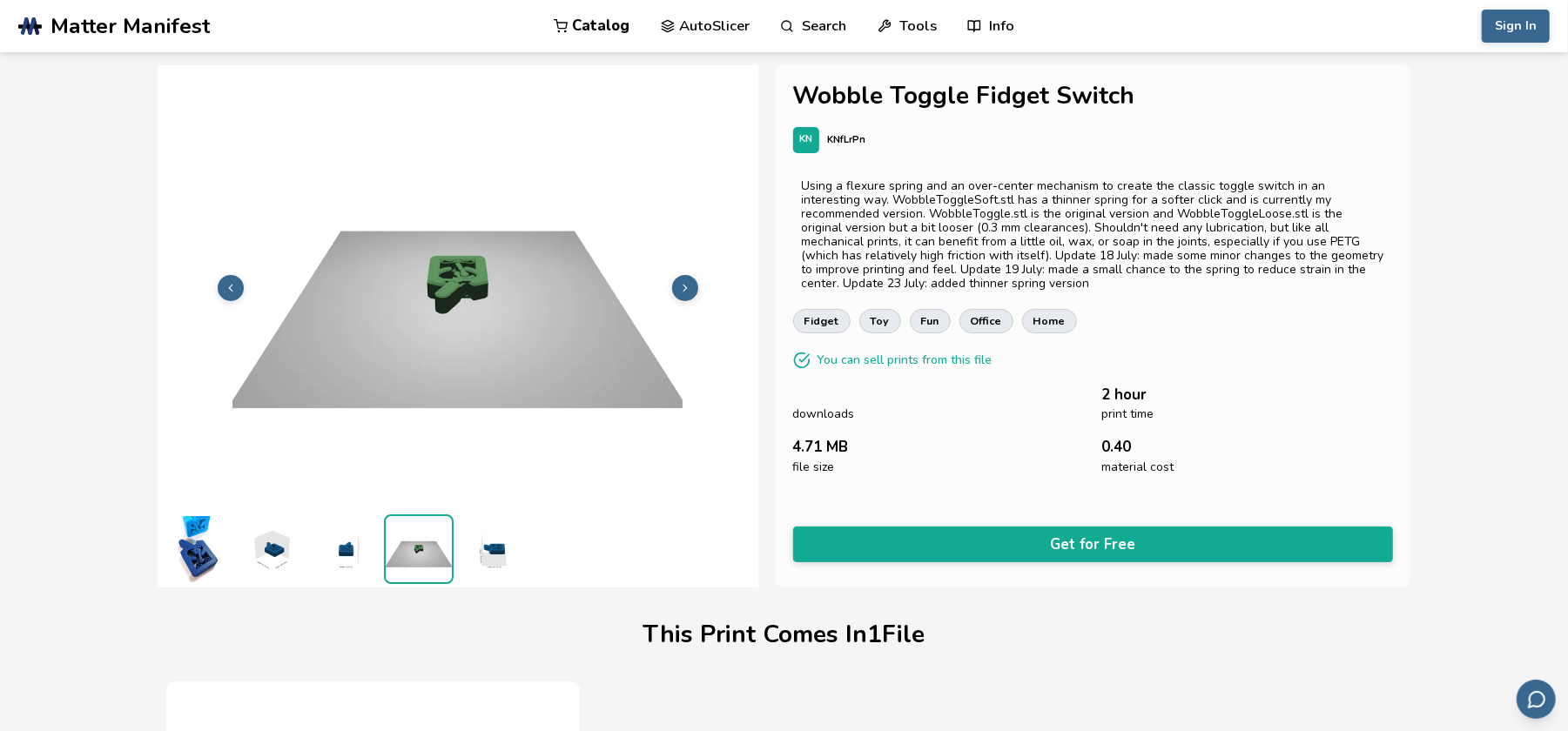 click at bounding box center [685, 288] 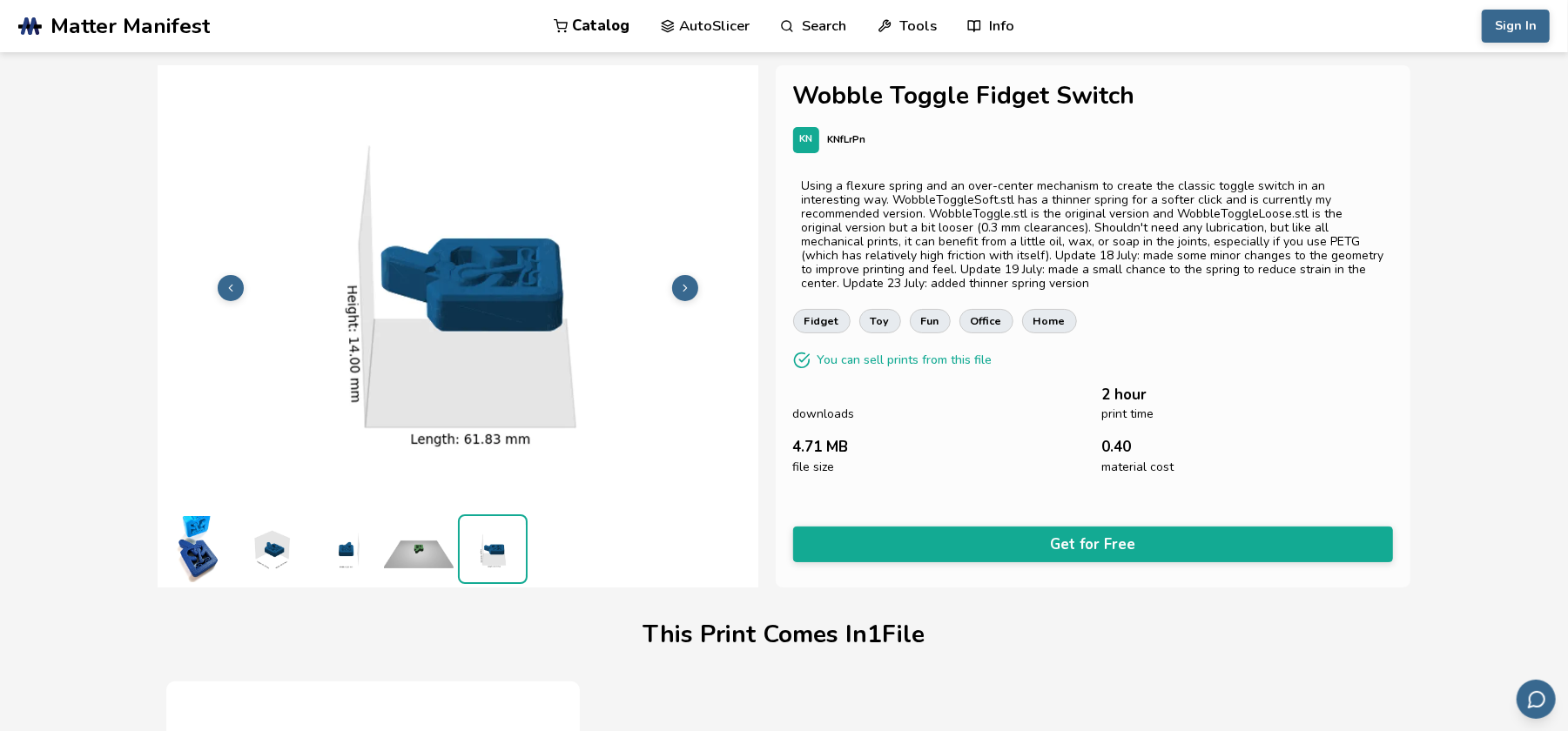click at bounding box center (685, 288) 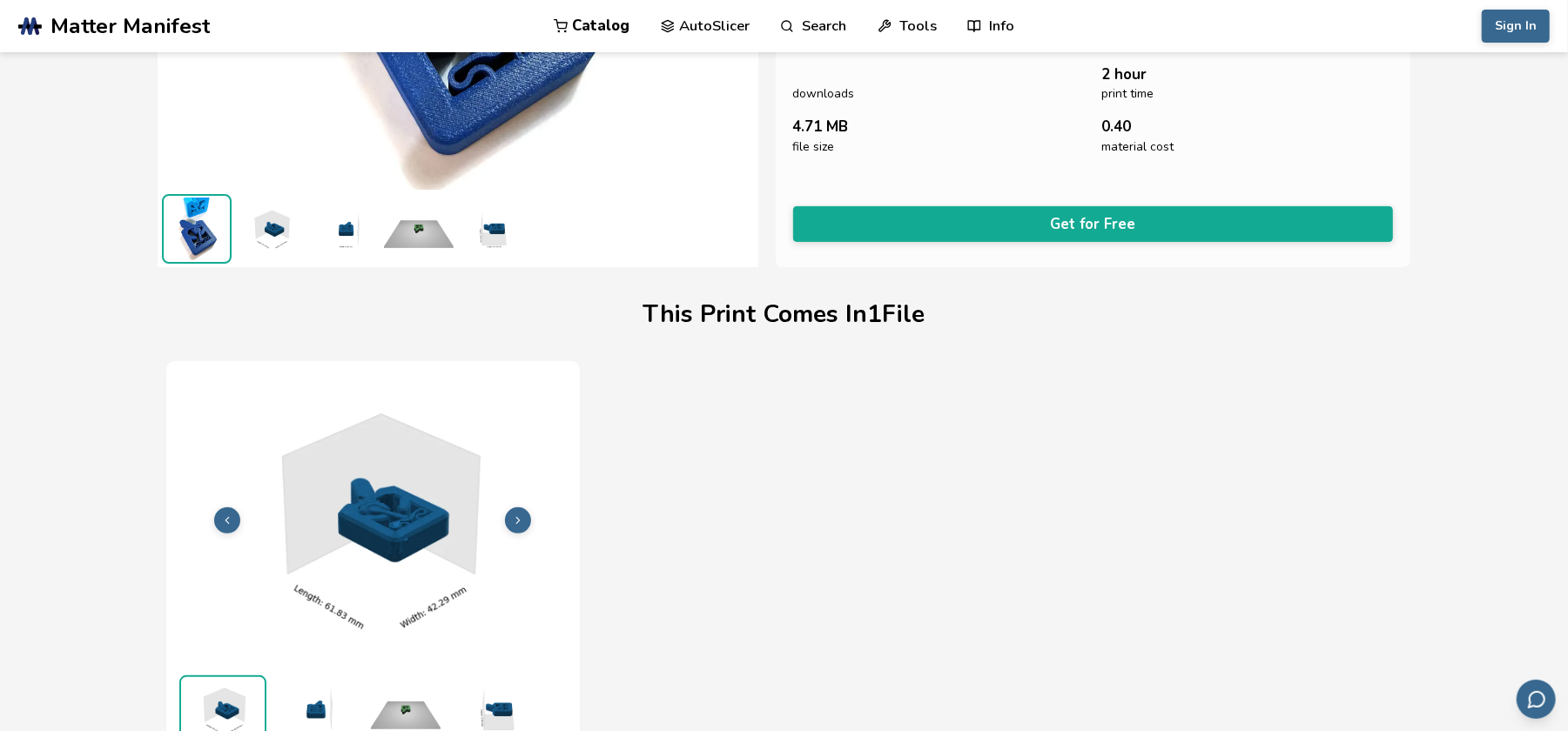 scroll, scrollTop: 282, scrollLeft: 0, axis: vertical 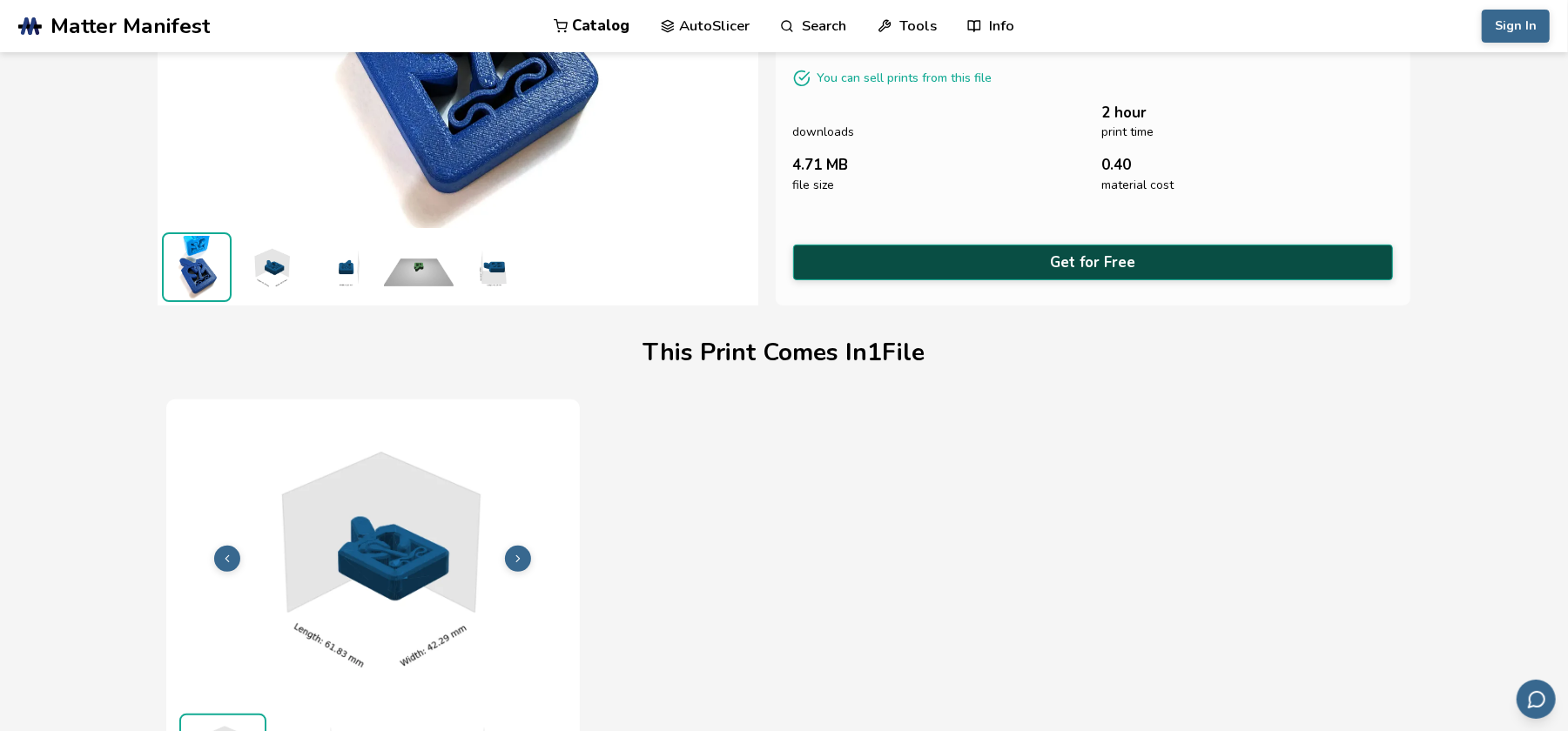 click on "Get for Free" at bounding box center (1094, 262) 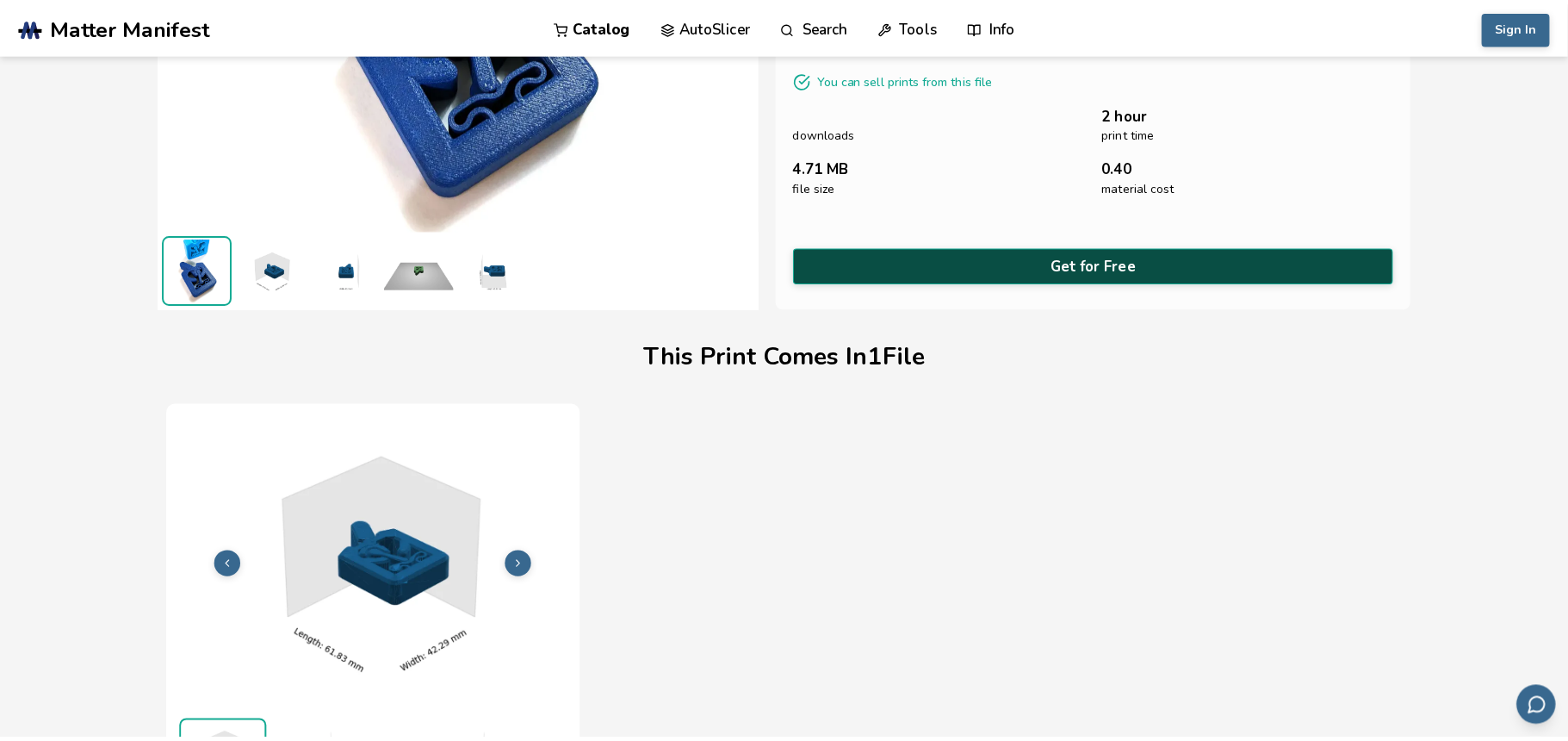scroll, scrollTop: 280, scrollLeft: 0, axis: vertical 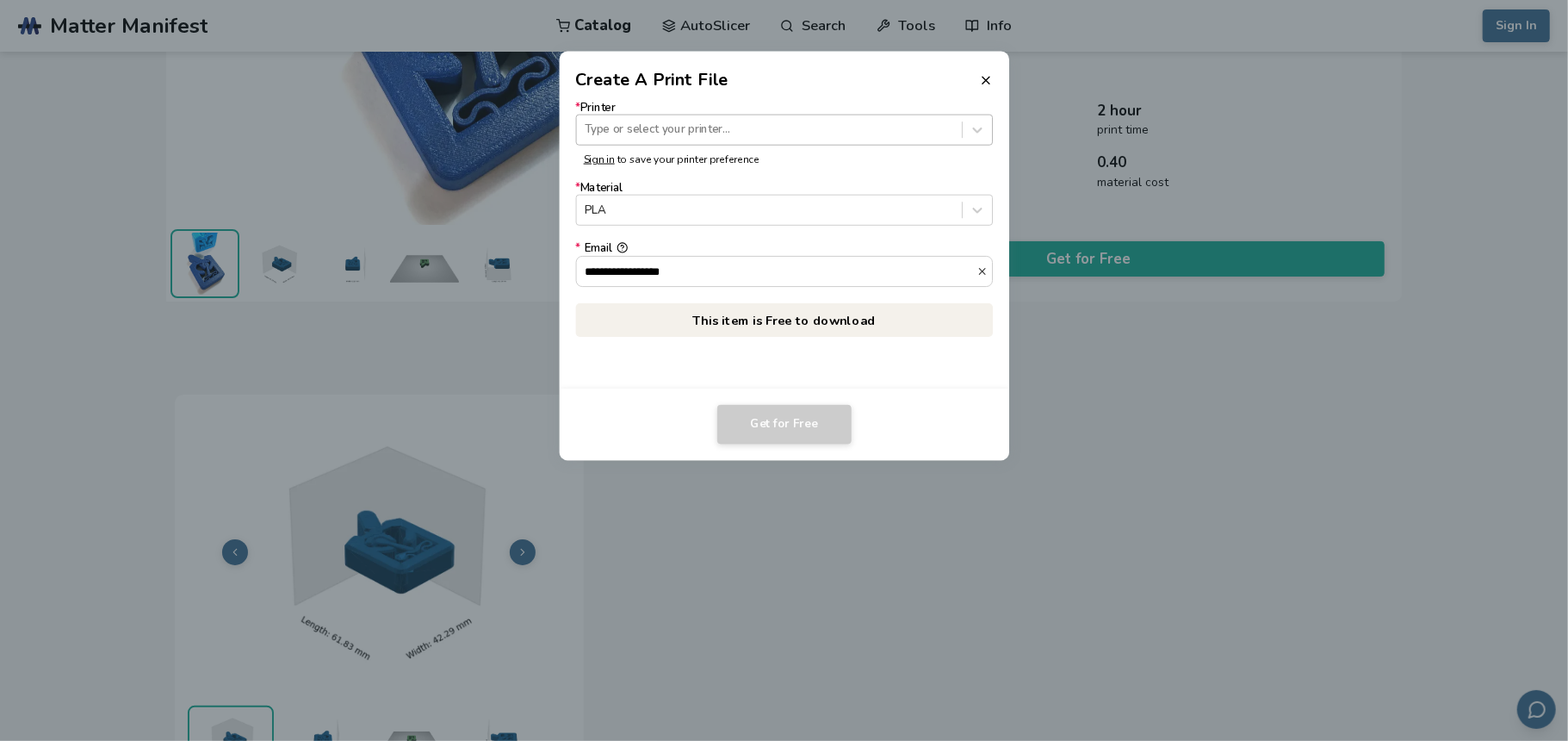click at bounding box center [769, 129] 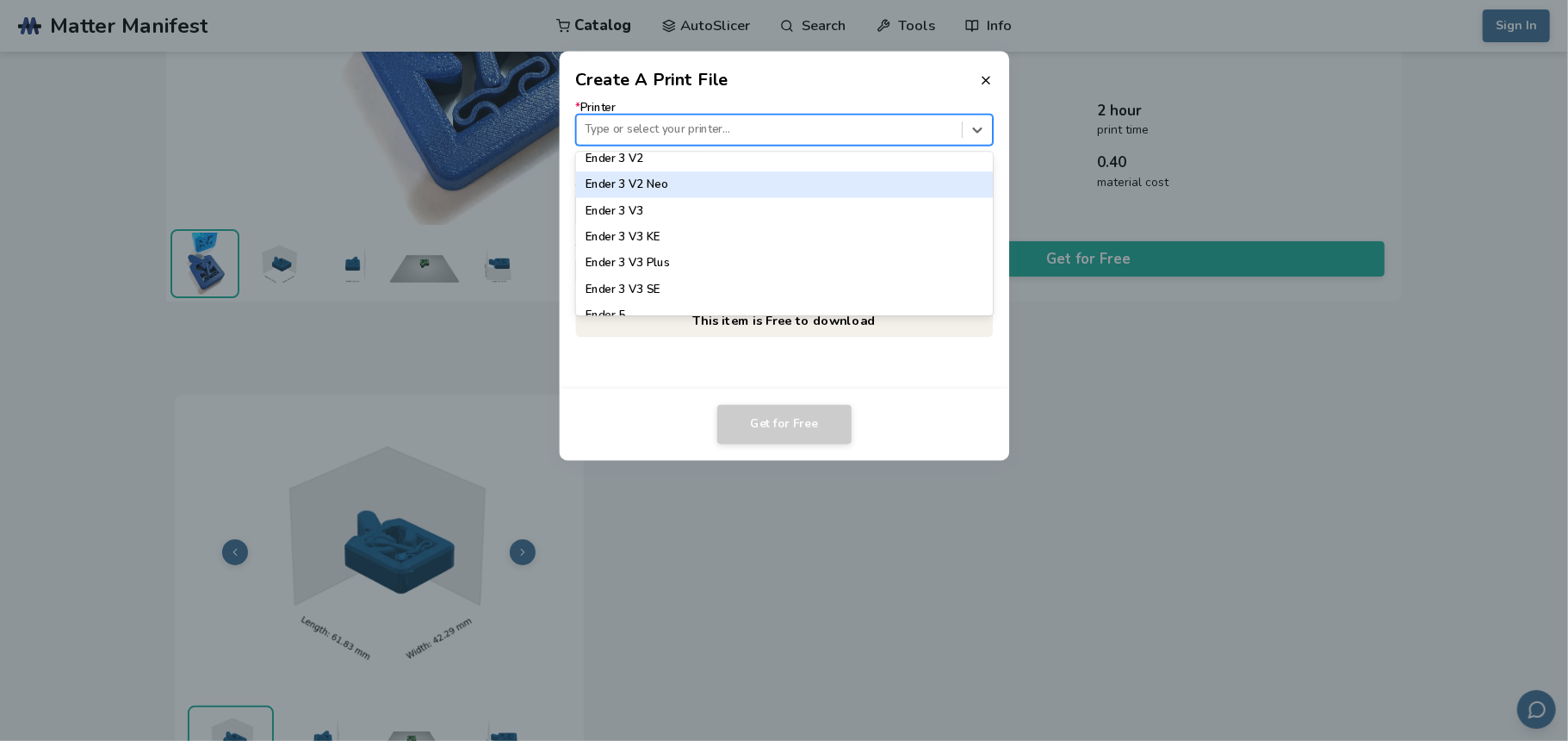 scroll, scrollTop: 1148, scrollLeft: 0, axis: vertical 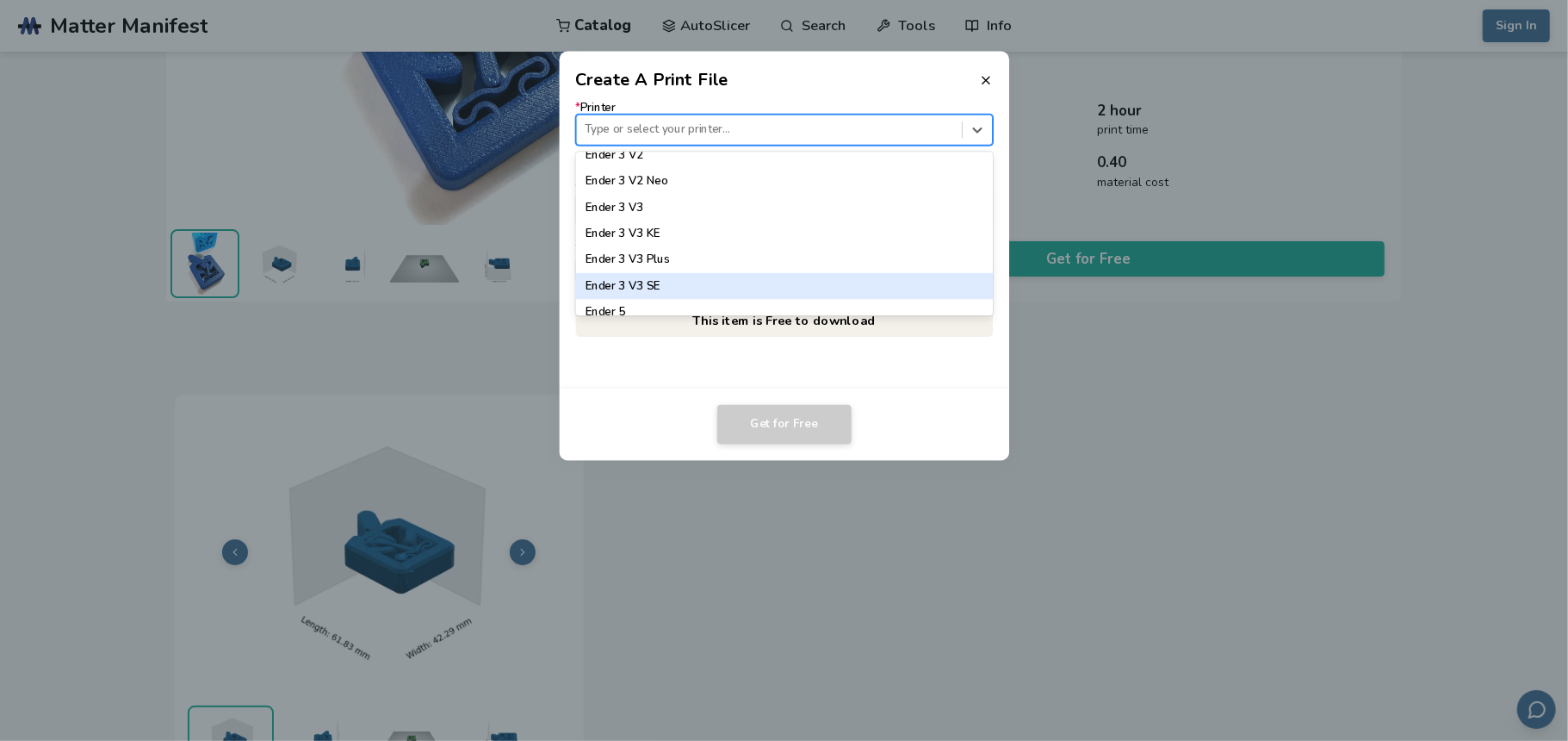 click on "Ender 3 V3 SE" at bounding box center (784, 286) 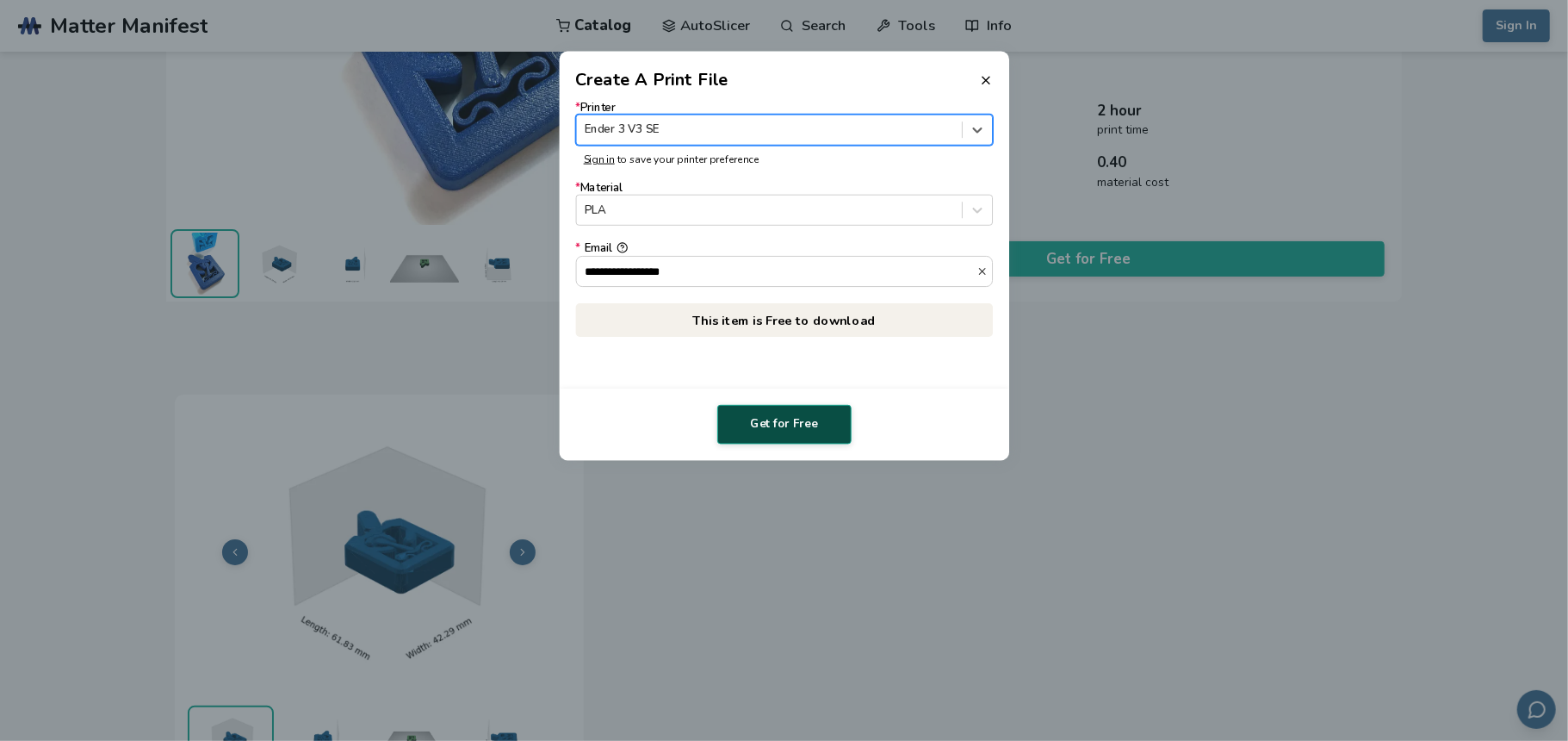 click on "Get for Free" at bounding box center (784, 425) 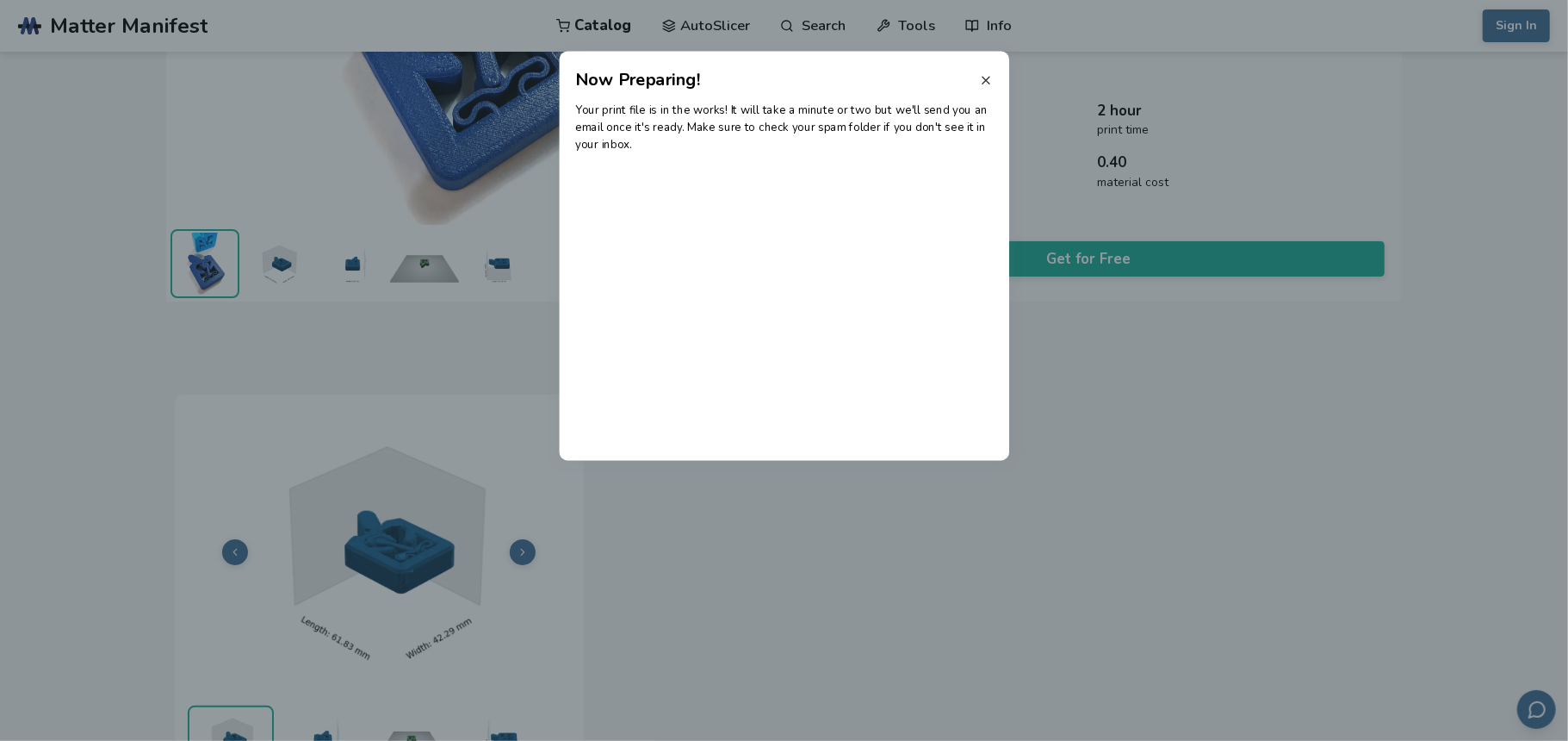 click 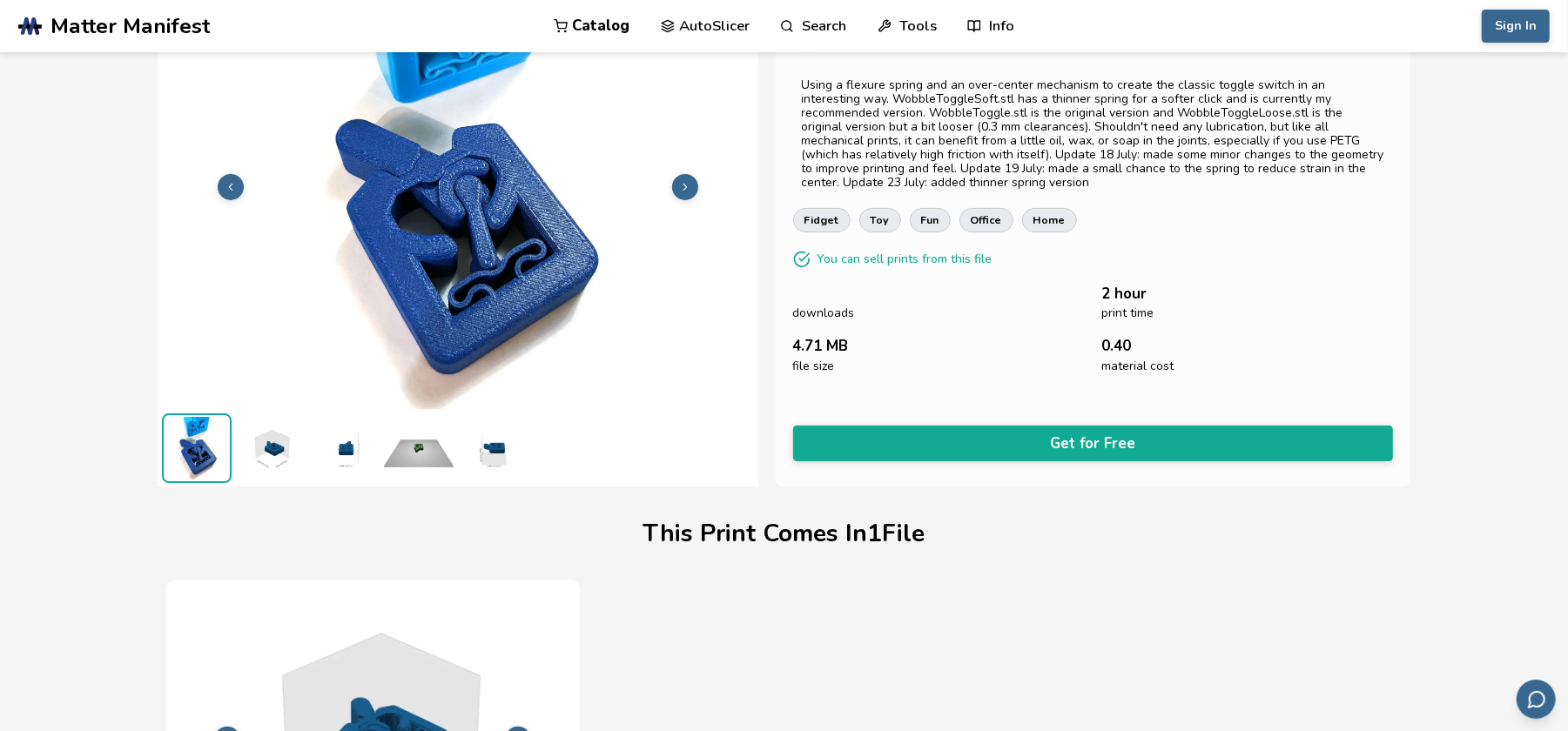 scroll, scrollTop: 70, scrollLeft: 0, axis: vertical 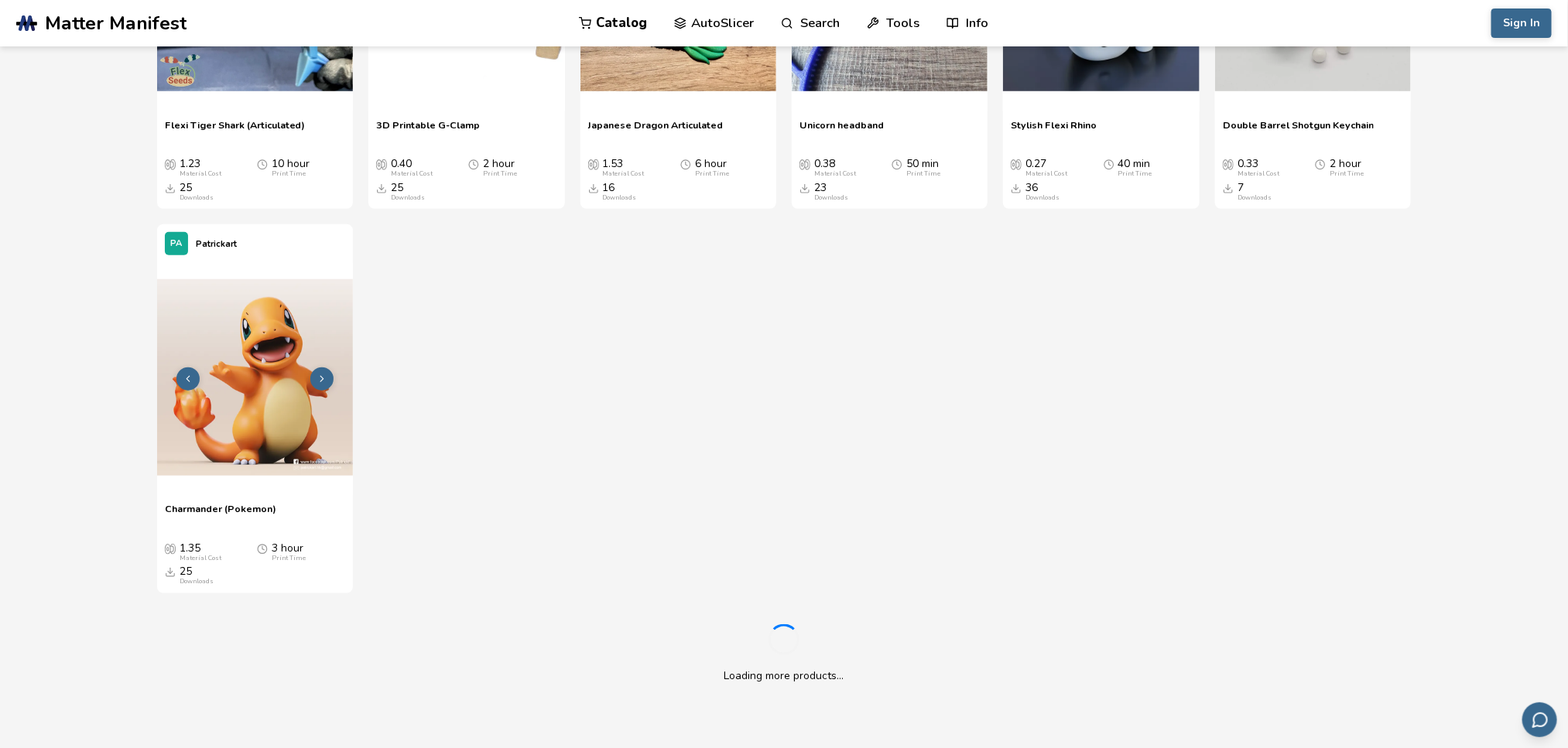 click 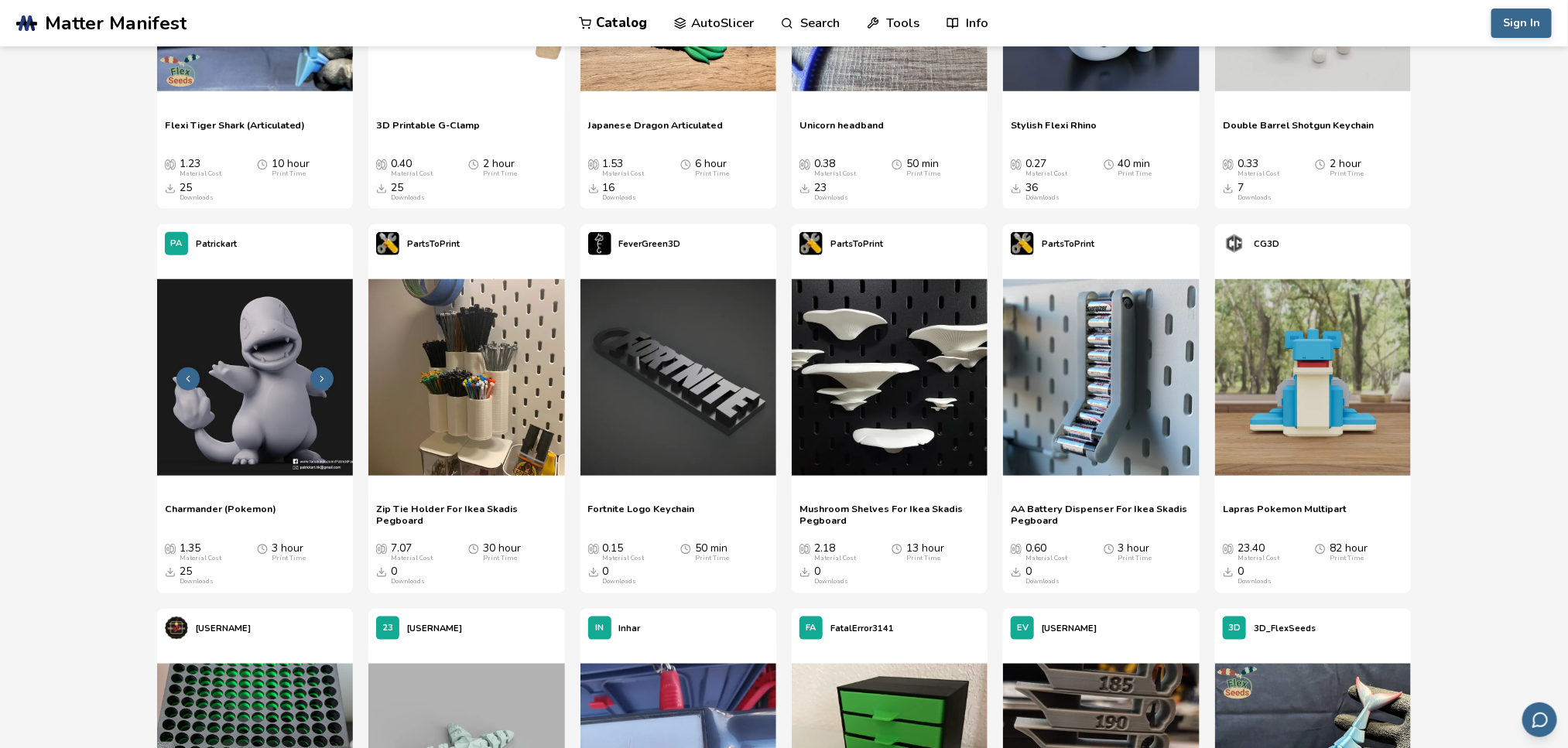 click 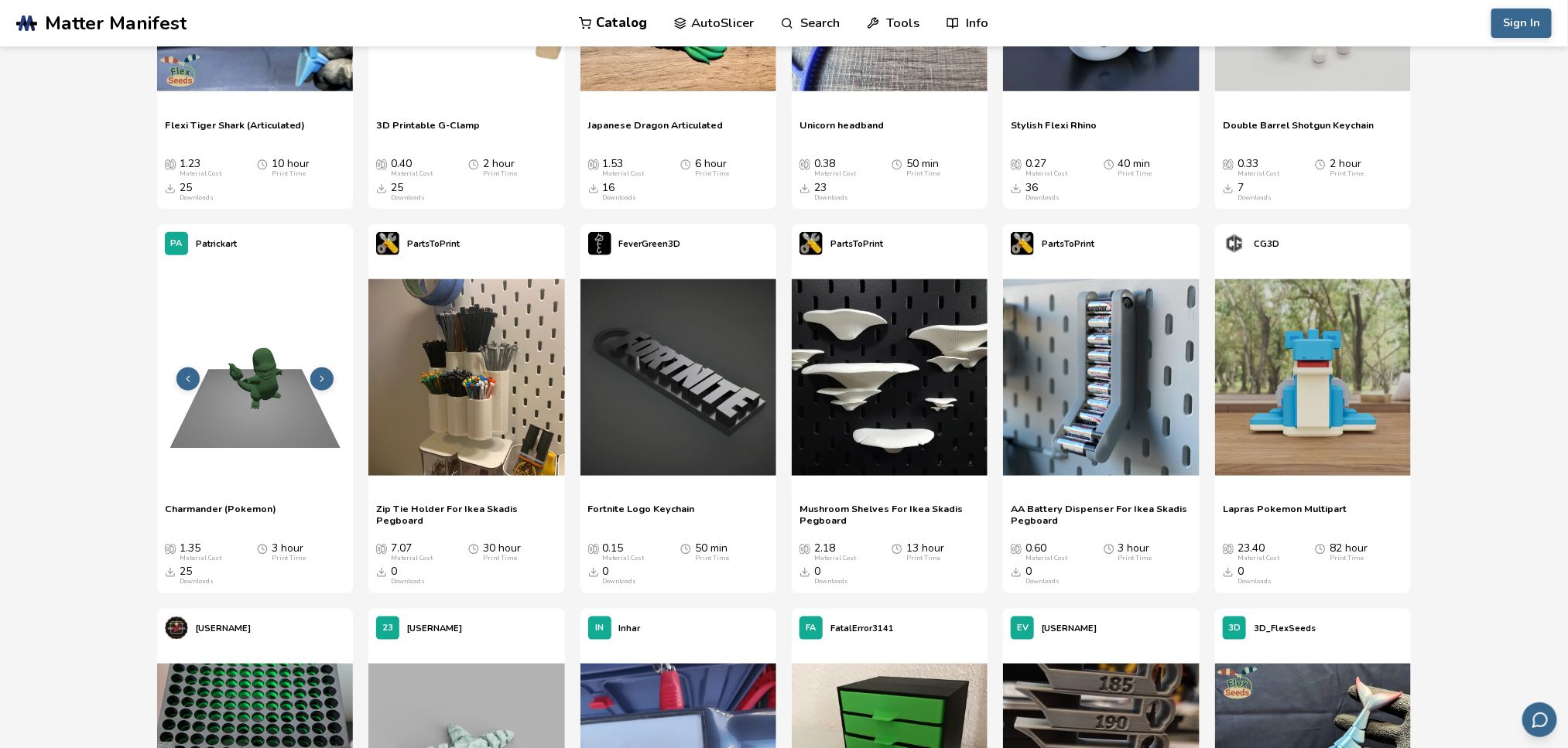 click 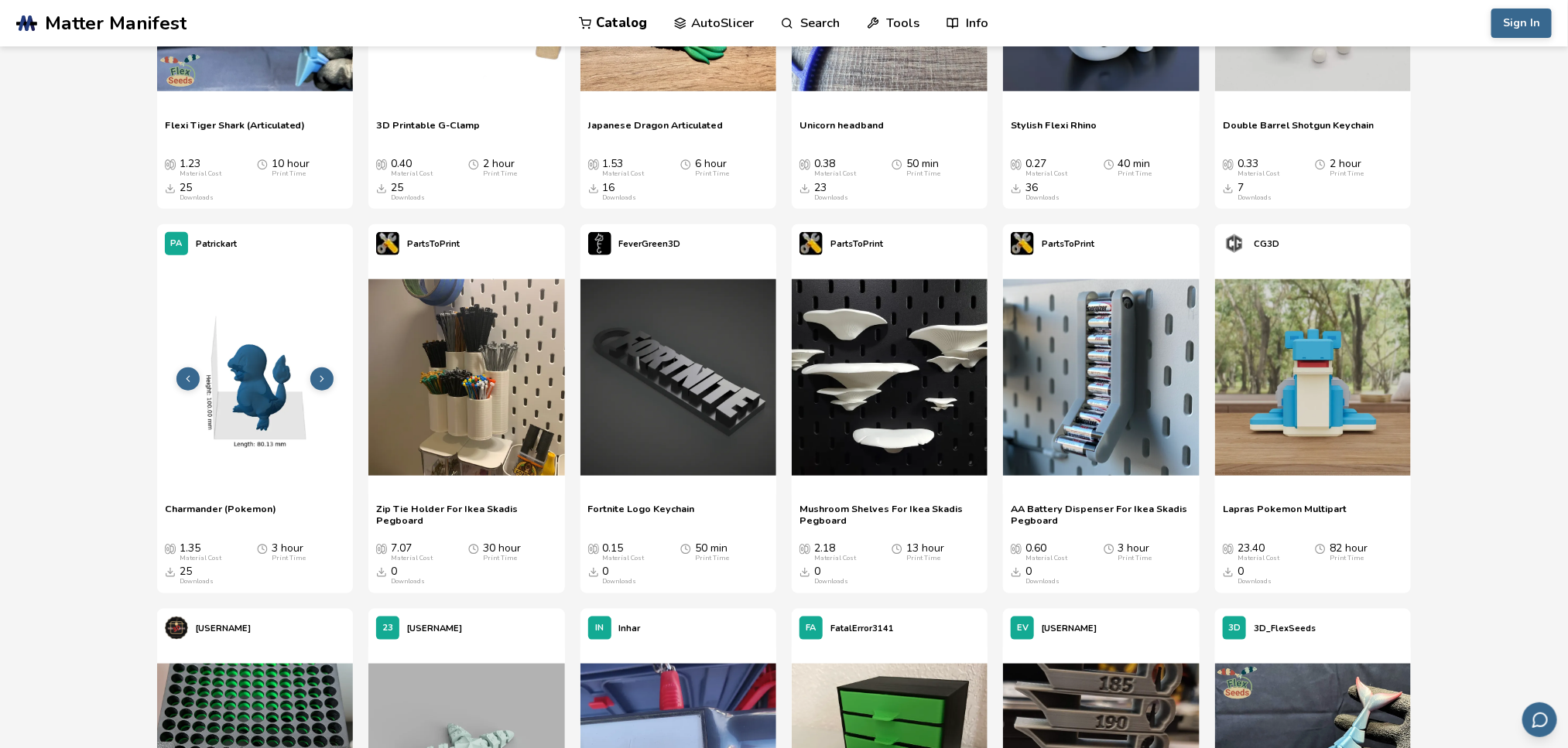 click 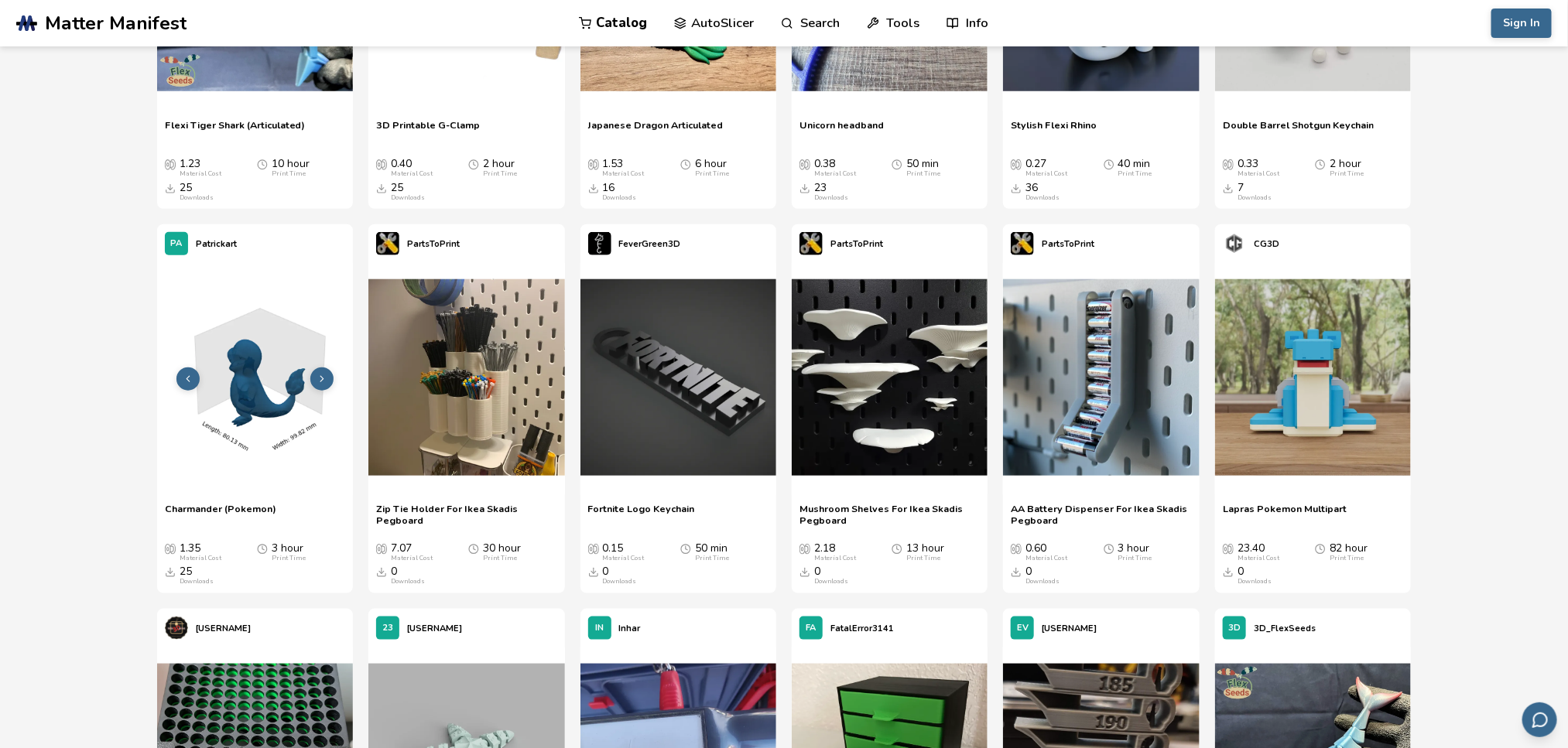 click 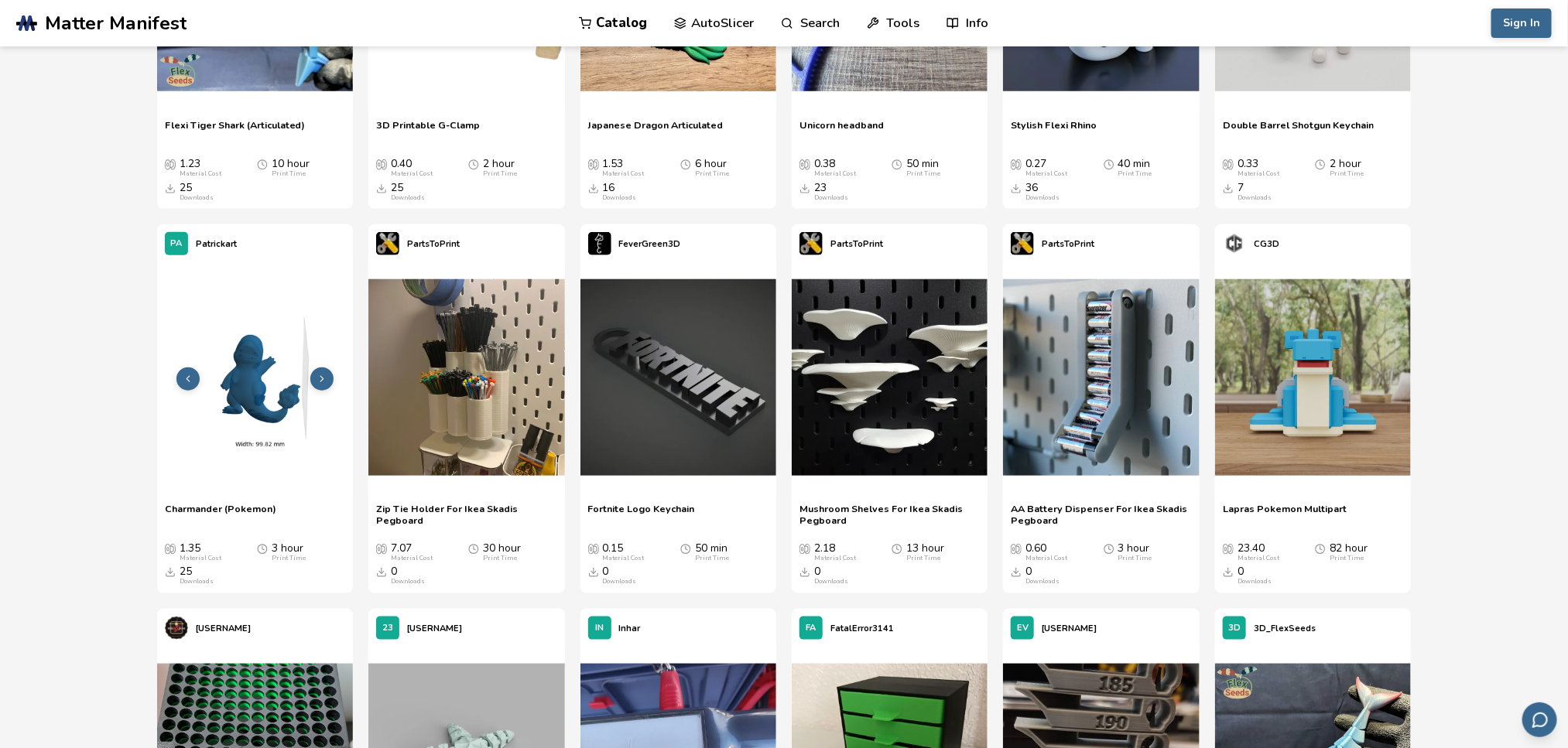 click 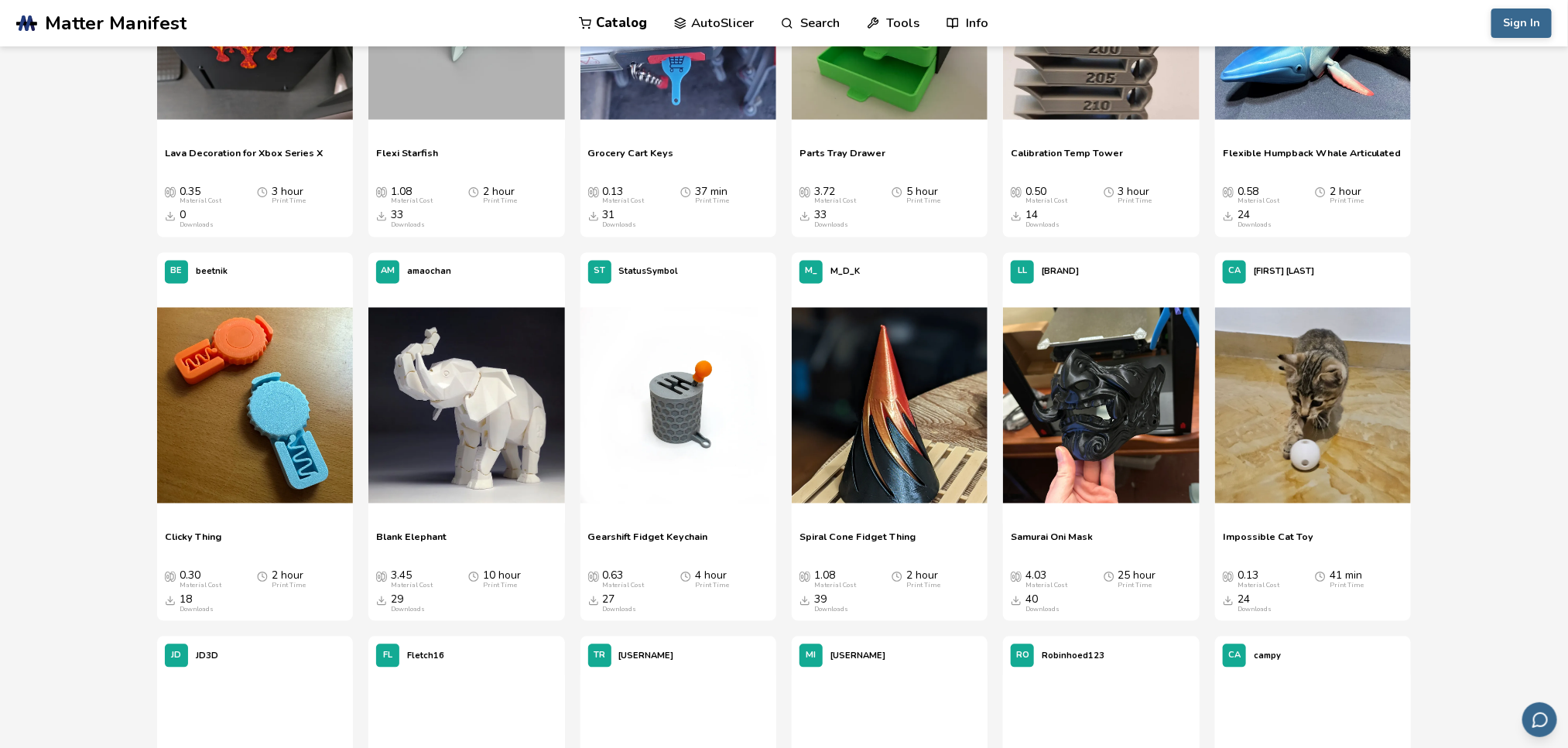 scroll, scrollTop: 4509, scrollLeft: 0, axis: vertical 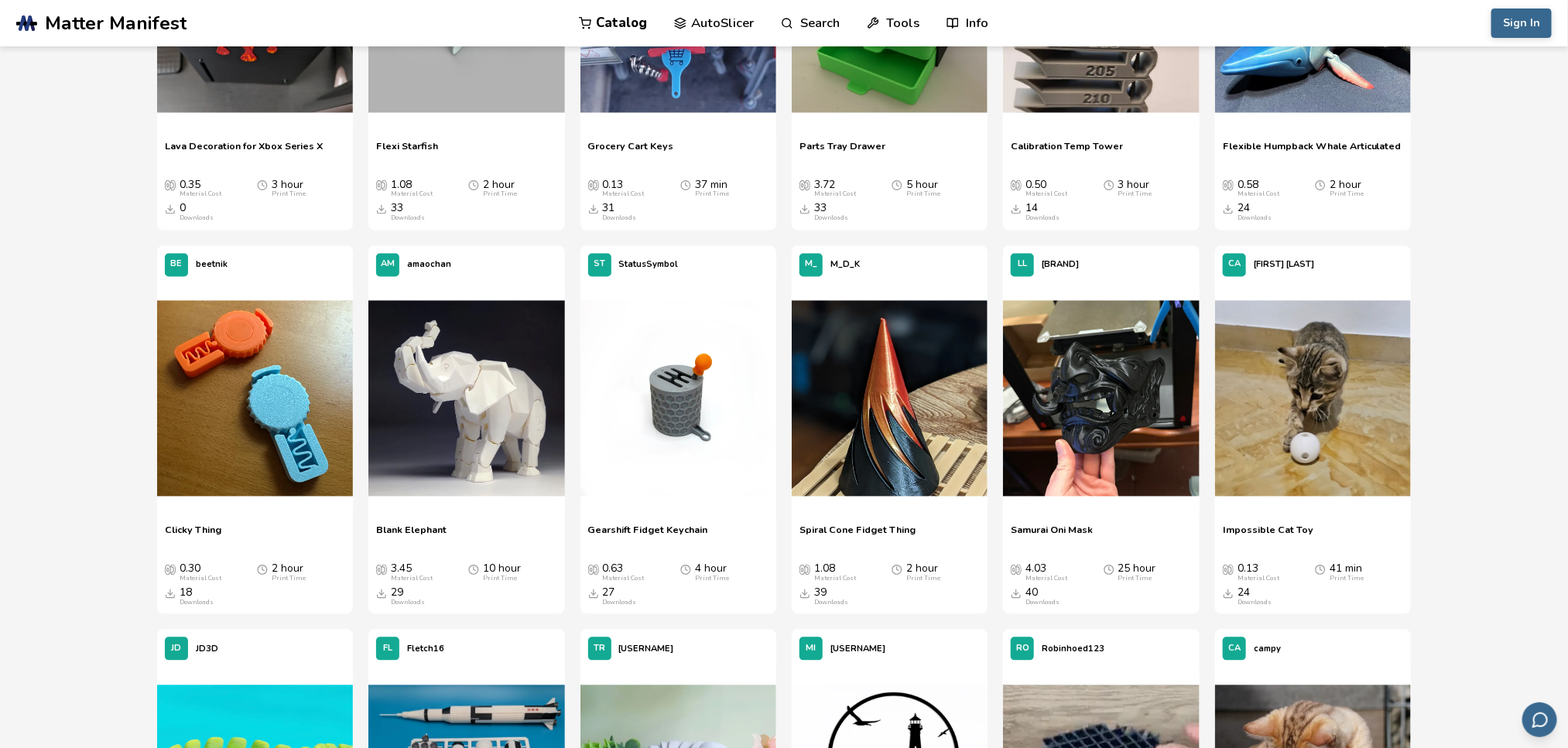 click on "Clicky Thing" at bounding box center (193, 536) 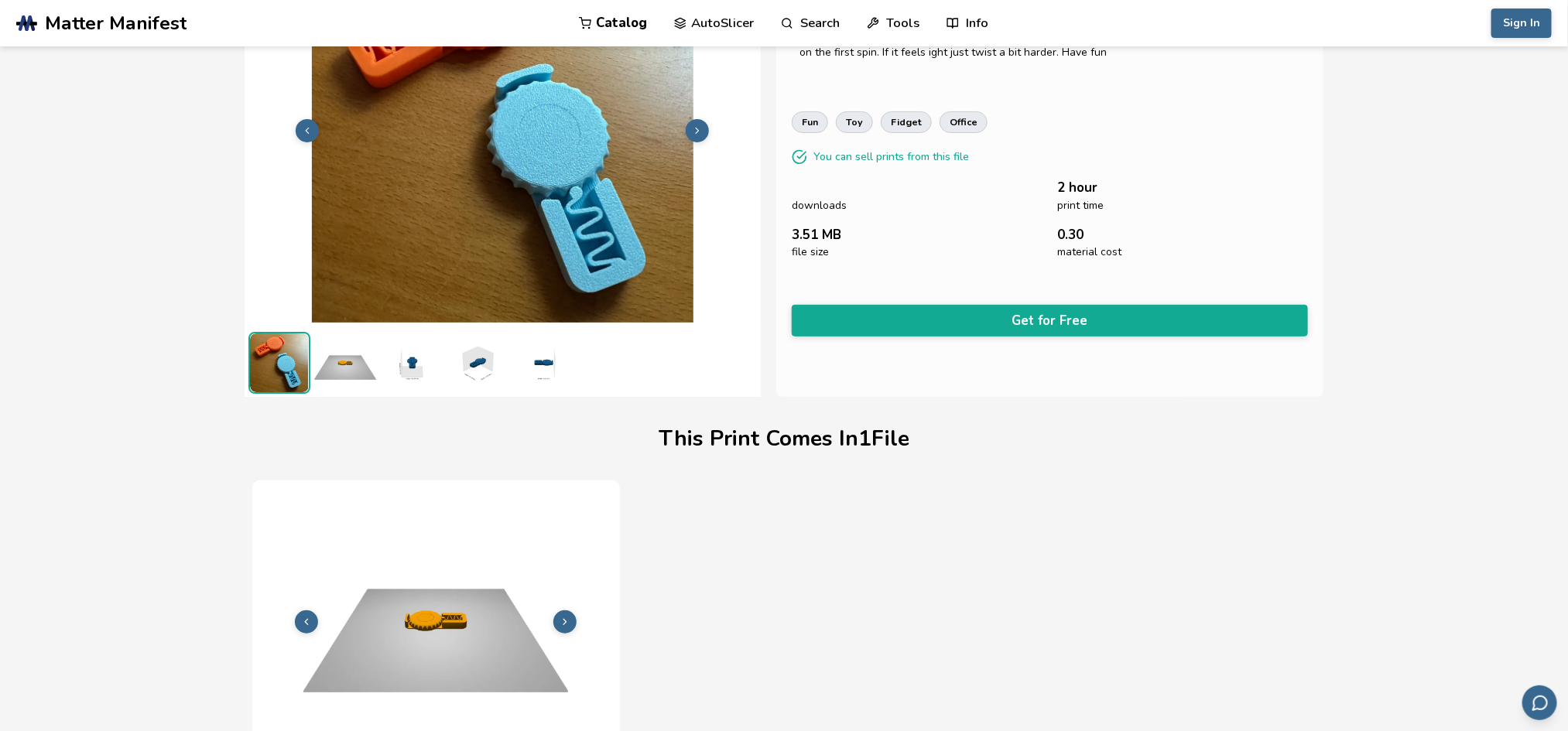 scroll, scrollTop: 0, scrollLeft: 0, axis: both 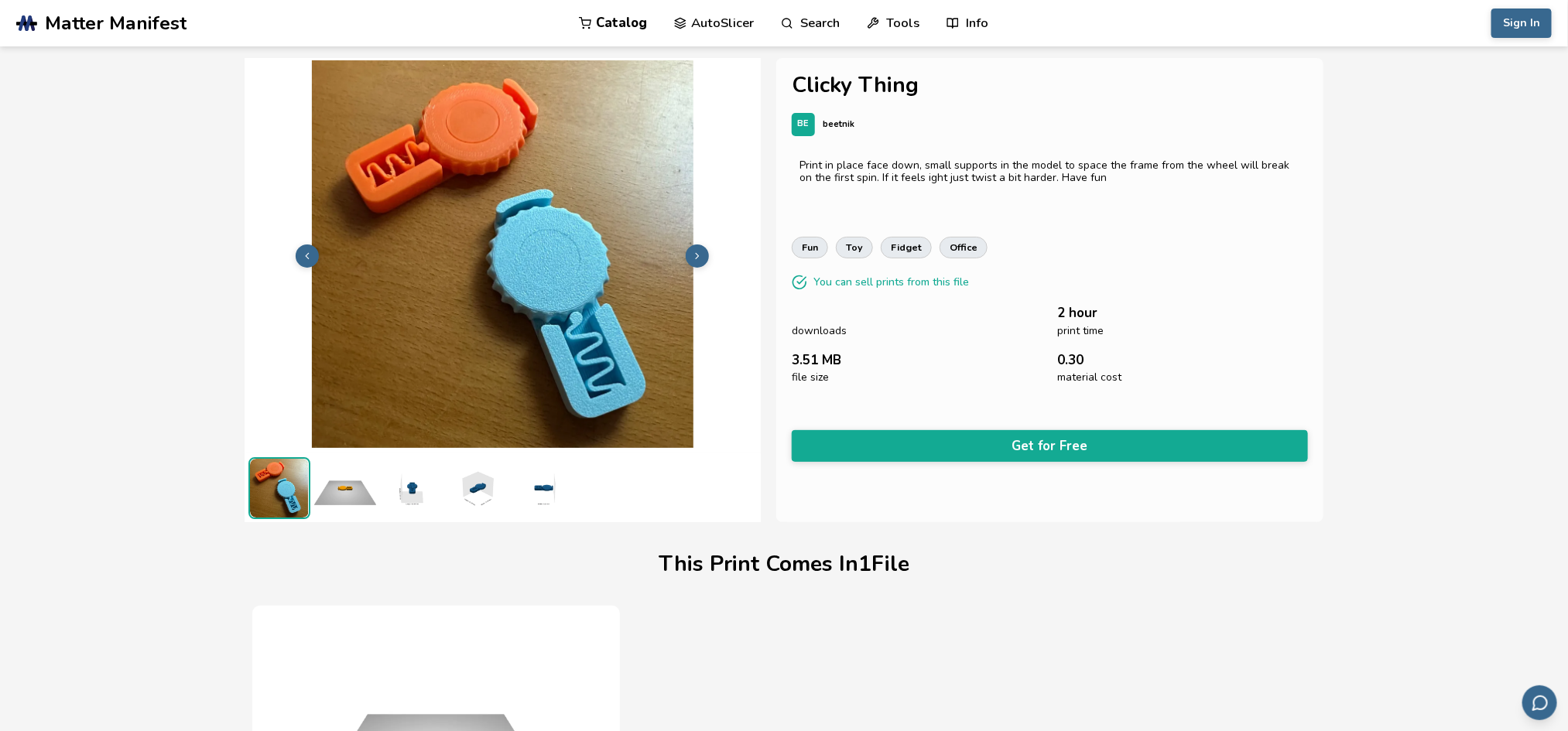 click at bounding box center (697, 256) 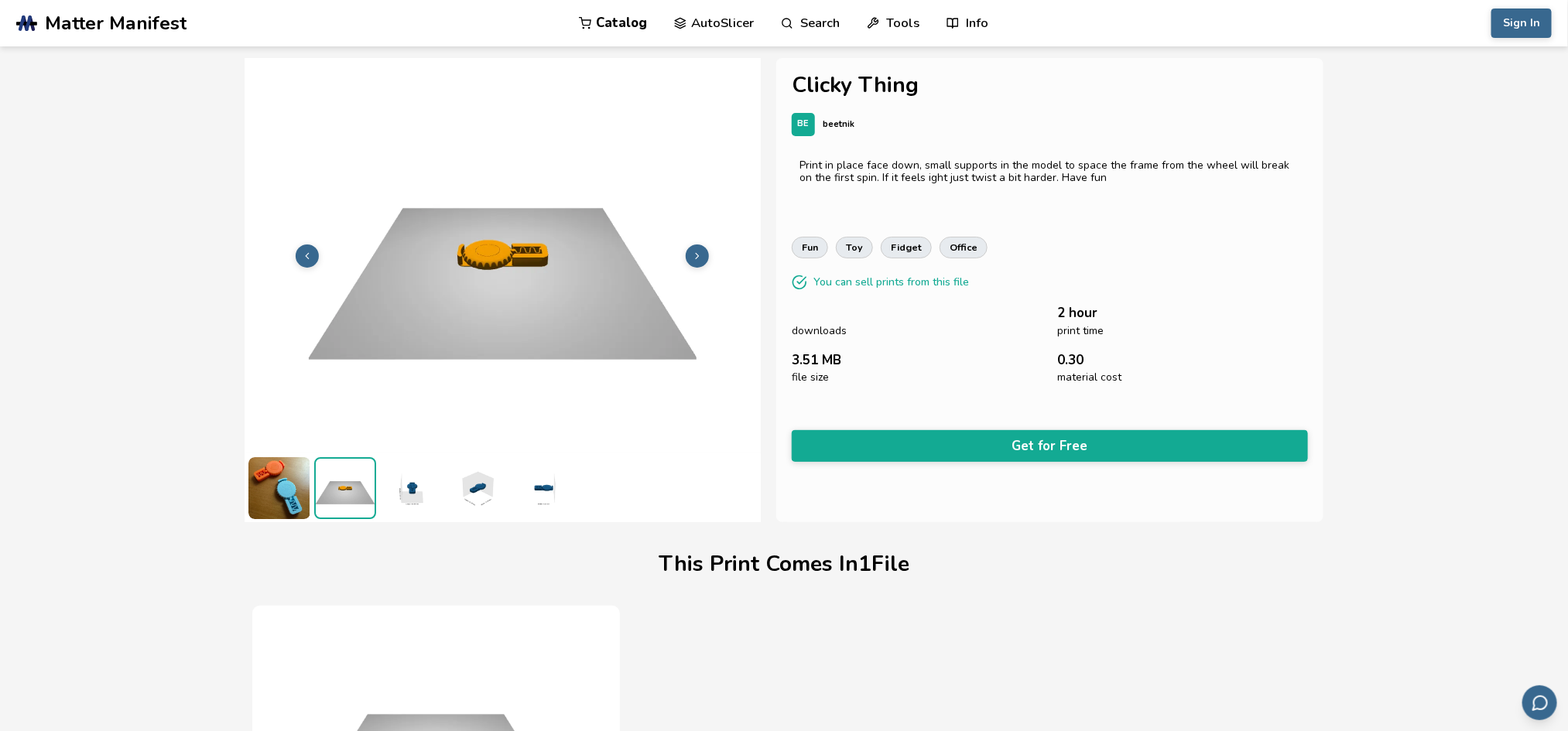 click at bounding box center (697, 256) 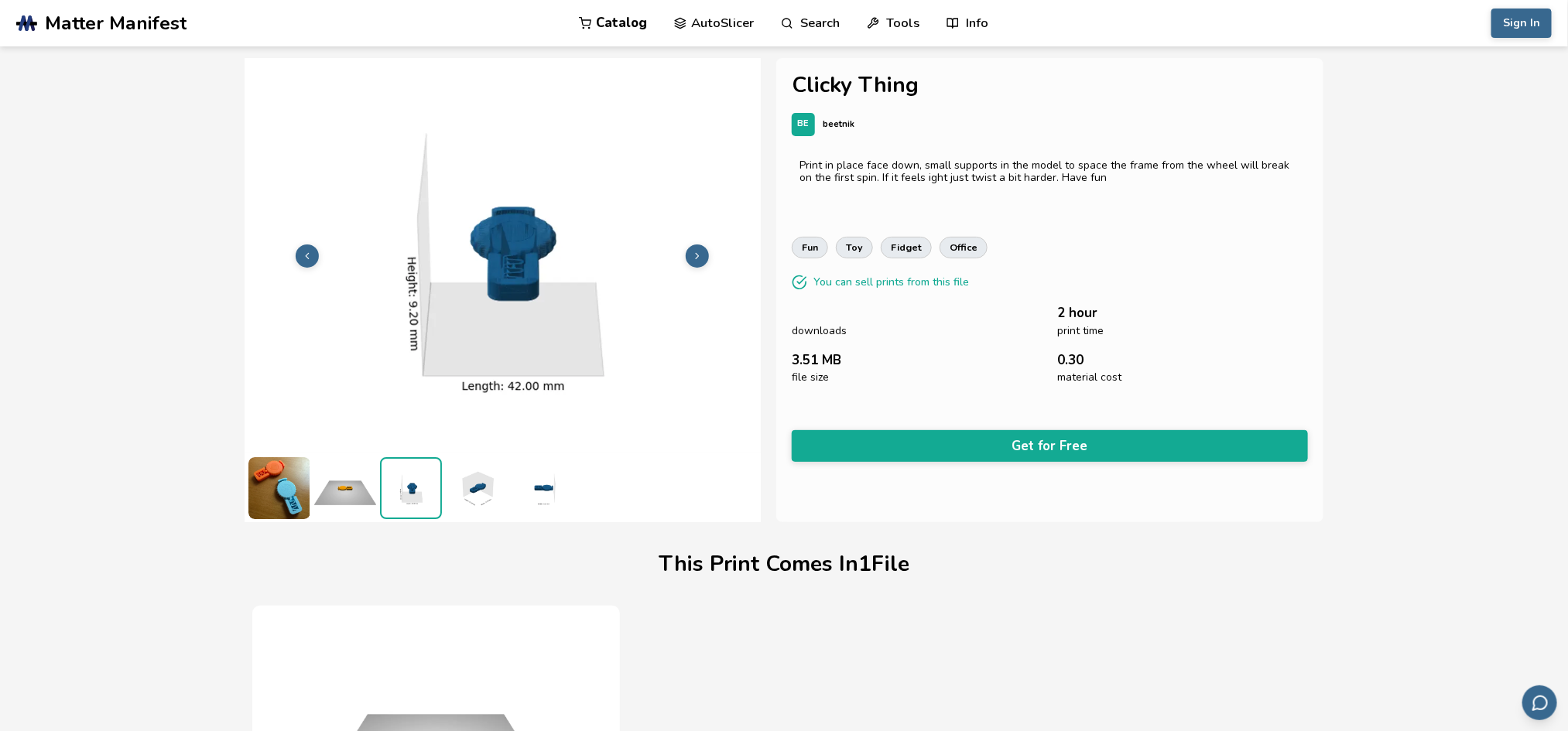 click at bounding box center (697, 256) 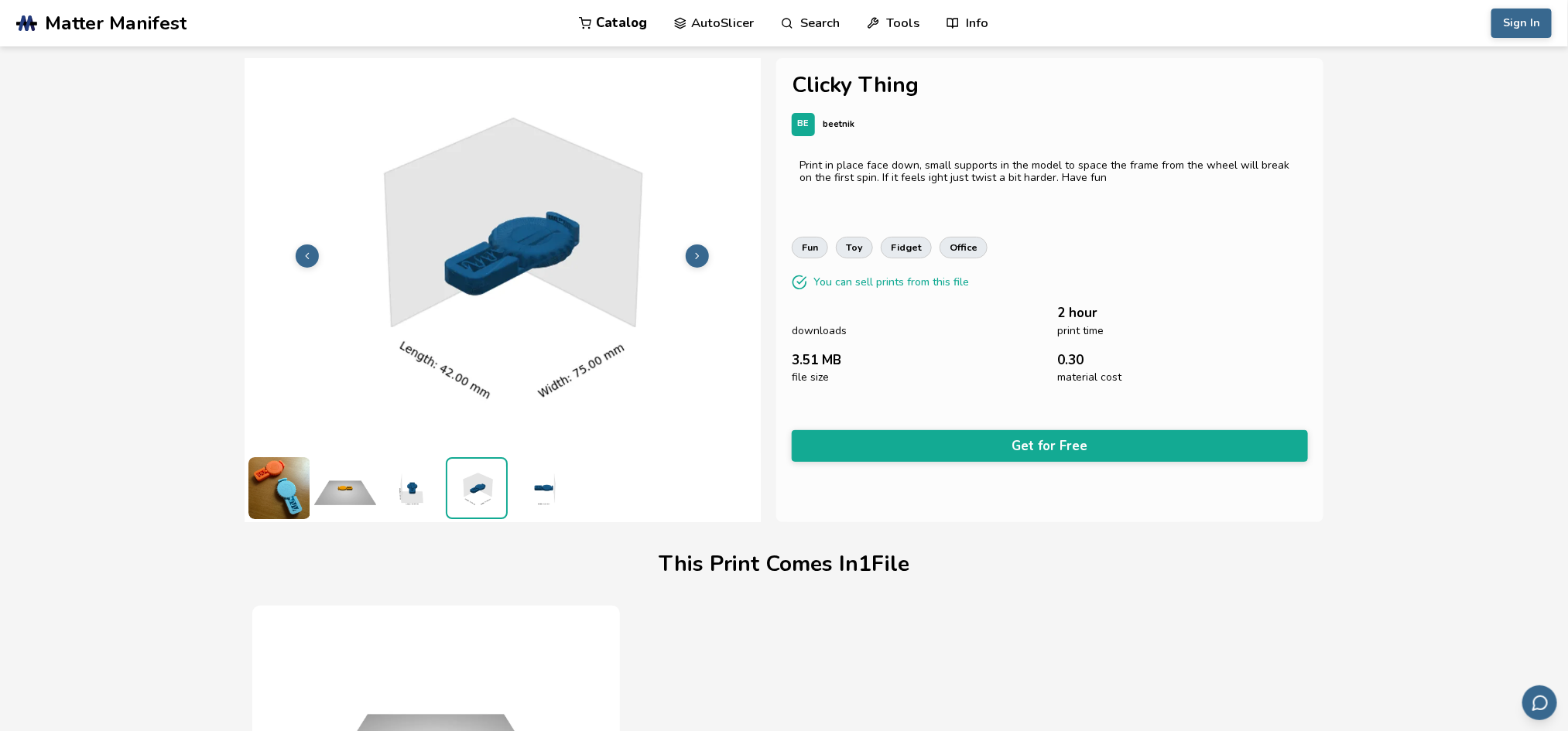 click at bounding box center [697, 256] 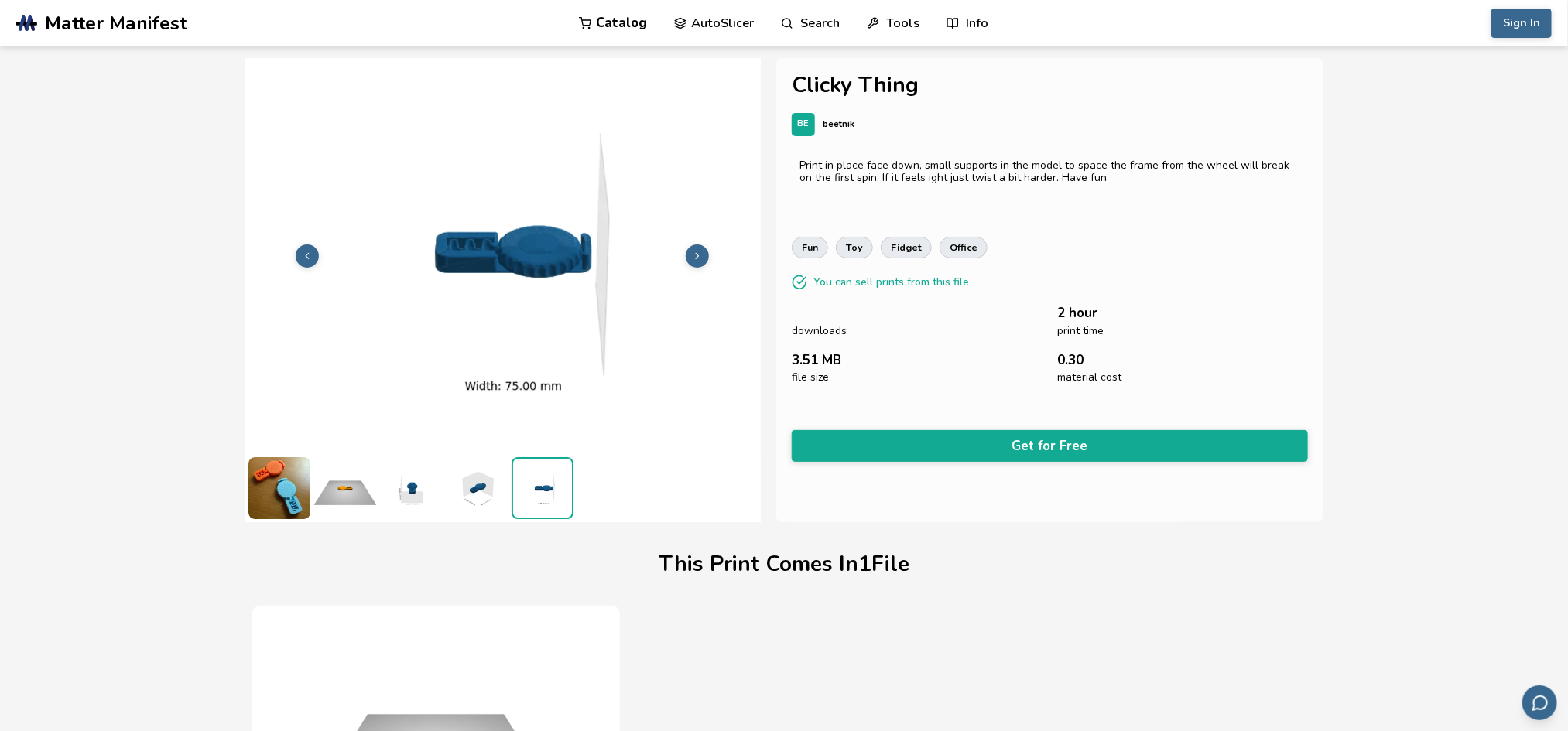 click at bounding box center (697, 256) 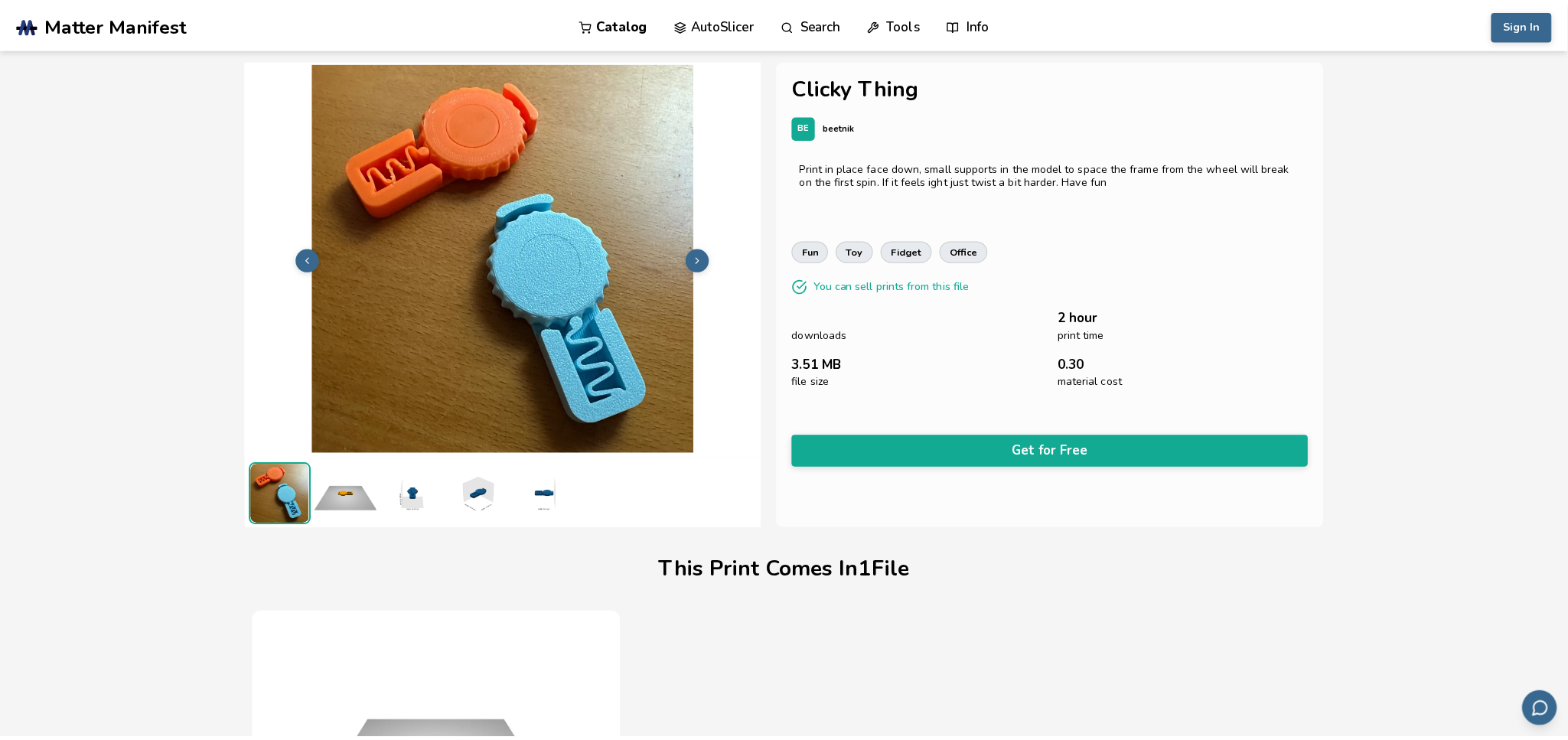scroll, scrollTop: 1, scrollLeft: 0, axis: vertical 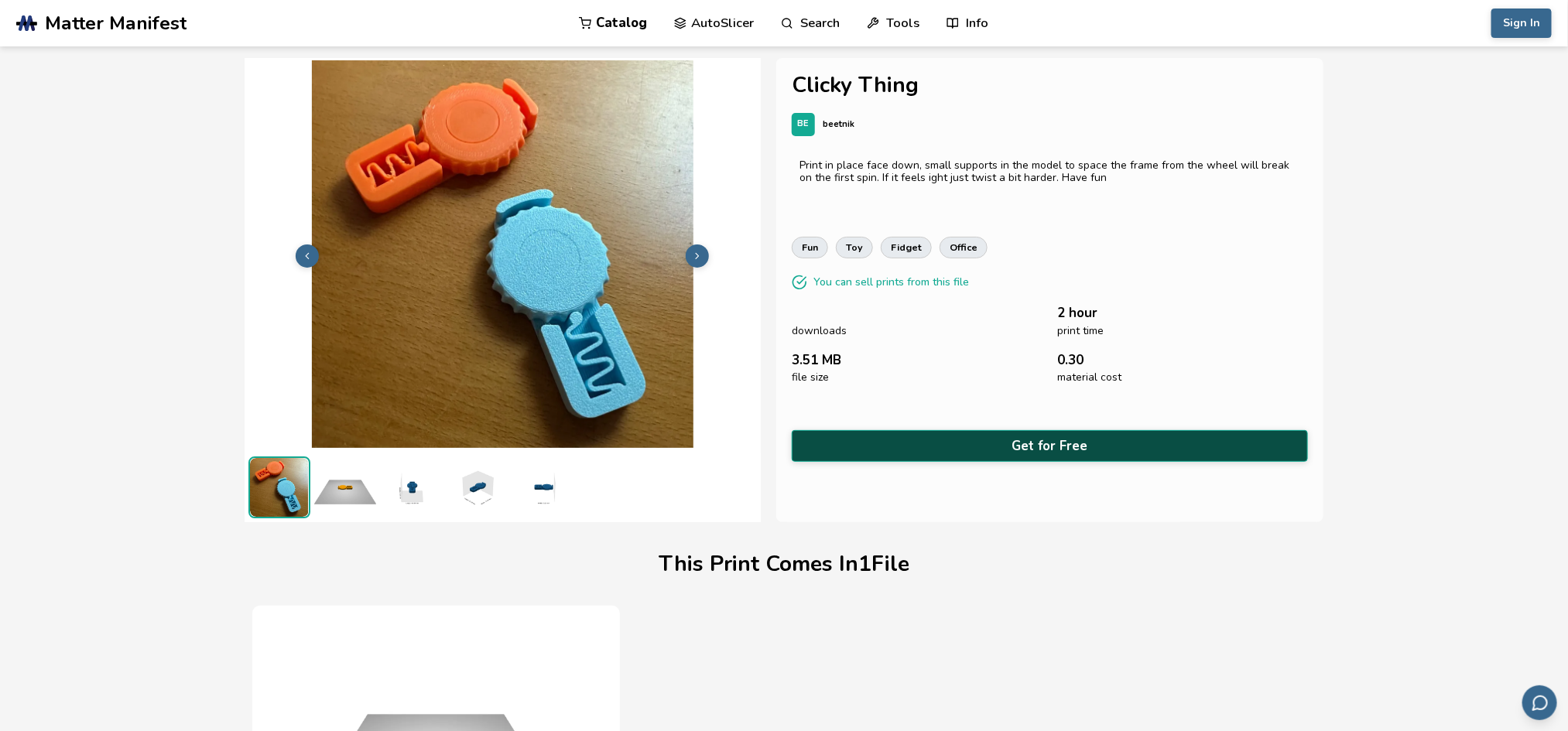 click on "Get for Free" at bounding box center (1049, 446) 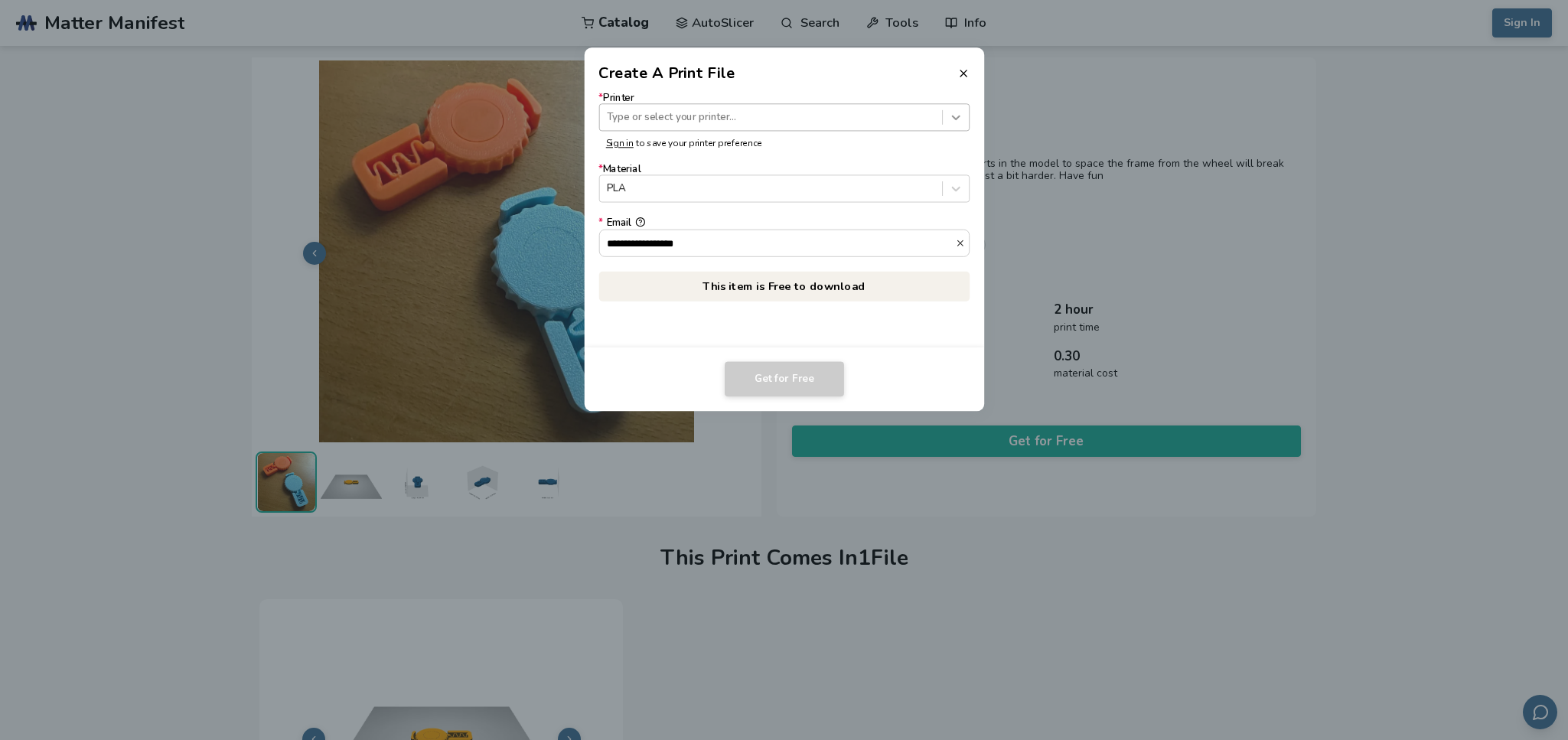 click 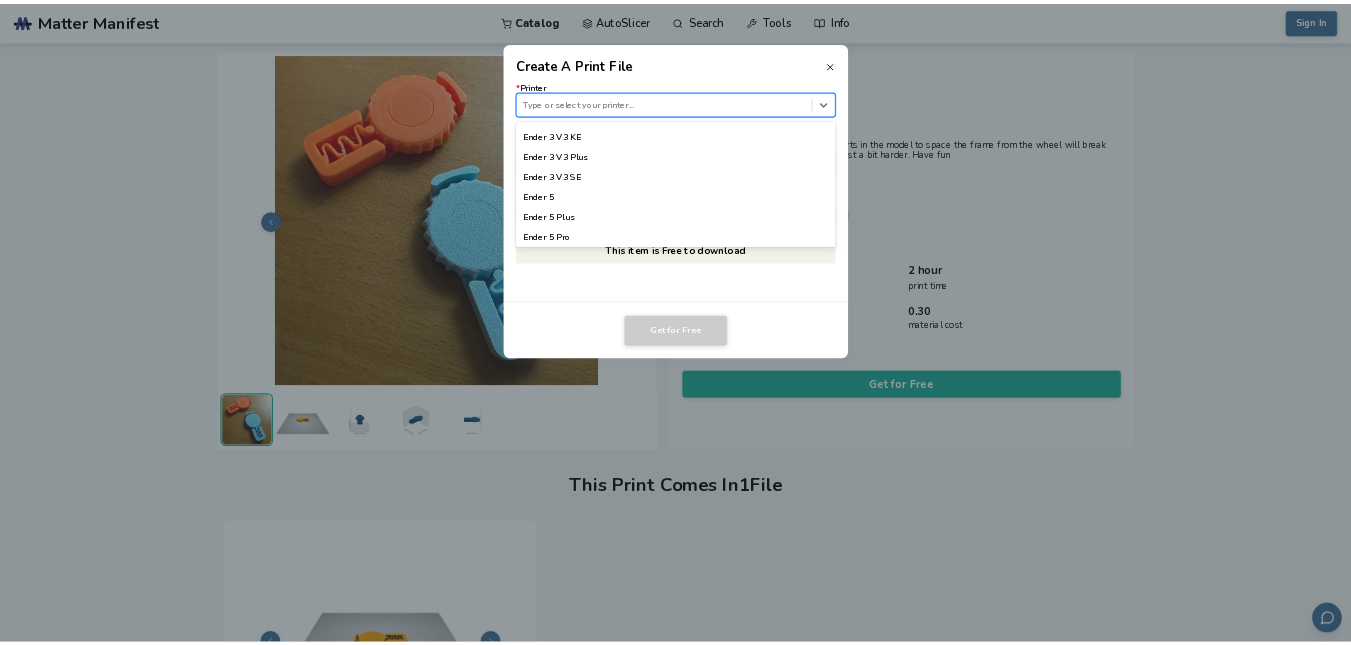 scroll, scrollTop: 1405, scrollLeft: 0, axis: vertical 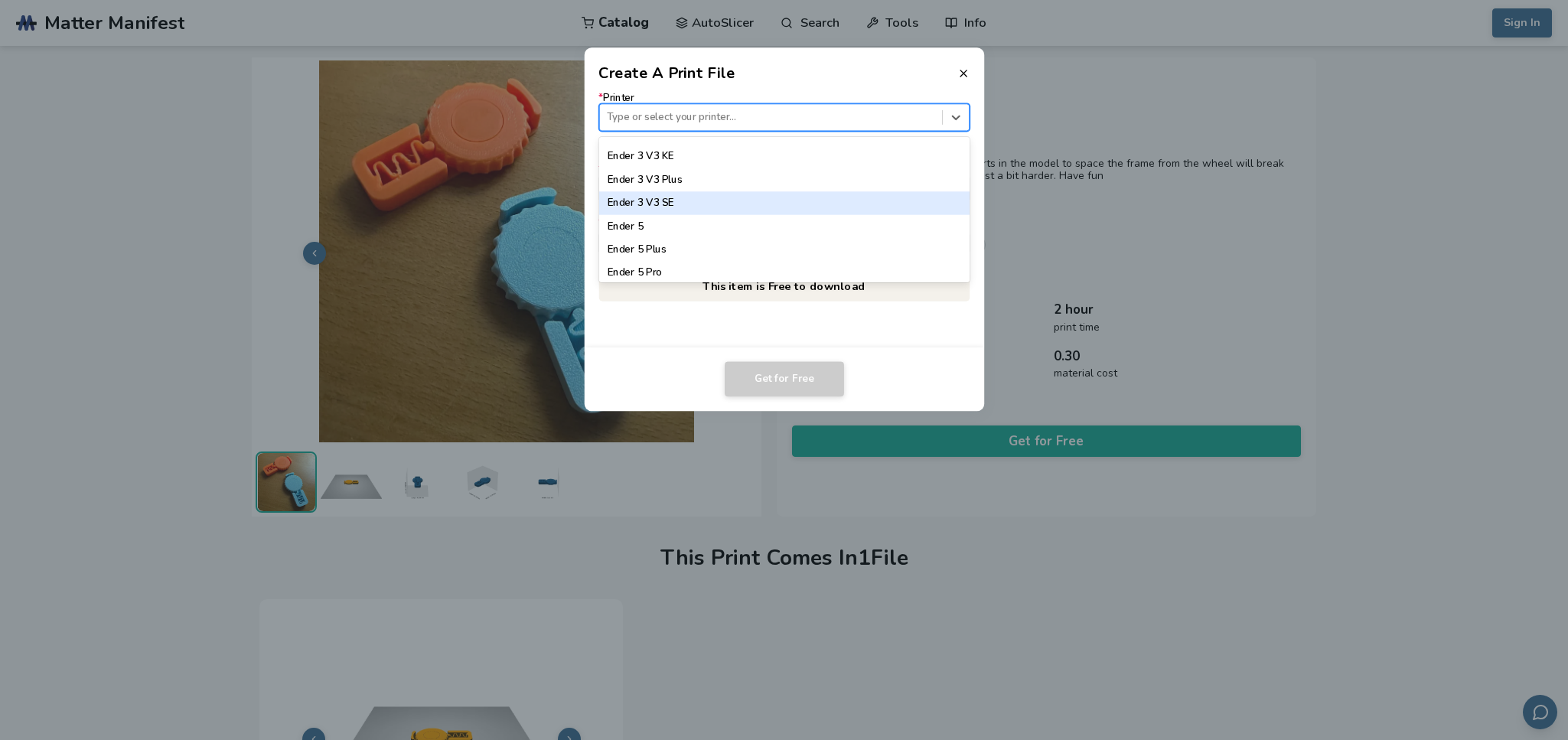 click on "Ender 3 V3 SE" at bounding box center (784, 203) 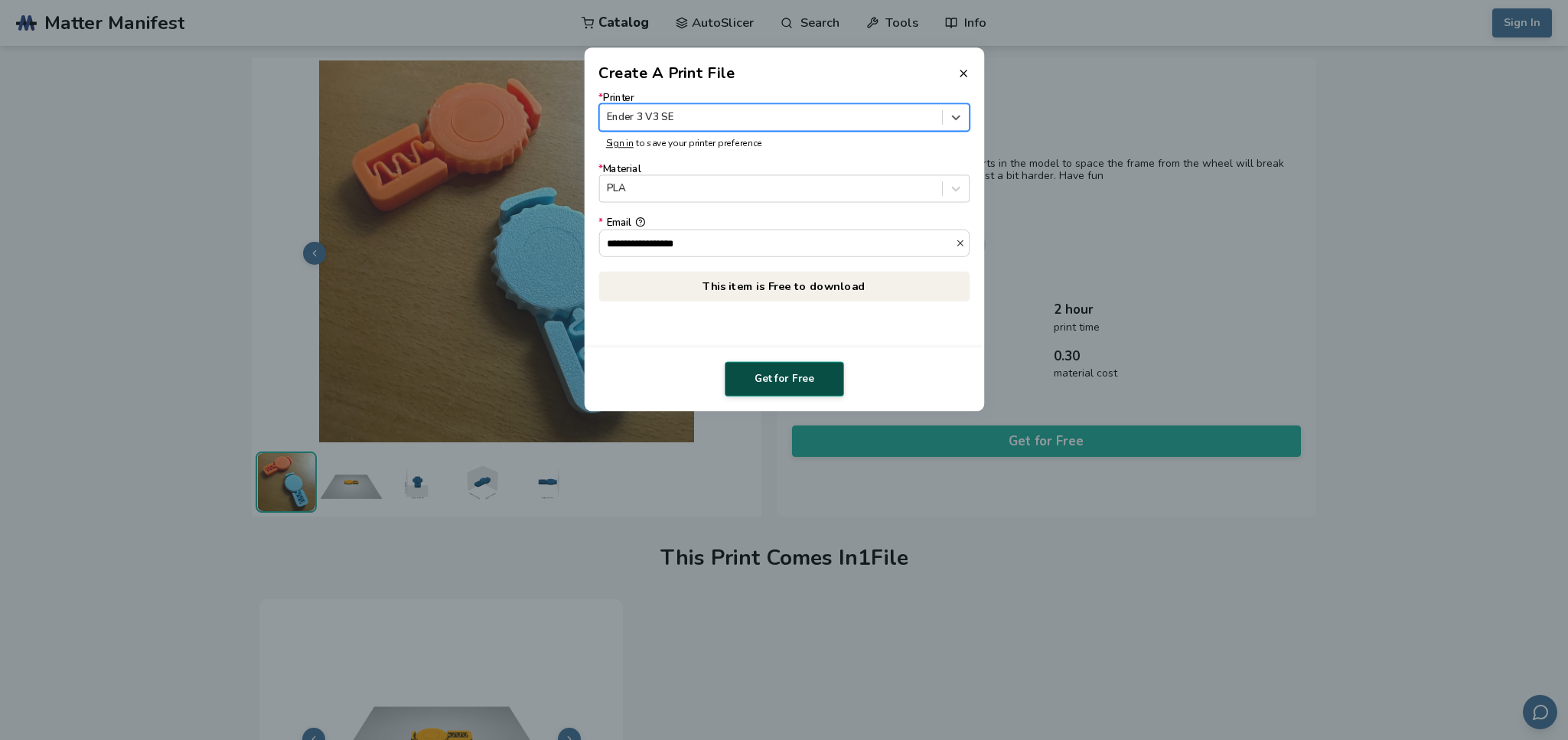 click on "Get for Free" at bounding box center (784, 379) 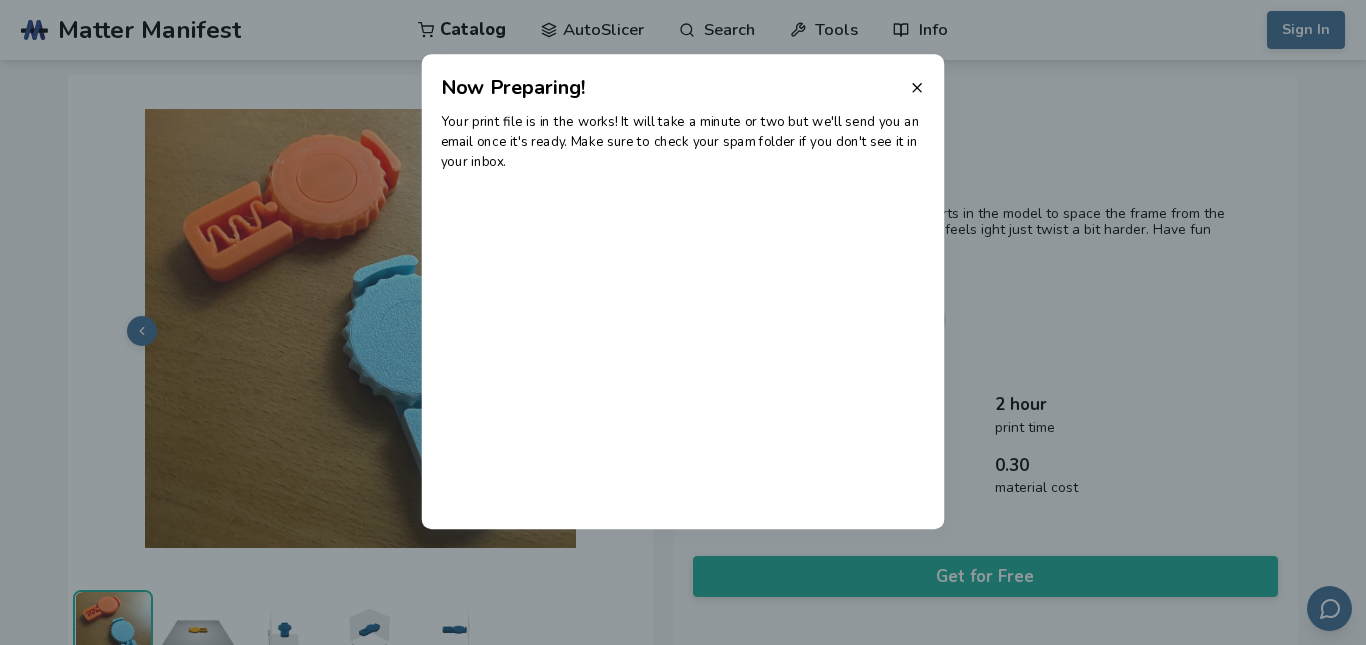 drag, startPoint x: 762, startPoint y: 350, endPoint x: 686, endPoint y: 315, distance: 83.67198 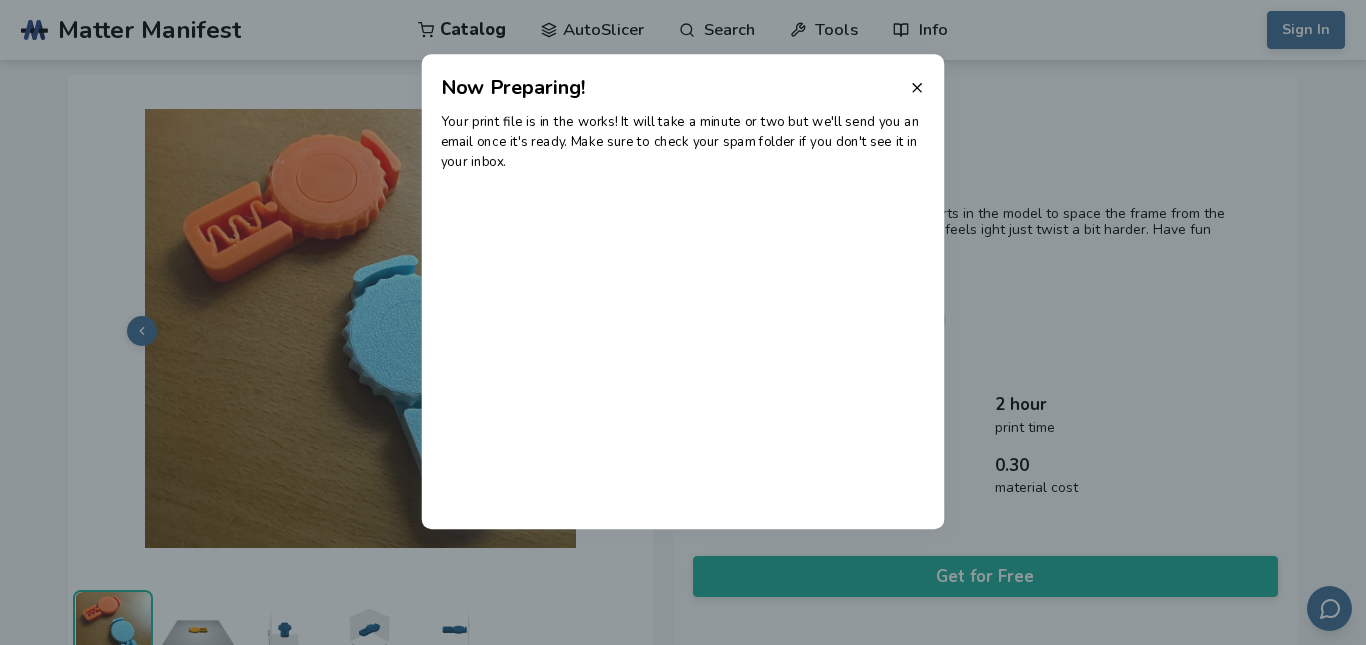 click 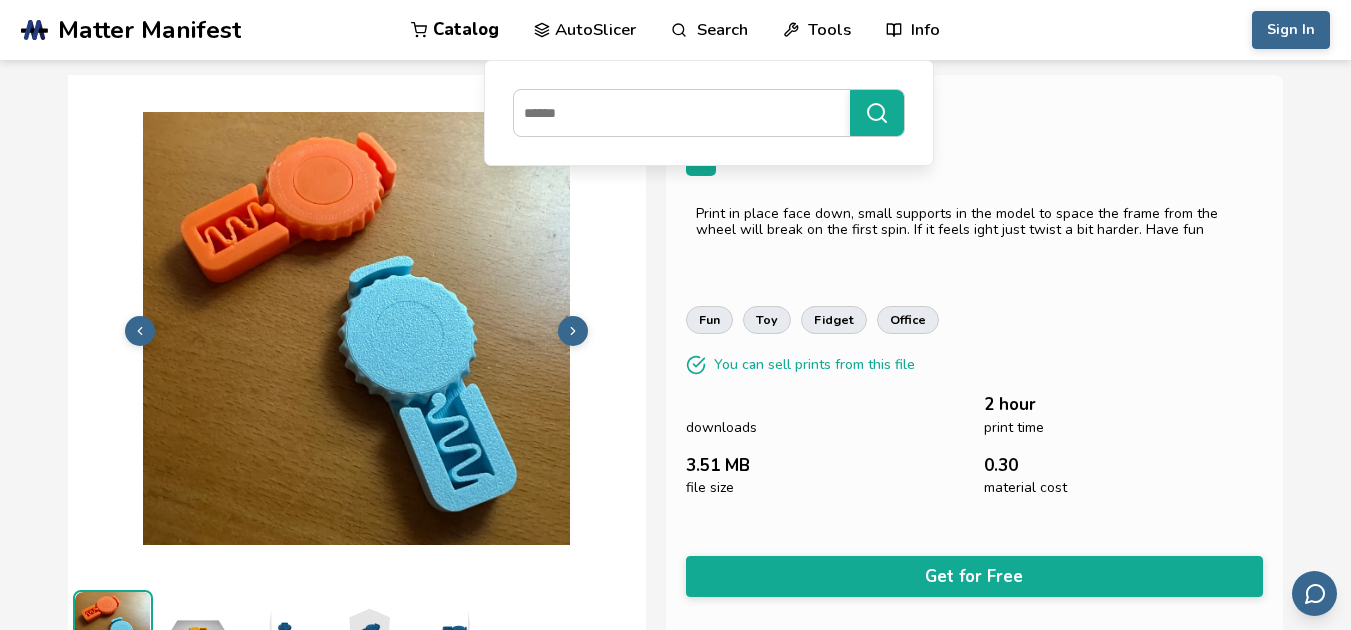 click at bounding box center (357, 328) 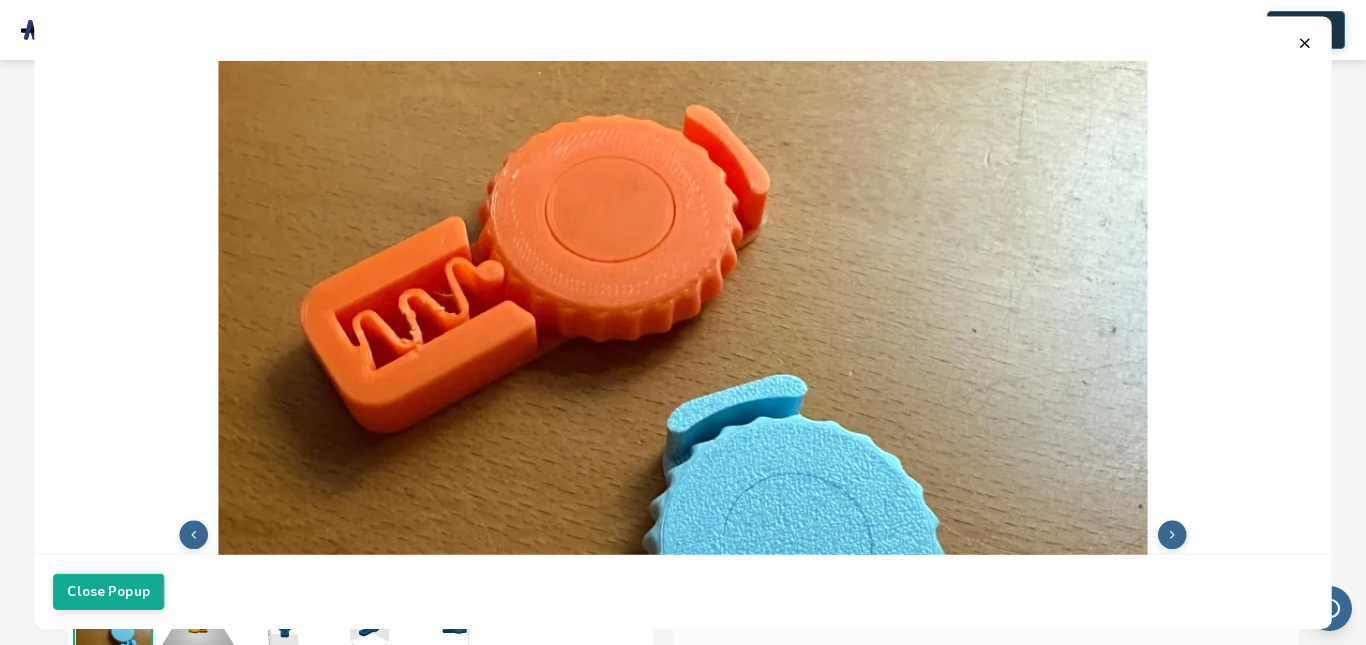 click 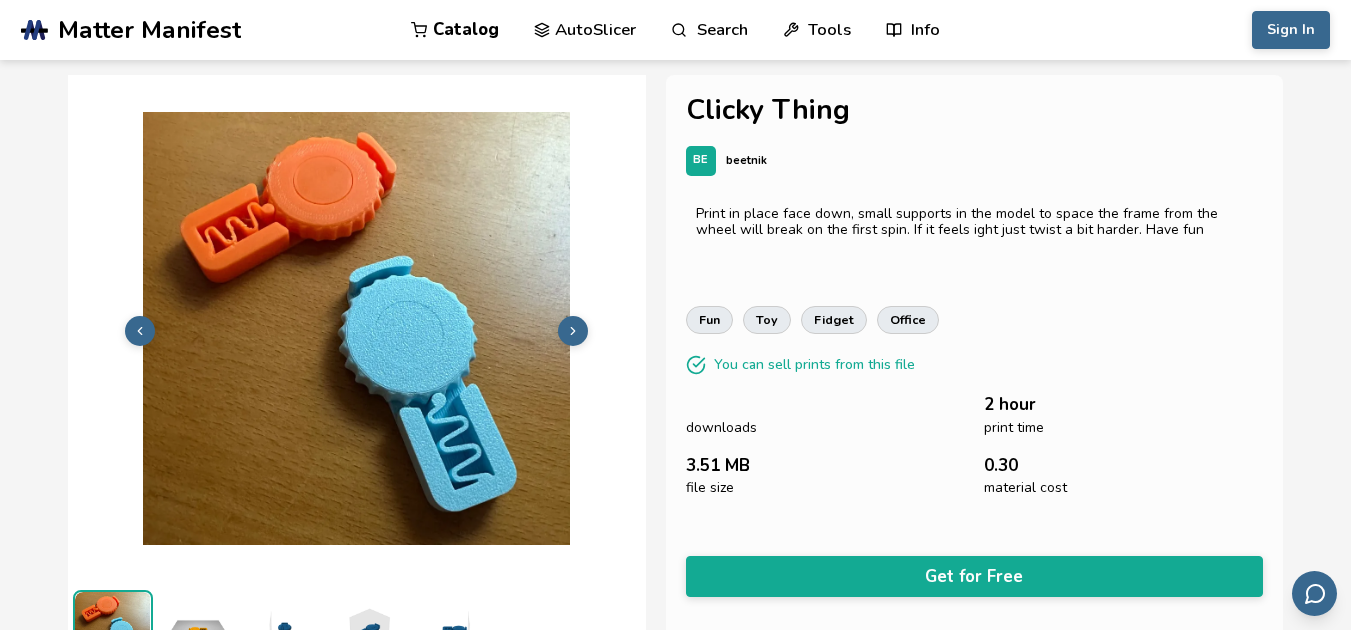 click on "AutoSlicer" at bounding box center (585, 30) 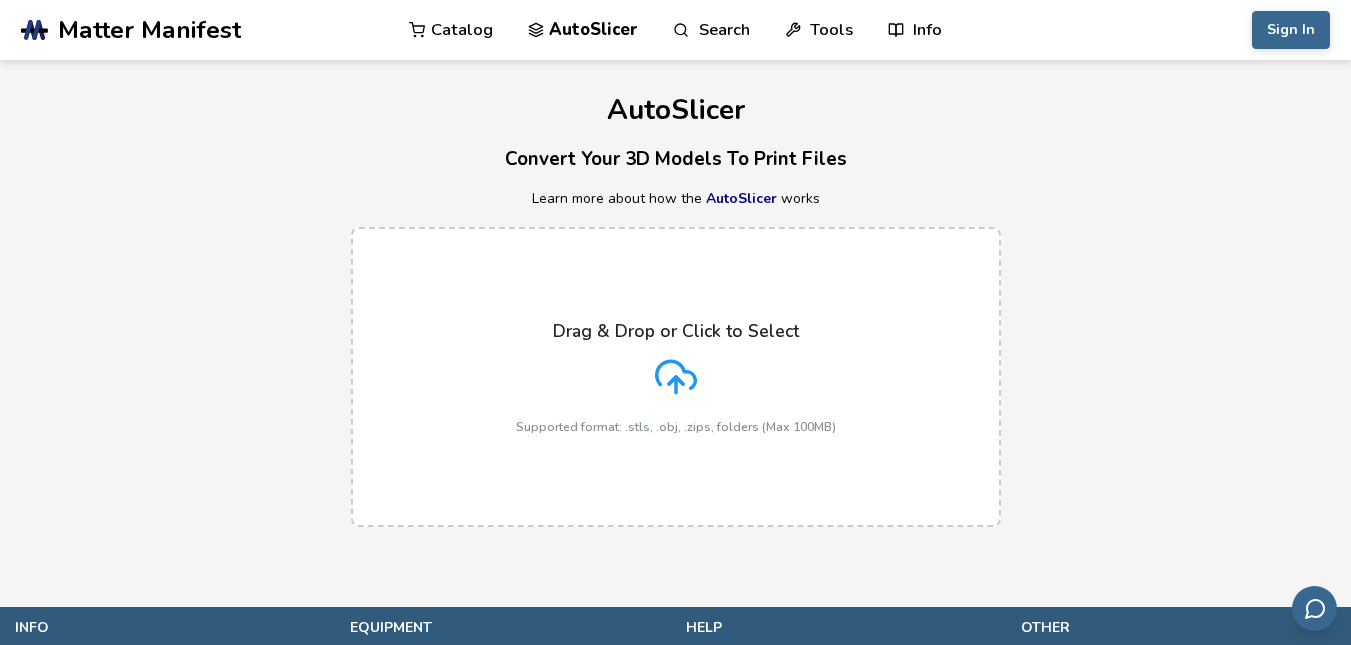 click on "Drag & Drop or Click to Select Supported format: .stls, .obj, .zips, folders (Max 100MB)" at bounding box center [676, 377] 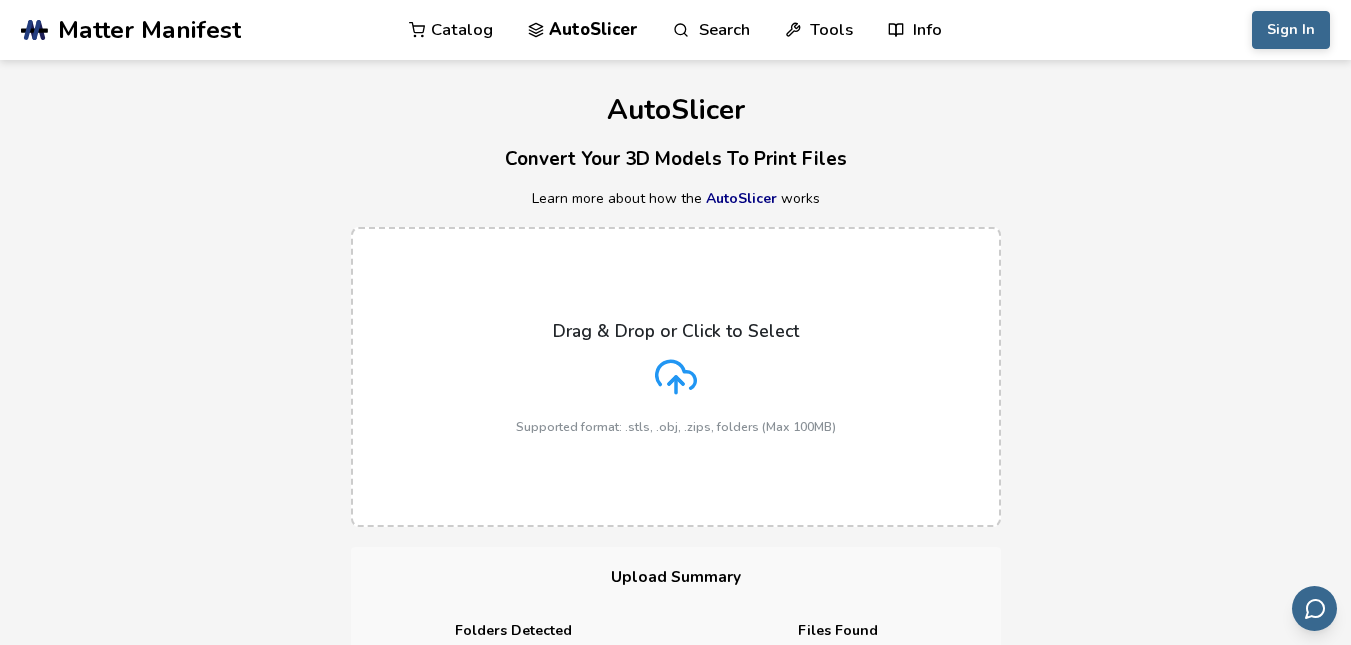 click on "Drag & Drop or Click to Select" at bounding box center (676, 331) 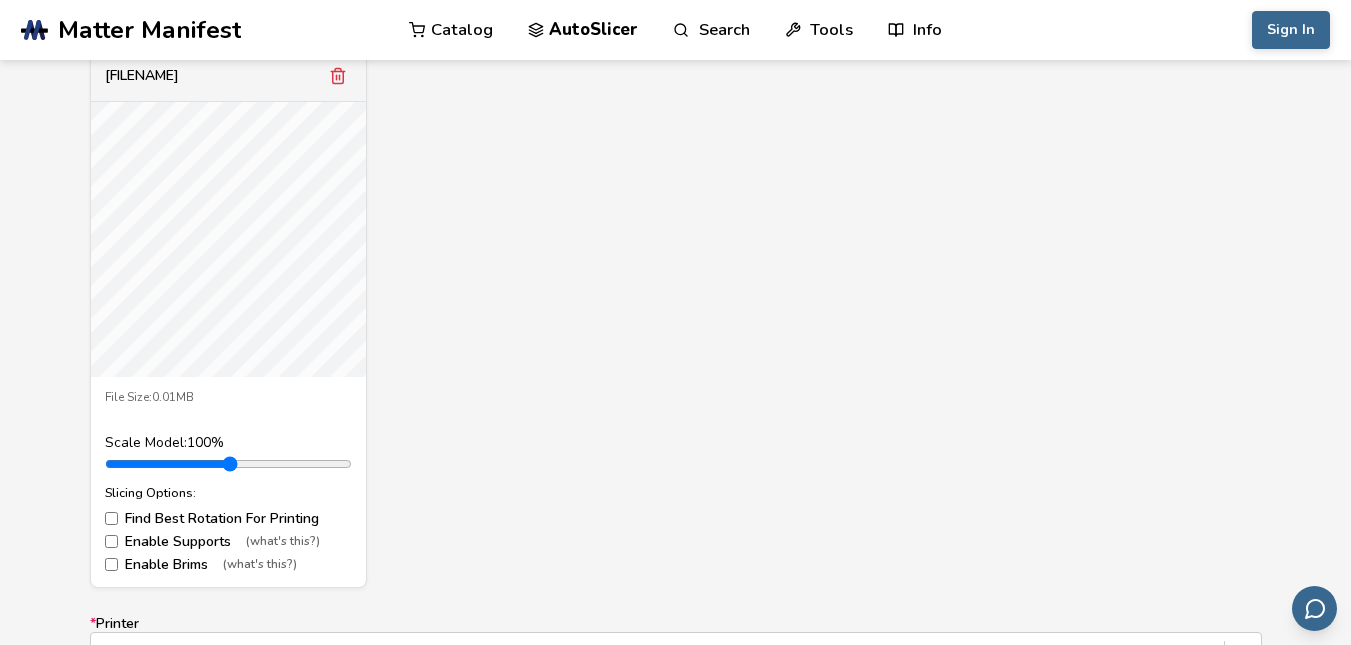 scroll, scrollTop: 780, scrollLeft: 0, axis: vertical 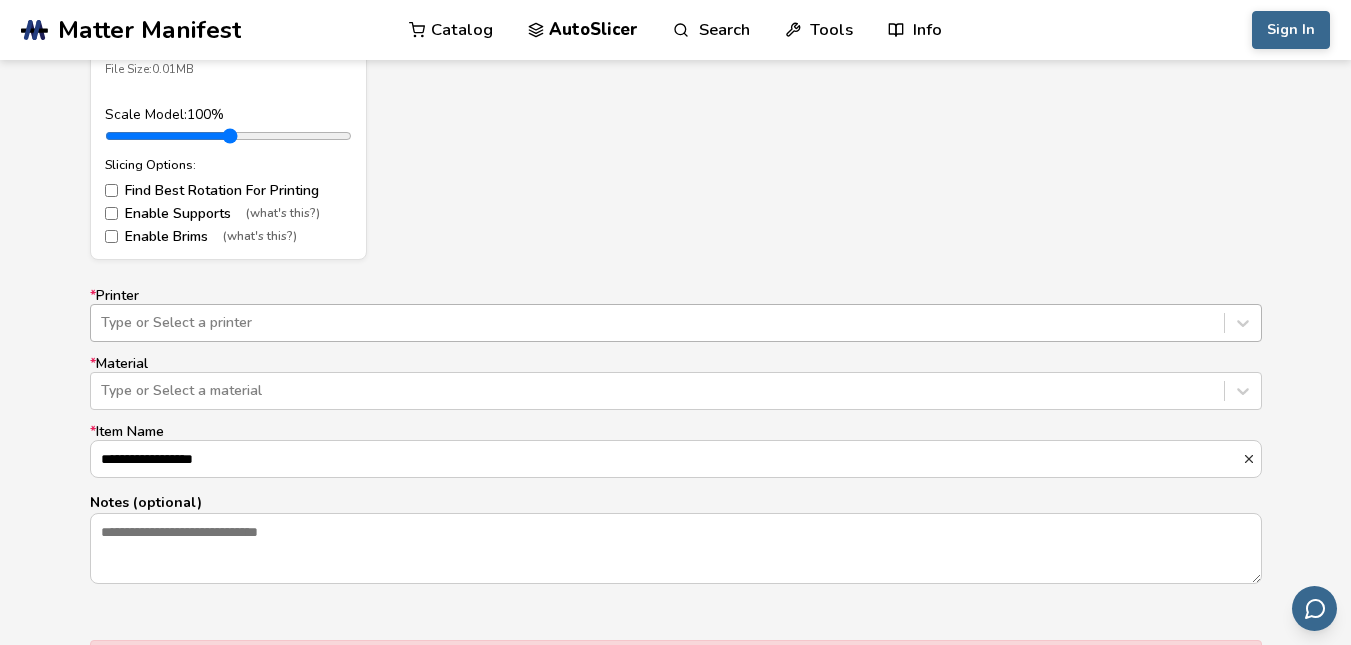 click on "Type or Select a printer" at bounding box center [676, 323] 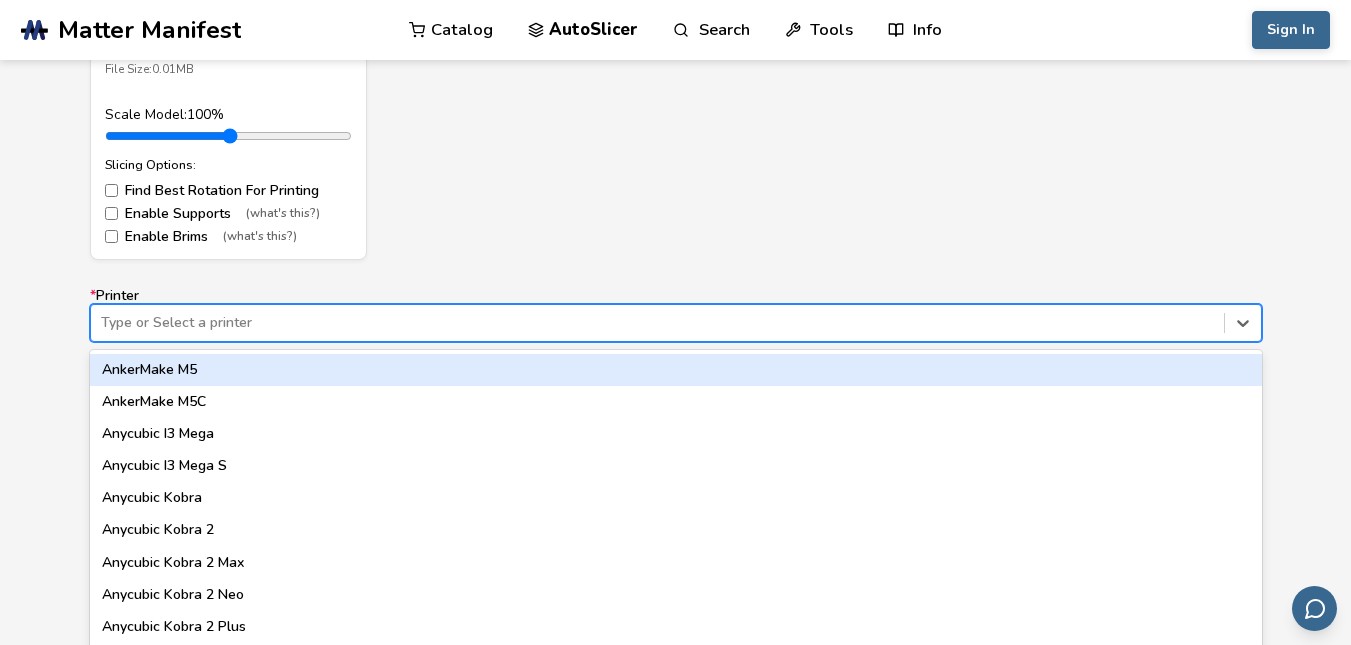 scroll, scrollTop: 1100, scrollLeft: 0, axis: vertical 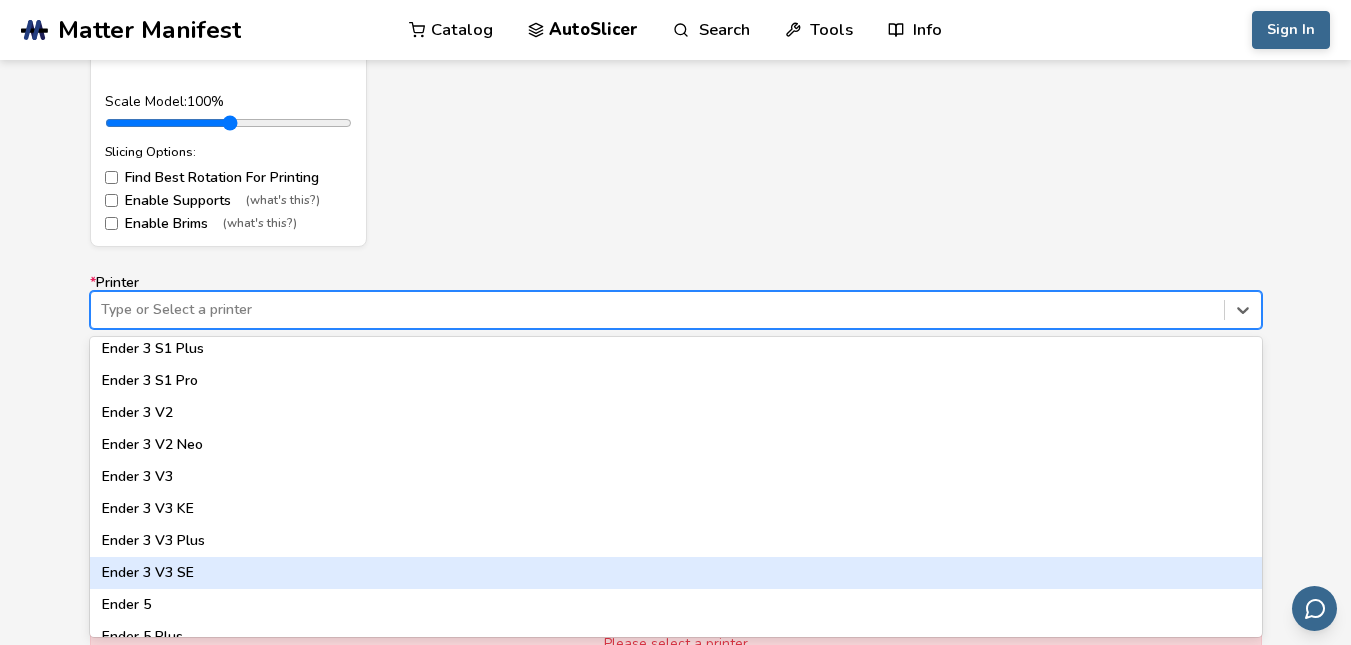 click on "Ender 3 V3 SE" at bounding box center (676, 573) 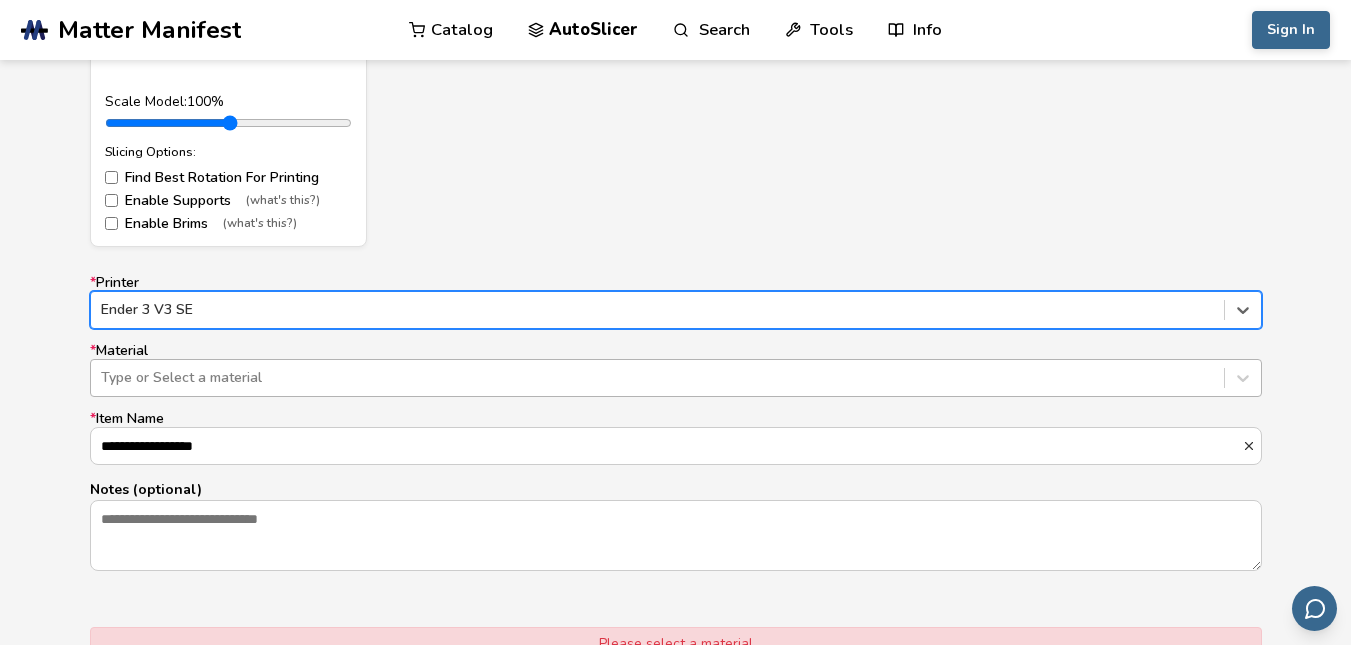 click at bounding box center [657, 378] 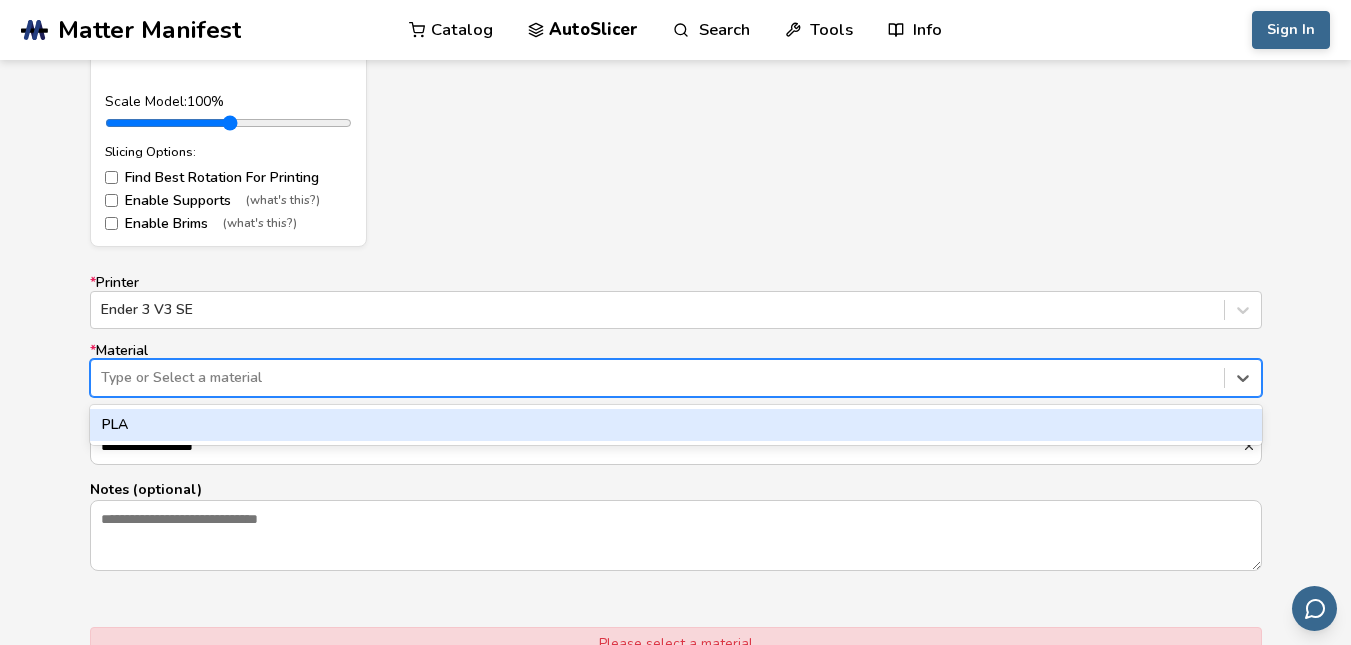 click on "PLA" at bounding box center (676, 425) 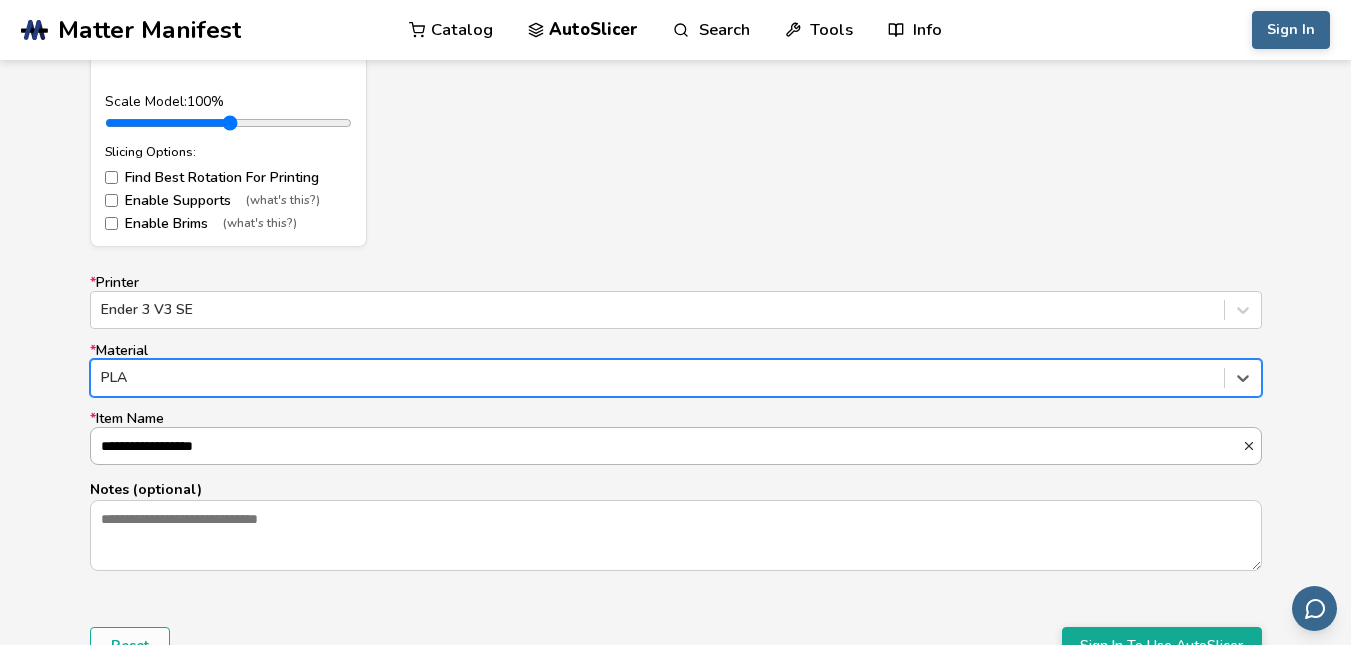 scroll, scrollTop: 0, scrollLeft: 0, axis: both 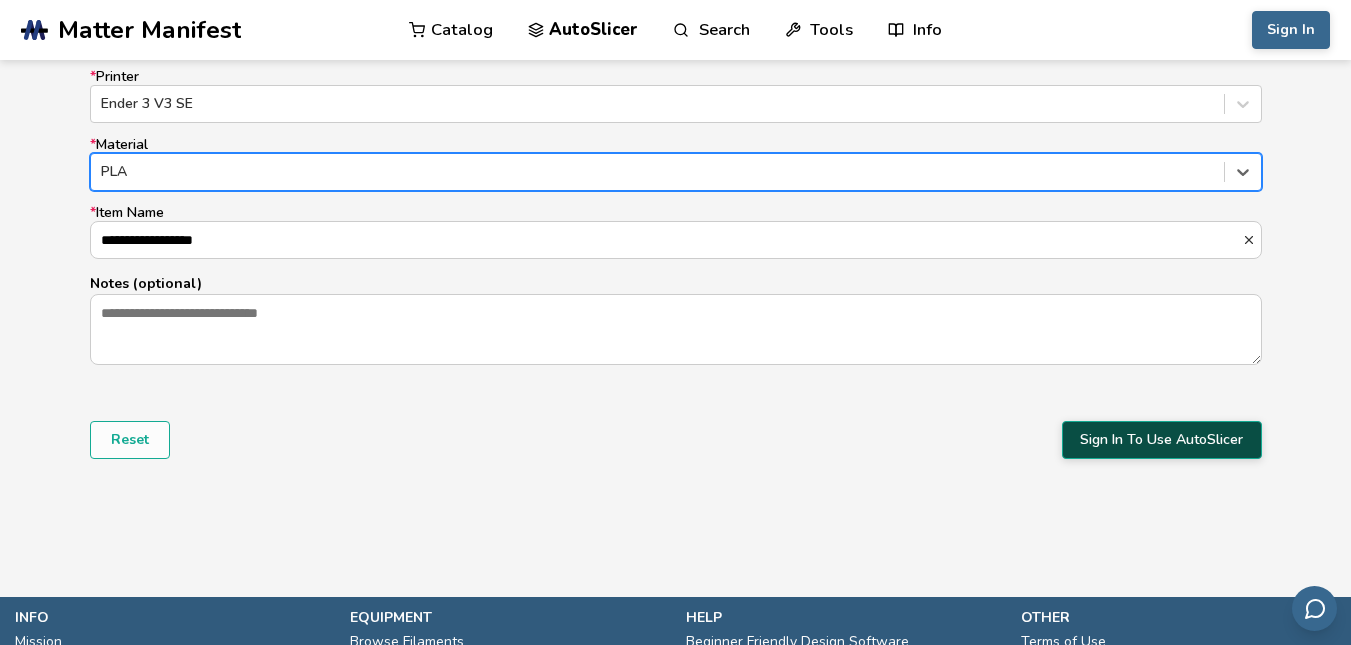 click on "Sign In To Use AutoSlicer" at bounding box center [1162, 440] 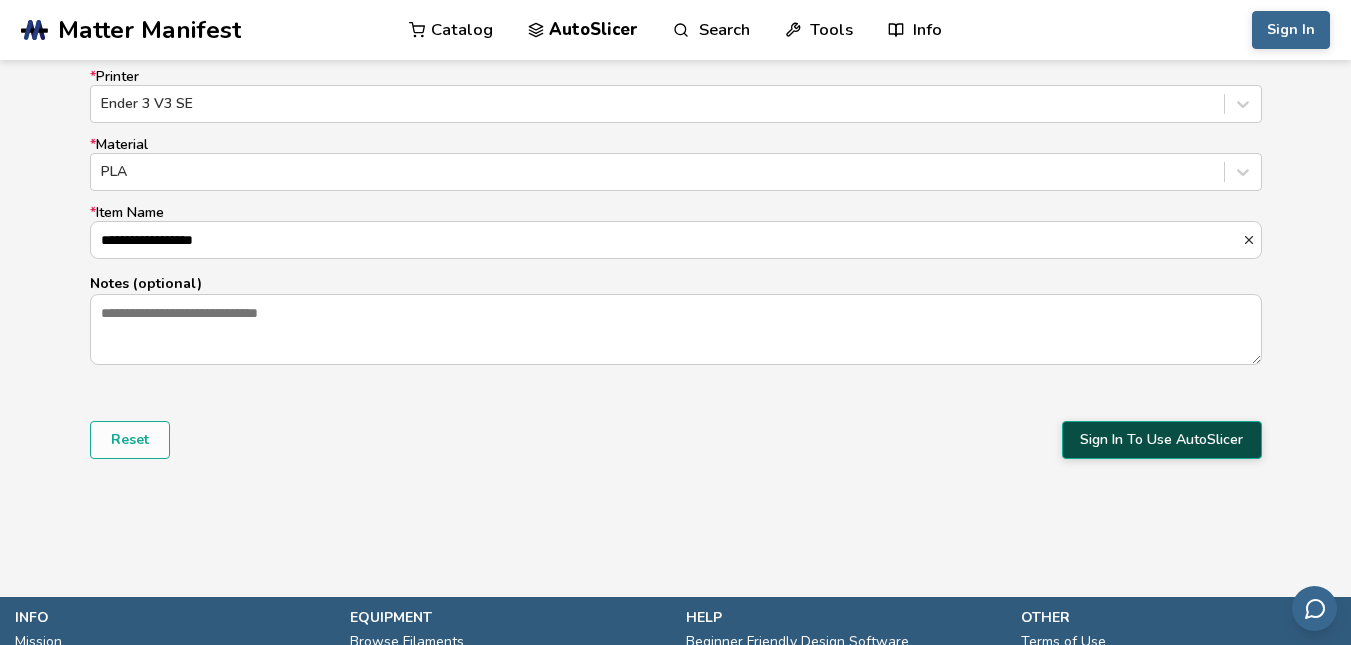 scroll, scrollTop: 0, scrollLeft: 0, axis: both 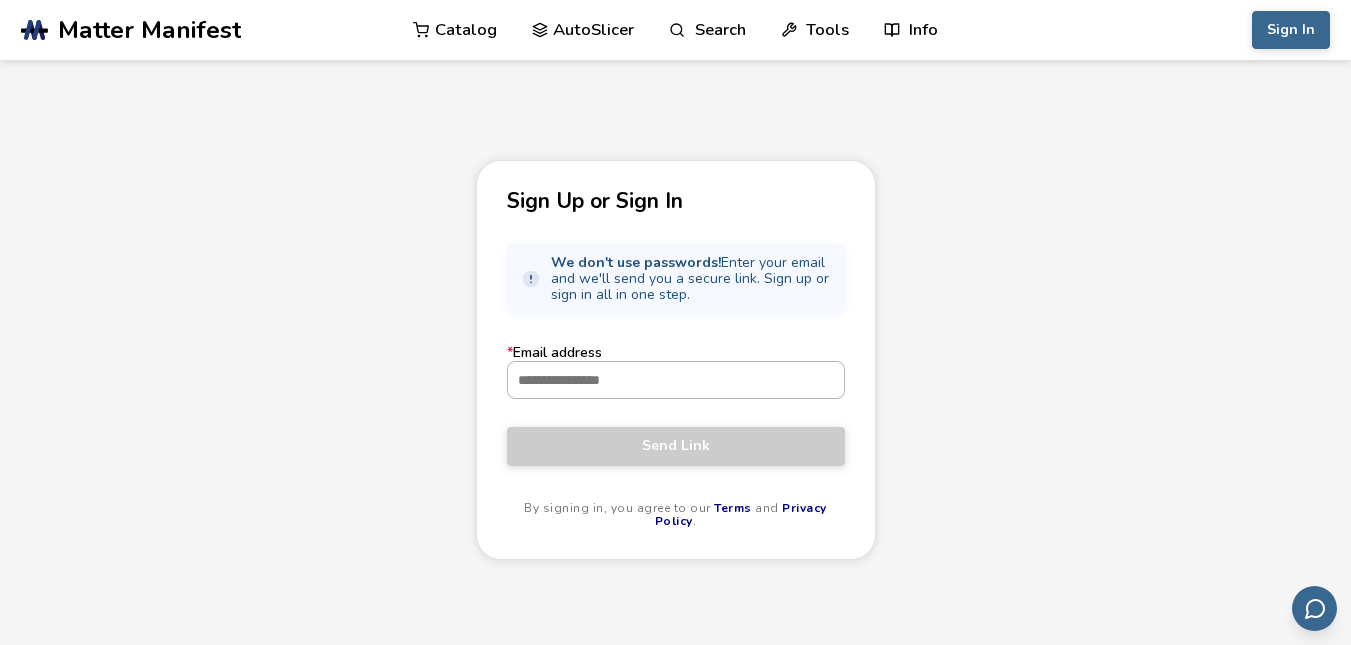 click on "* Email address" at bounding box center (676, 380) 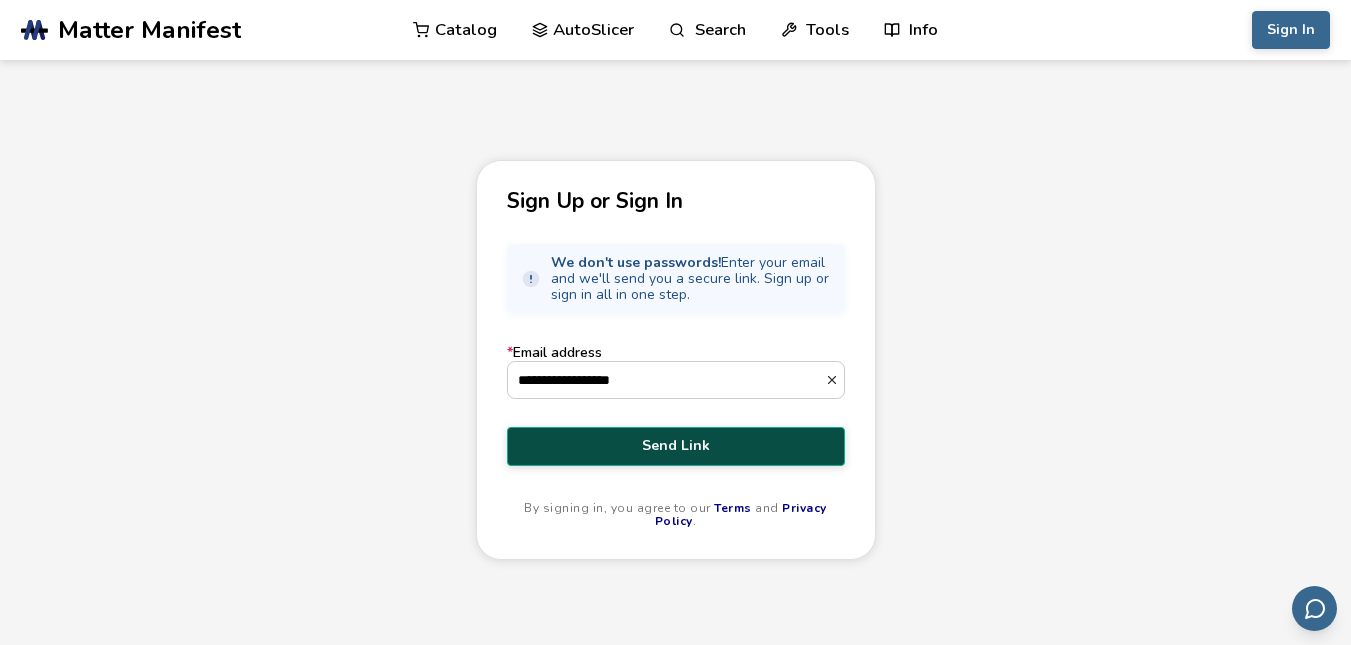 click on "Send Link" at bounding box center (676, 446) 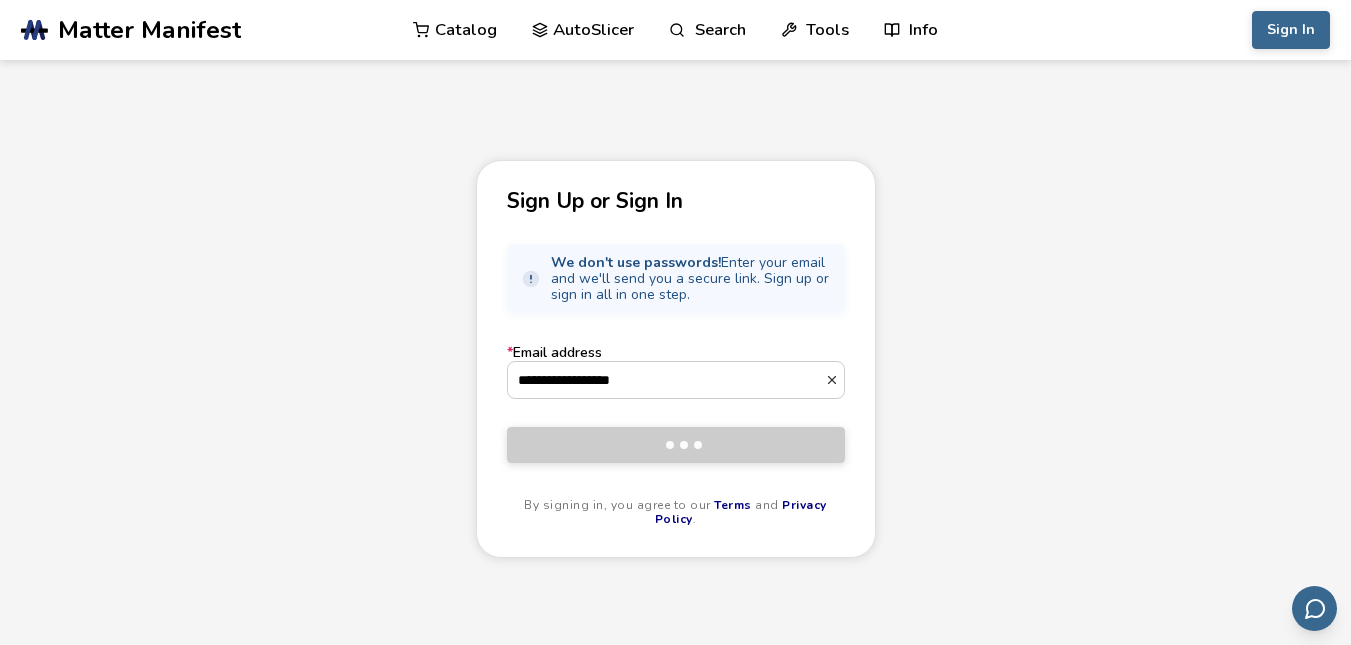 type 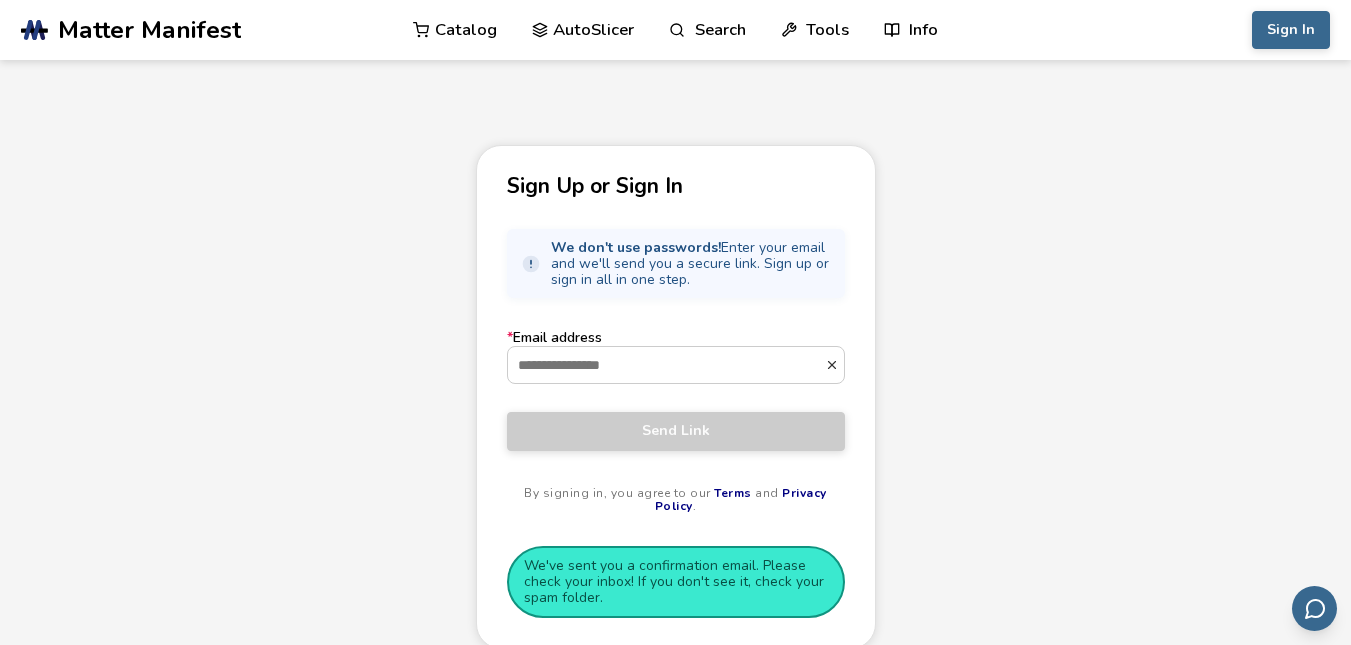 scroll, scrollTop: 17, scrollLeft: 0, axis: vertical 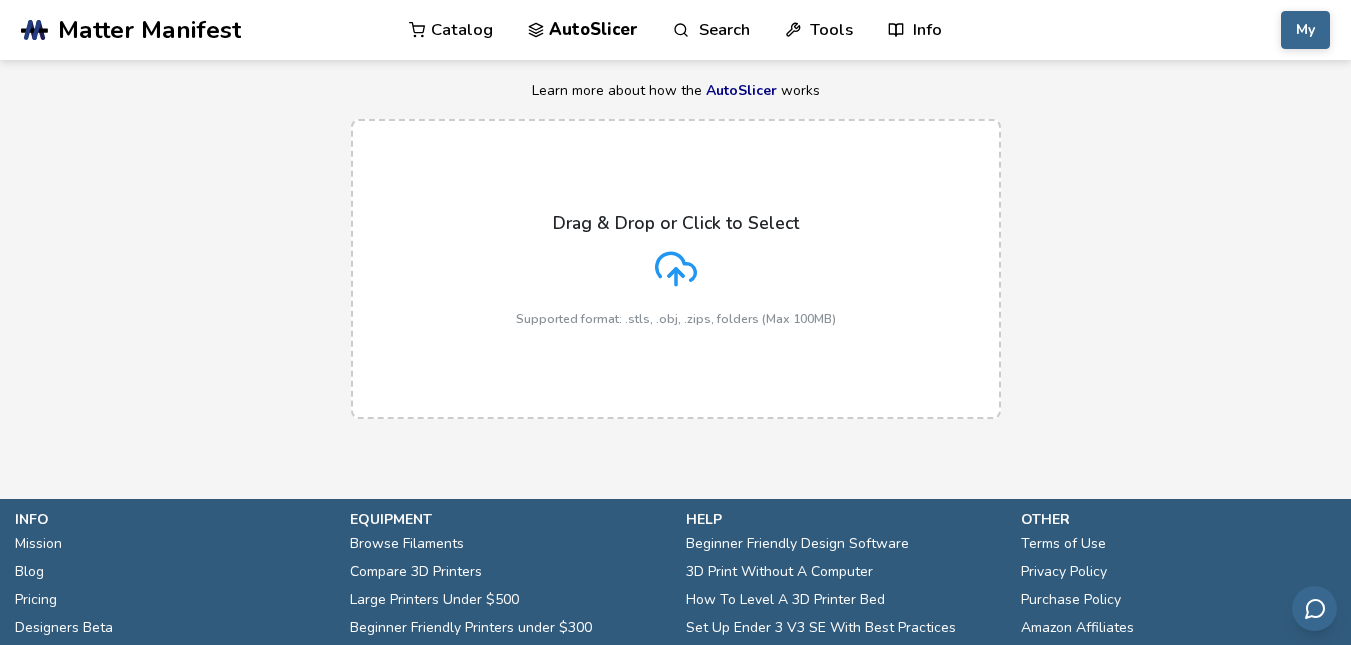 click on "Drag & Drop or Click to Select Supported format: .stls, .obj, .zips, folders (Max 100MB)" at bounding box center [676, 269] 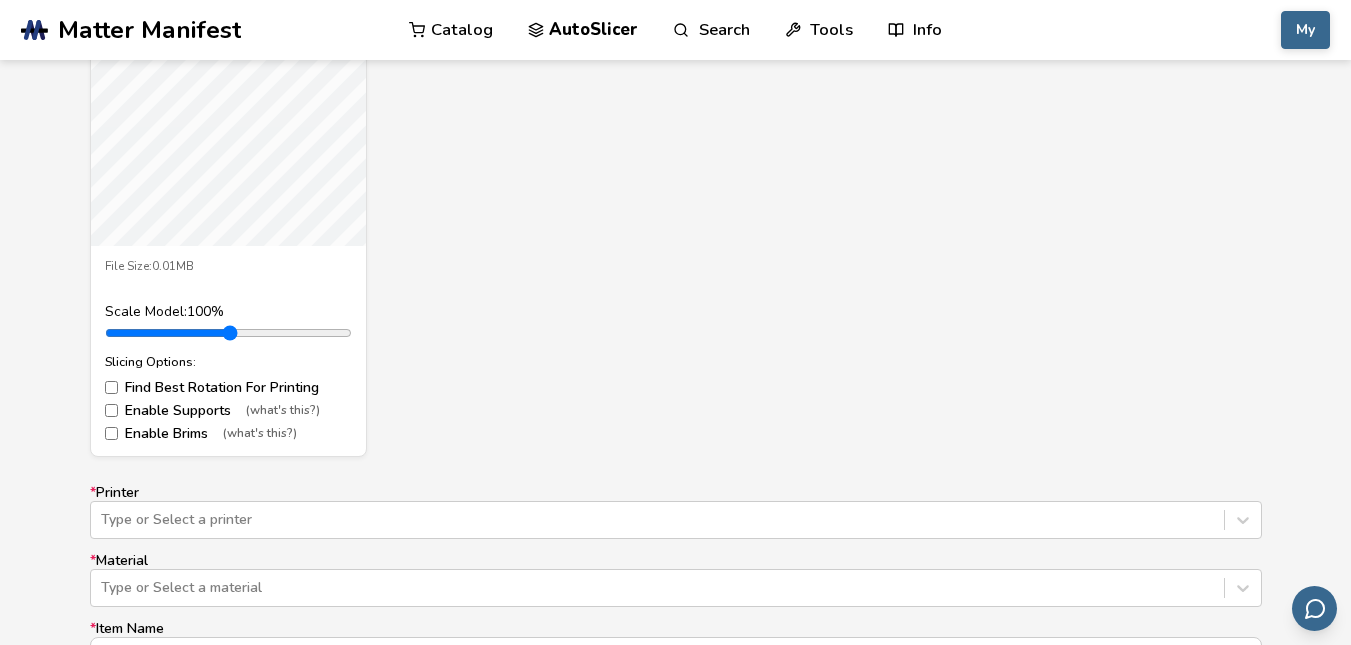 scroll, scrollTop: 912, scrollLeft: 0, axis: vertical 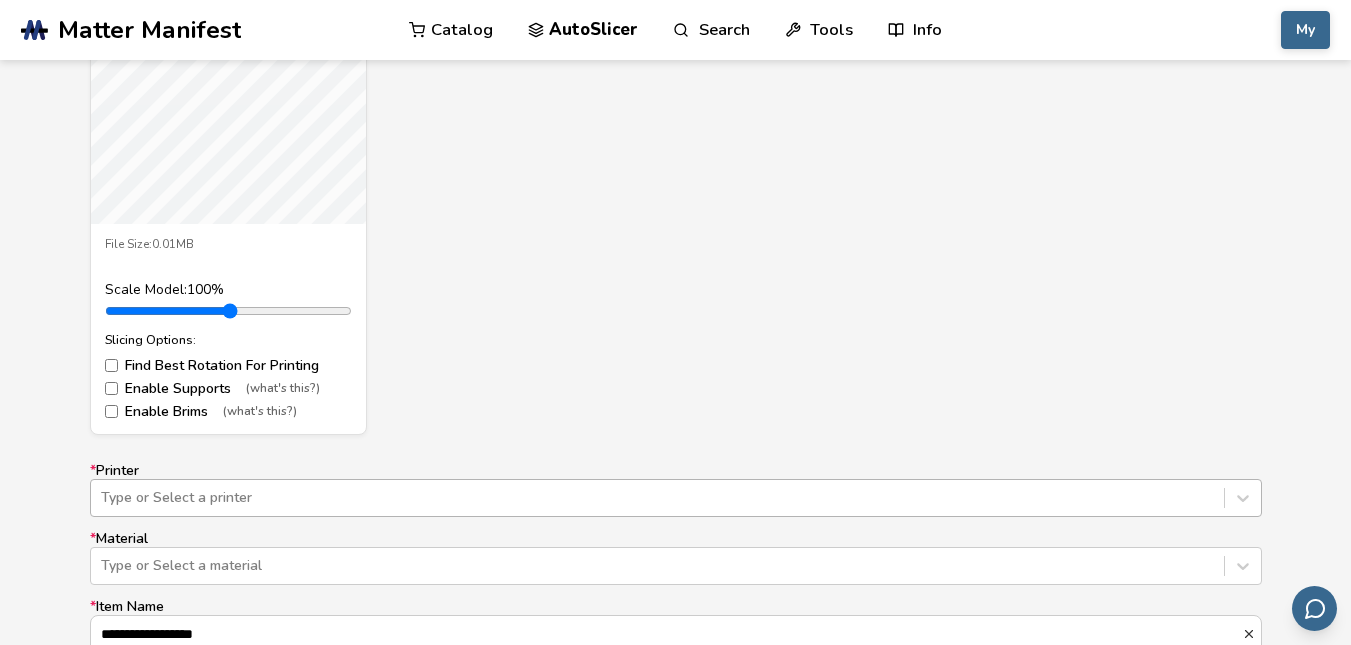 click on "Type or Select a printer" at bounding box center (676, 498) 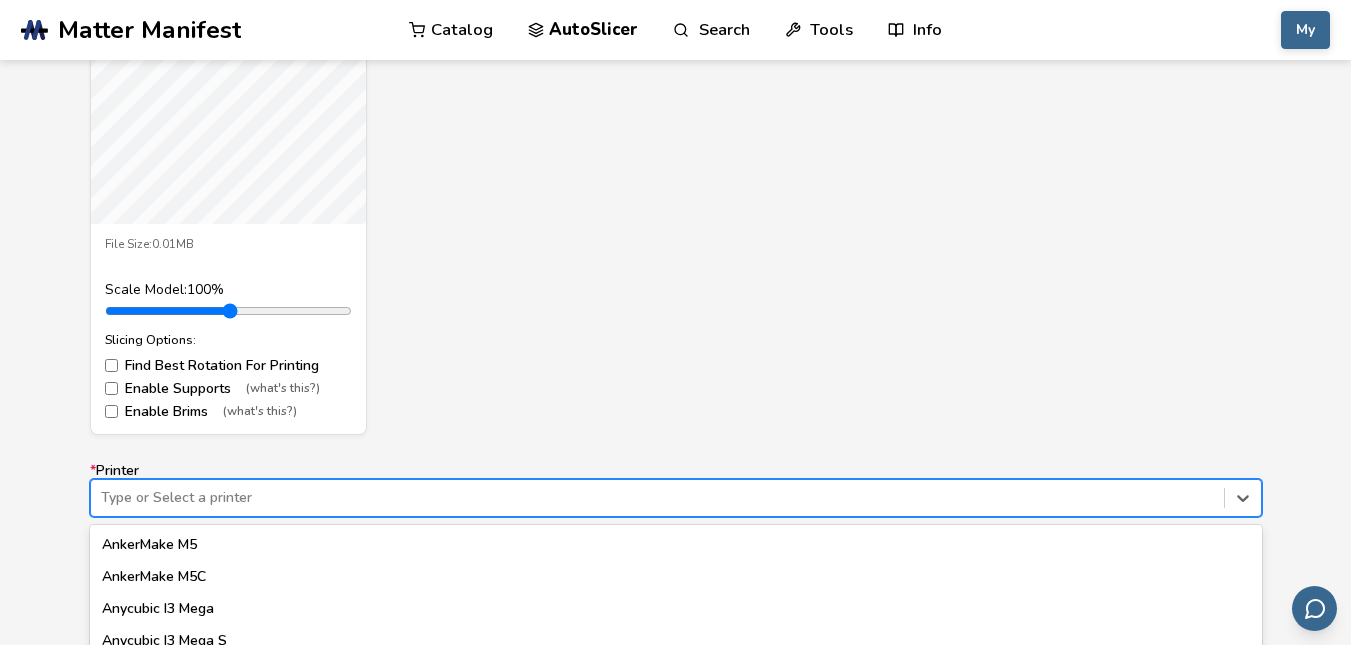 scroll, scrollTop: 1100, scrollLeft: 0, axis: vertical 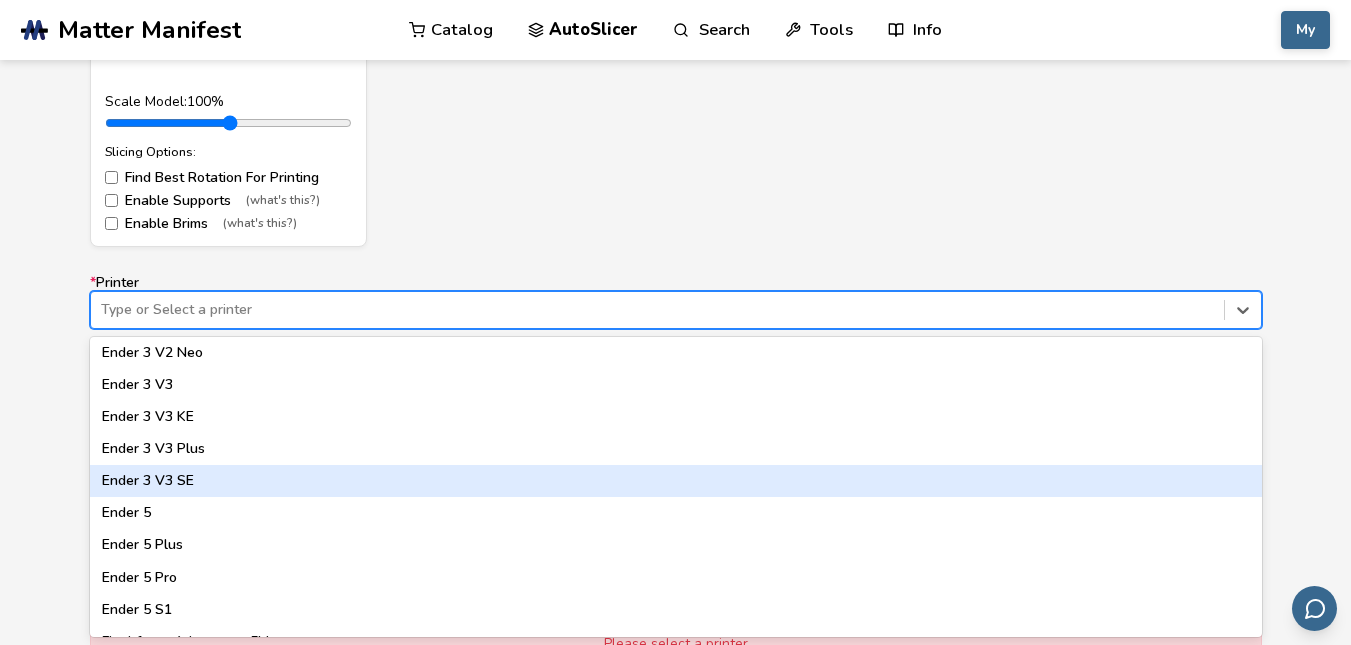 click on "Ender 3 V3 SE" at bounding box center [676, 481] 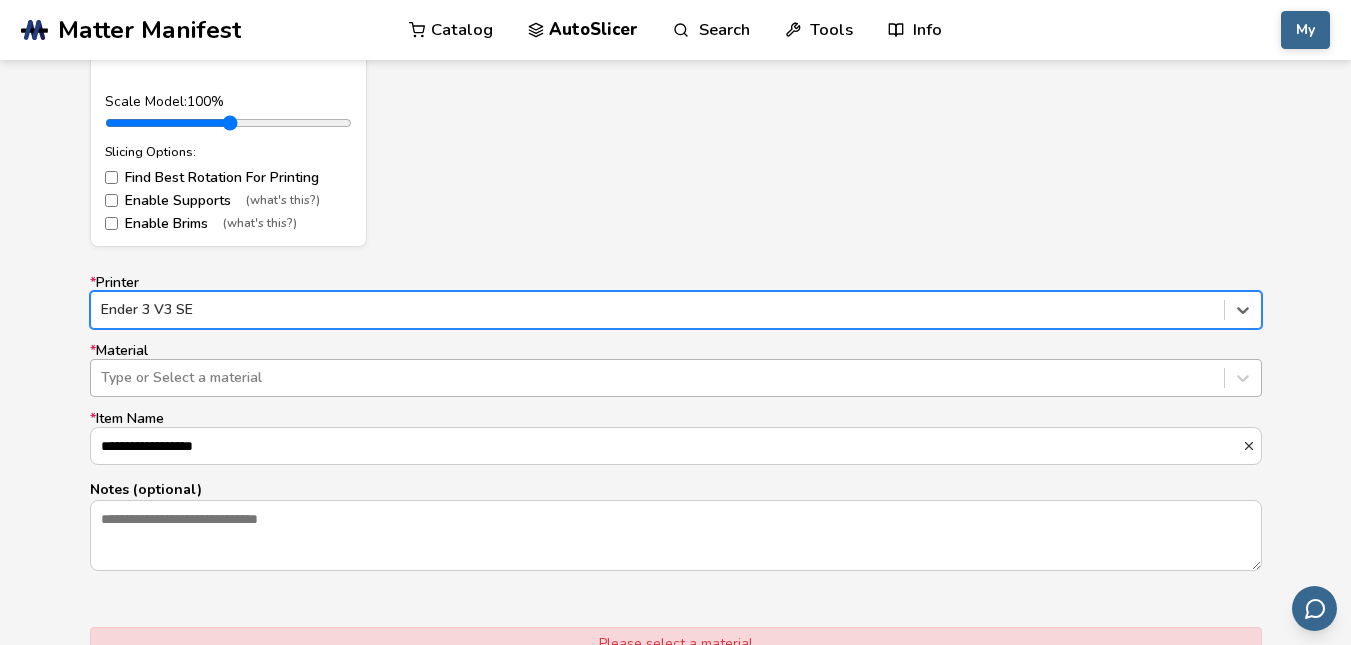 click at bounding box center (657, 378) 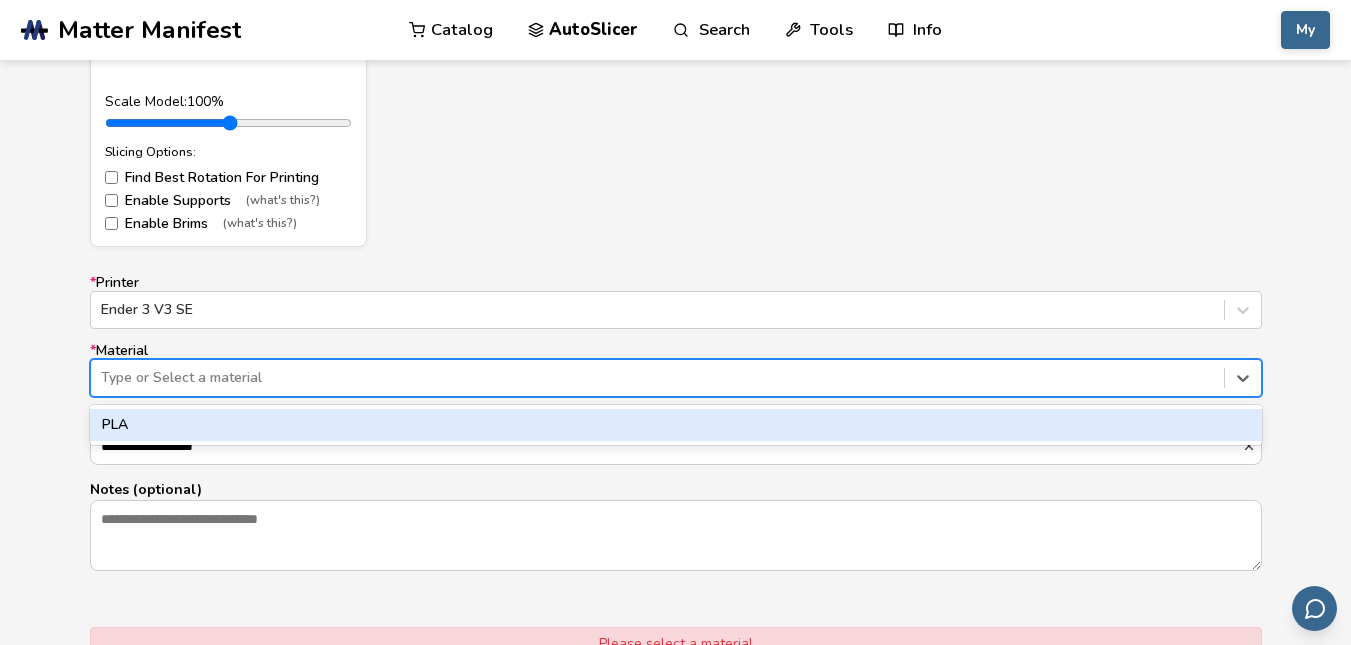 click on "PLA" at bounding box center (676, 425) 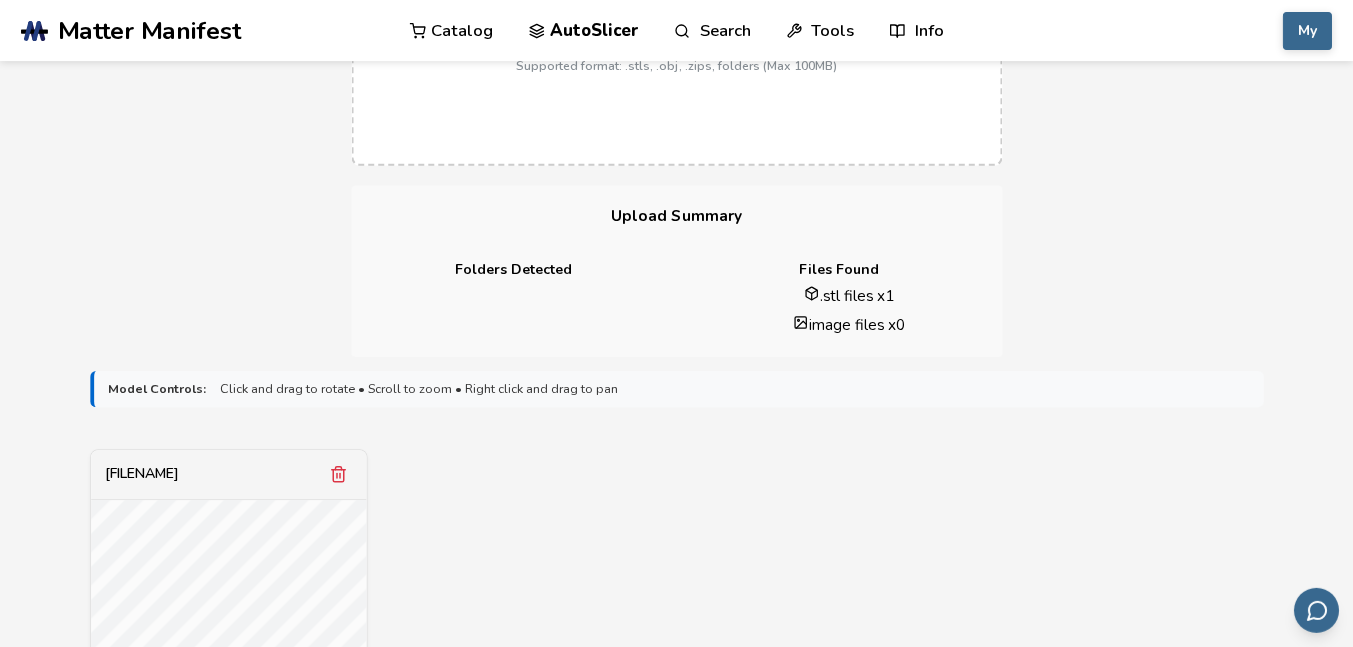 scroll, scrollTop: 360, scrollLeft: 0, axis: vertical 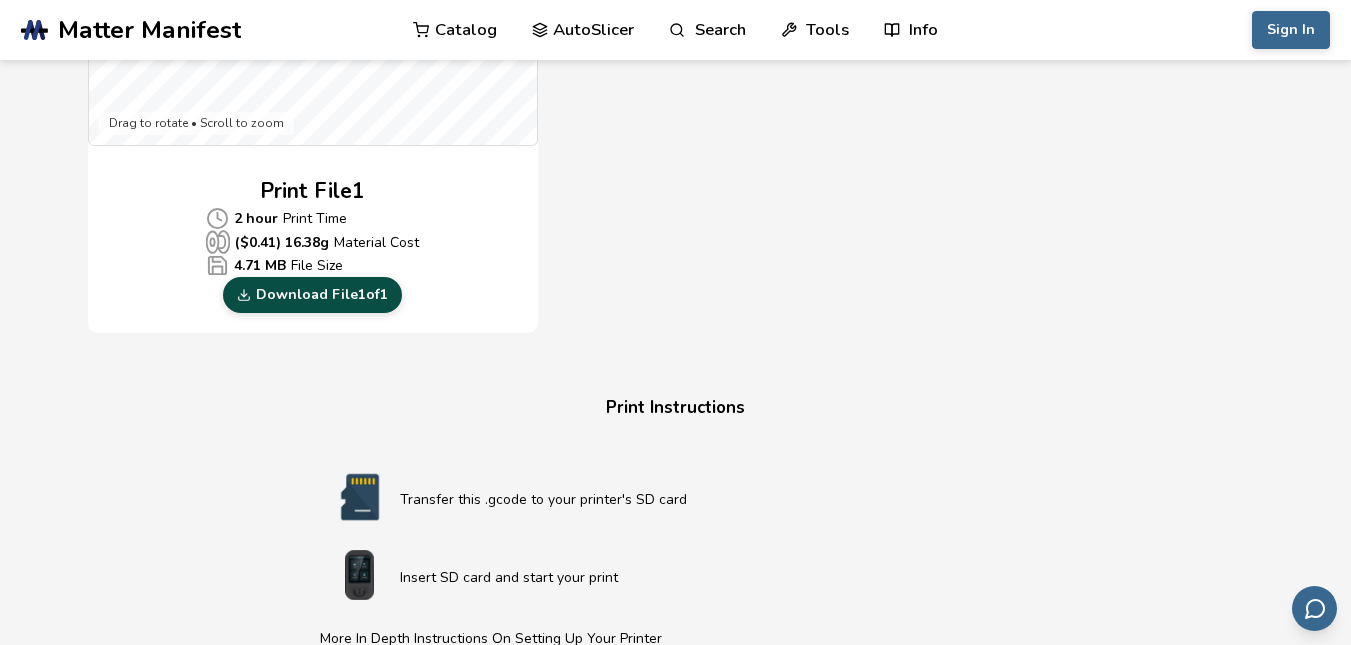 click on "Download File  1  of  1" at bounding box center [312, 295] 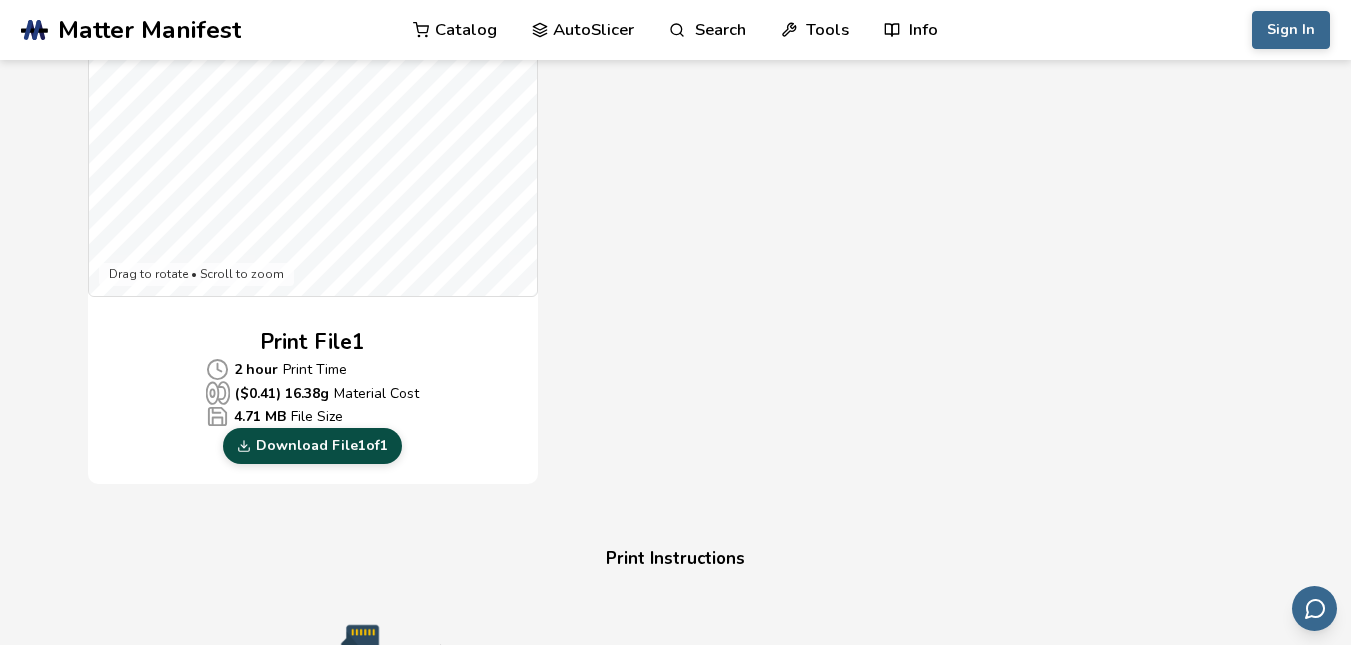 scroll, scrollTop: 750, scrollLeft: 0, axis: vertical 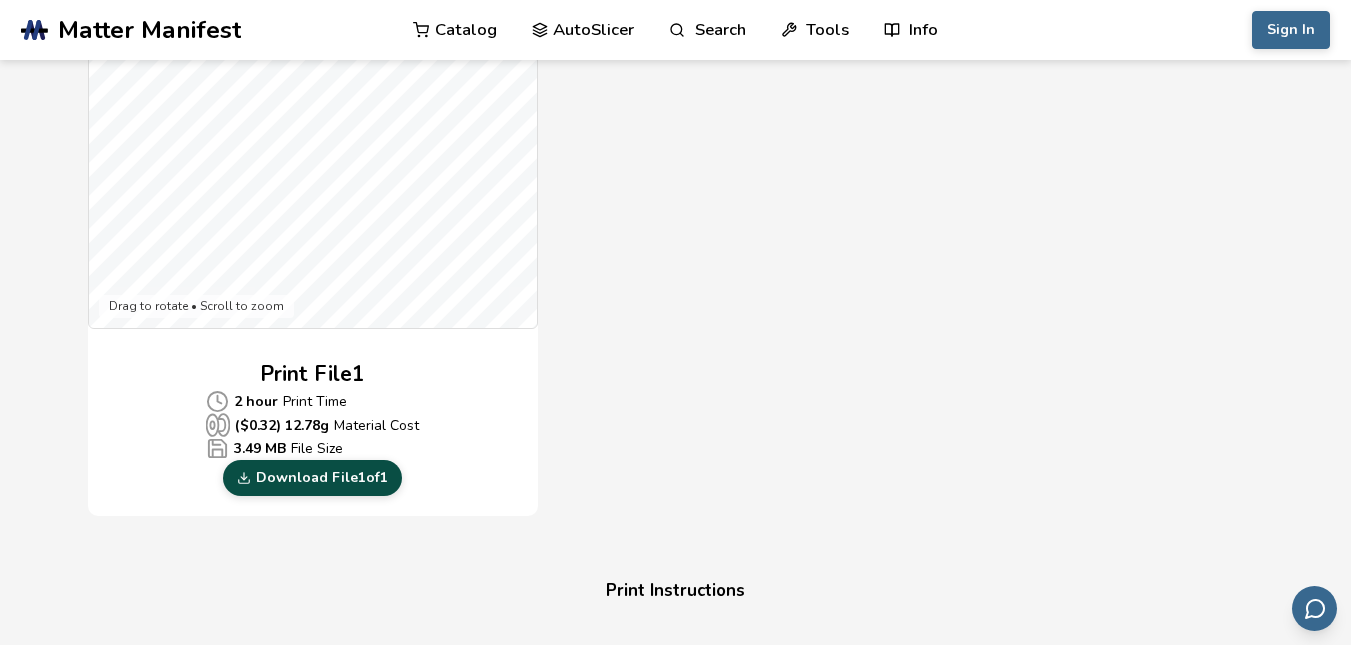 click on "Download File  1  of  1" at bounding box center (312, 478) 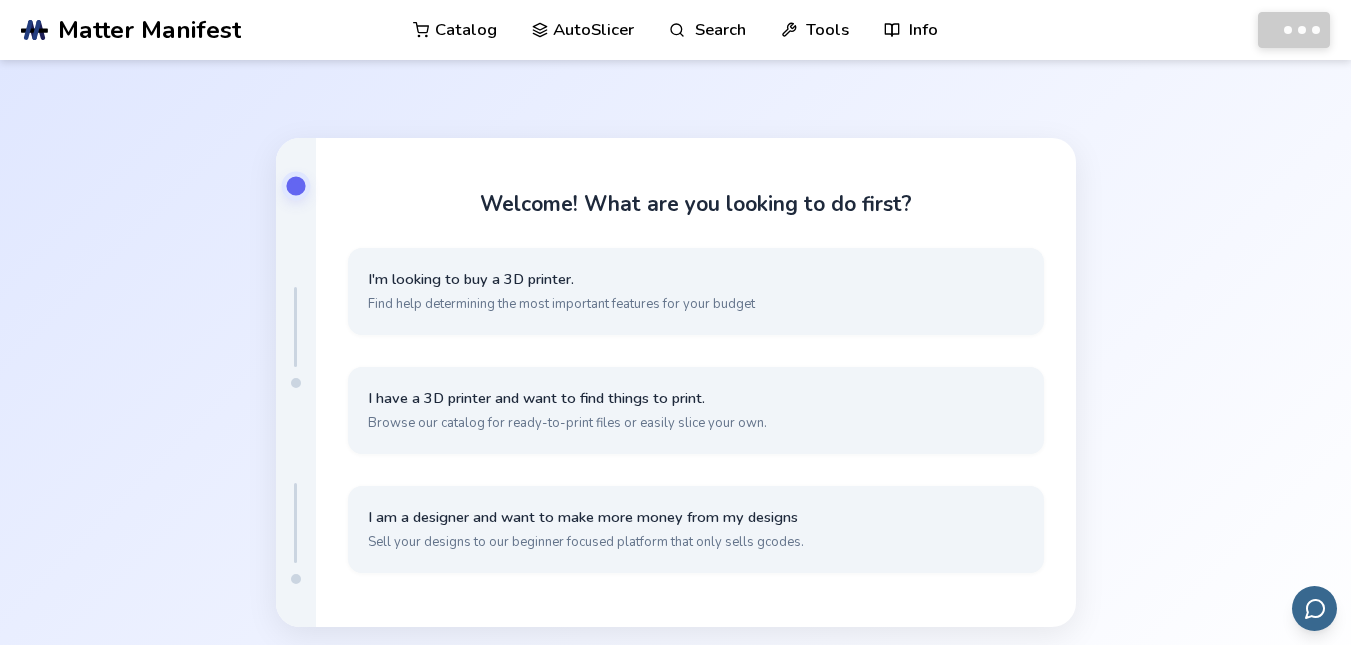 scroll, scrollTop: 0, scrollLeft: 0, axis: both 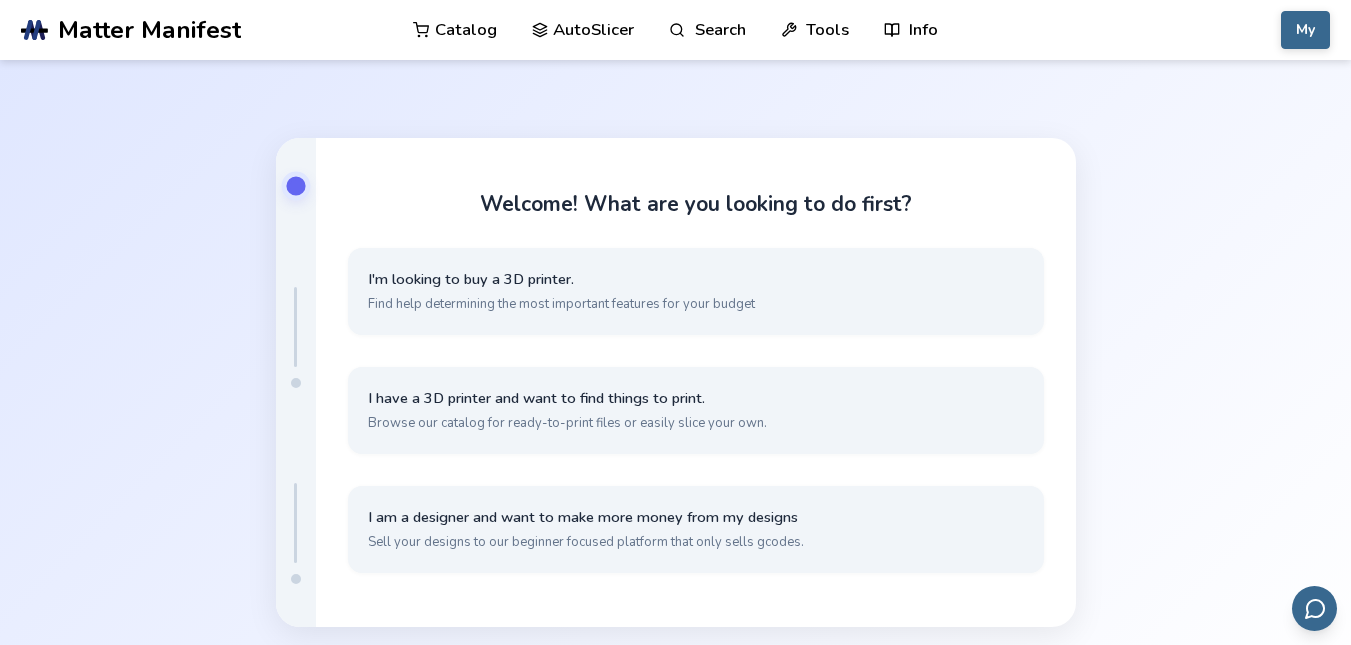 click on "Catalog" at bounding box center [455, 30] 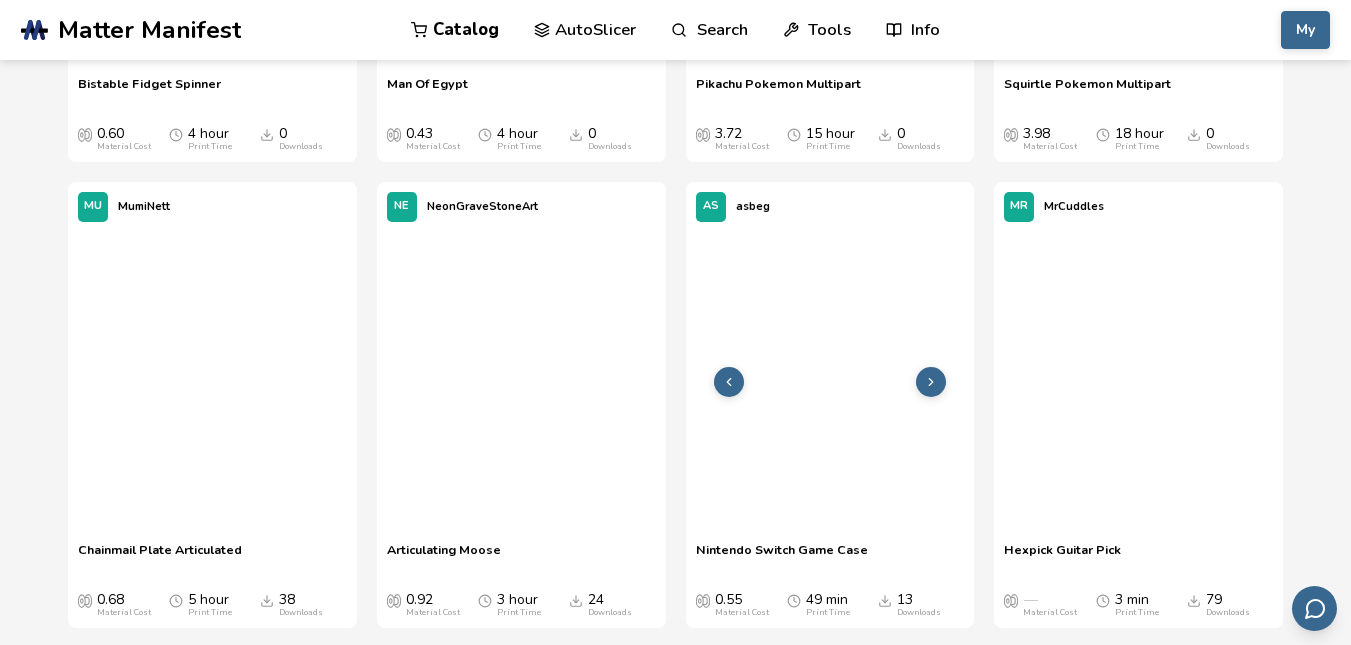 scroll, scrollTop: 4700, scrollLeft: 0, axis: vertical 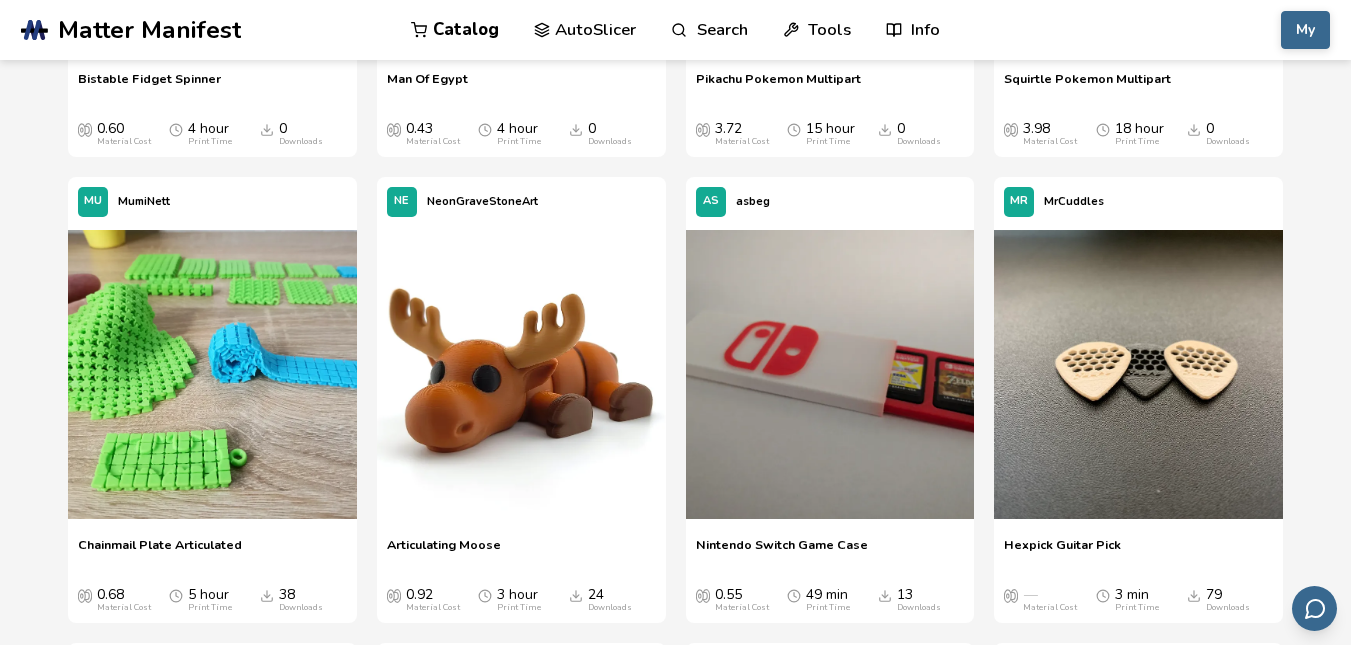 click on "Nintendo Switch Game Case" at bounding box center [782, 552] 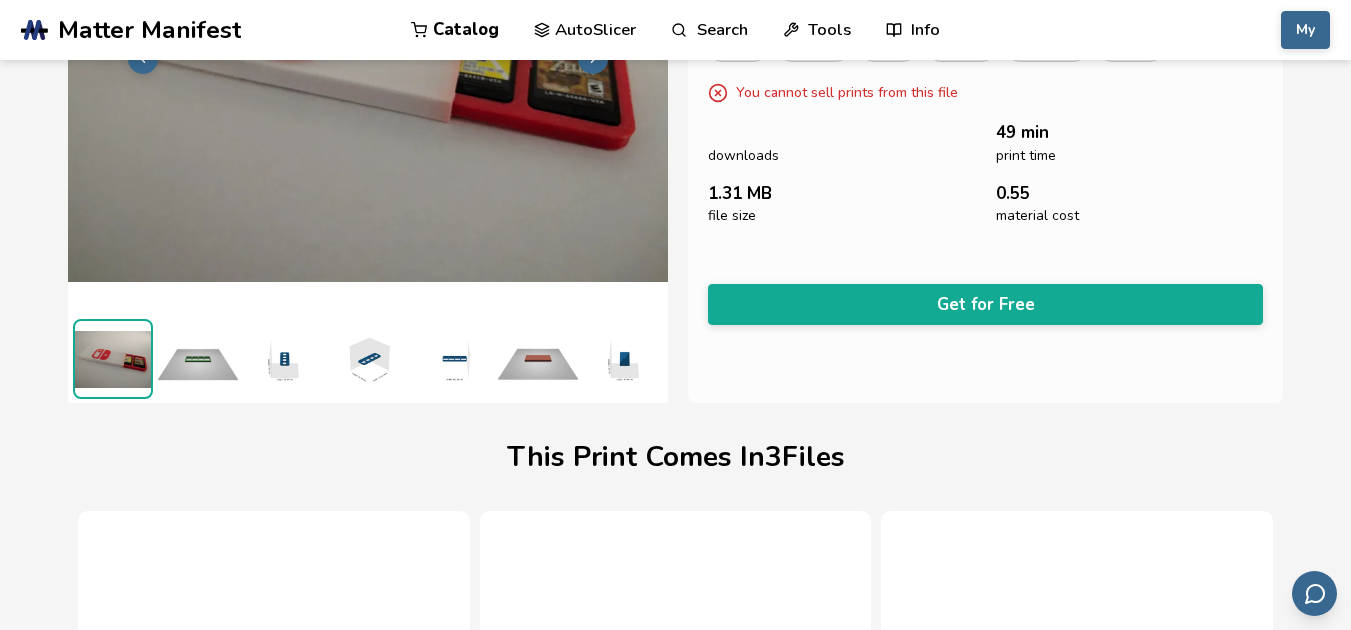 scroll, scrollTop: 248, scrollLeft: 8, axis: both 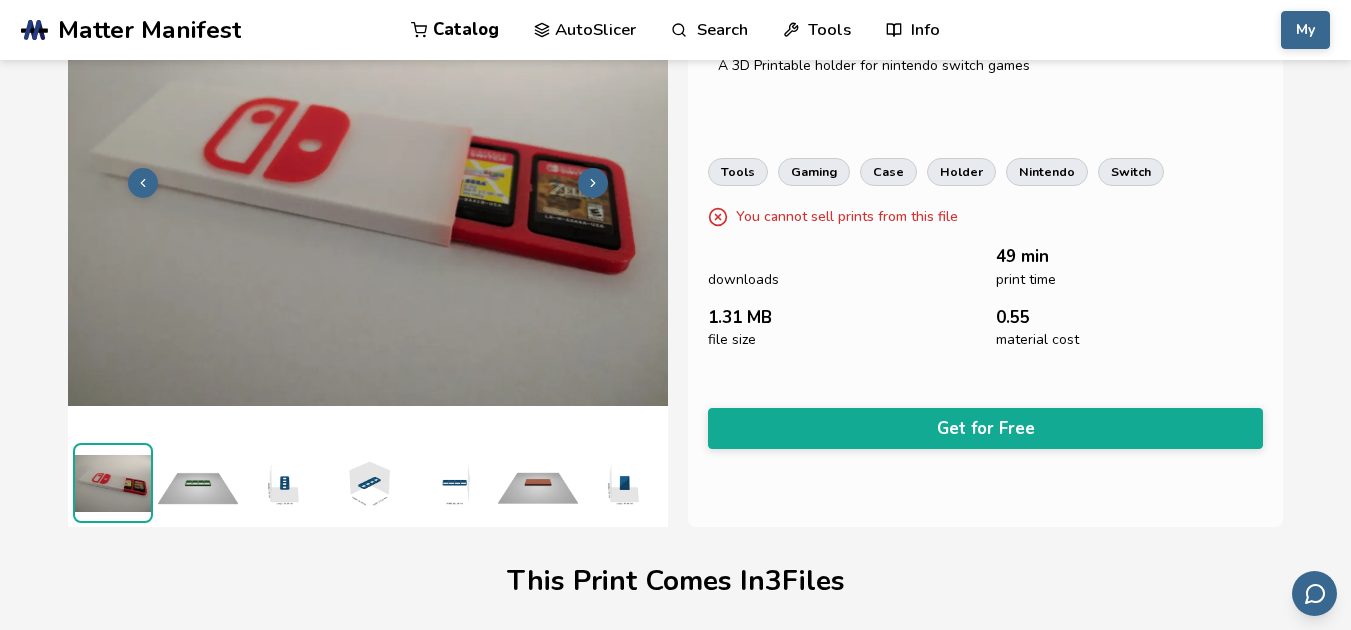click at bounding box center (198, 483) 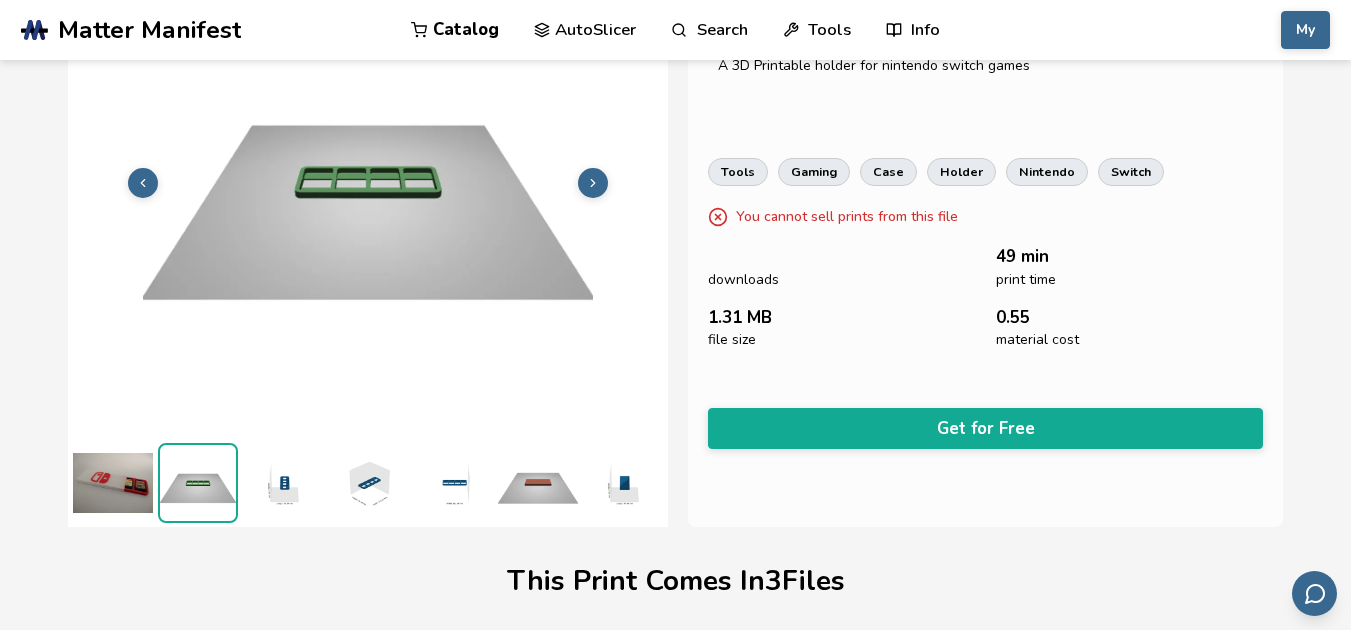 scroll, scrollTop: 148, scrollLeft: 0, axis: vertical 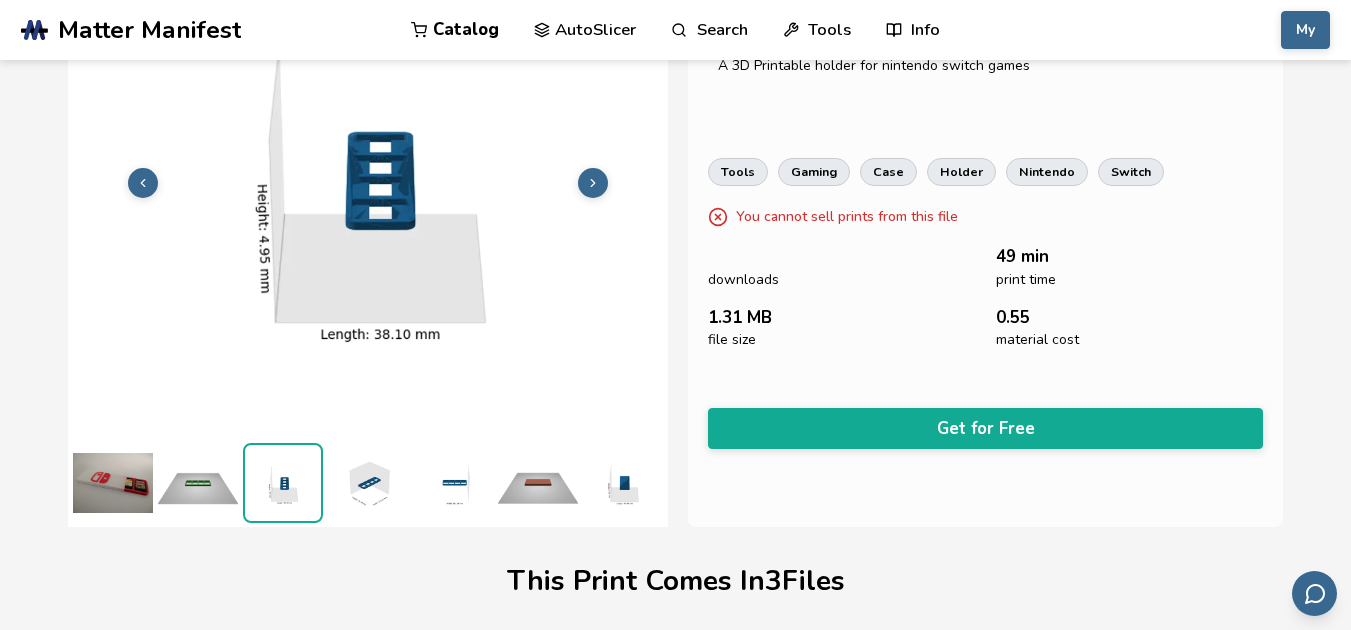 click at bounding box center [368, 483] 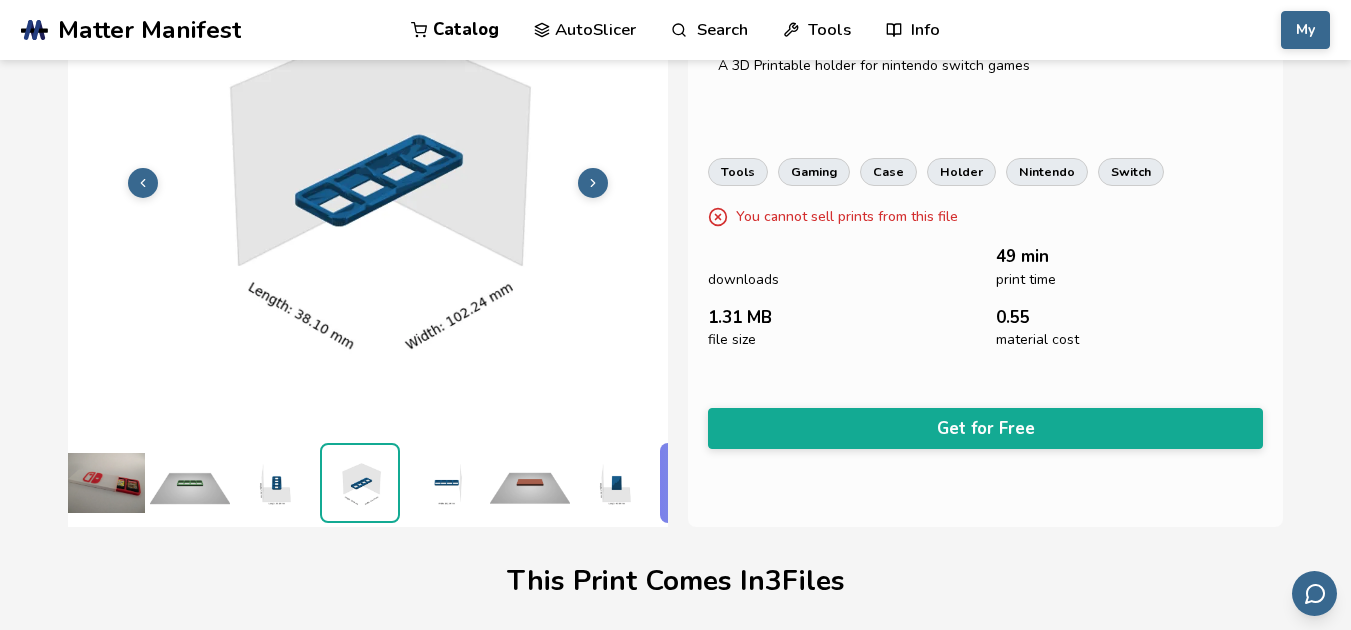 click at bounding box center [360, 483] 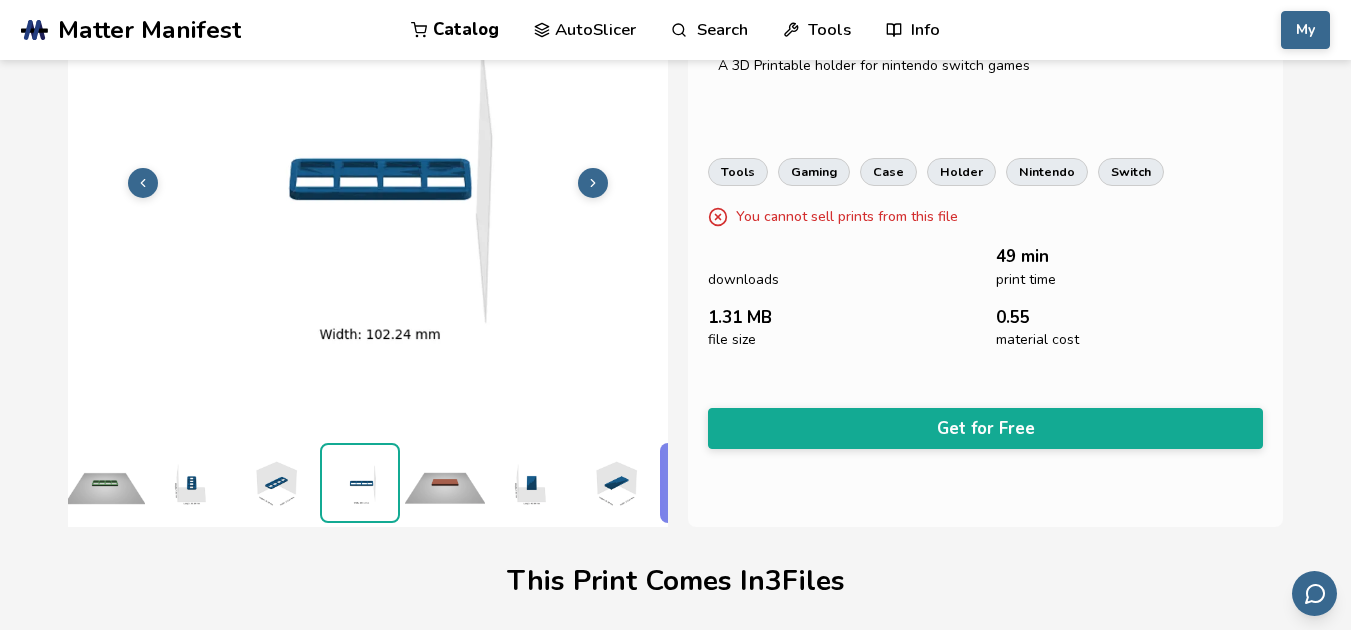 click at bounding box center (445, 483) 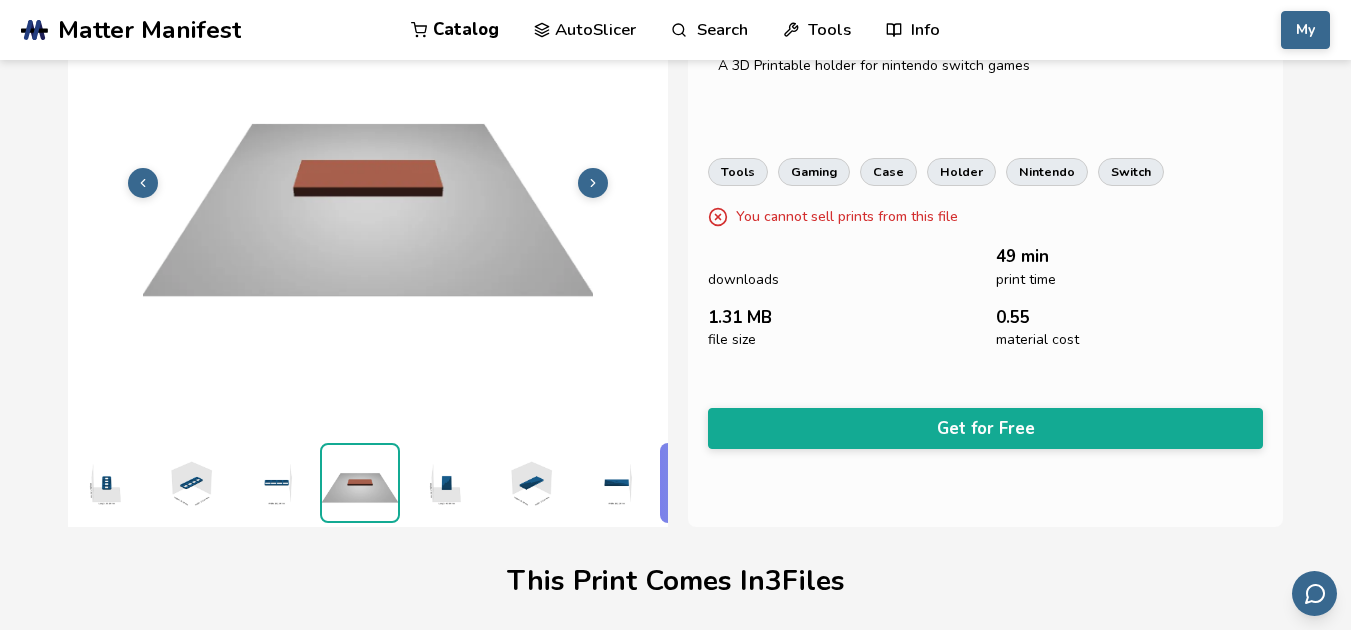 click at bounding box center (445, 483) 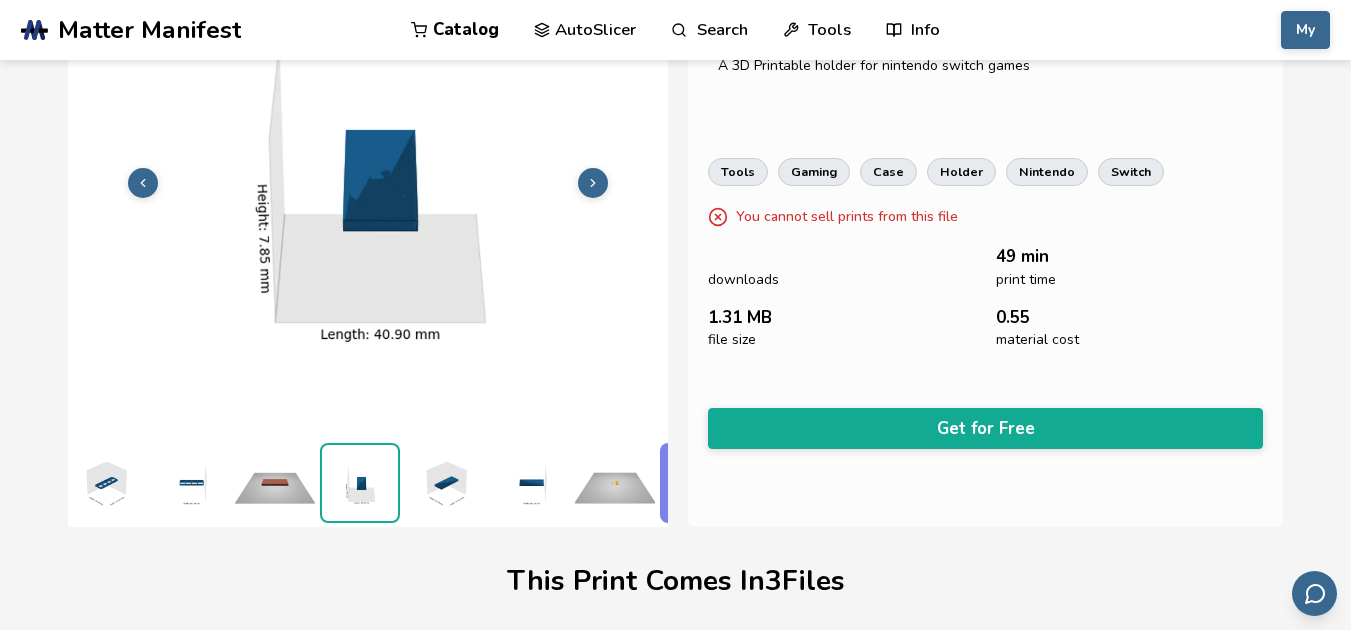 click at bounding box center (445, 483) 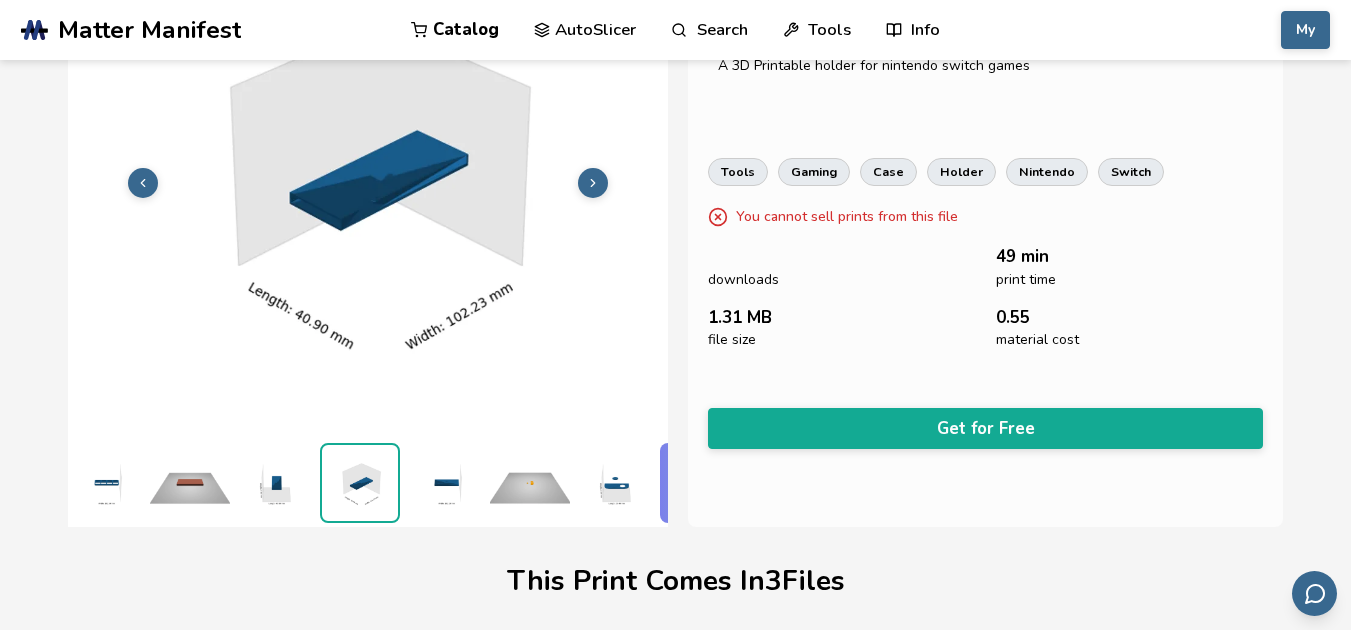 click at bounding box center (445, 483) 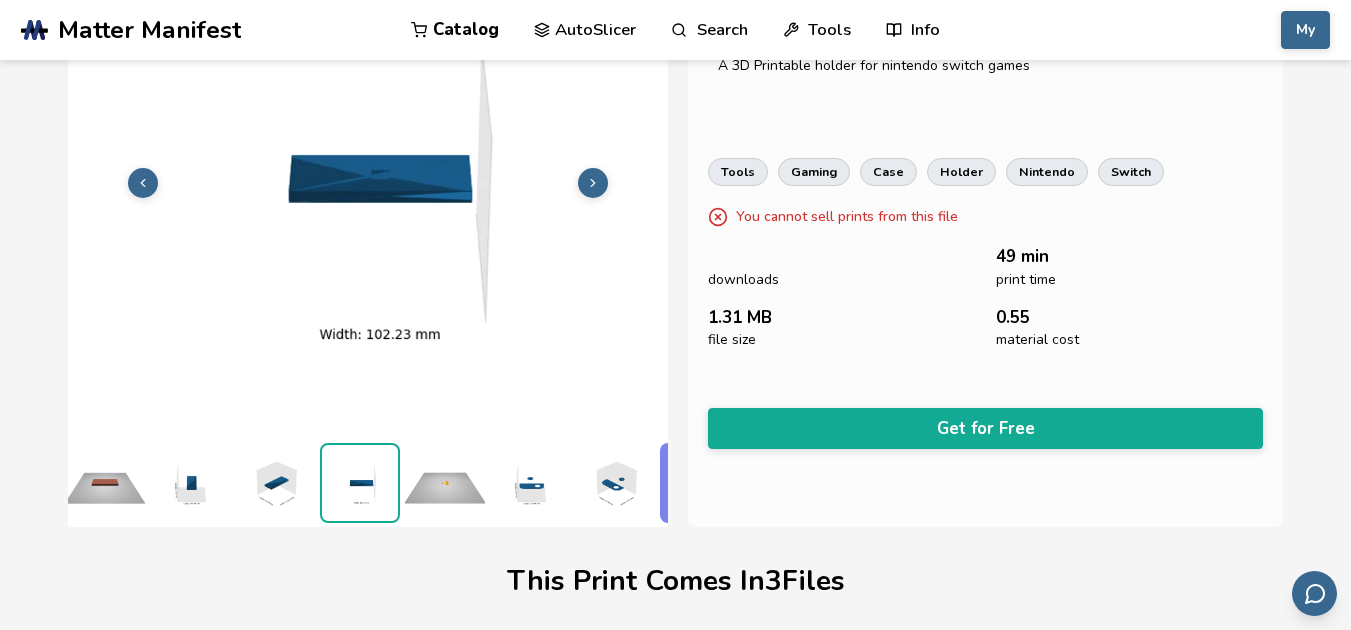 click at bounding box center [445, 483] 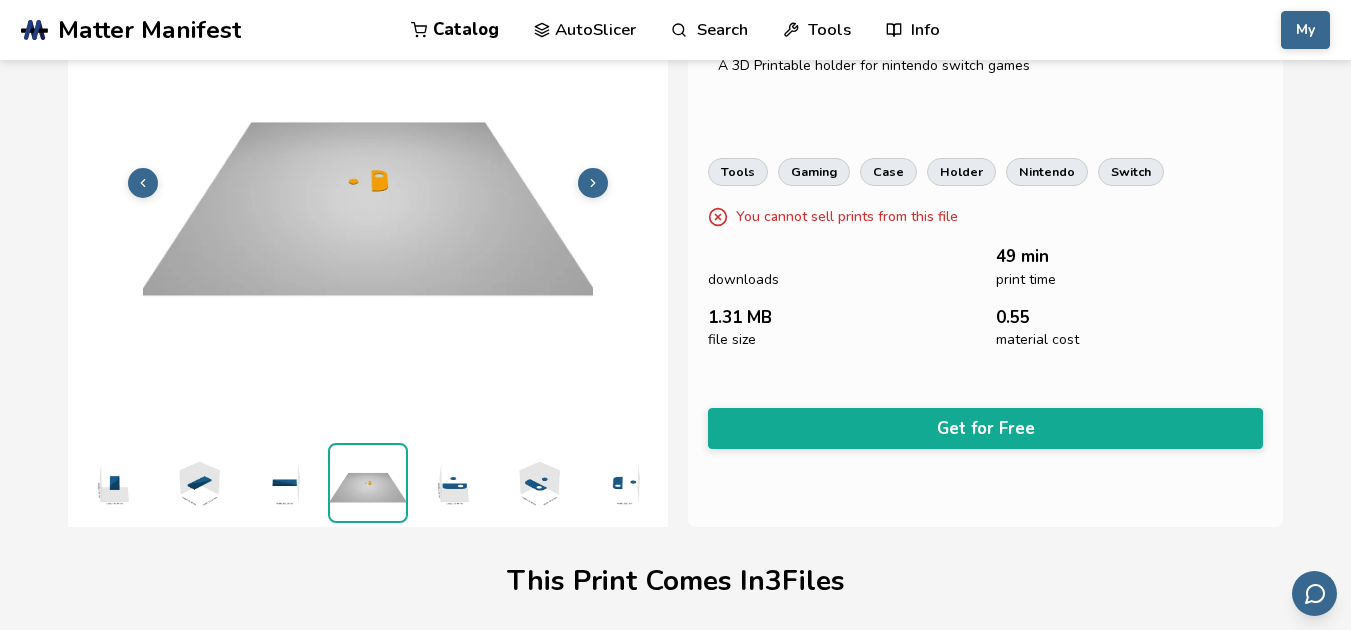 click at bounding box center (453, 483) 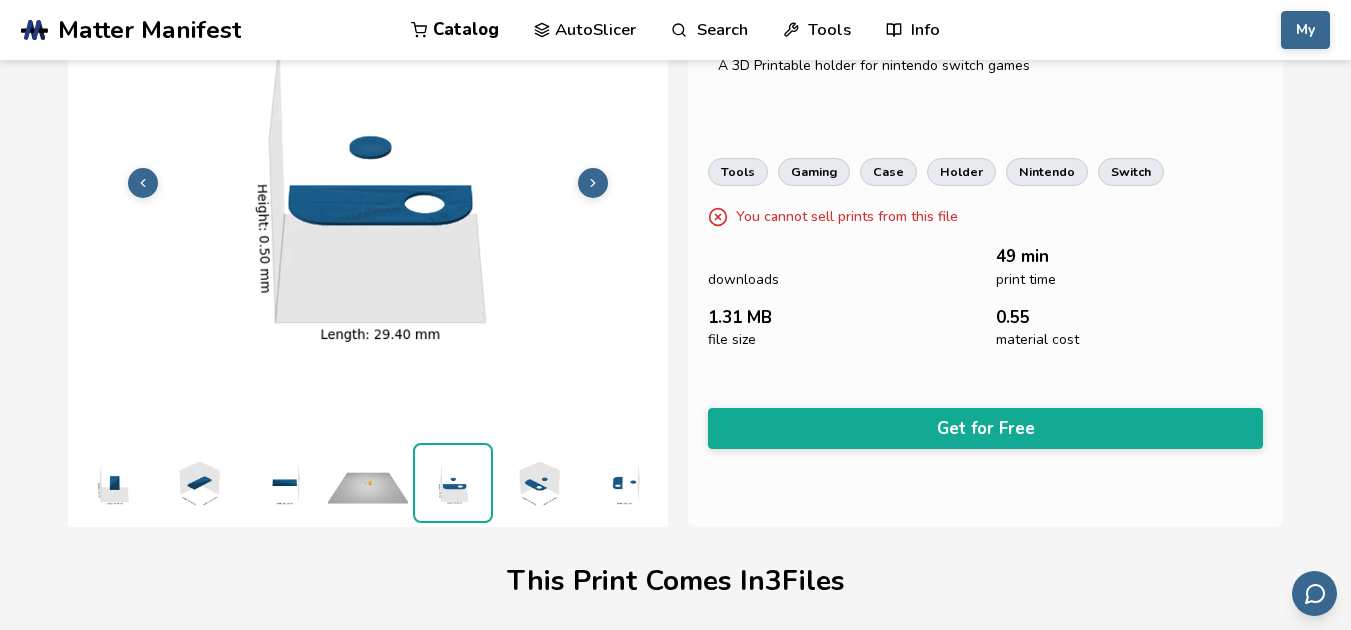scroll, scrollTop: 0, scrollLeft: 525, axis: horizontal 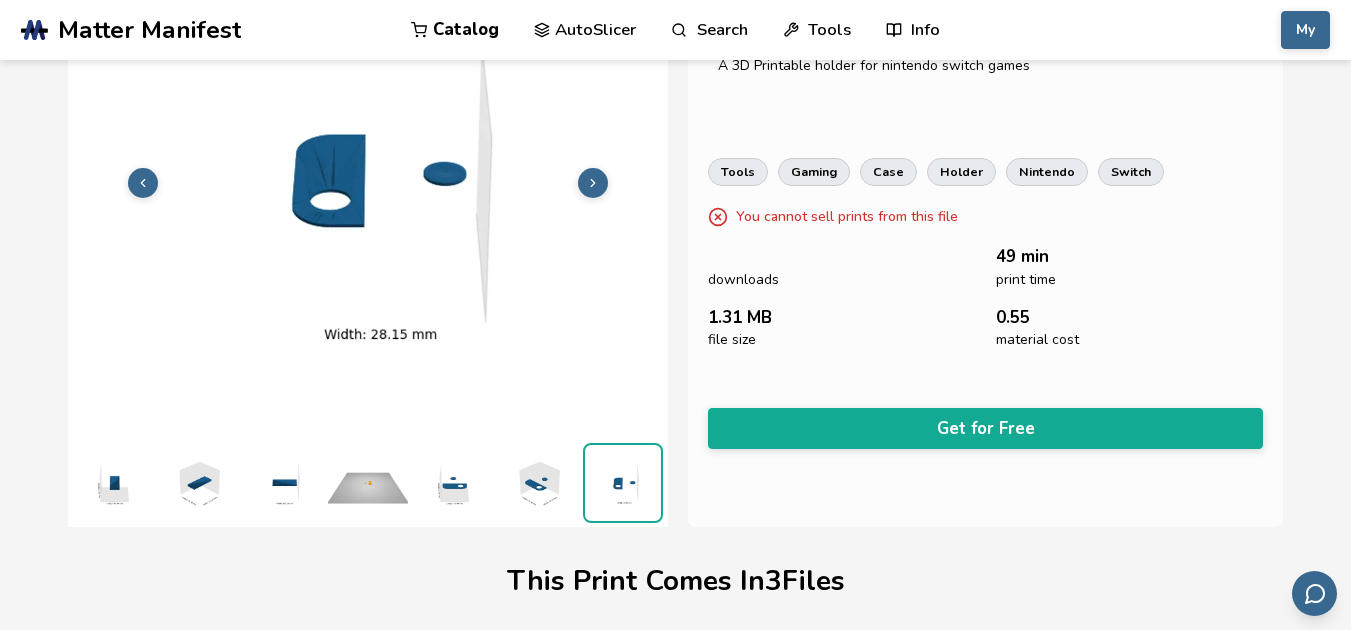click at bounding box center (538, 483) 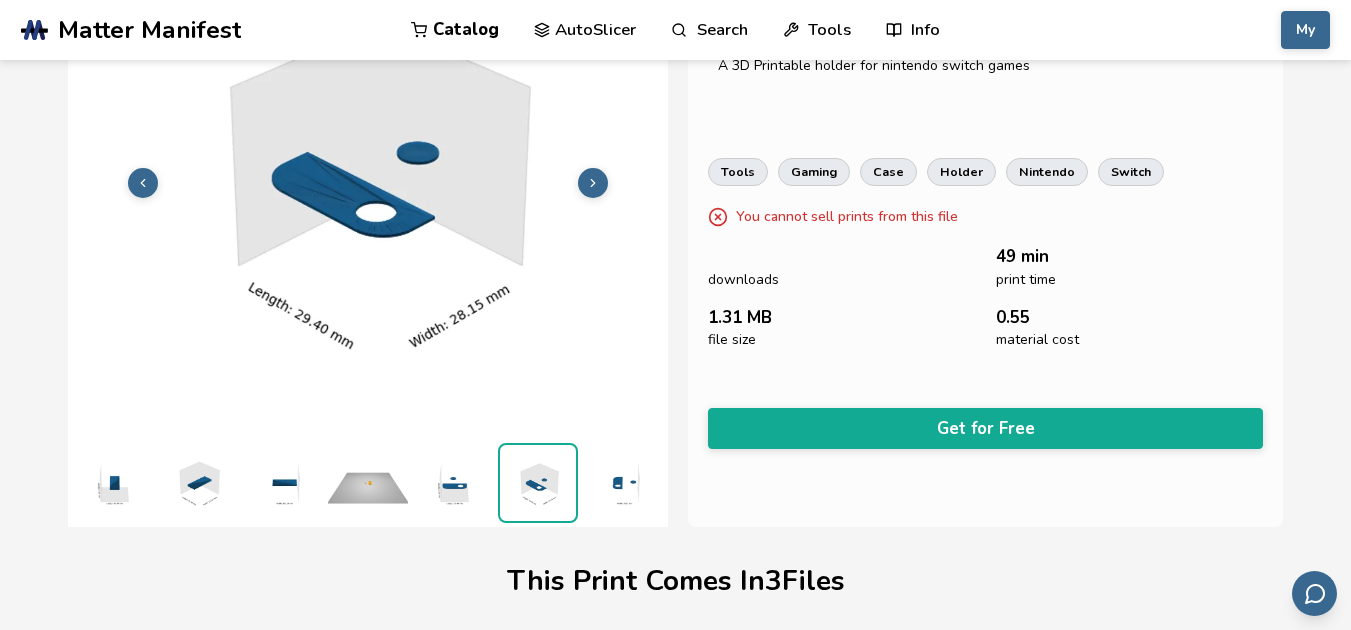 click at bounding box center (623, 483) 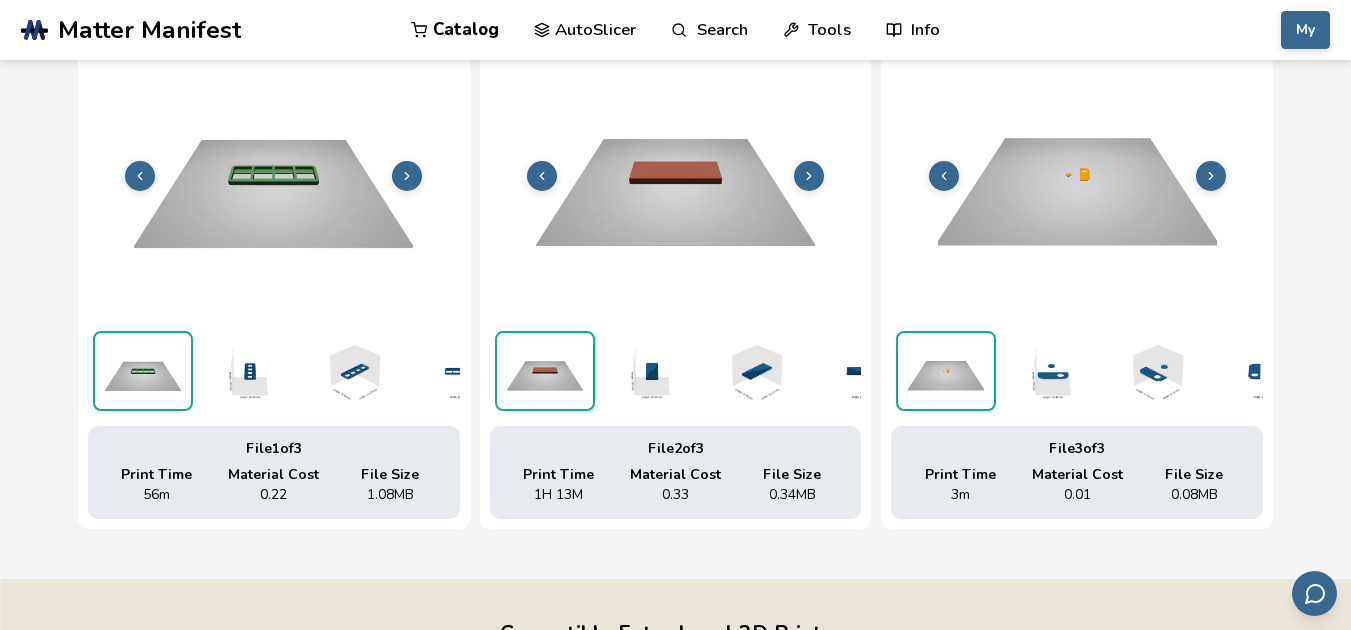 scroll, scrollTop: 748, scrollLeft: 0, axis: vertical 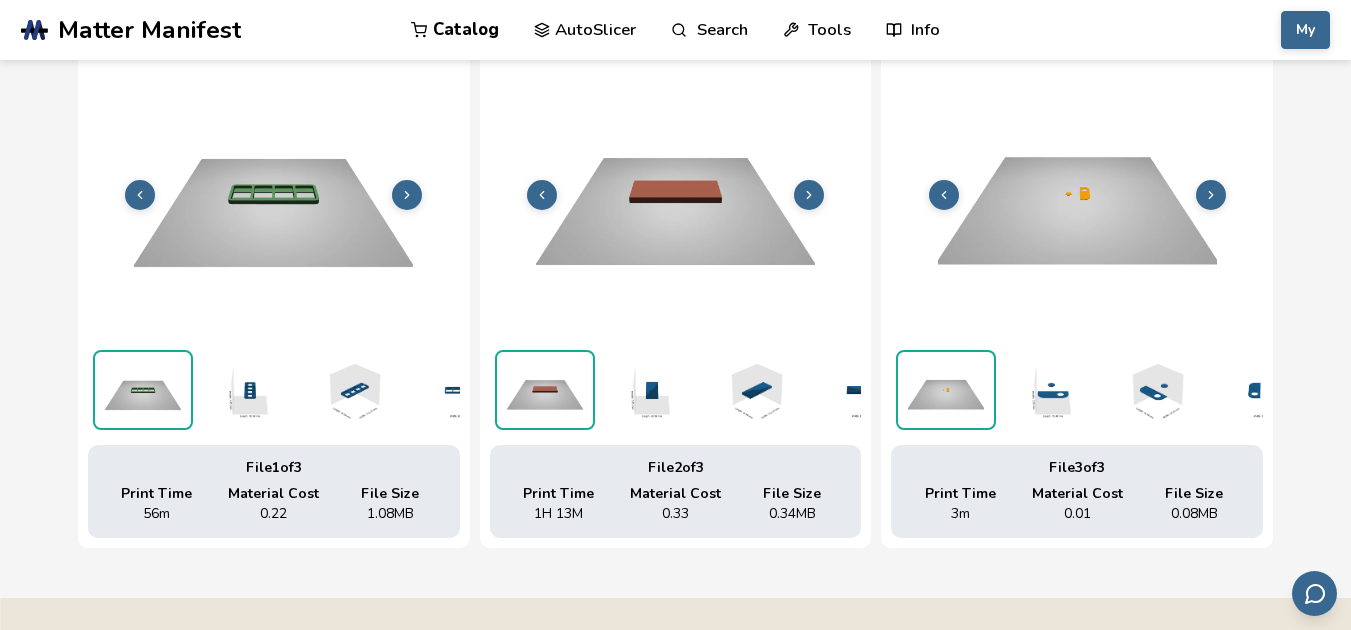 click 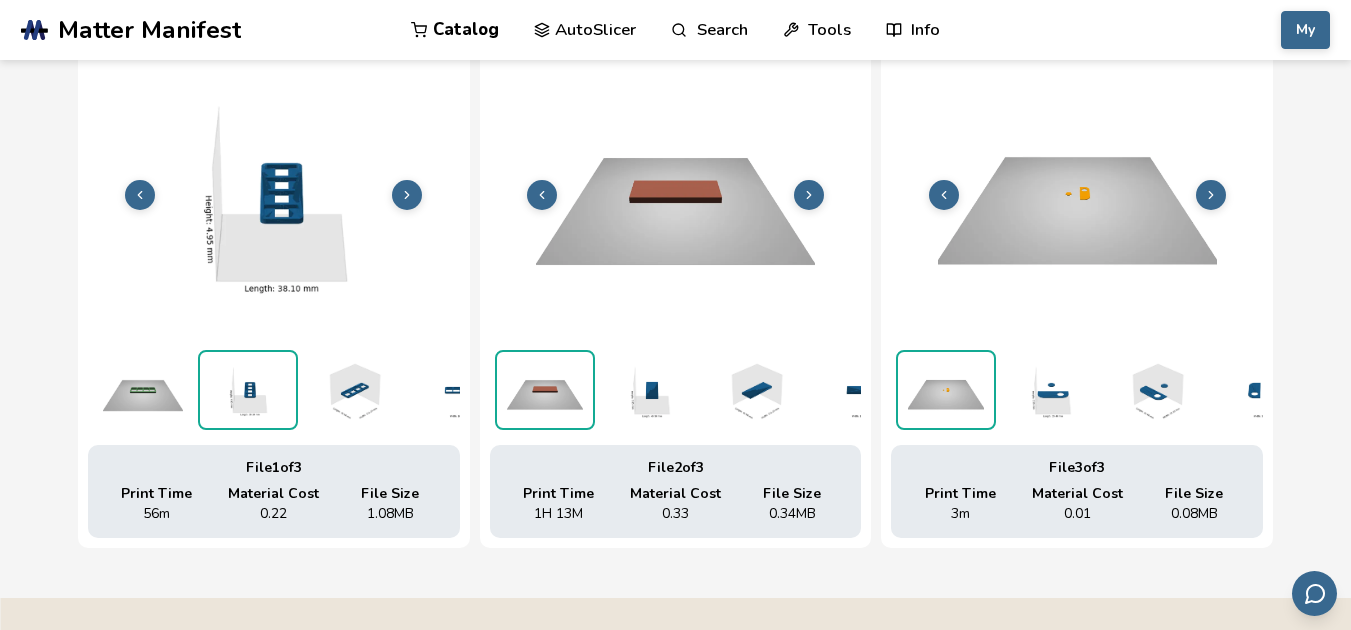 click 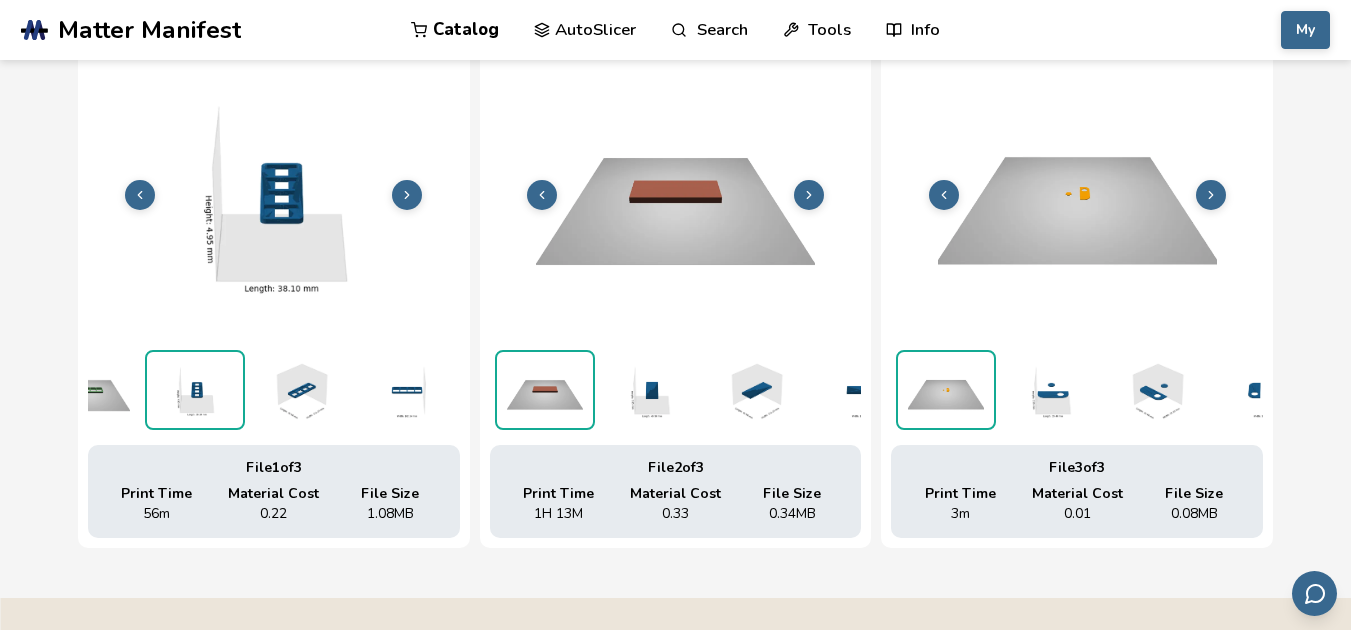 click 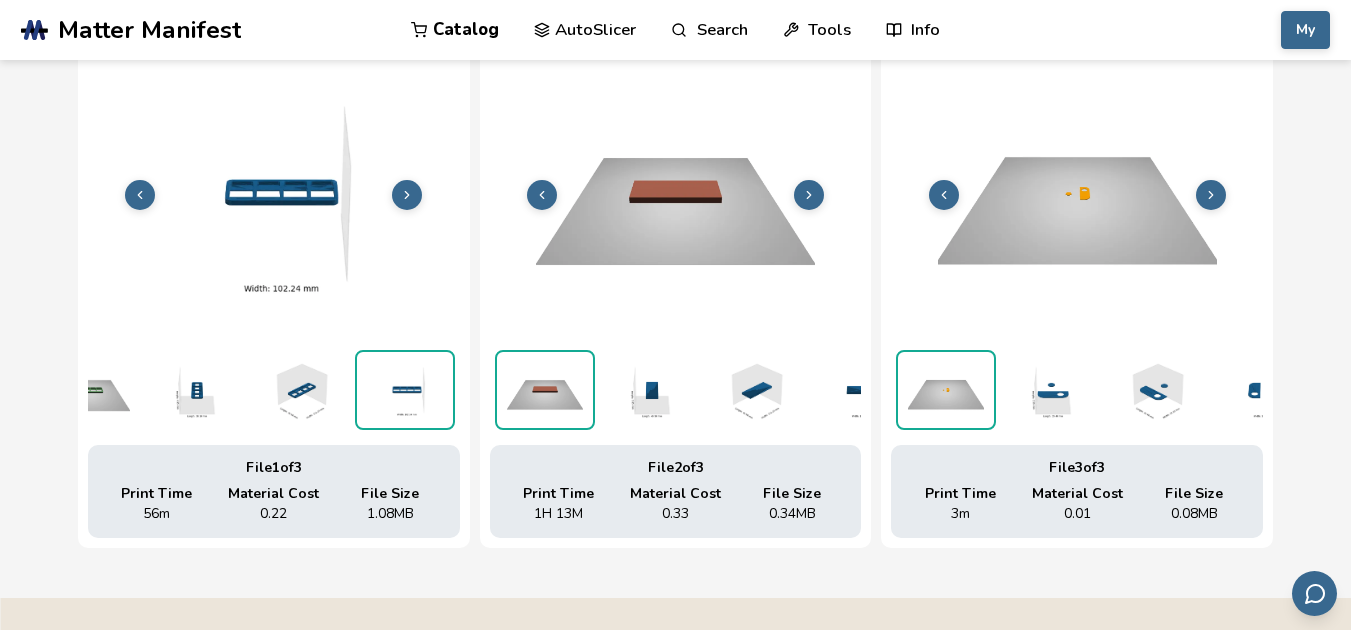 click 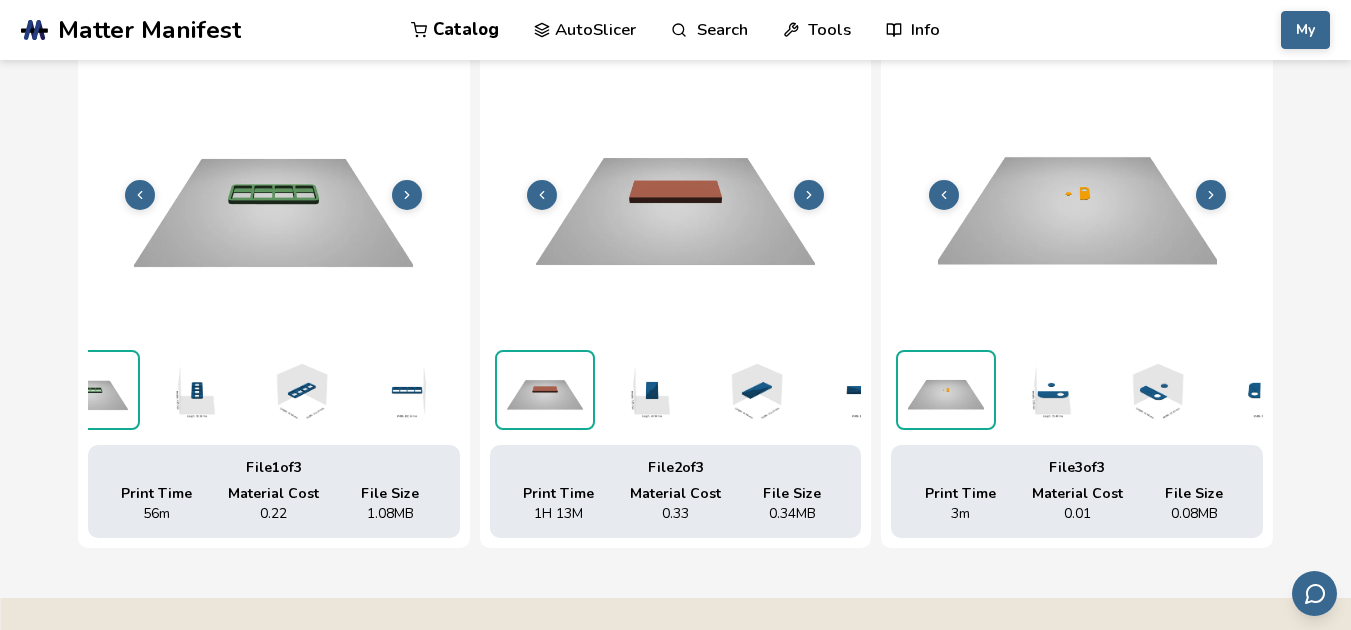 scroll, scrollTop: 0, scrollLeft: 0, axis: both 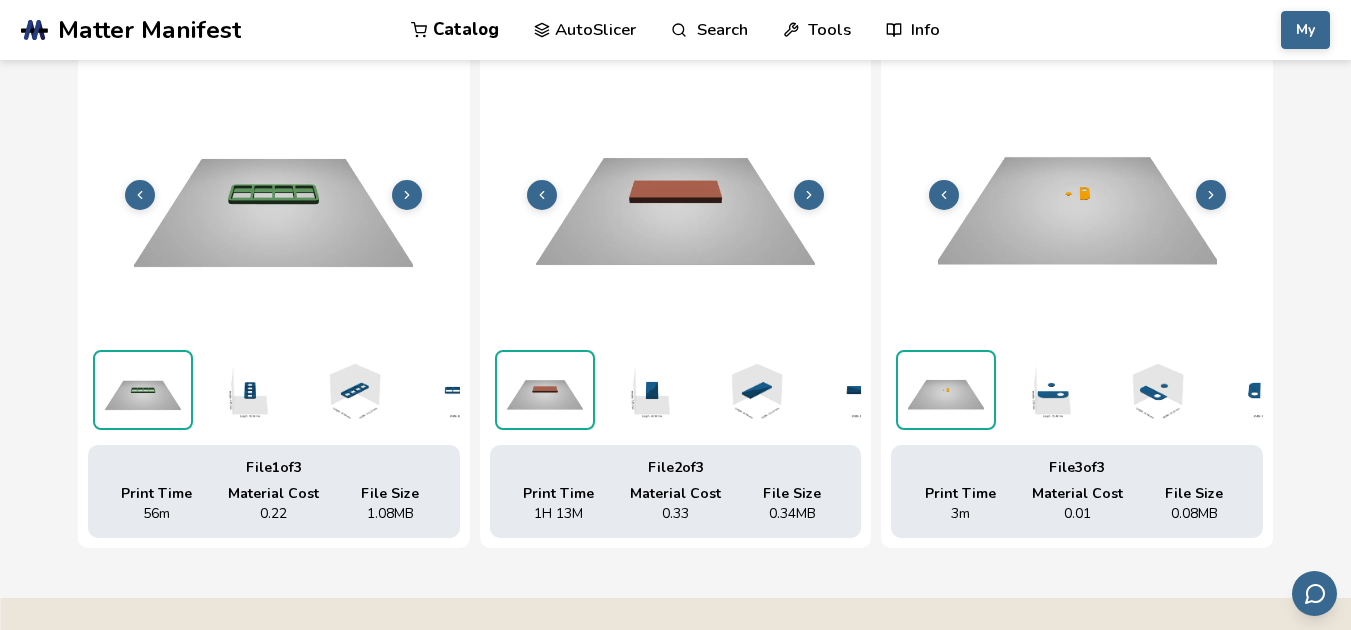 click 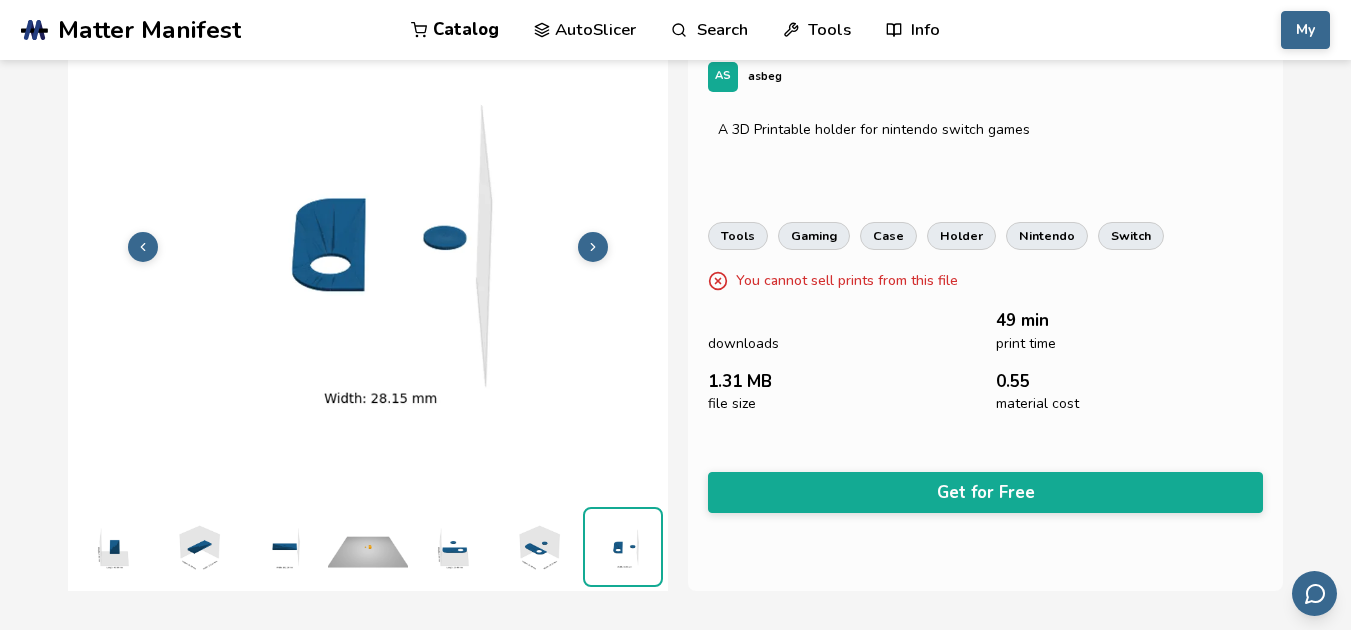 scroll, scrollTop: 0, scrollLeft: 0, axis: both 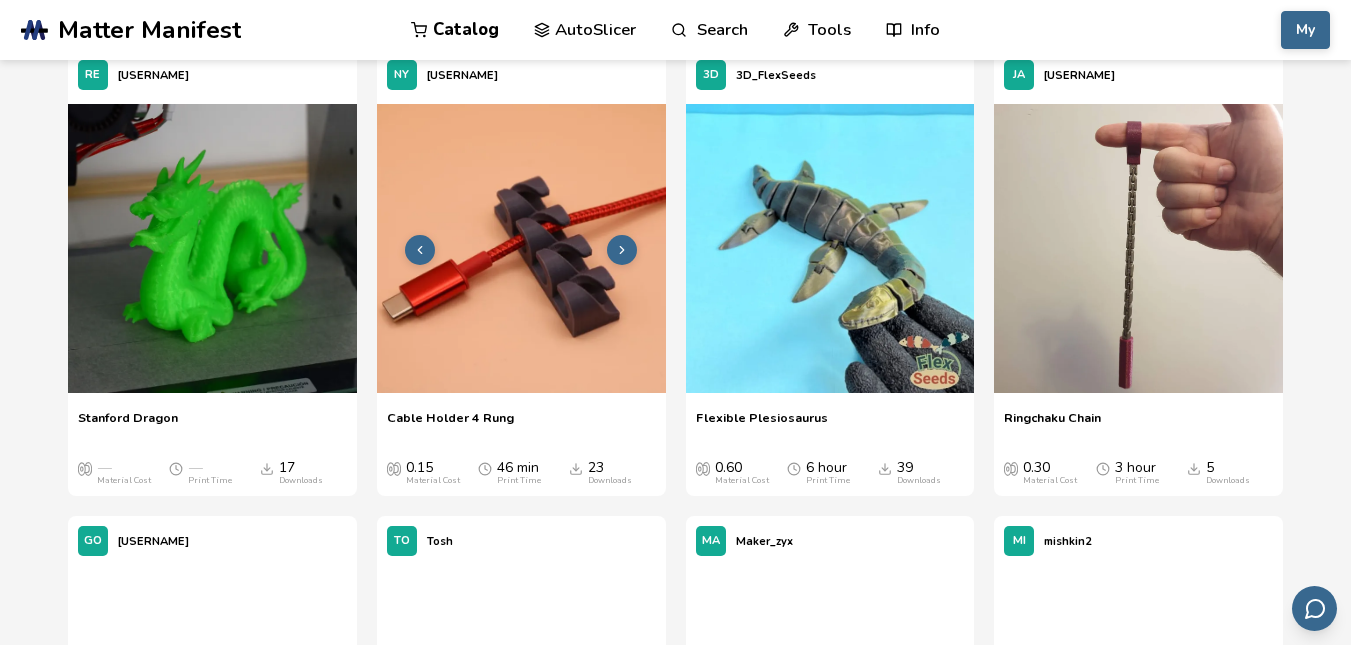 click 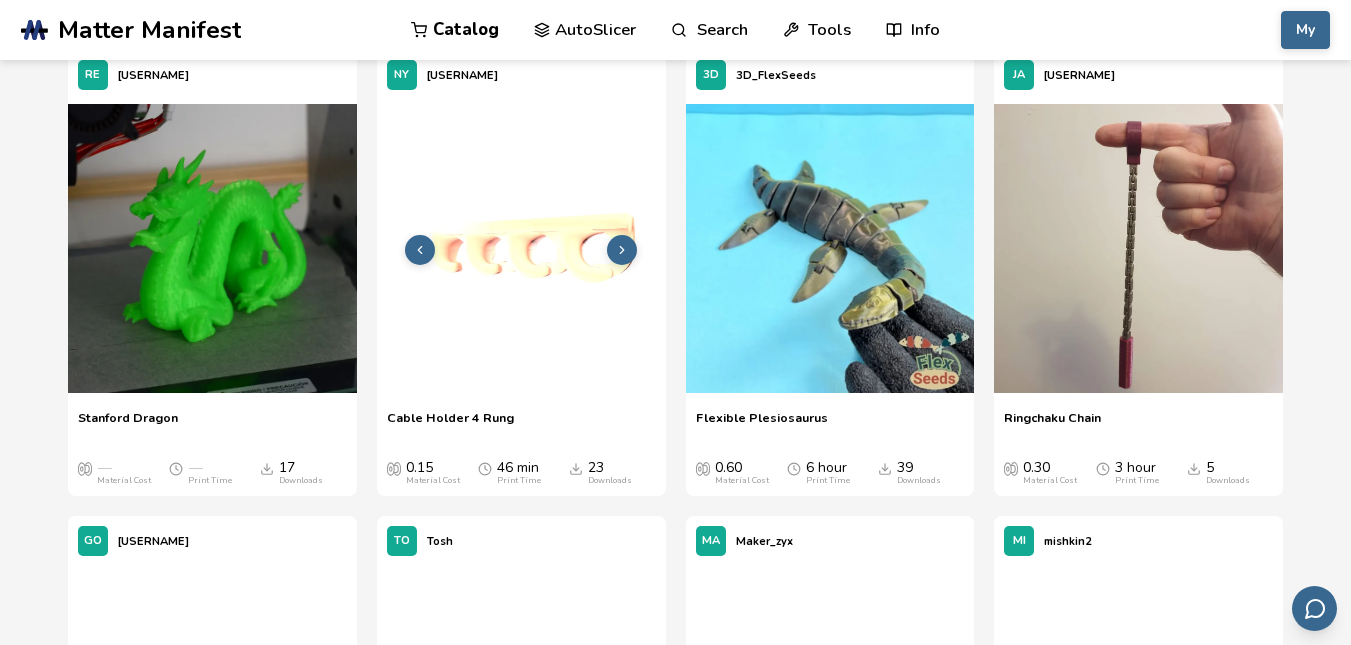 click 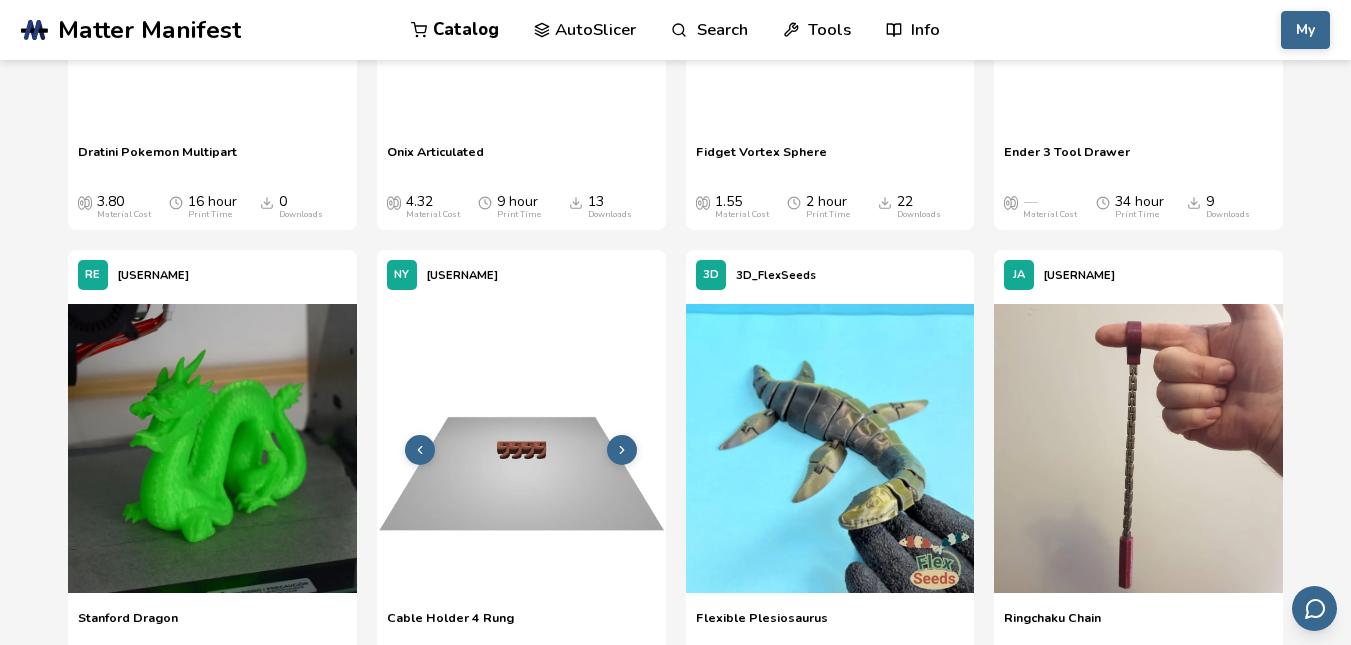 scroll, scrollTop: 16376, scrollLeft: 0, axis: vertical 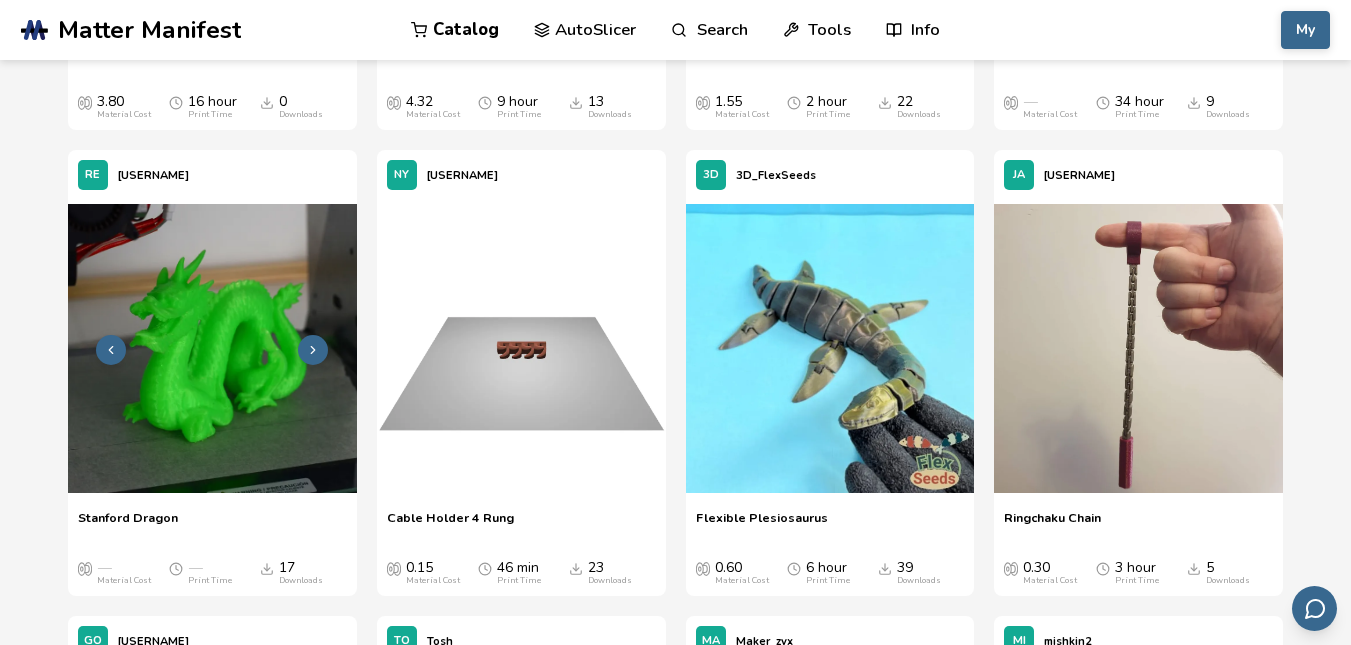 click at bounding box center (212, 348) 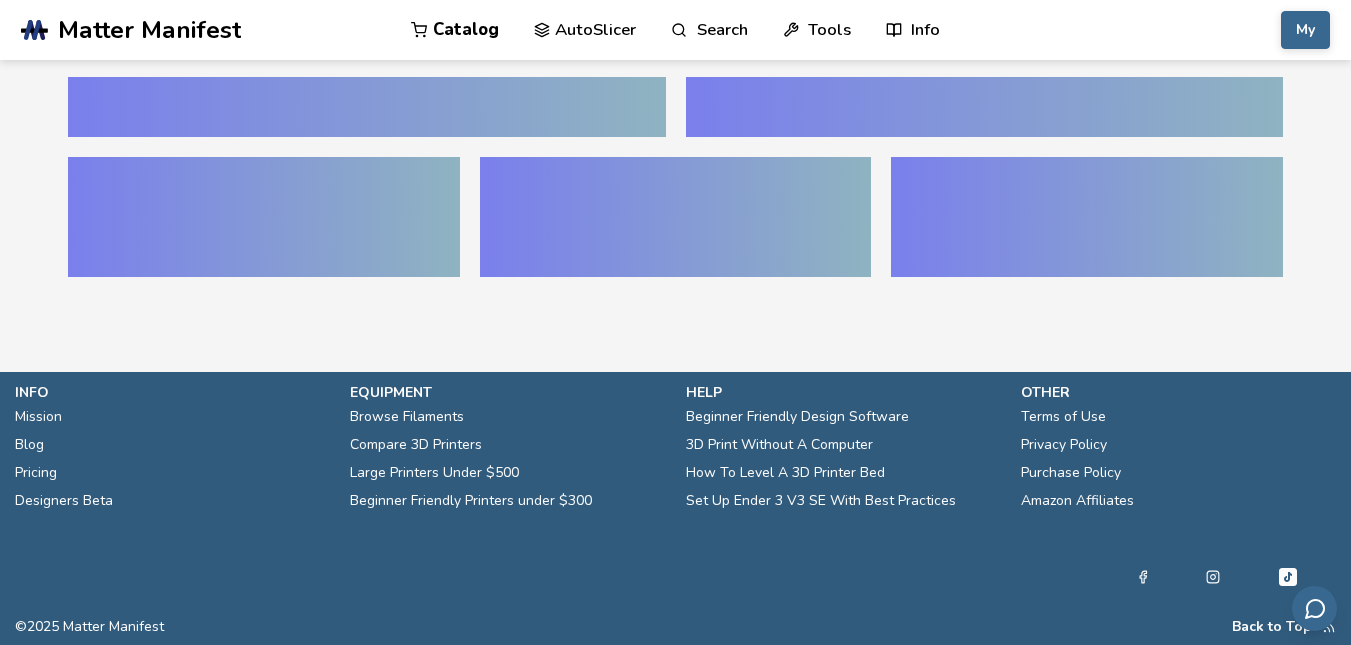 scroll, scrollTop: 0, scrollLeft: 0, axis: both 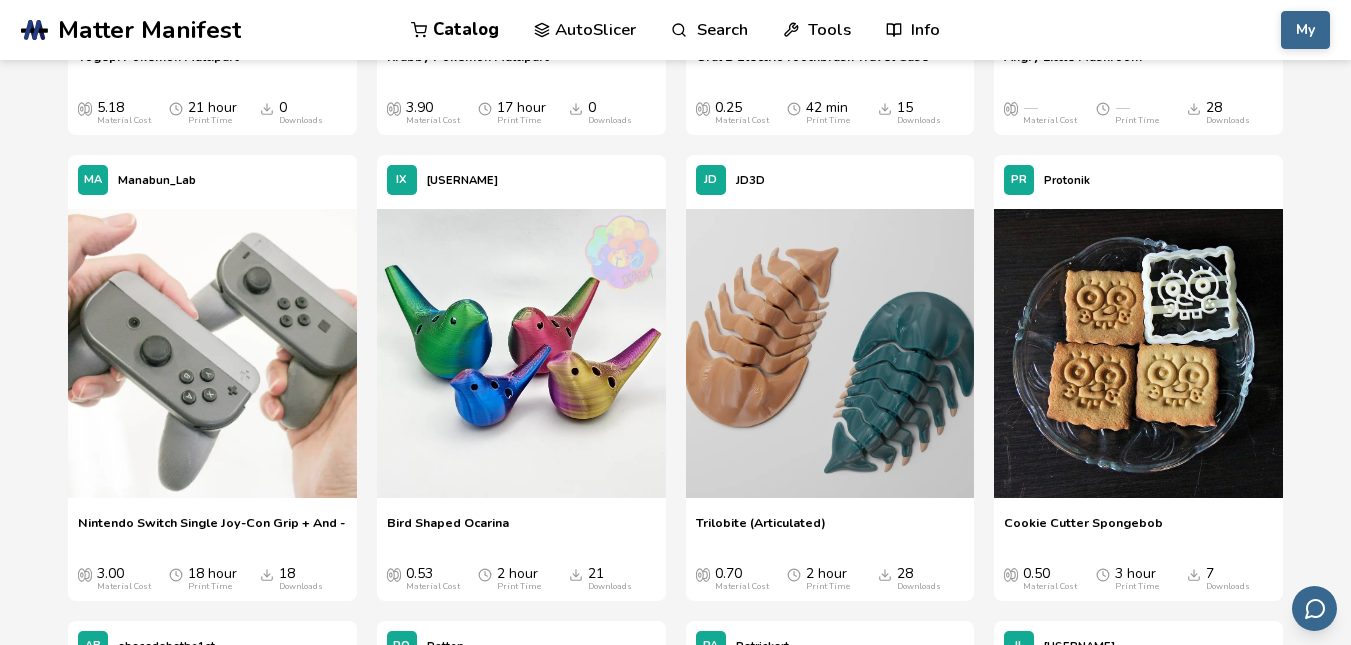 click on "Bird Shaped Ocarina" at bounding box center (448, 530) 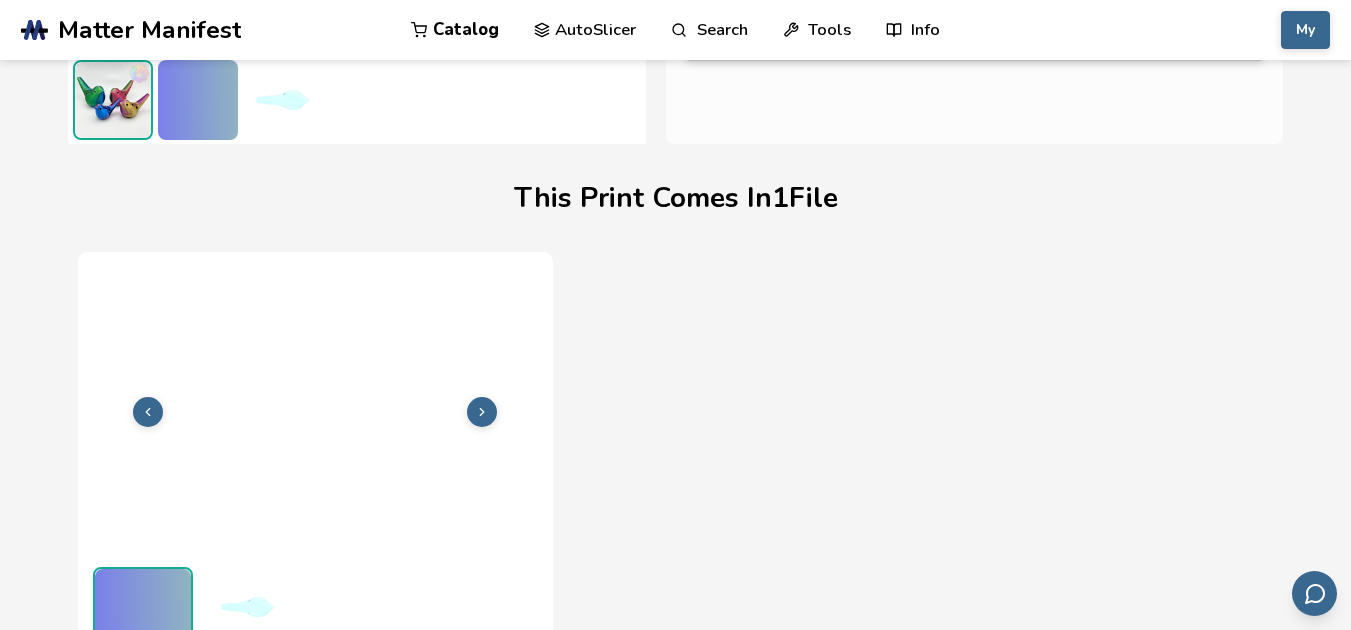 scroll, scrollTop: 548, scrollLeft: 0, axis: vertical 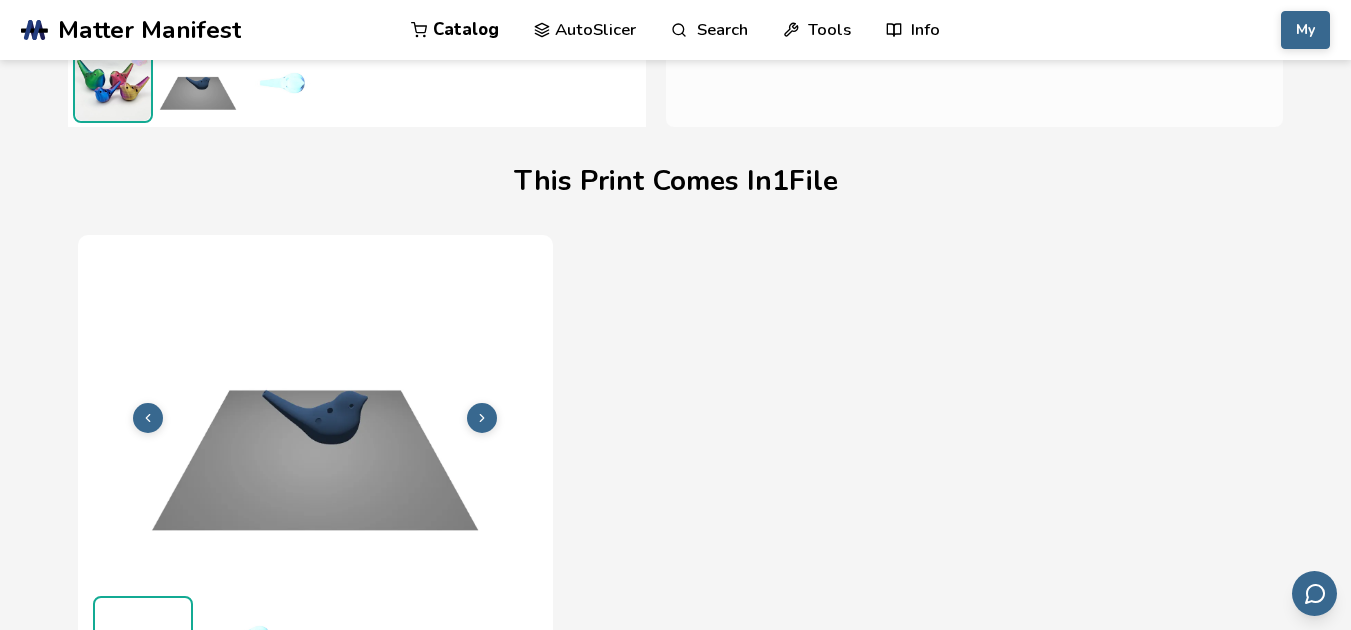 click at bounding box center [482, 418] 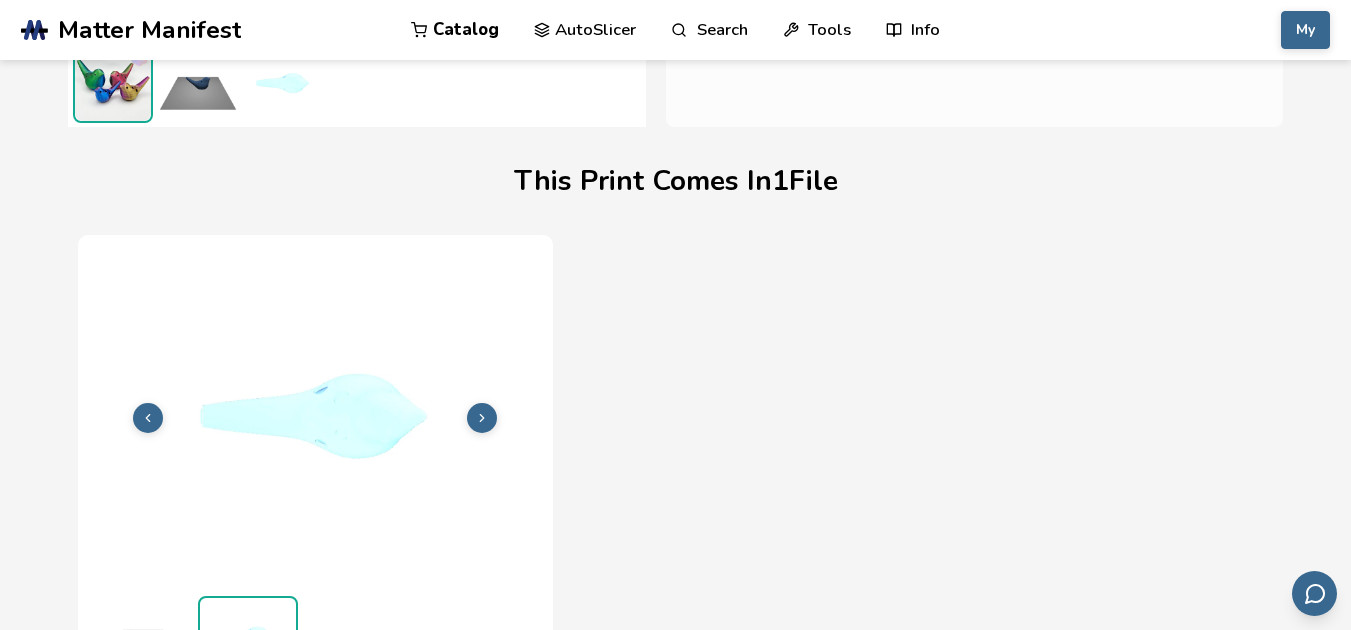 scroll, scrollTop: 594, scrollLeft: 0, axis: vertical 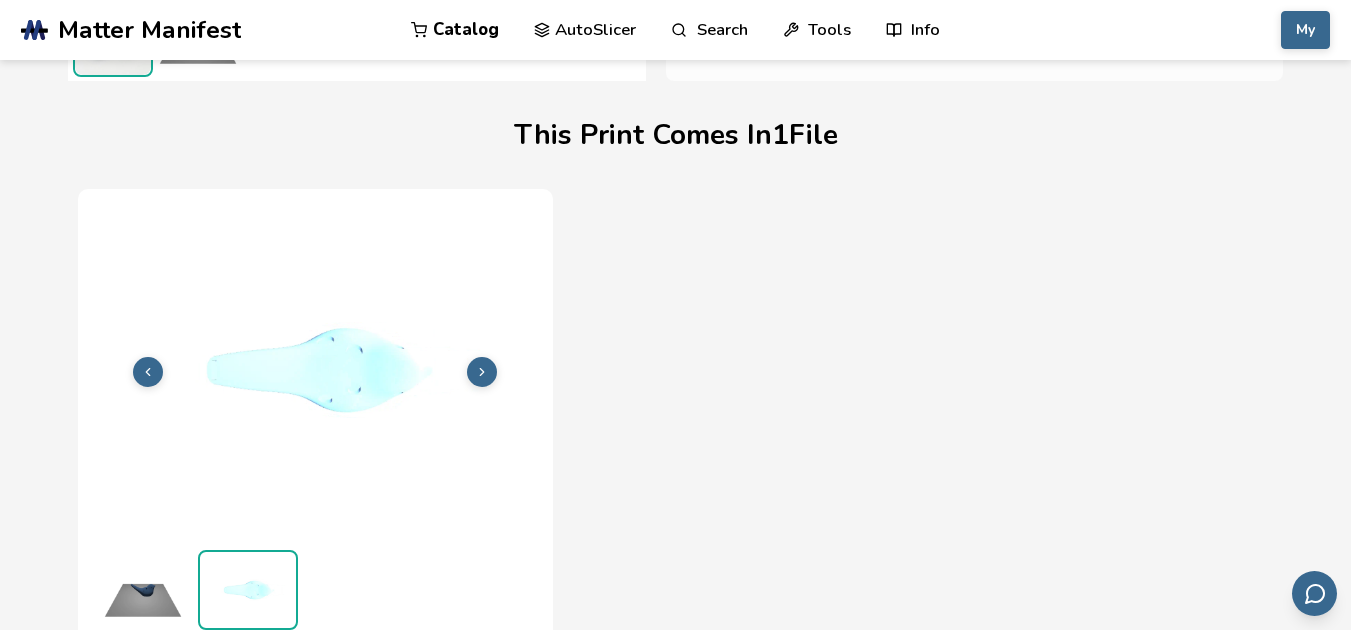 click 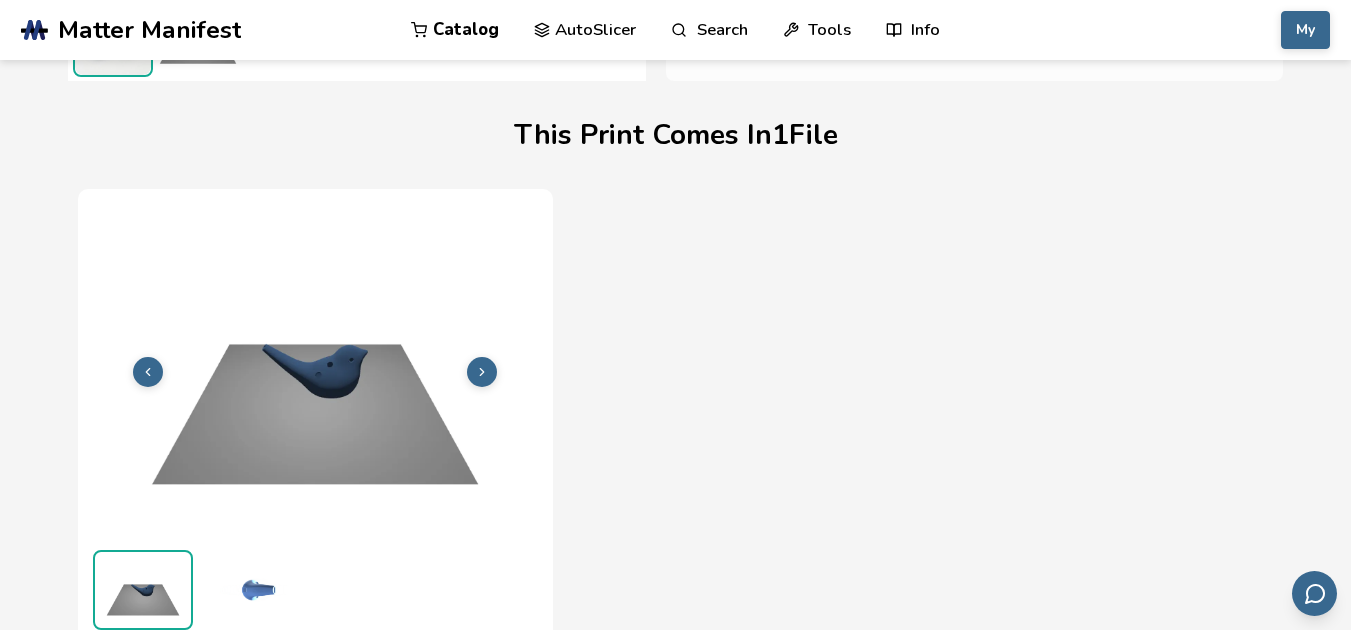 click 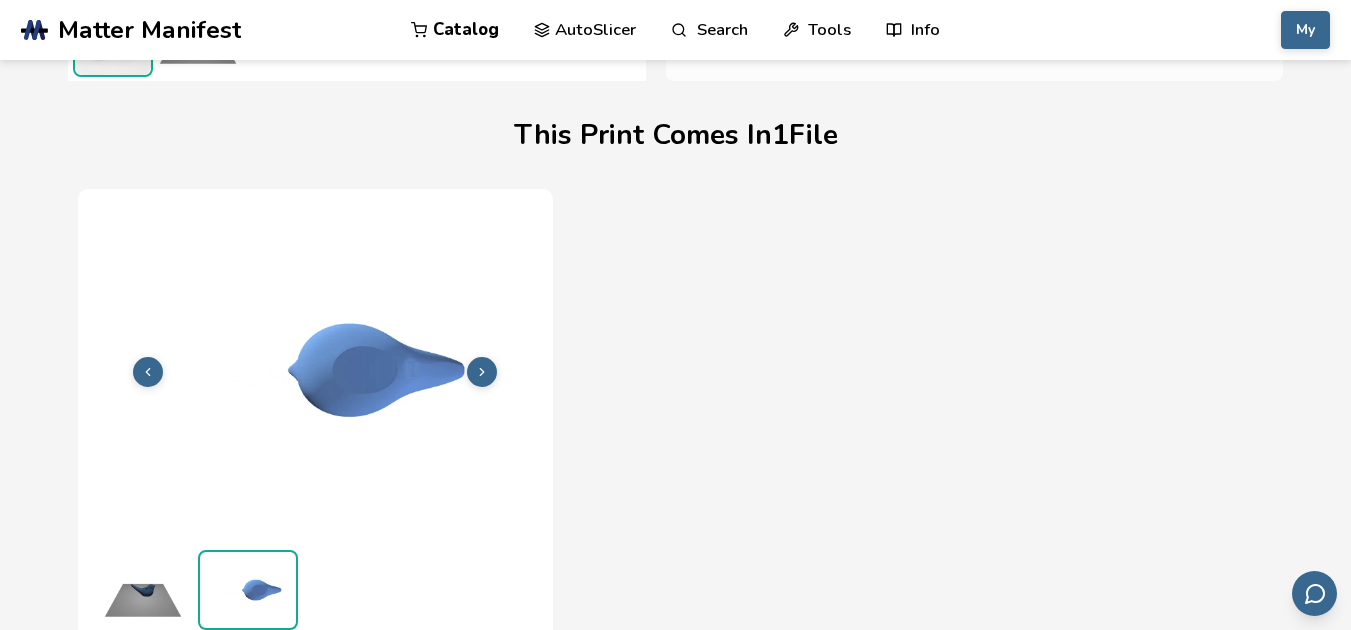 click 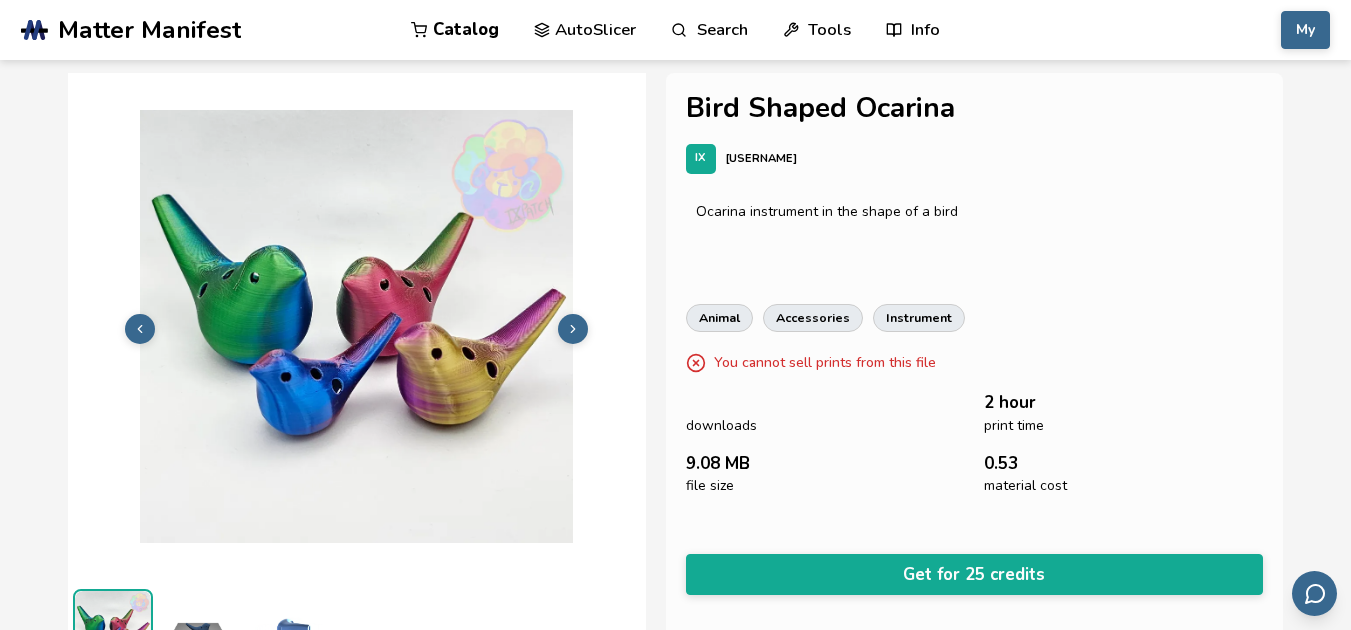 scroll, scrollTop: 0, scrollLeft: 0, axis: both 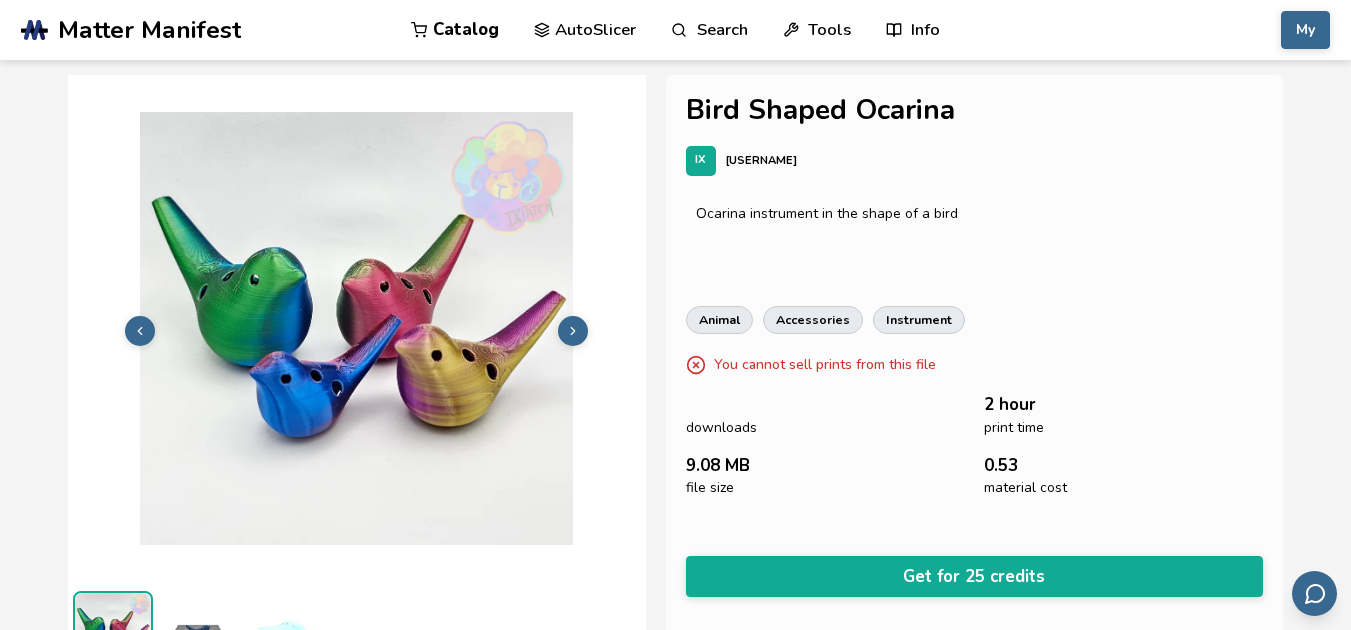 click 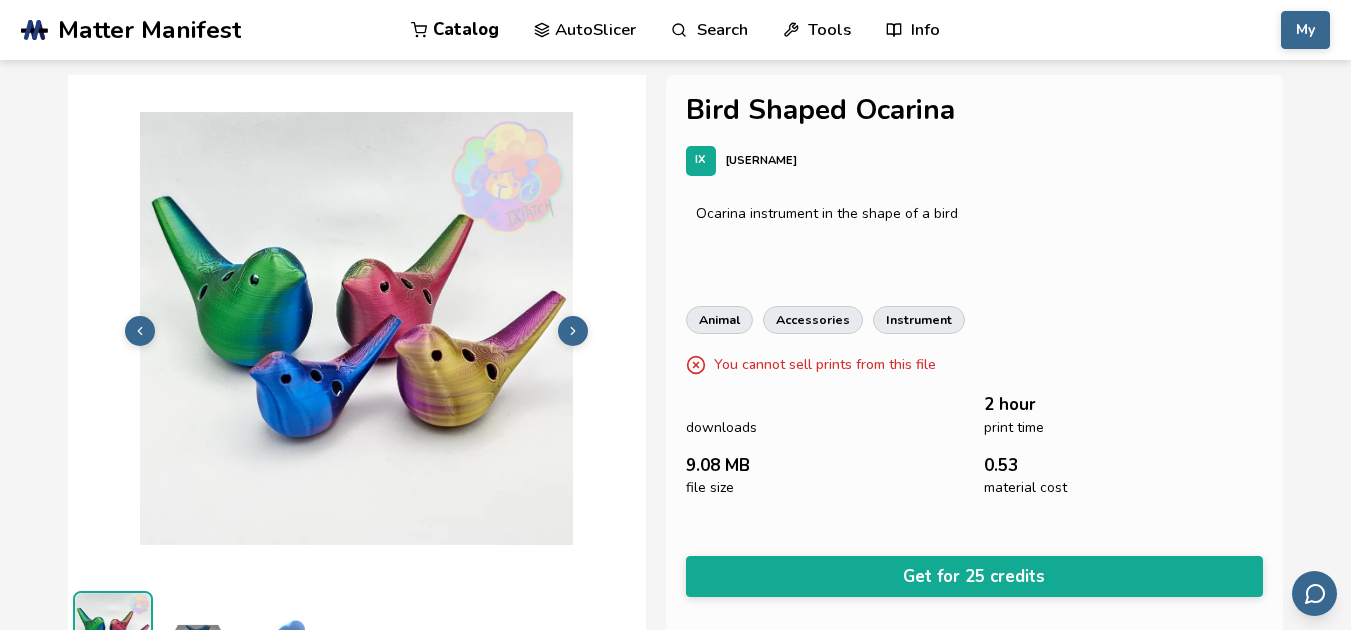 scroll, scrollTop: 41, scrollLeft: 0, axis: vertical 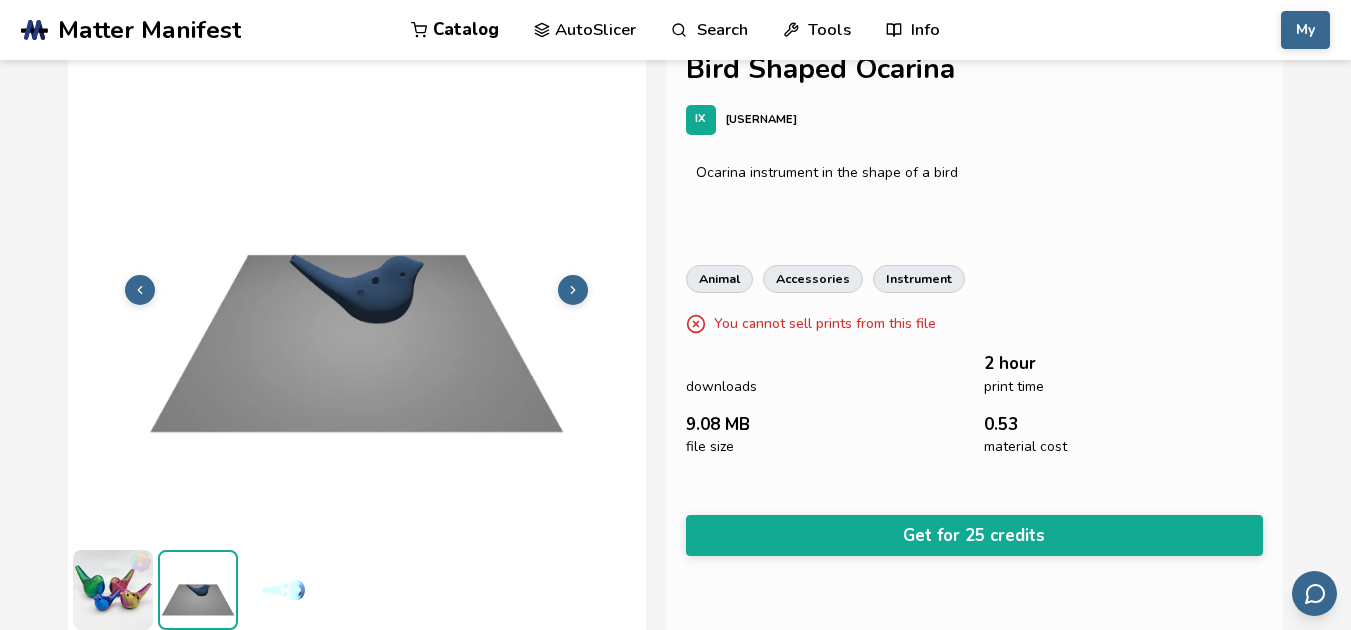 click 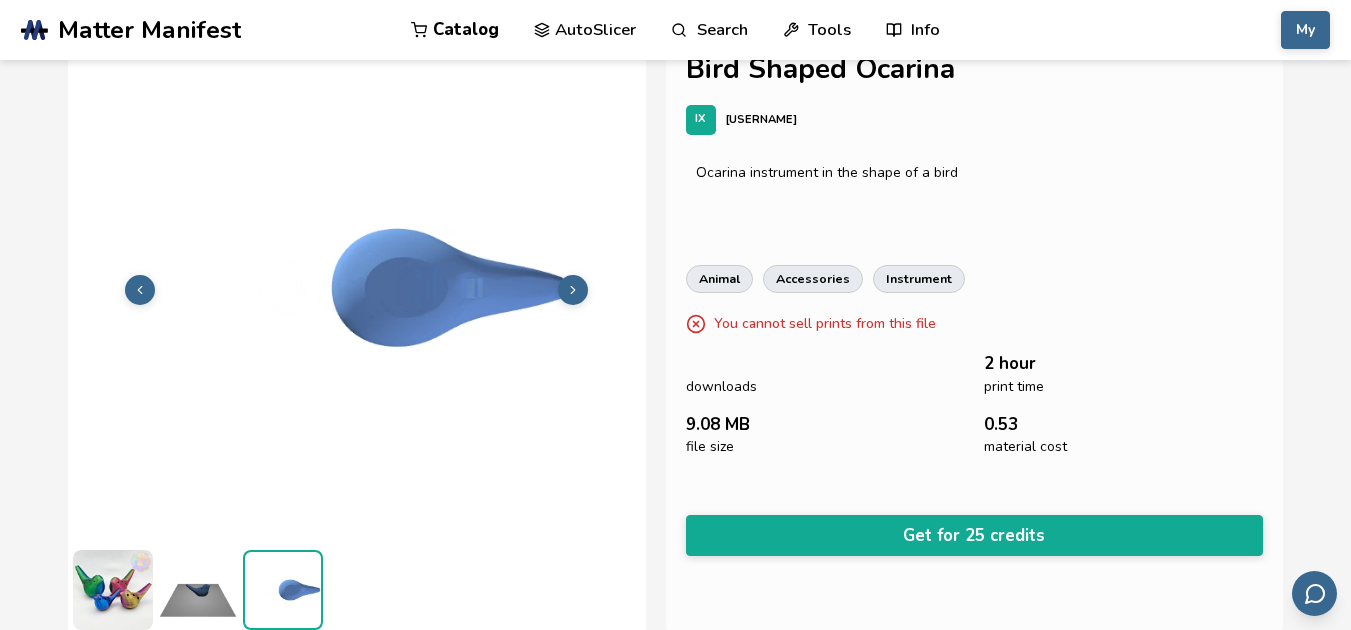 click 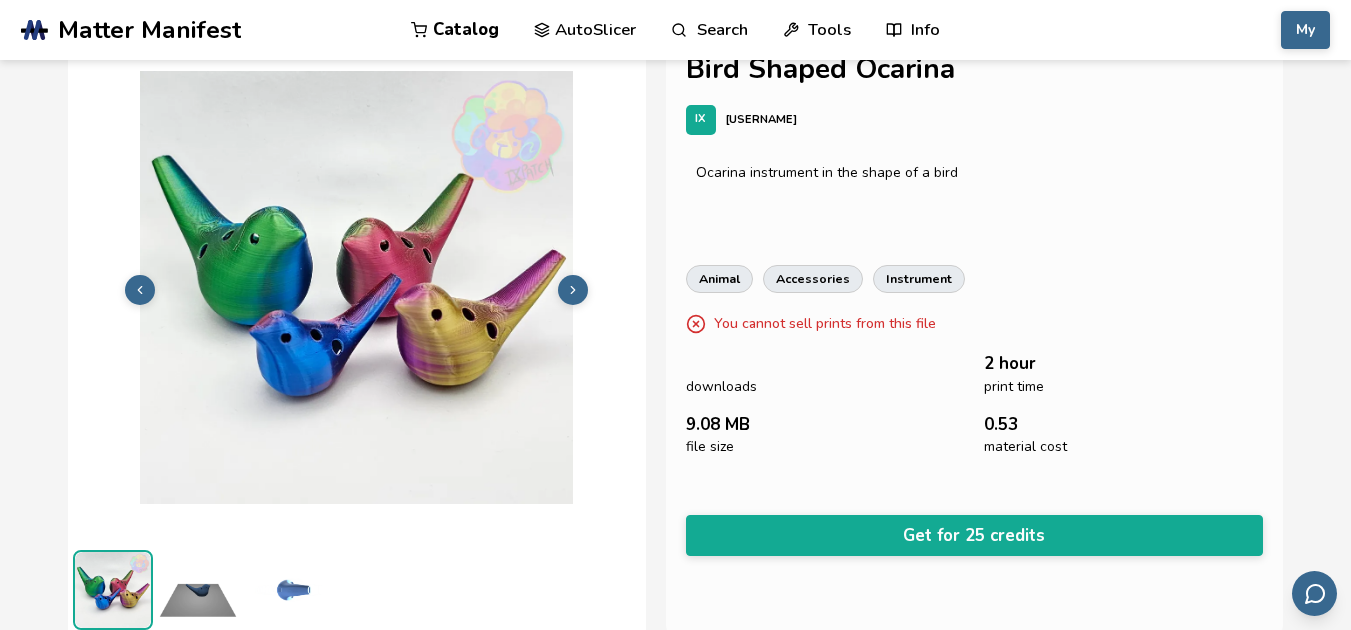 scroll, scrollTop: 0, scrollLeft: 0, axis: both 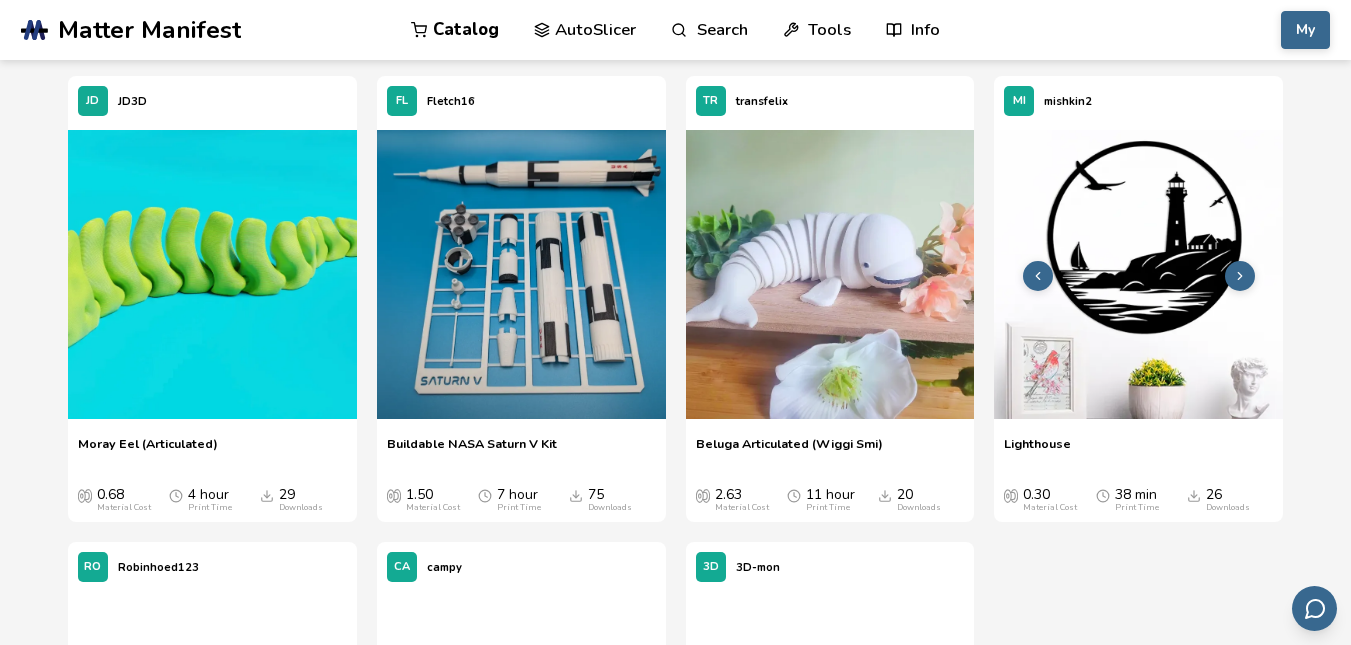 click at bounding box center [1138, 274] 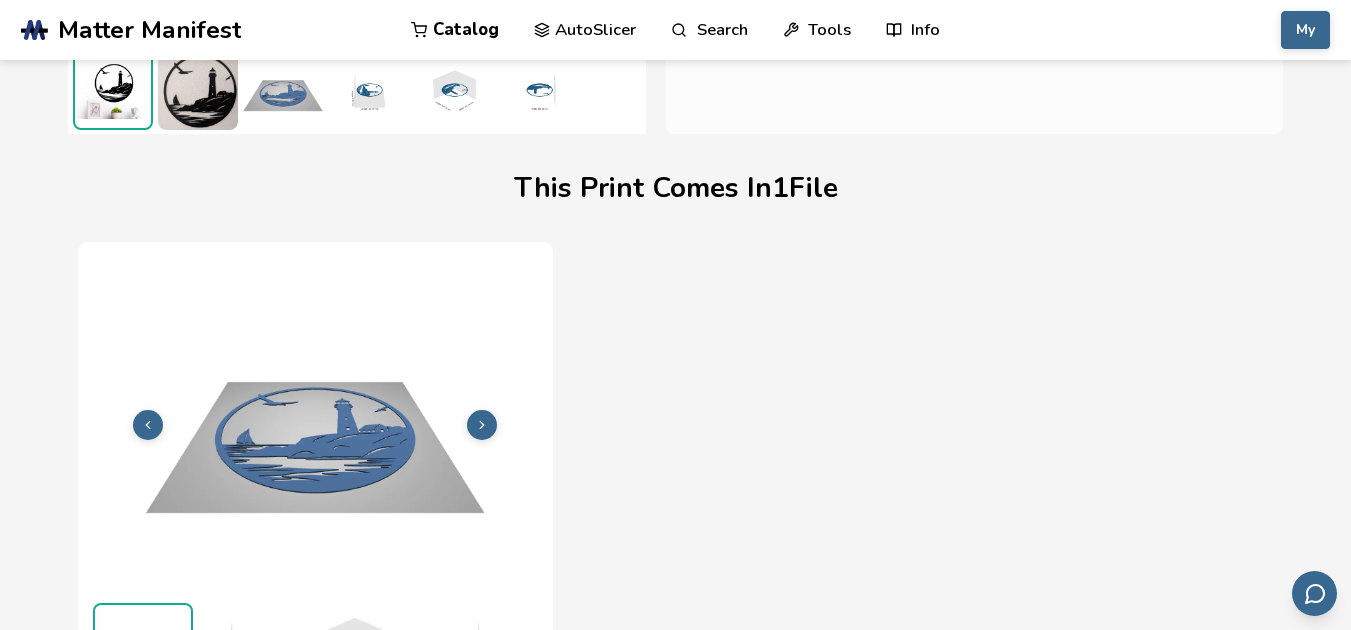 scroll, scrollTop: 548, scrollLeft: 0, axis: vertical 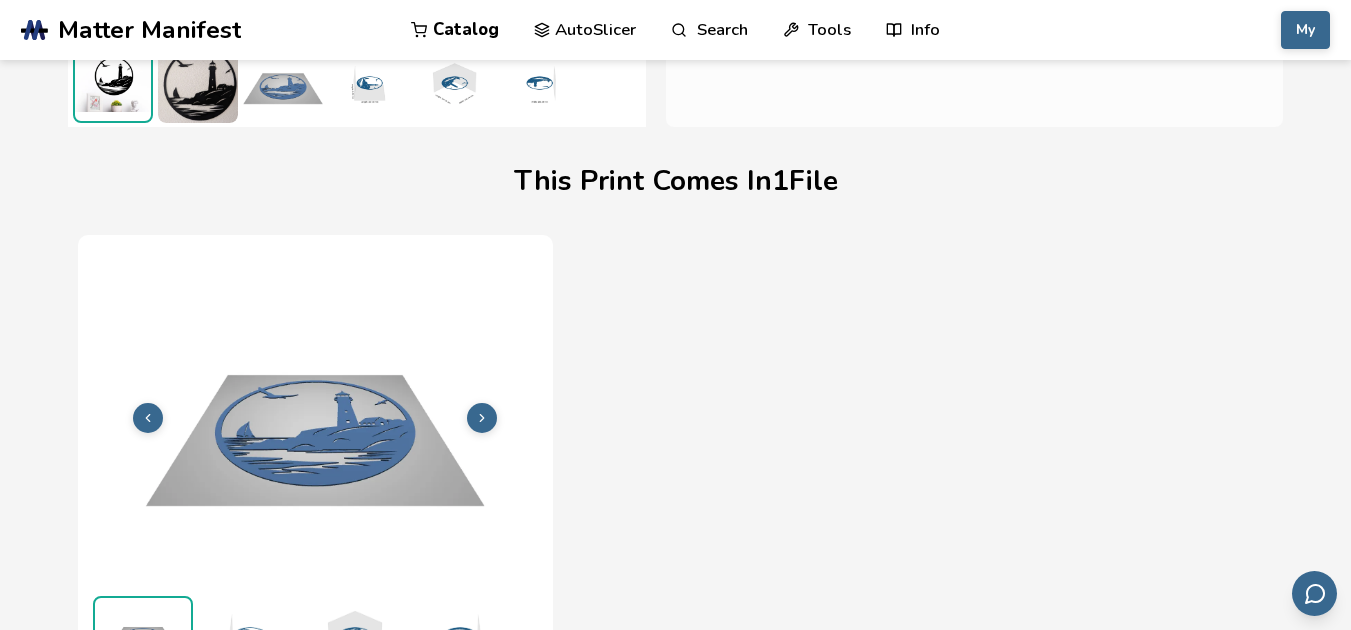click 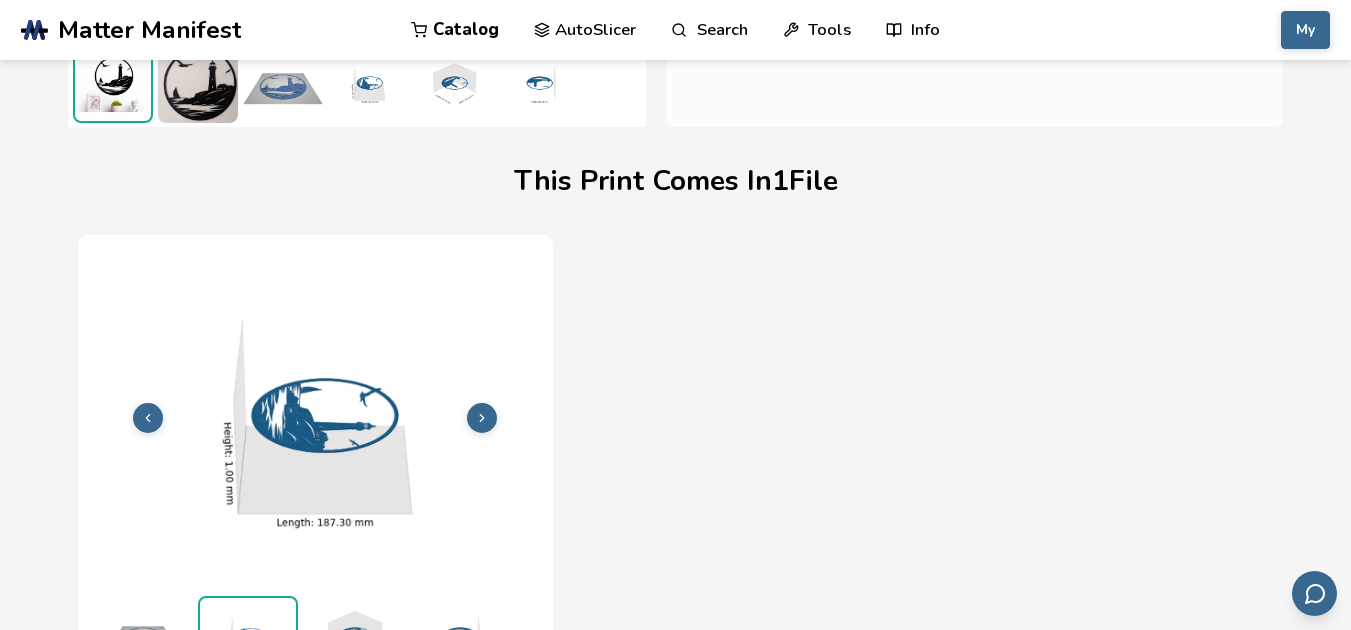 scroll, scrollTop: 594, scrollLeft: 0, axis: vertical 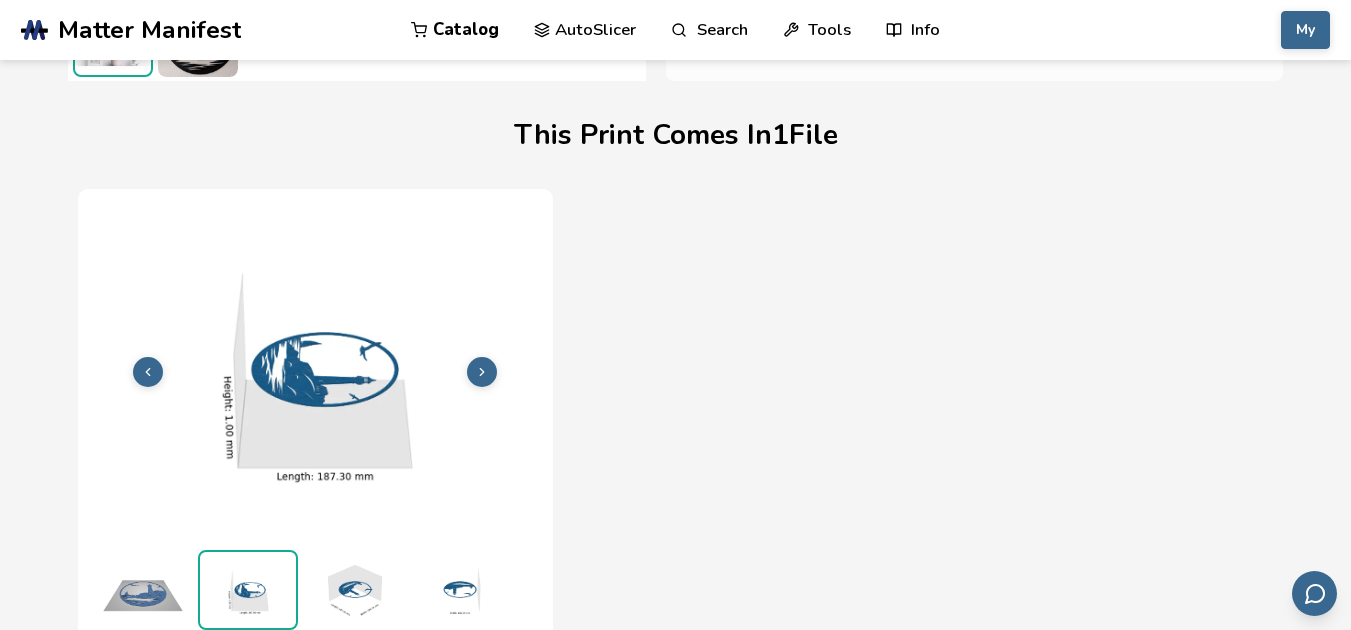 click at bounding box center (315, 369) 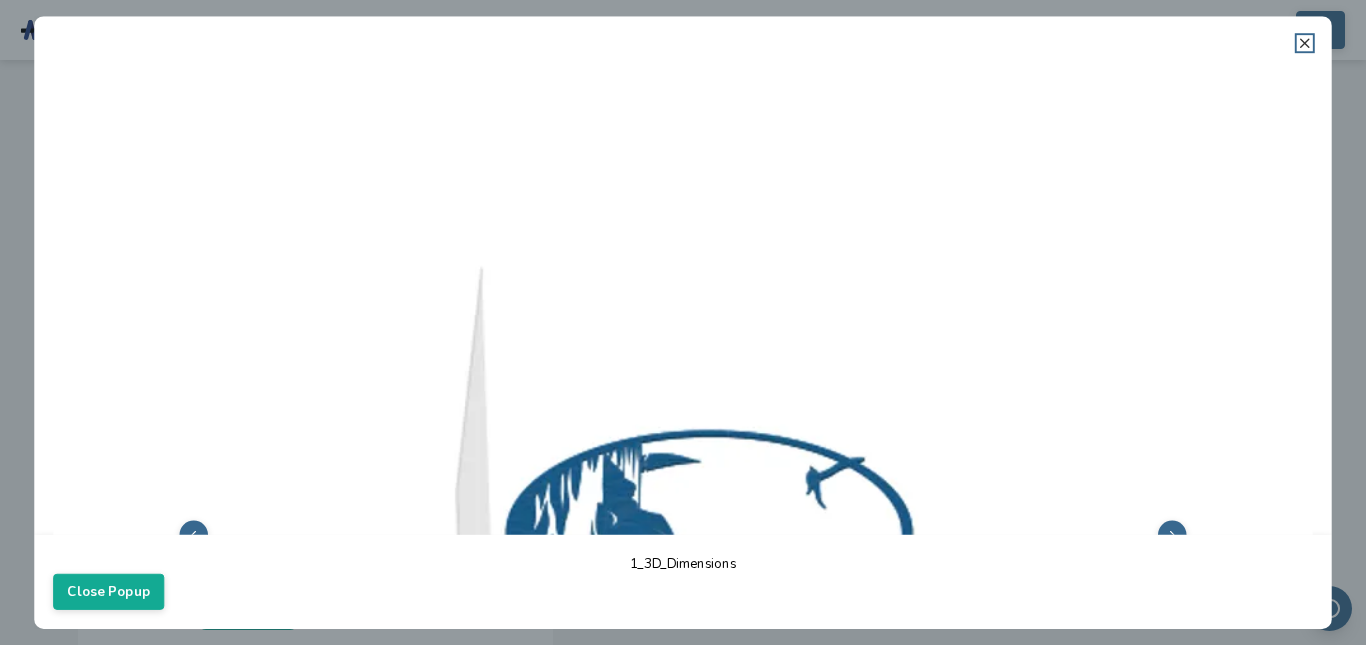 click 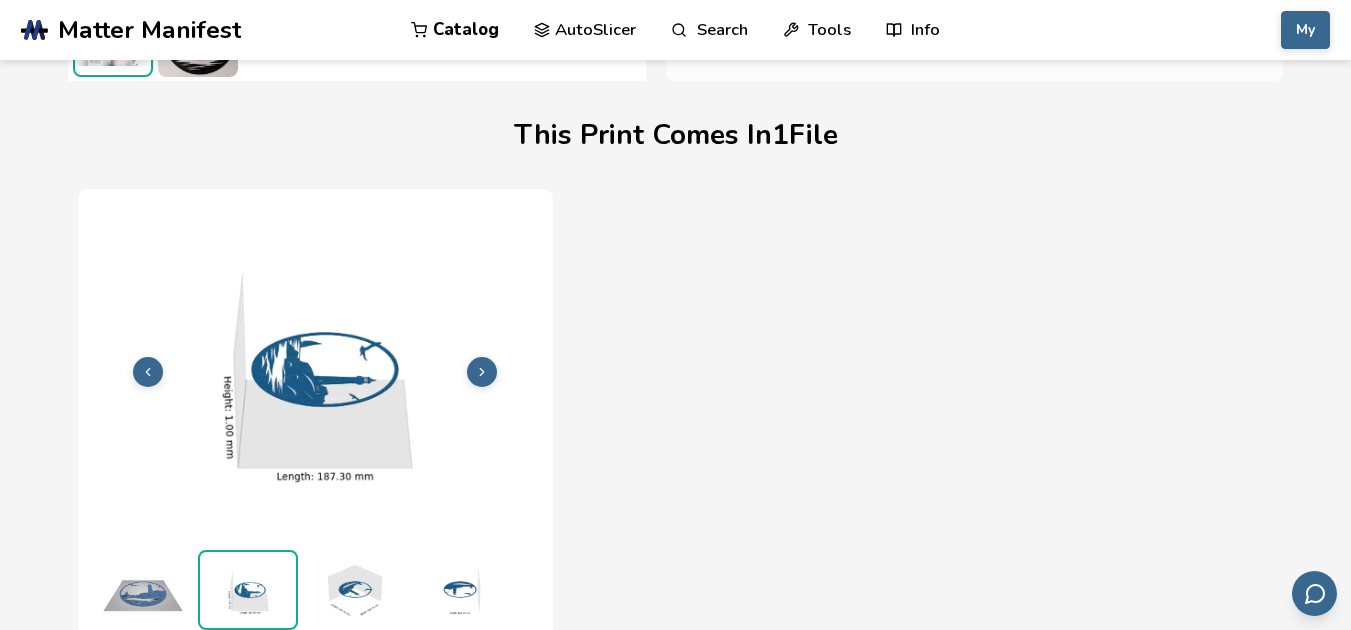 click 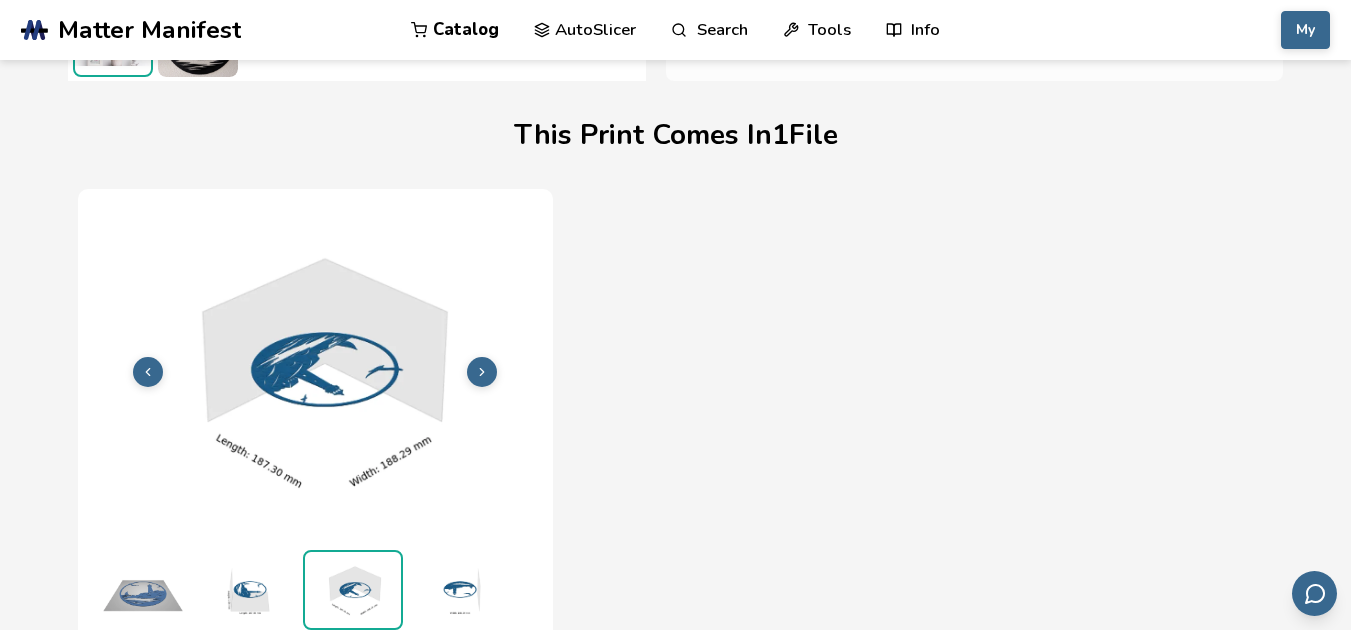 click 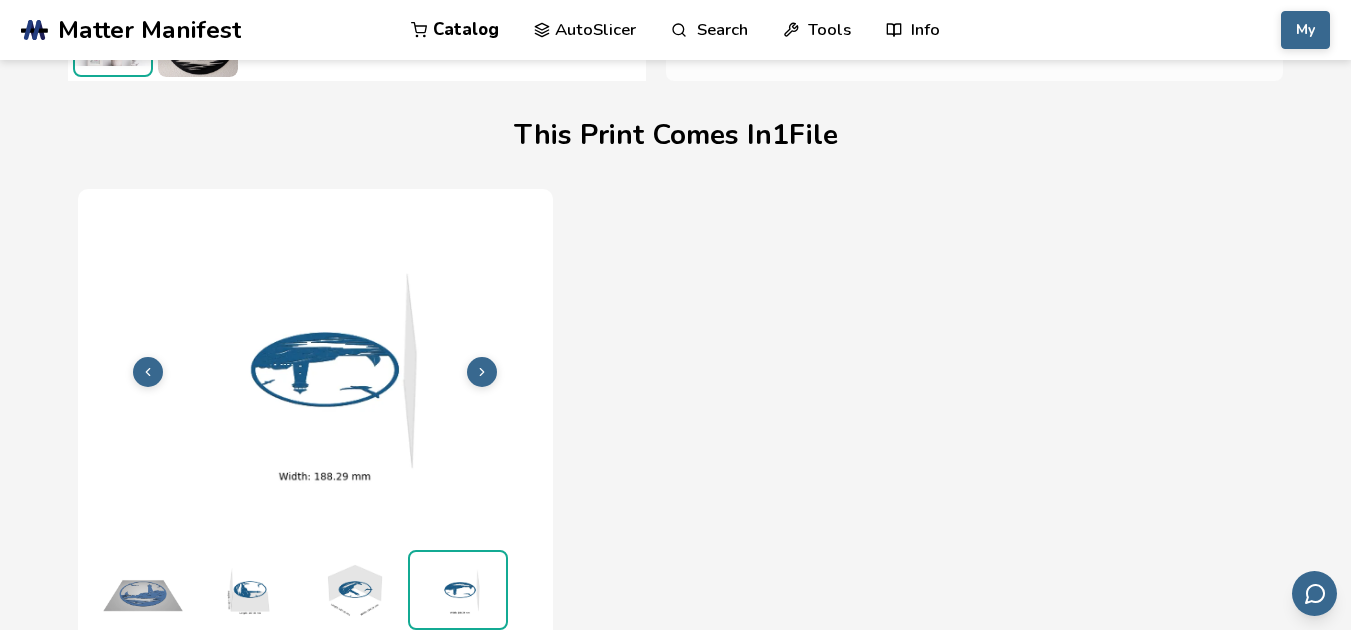 click 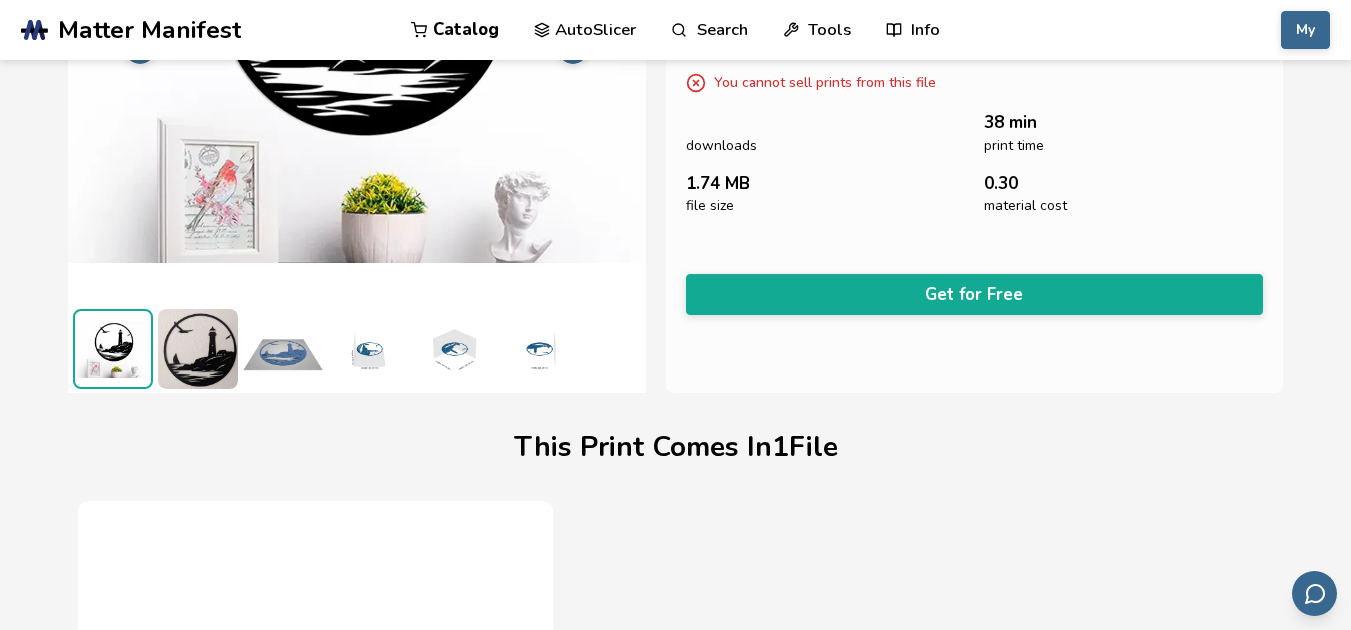 scroll, scrollTop: 300, scrollLeft: 0, axis: vertical 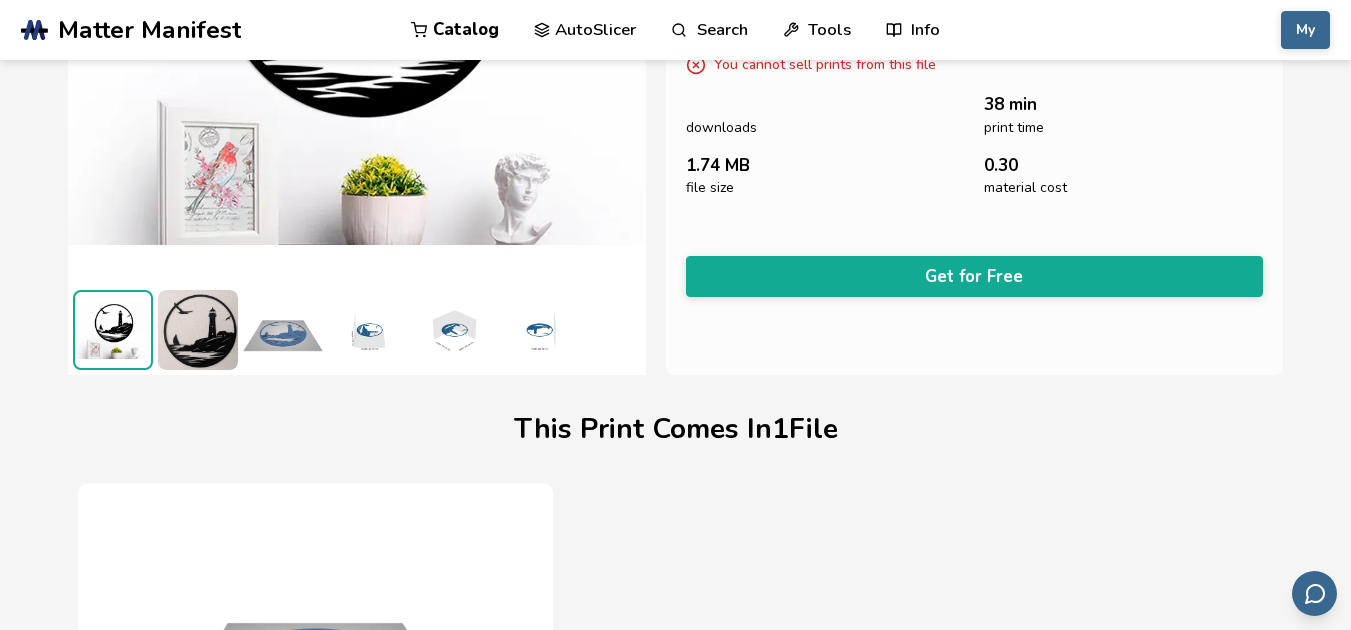 click at bounding box center [283, 330] 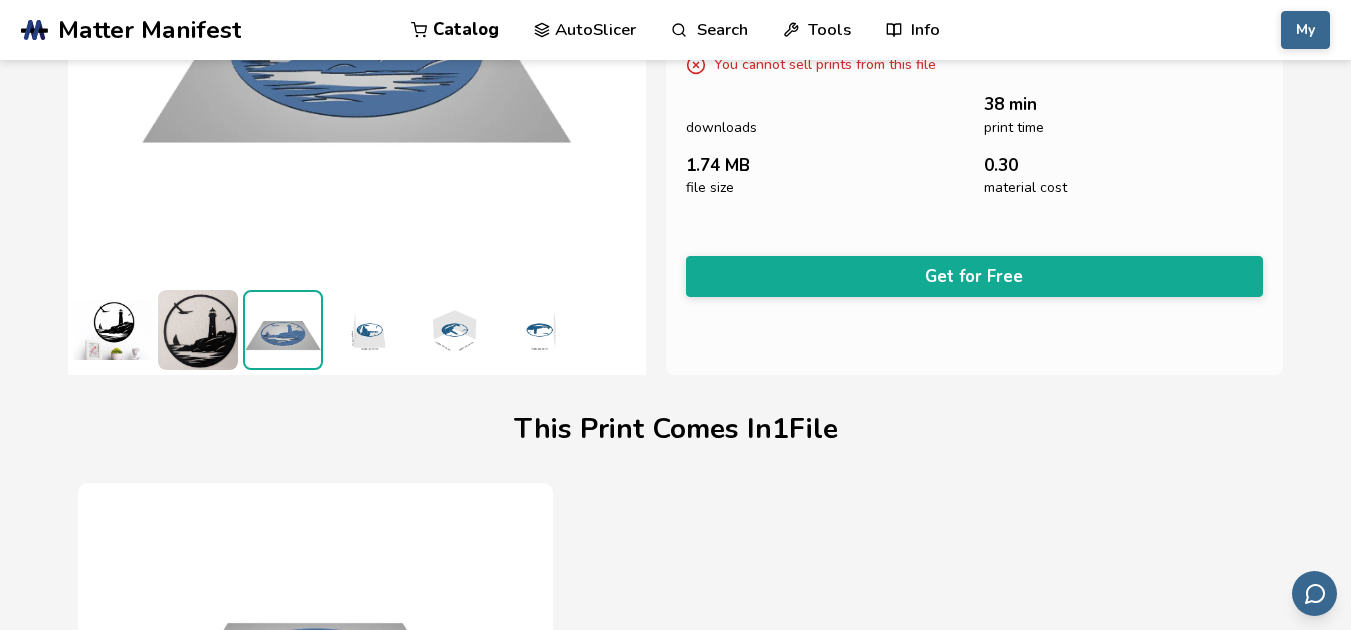 click at bounding box center (368, 330) 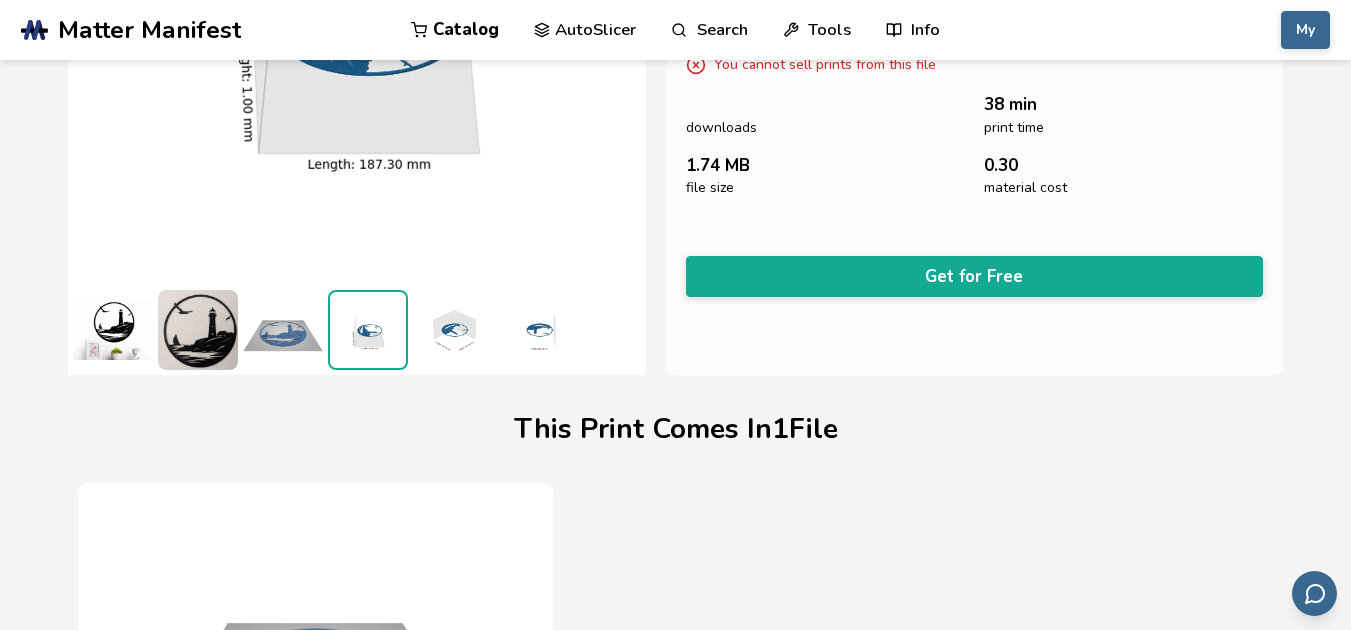 scroll, scrollTop: 0, scrollLeft: 0, axis: both 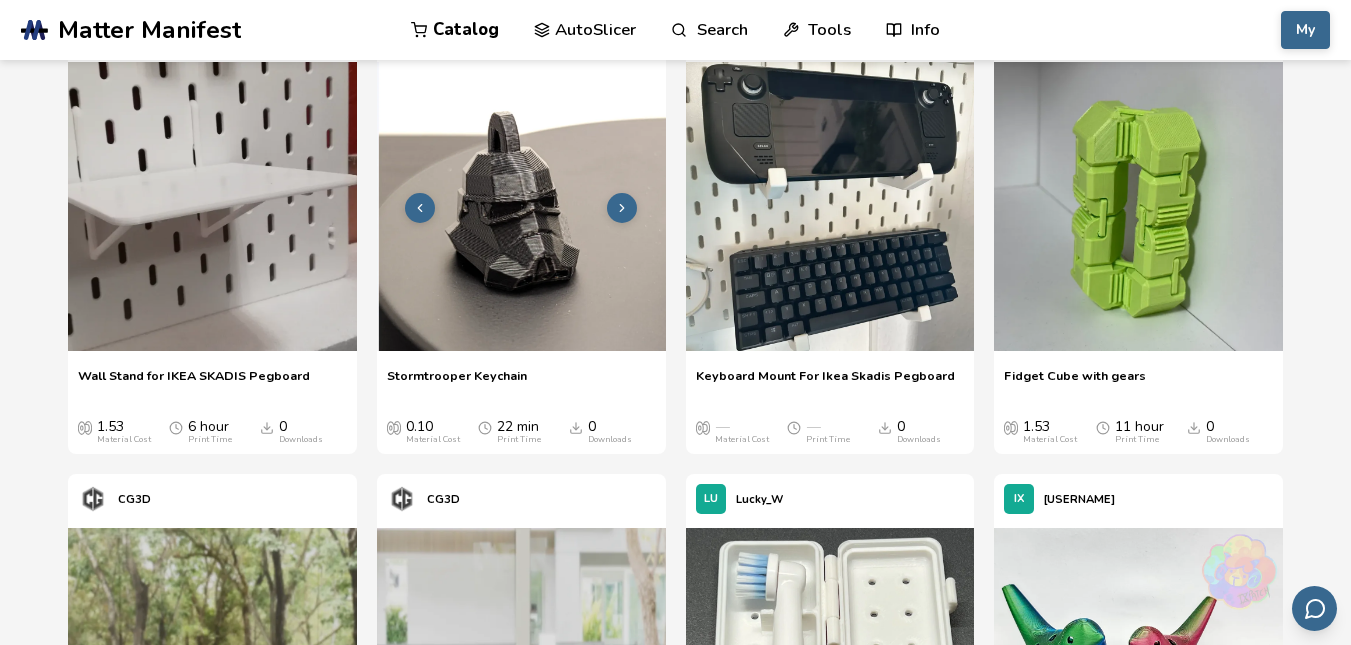 click at bounding box center (521, 206) 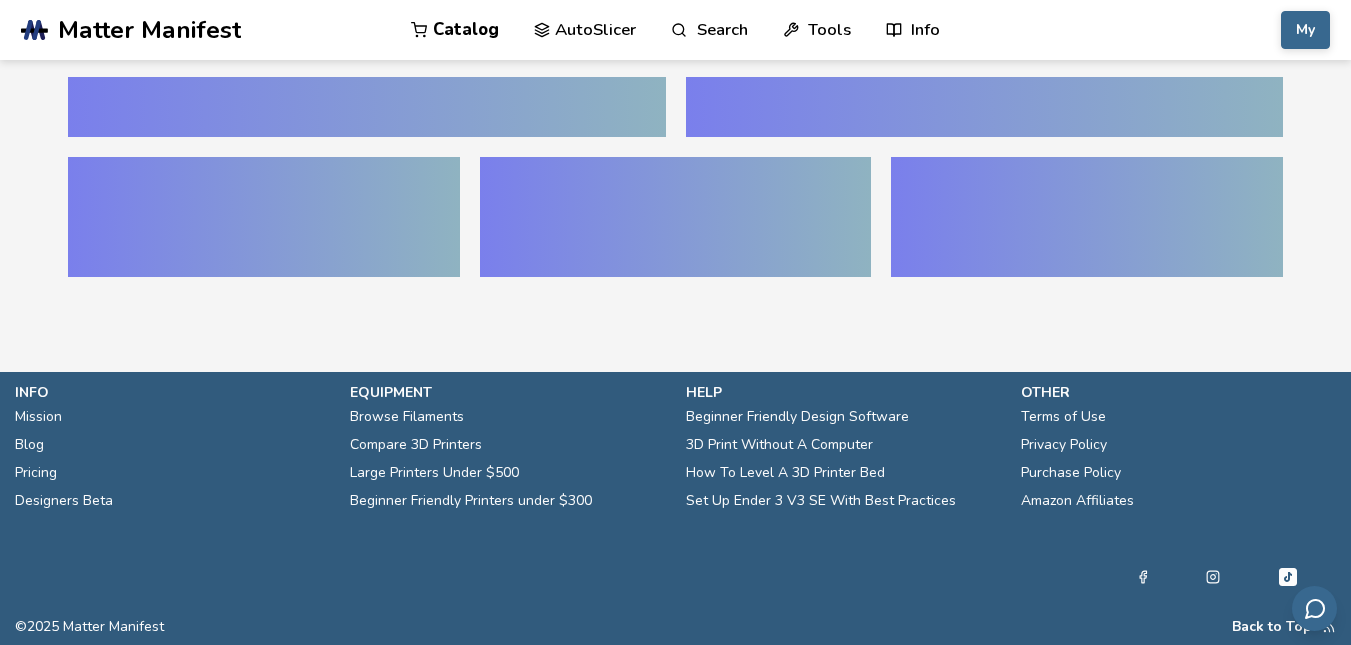 scroll, scrollTop: 0, scrollLeft: 0, axis: both 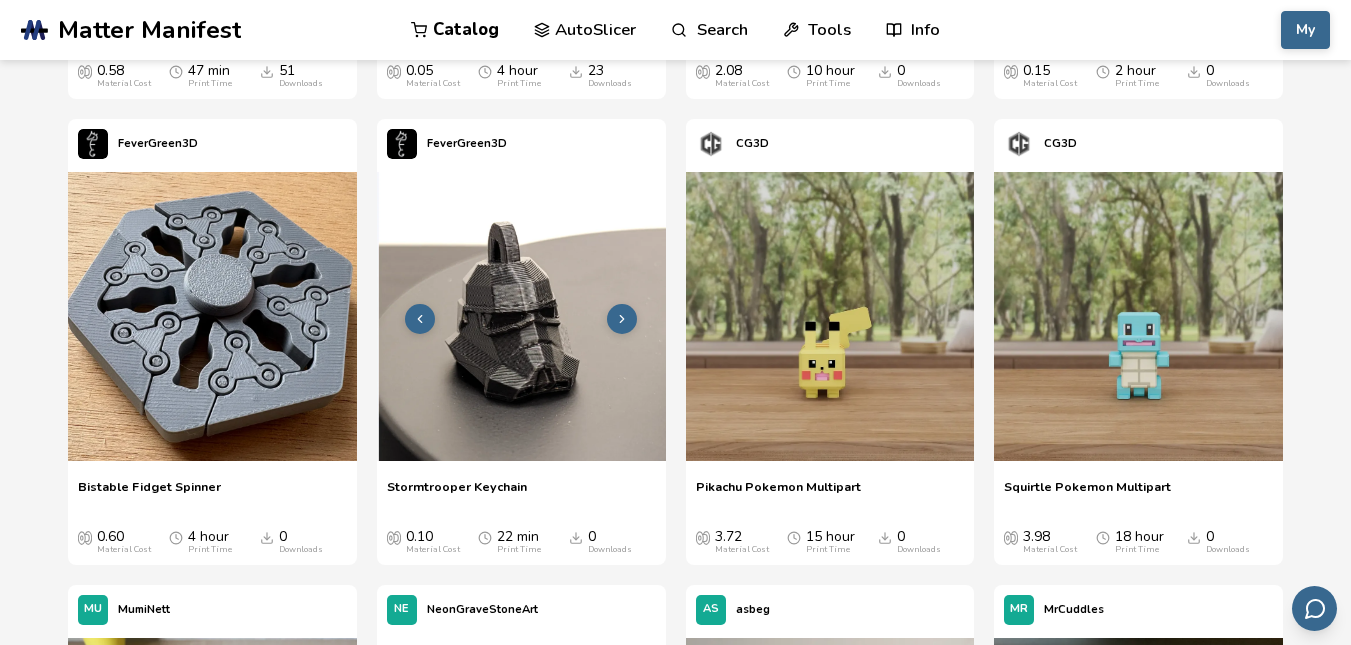 click 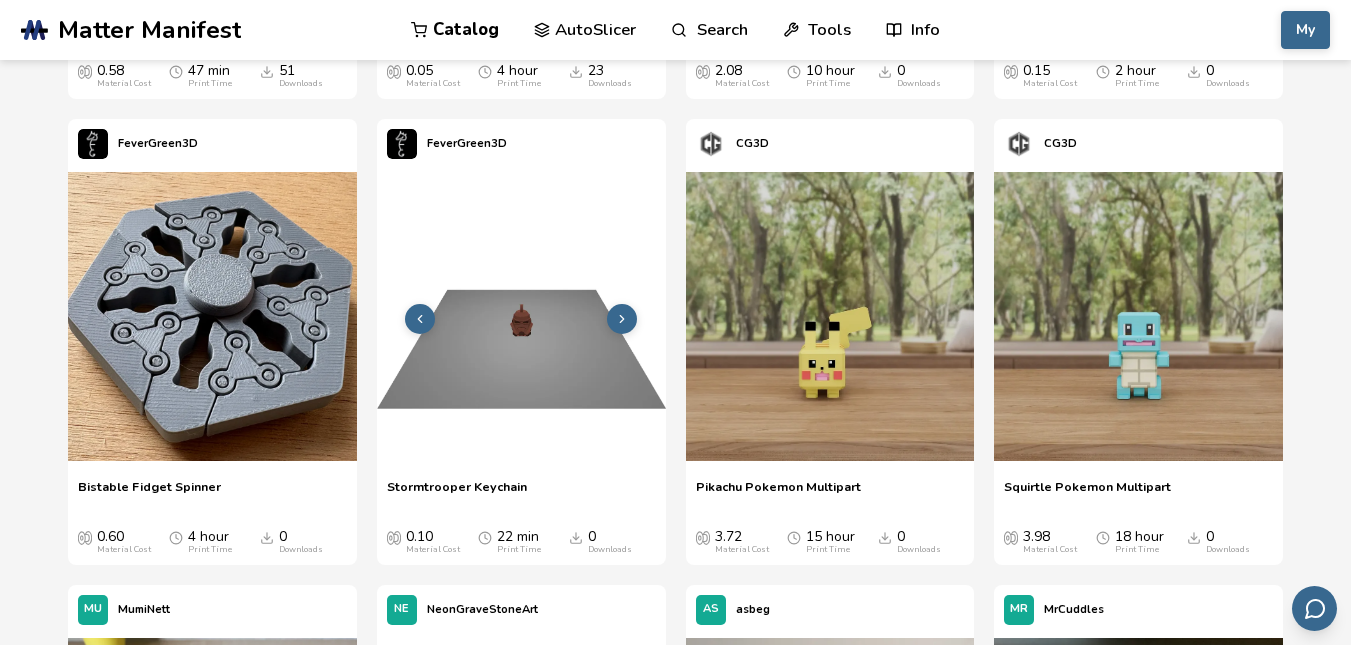 click 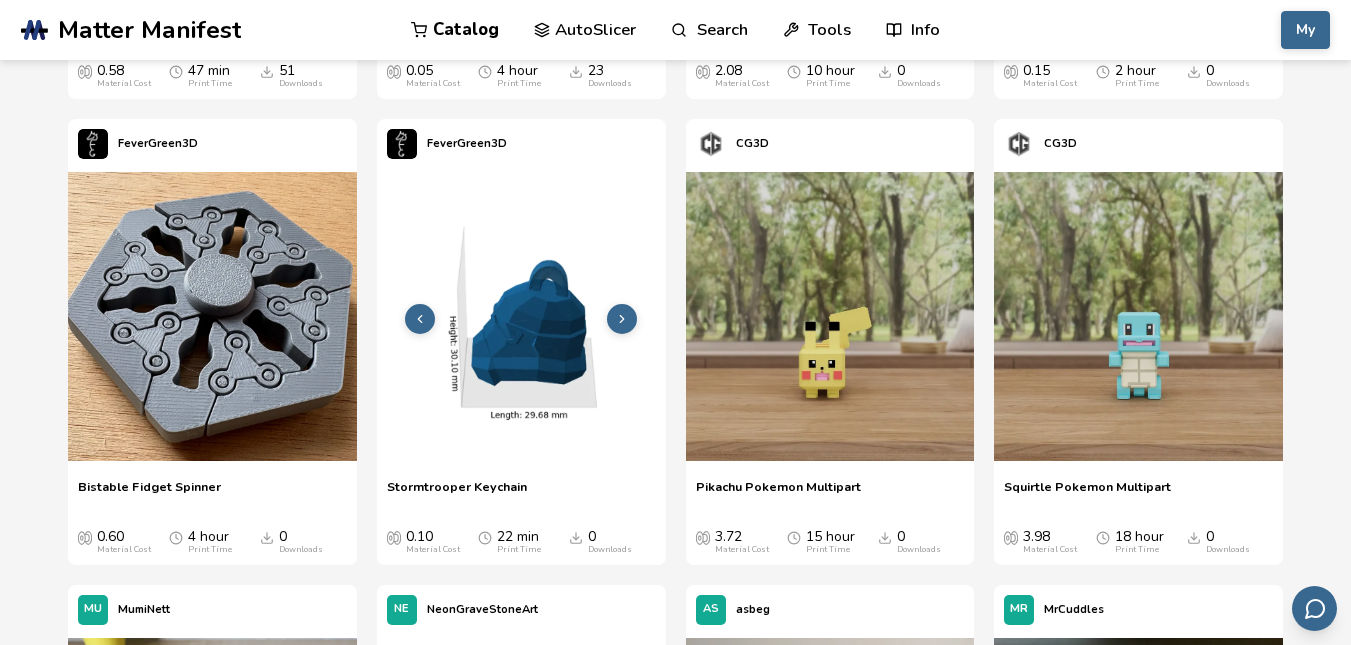 click 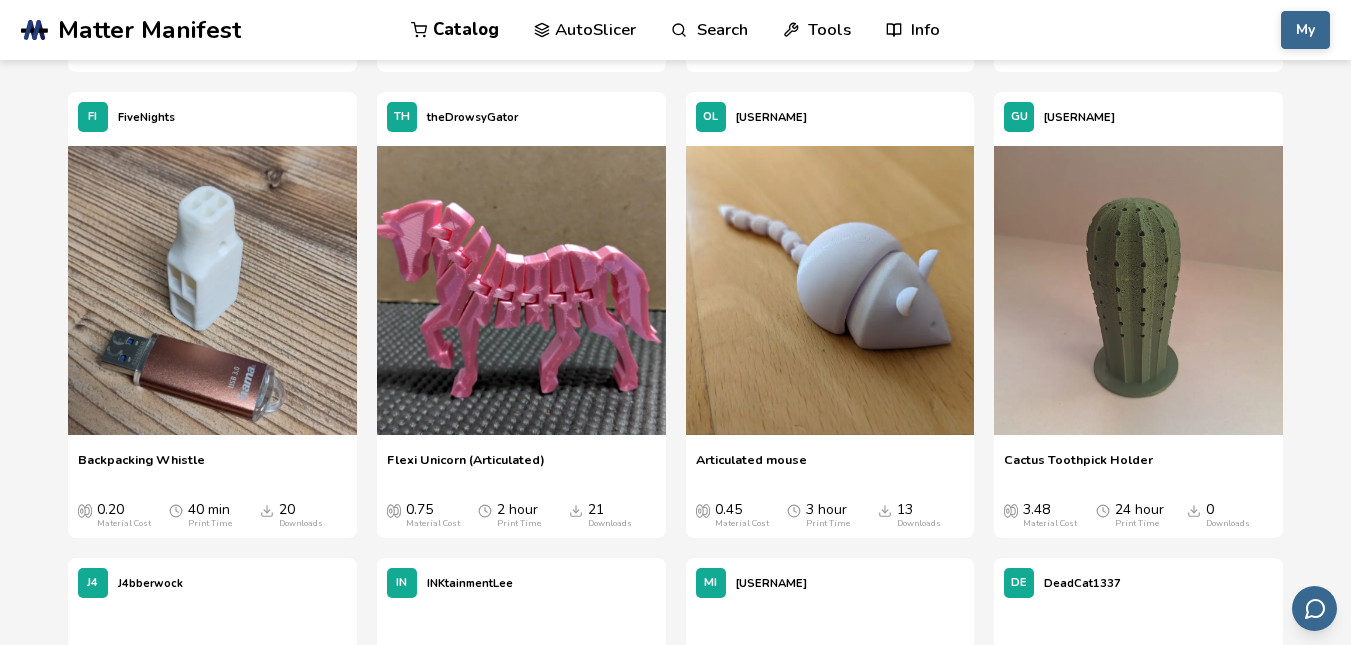 scroll, scrollTop: 14092, scrollLeft: 0, axis: vertical 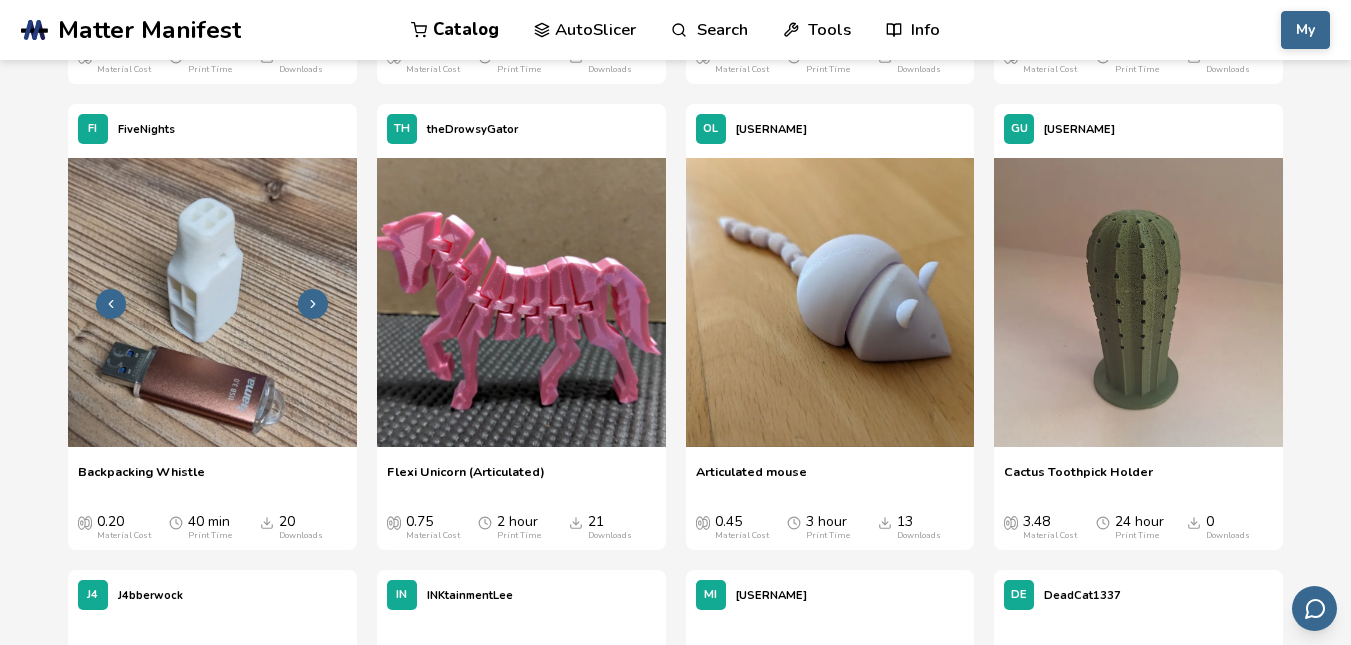 click at bounding box center (212, 302) 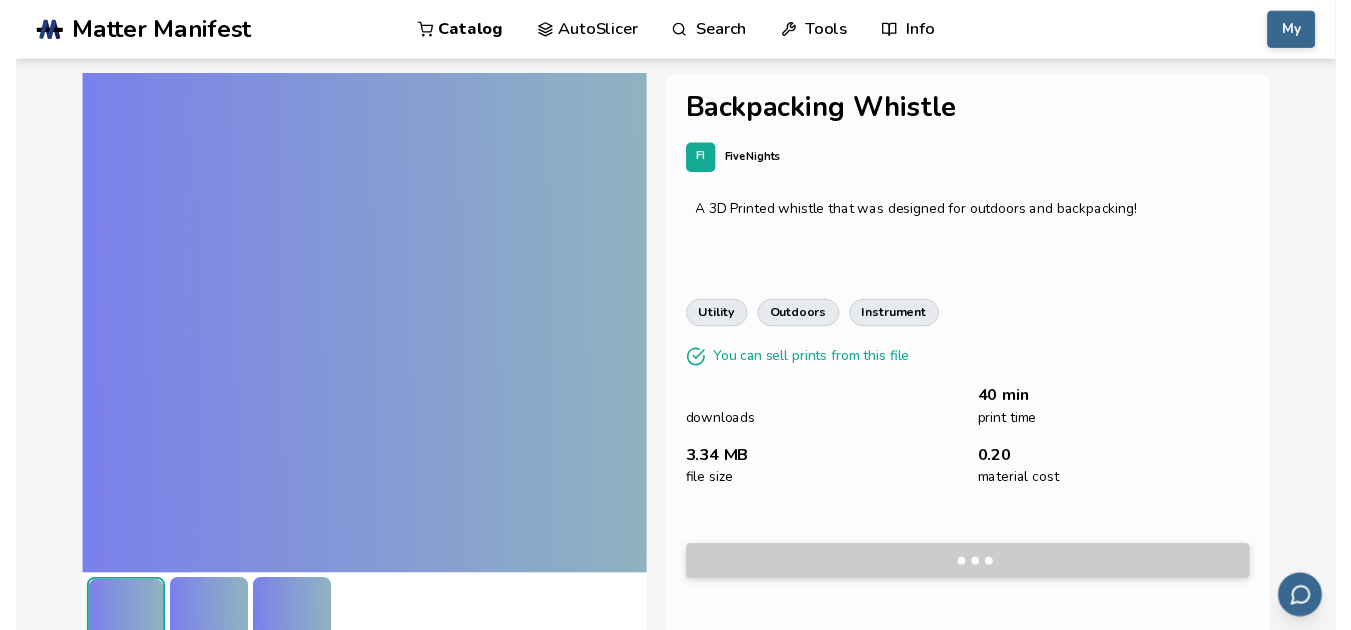scroll, scrollTop: 41, scrollLeft: 0, axis: vertical 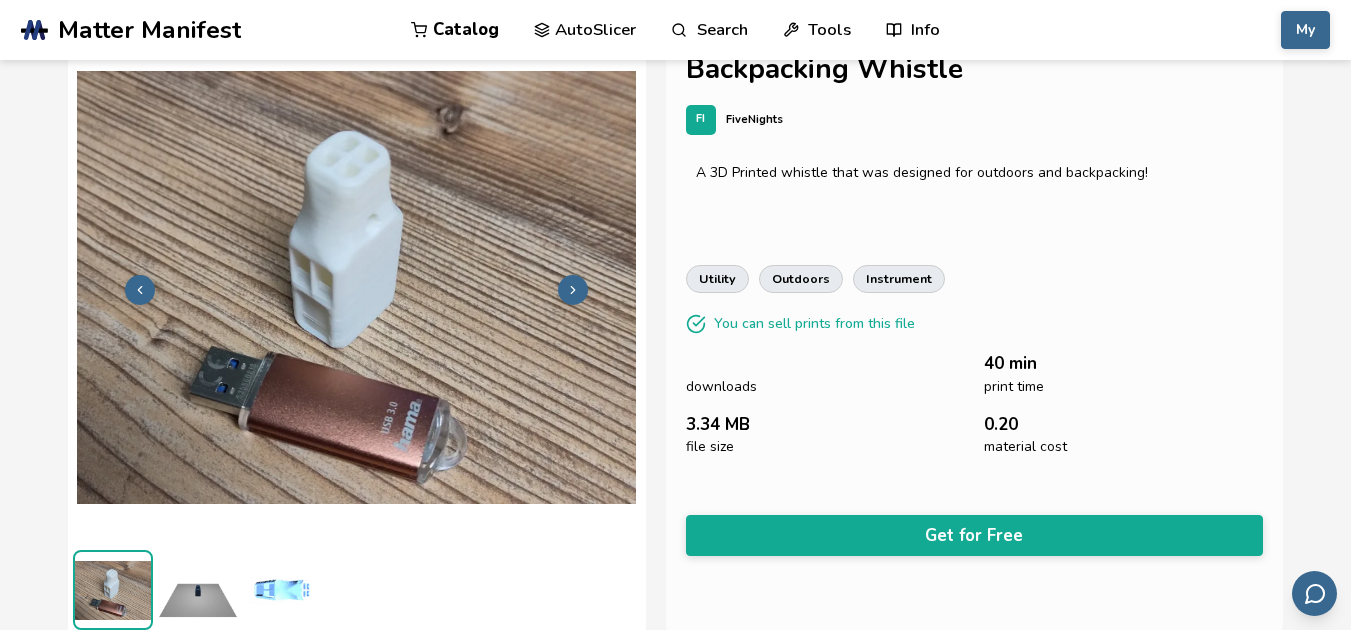 click 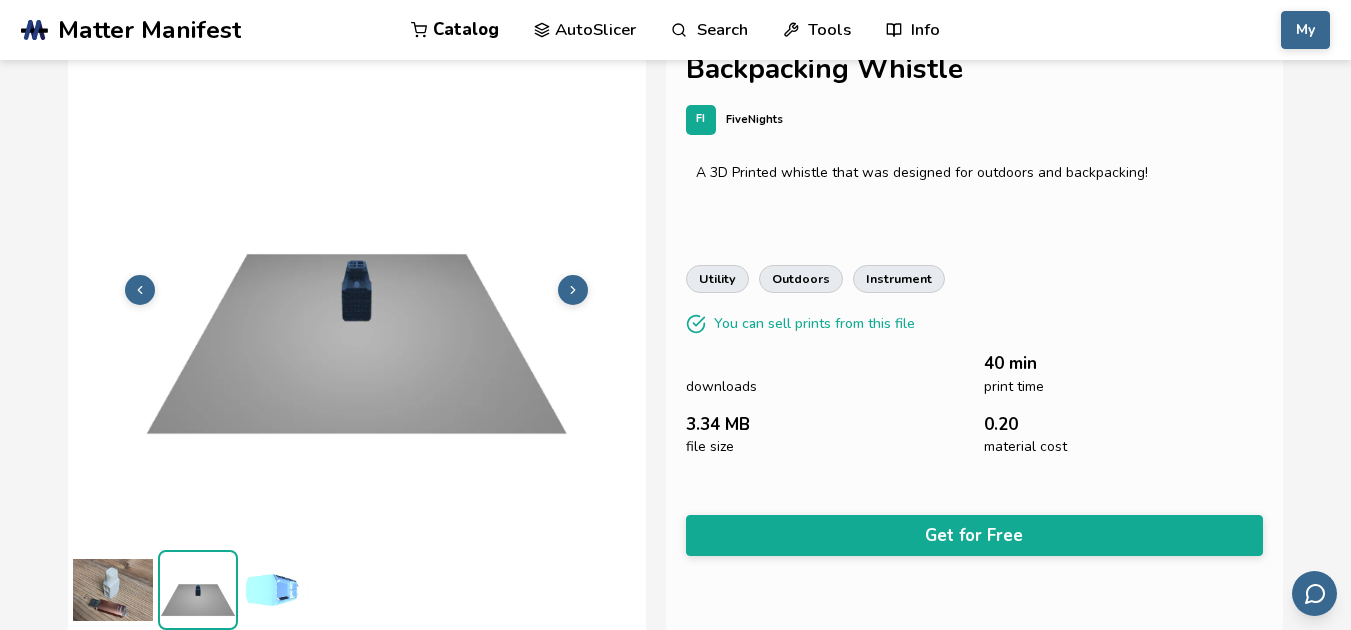click 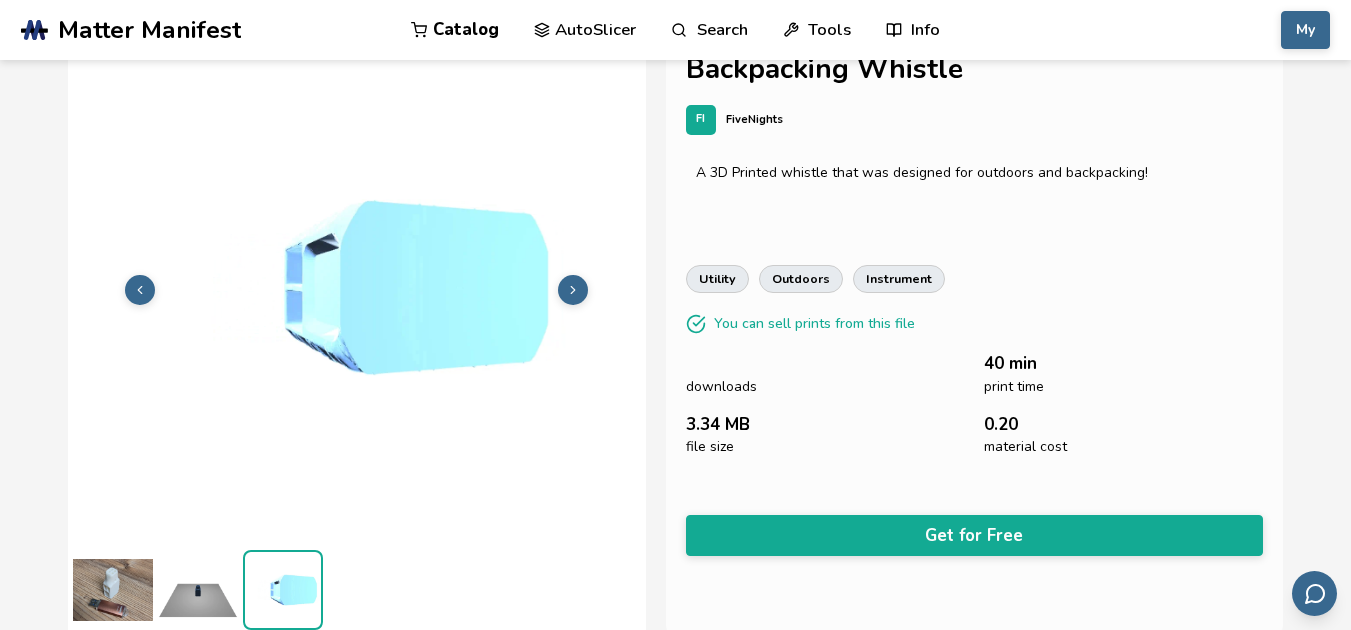 click 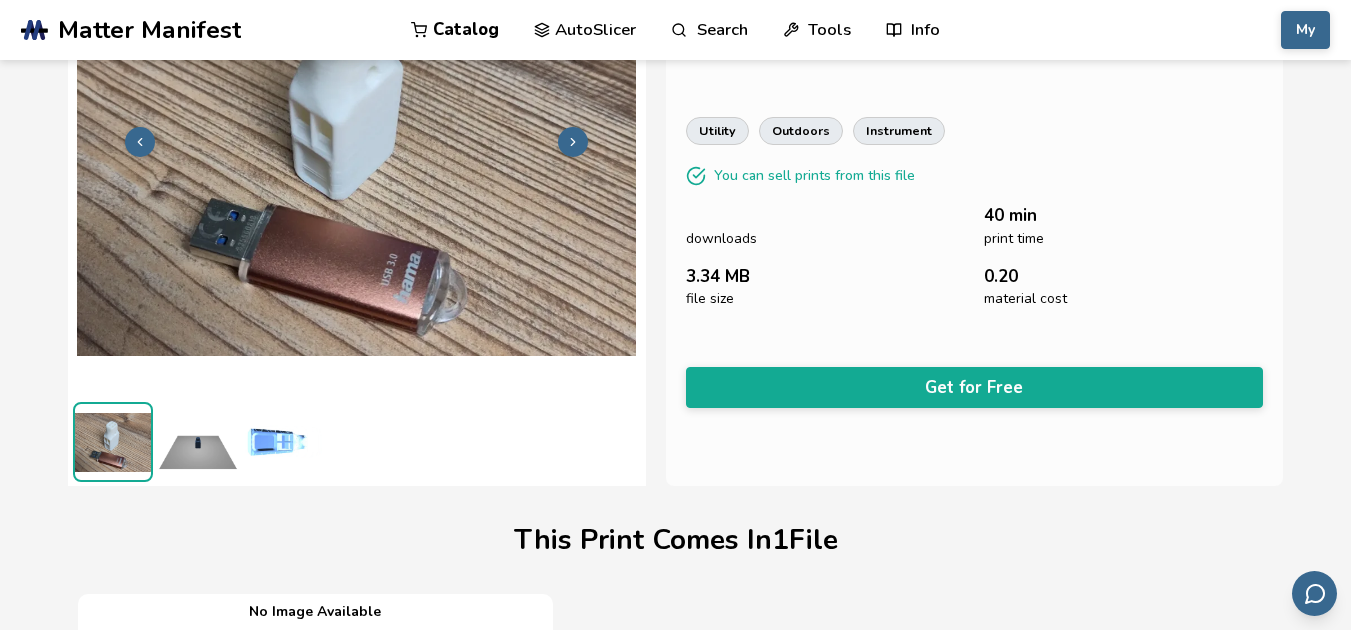 scroll, scrollTop: 341, scrollLeft: 0, axis: vertical 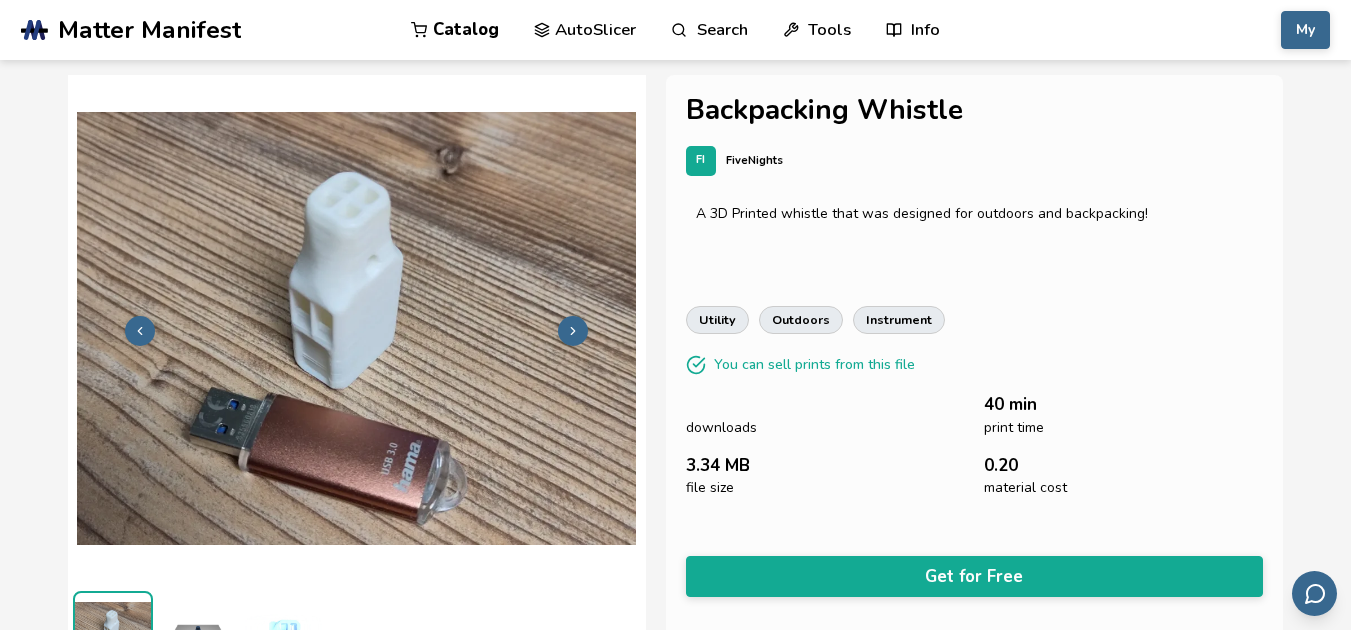 click 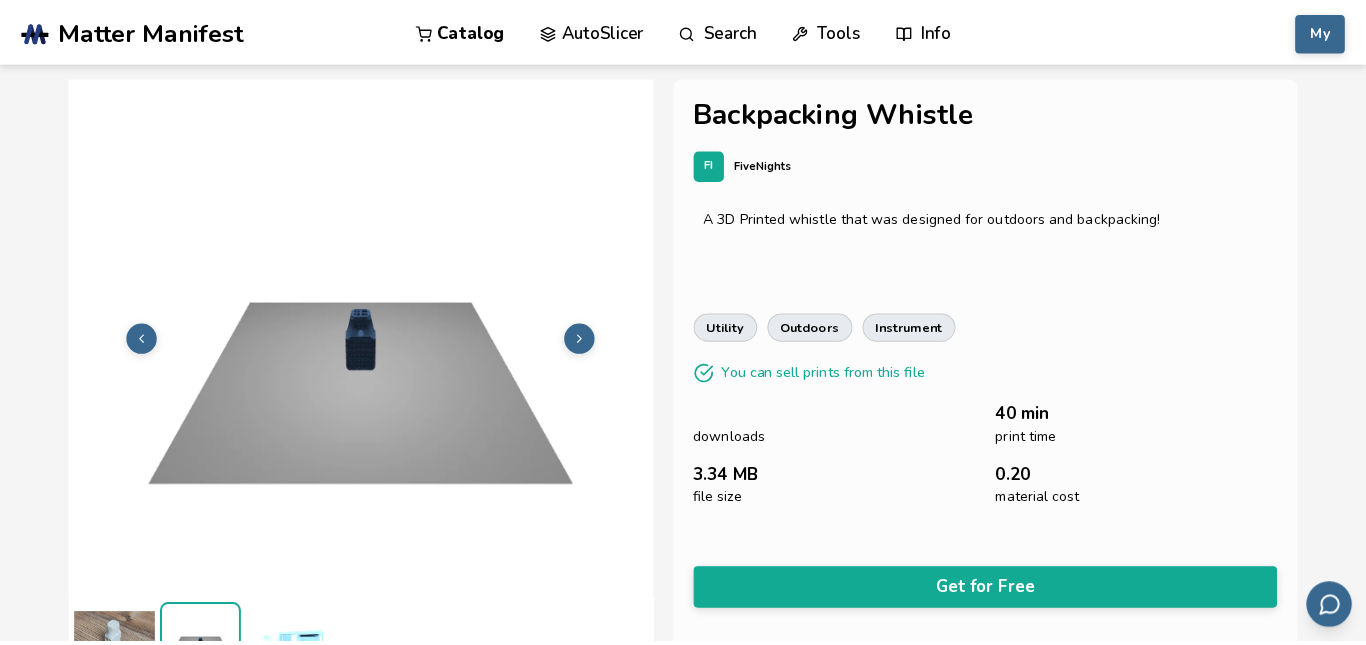 scroll, scrollTop: 41, scrollLeft: 0, axis: vertical 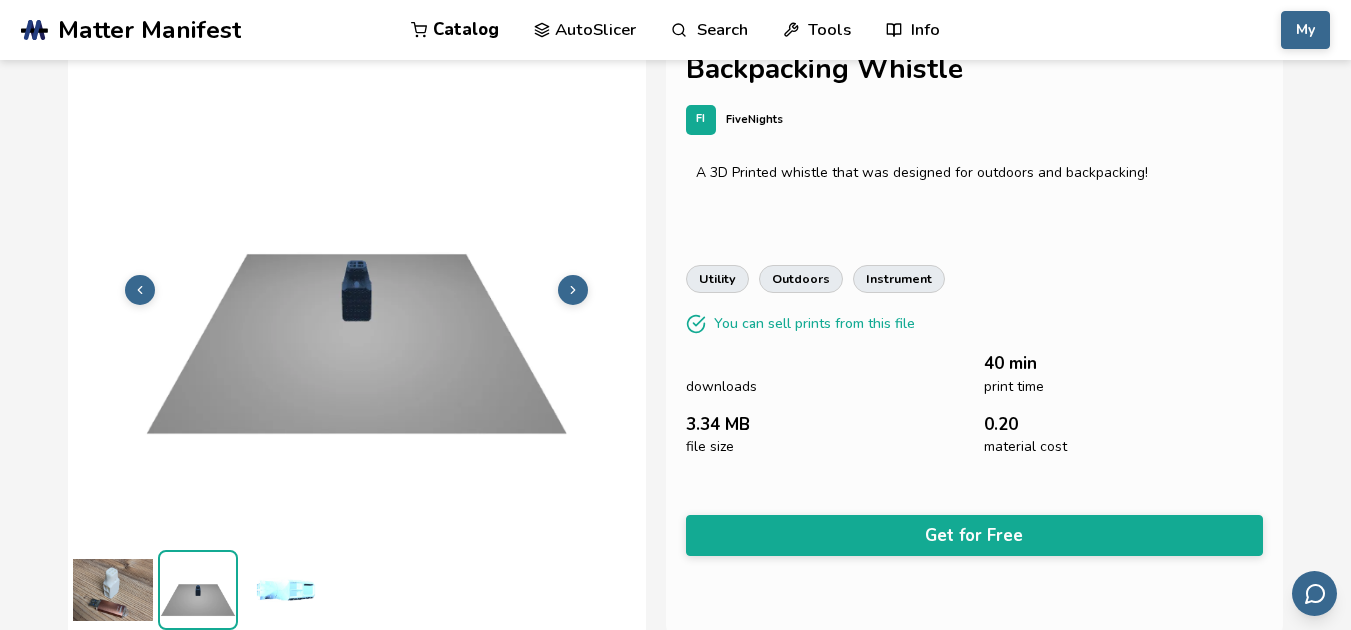 click at bounding box center (357, 287) 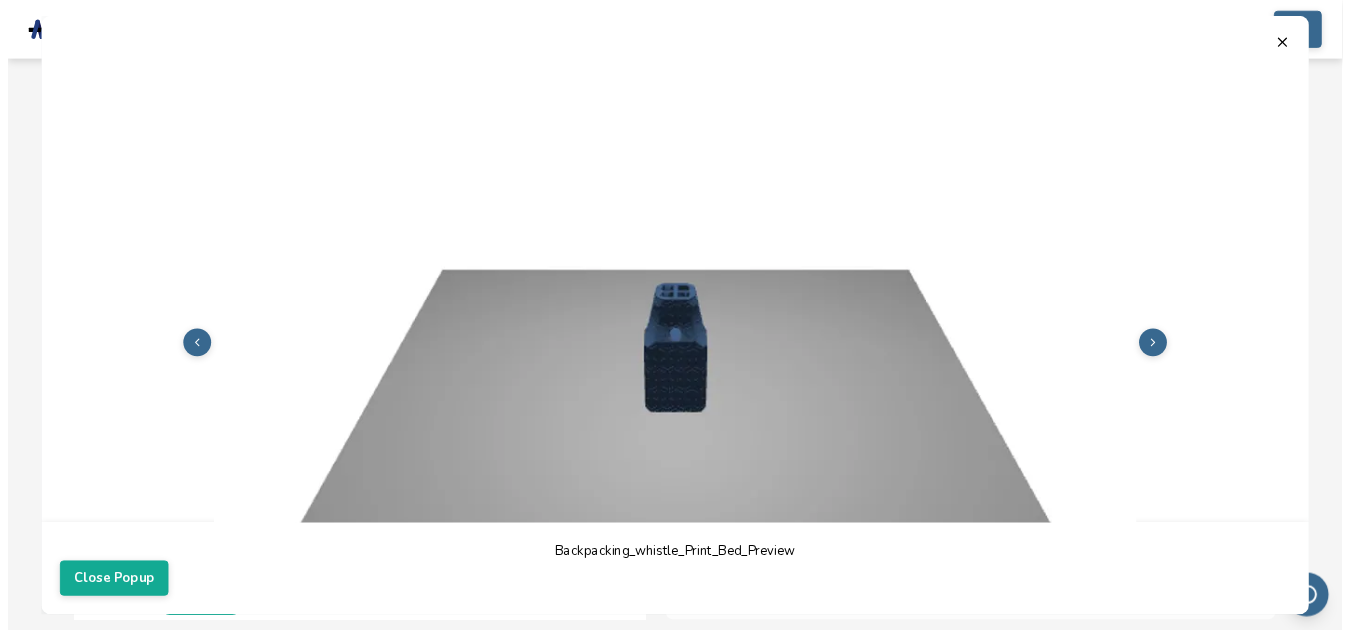 scroll, scrollTop: 400, scrollLeft: 0, axis: vertical 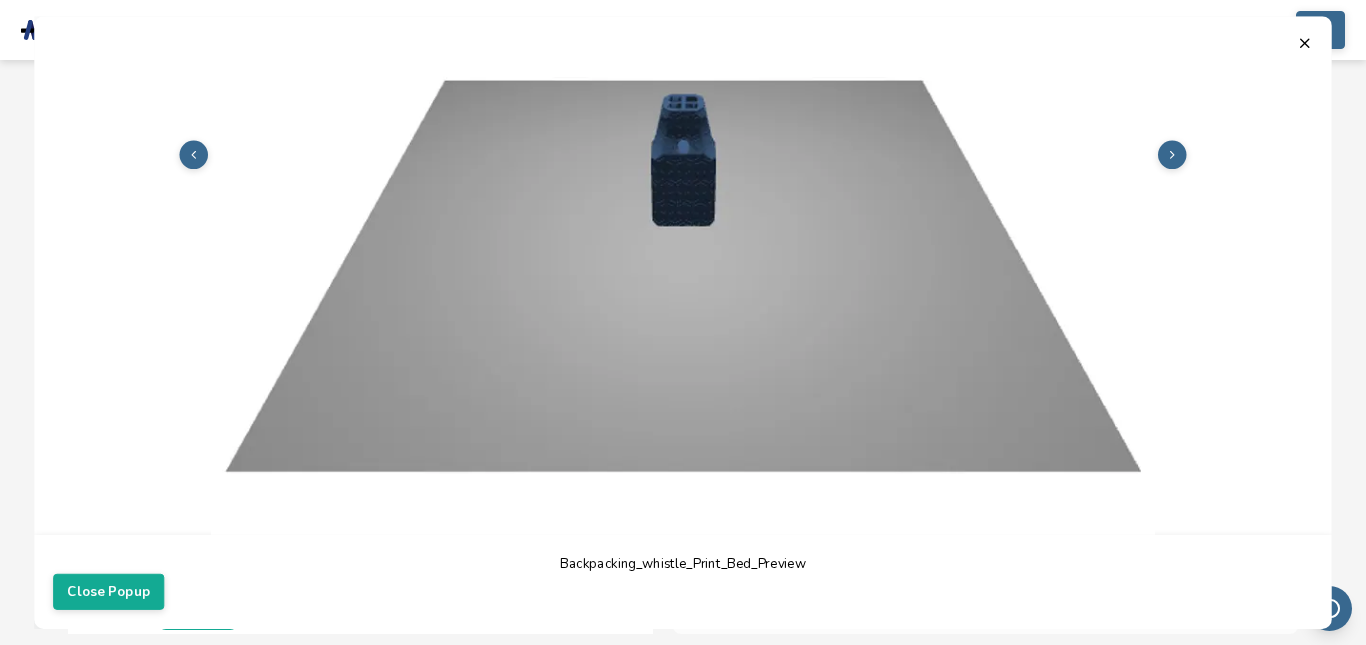 click 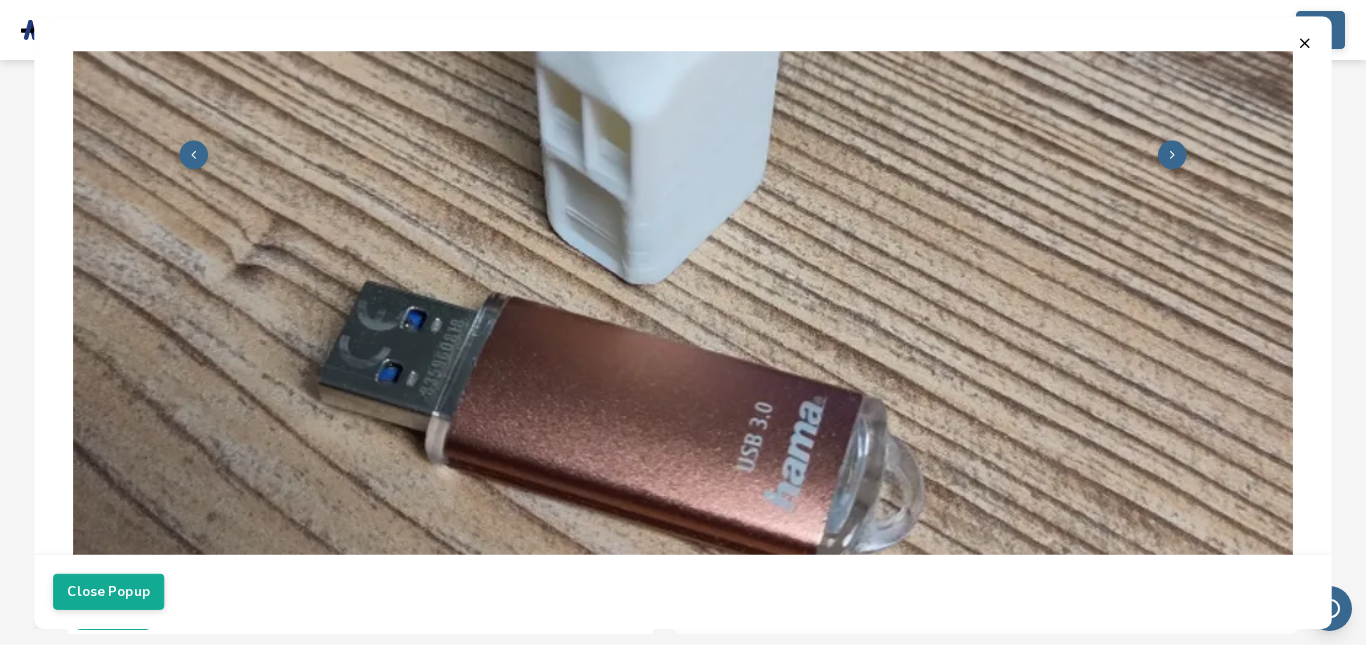 click at bounding box center [1172, 155] 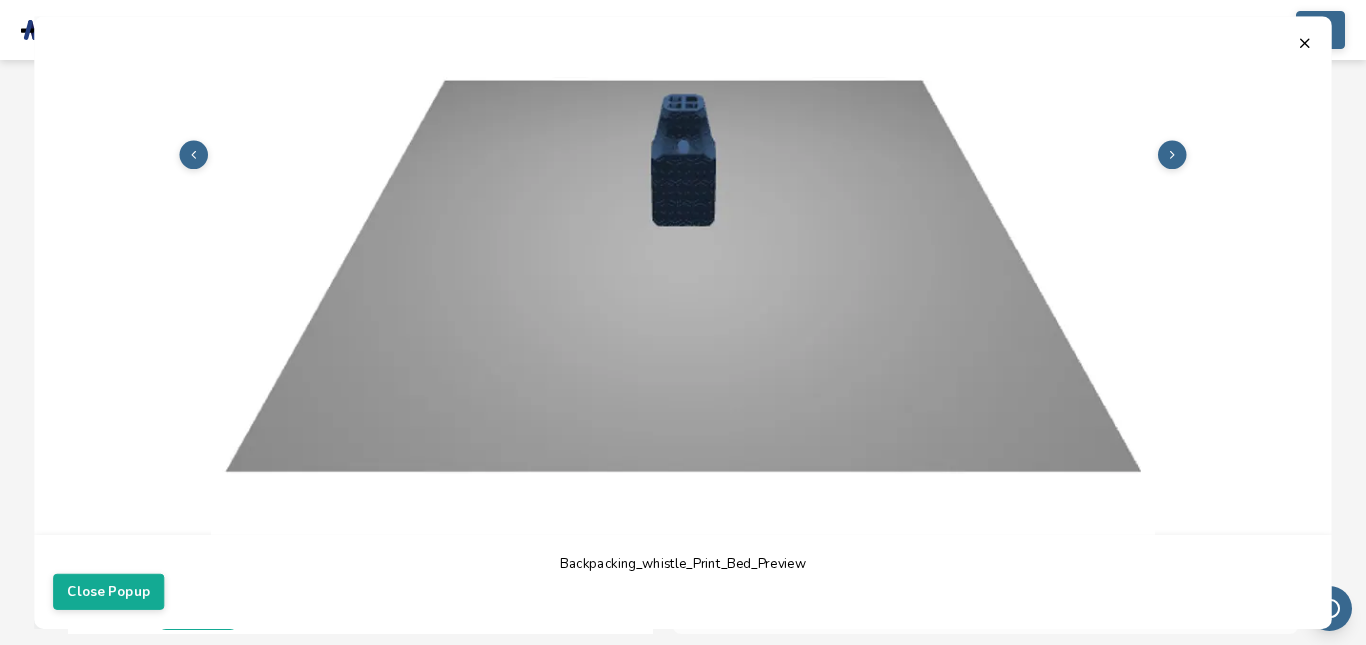 click 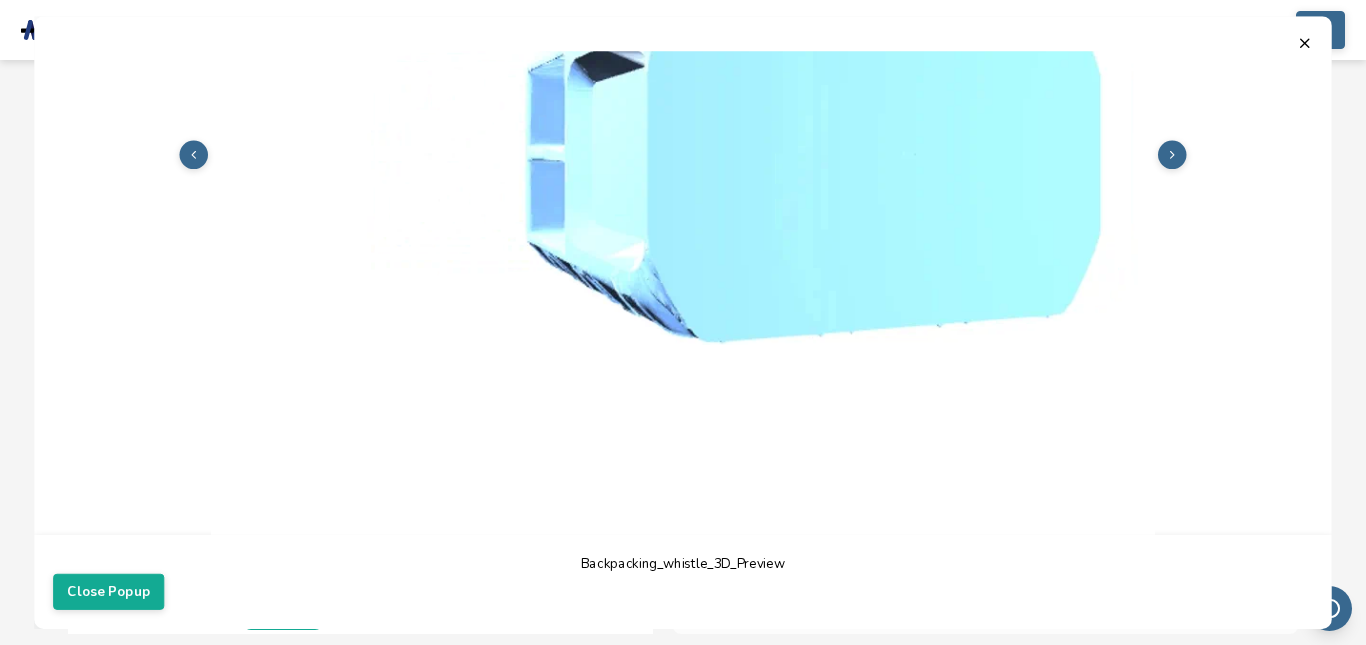 click 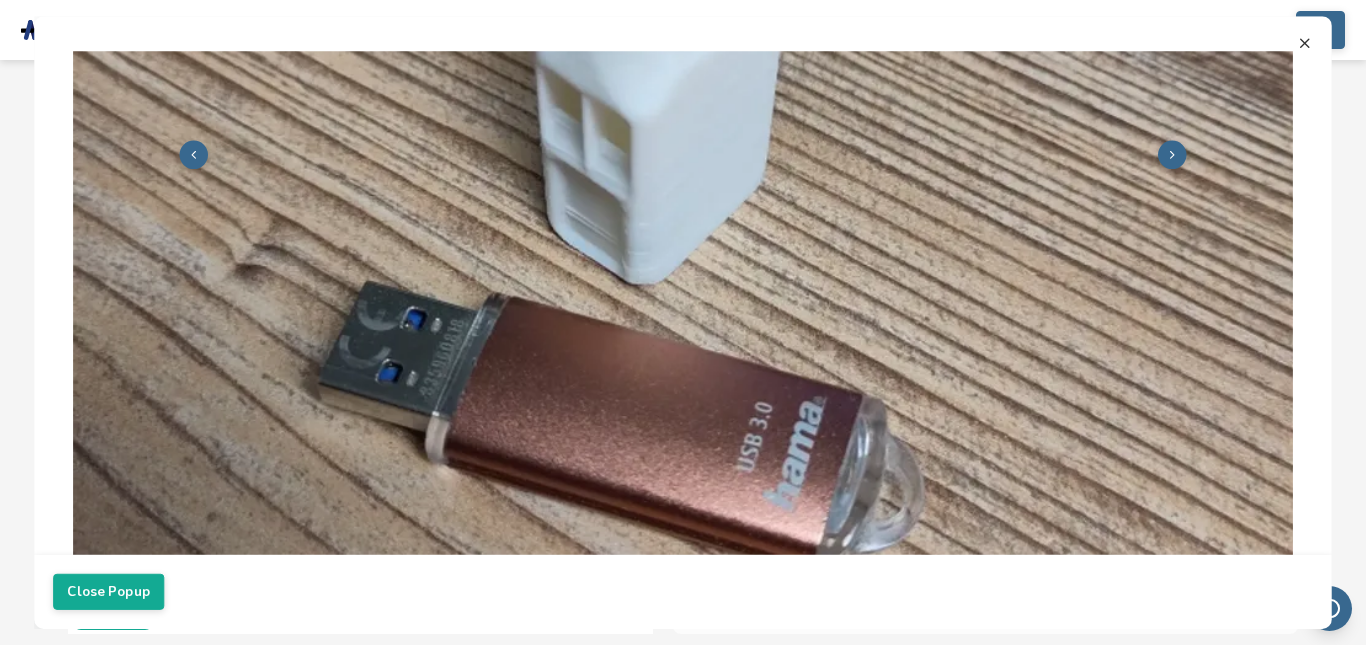 click 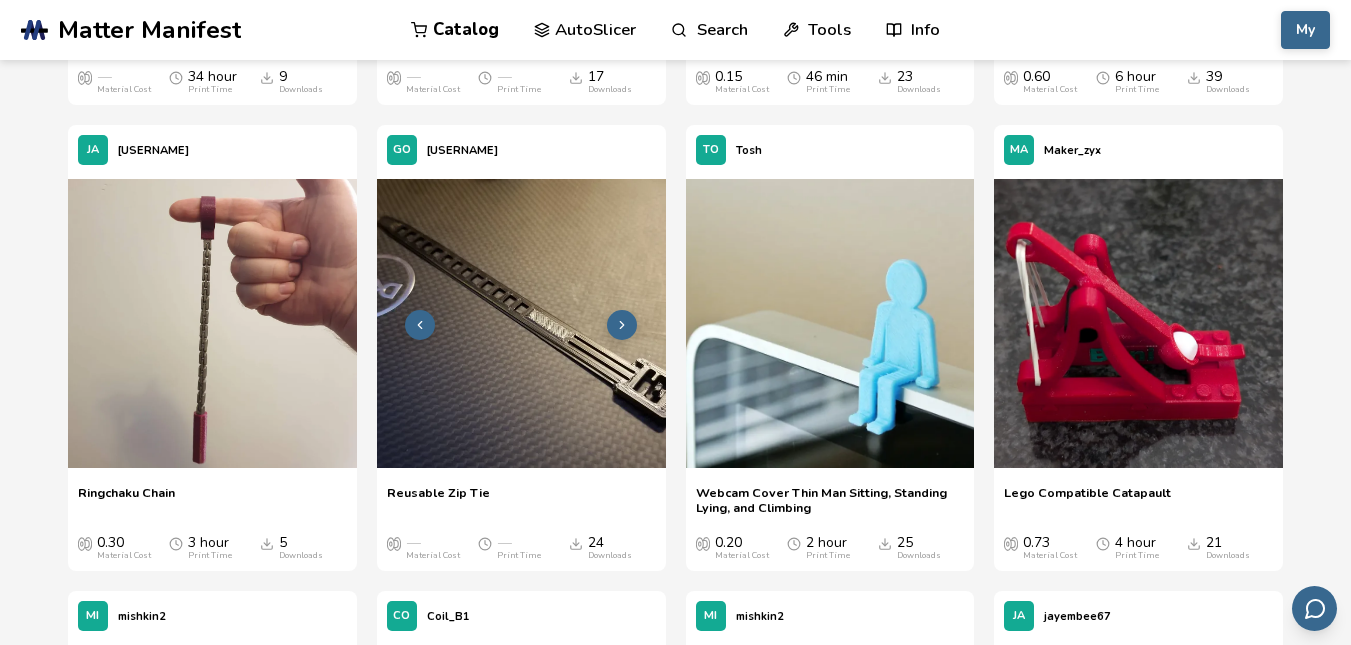 scroll, scrollTop: 16983, scrollLeft: 0, axis: vertical 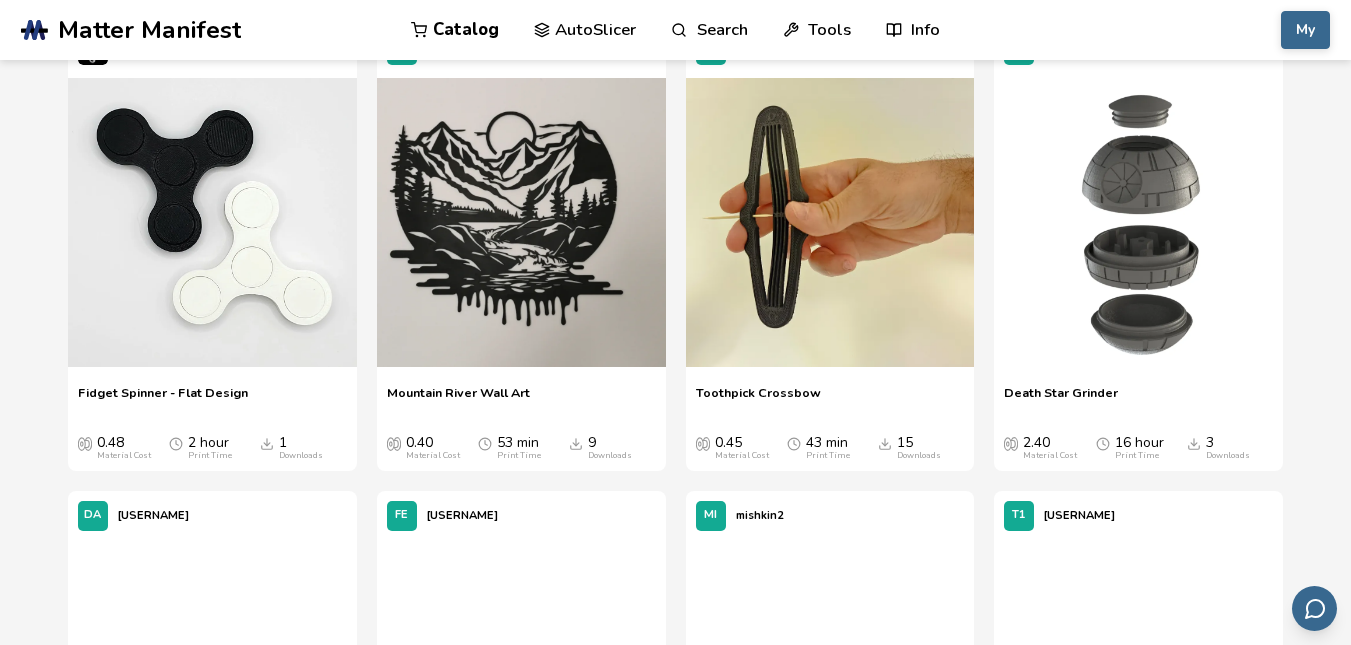 click on "Mountain River Wall Art" at bounding box center [458, 400] 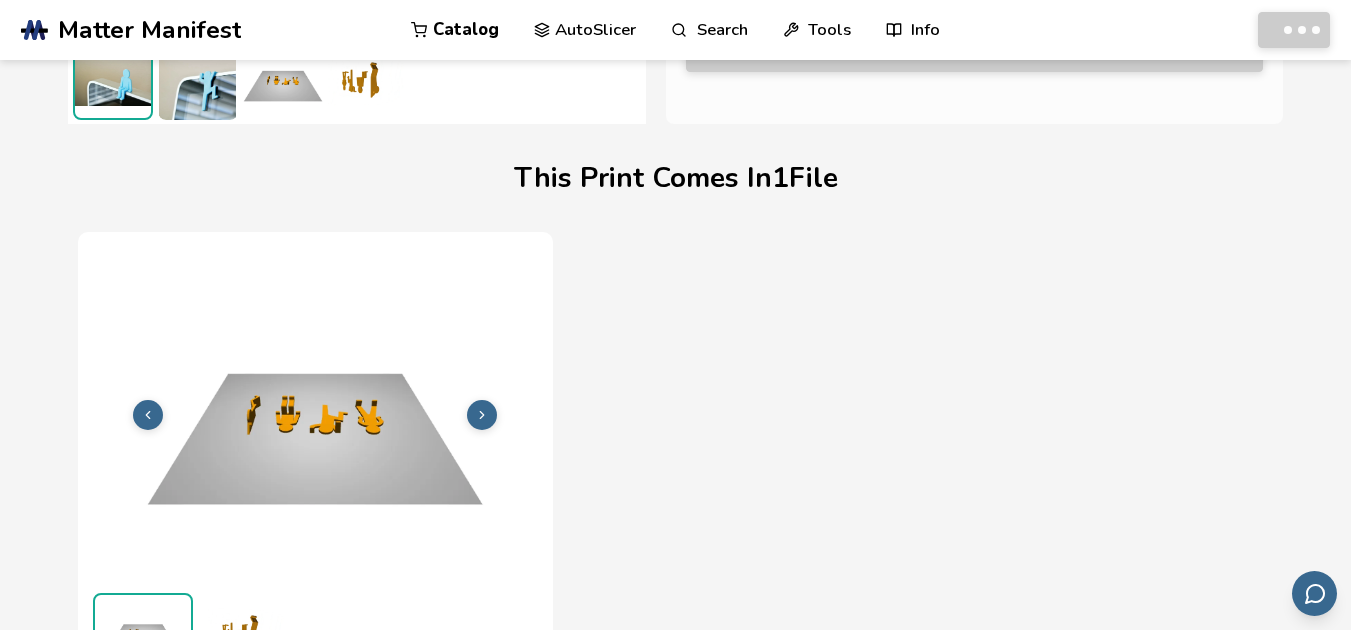 scroll, scrollTop: 551, scrollLeft: 0, axis: vertical 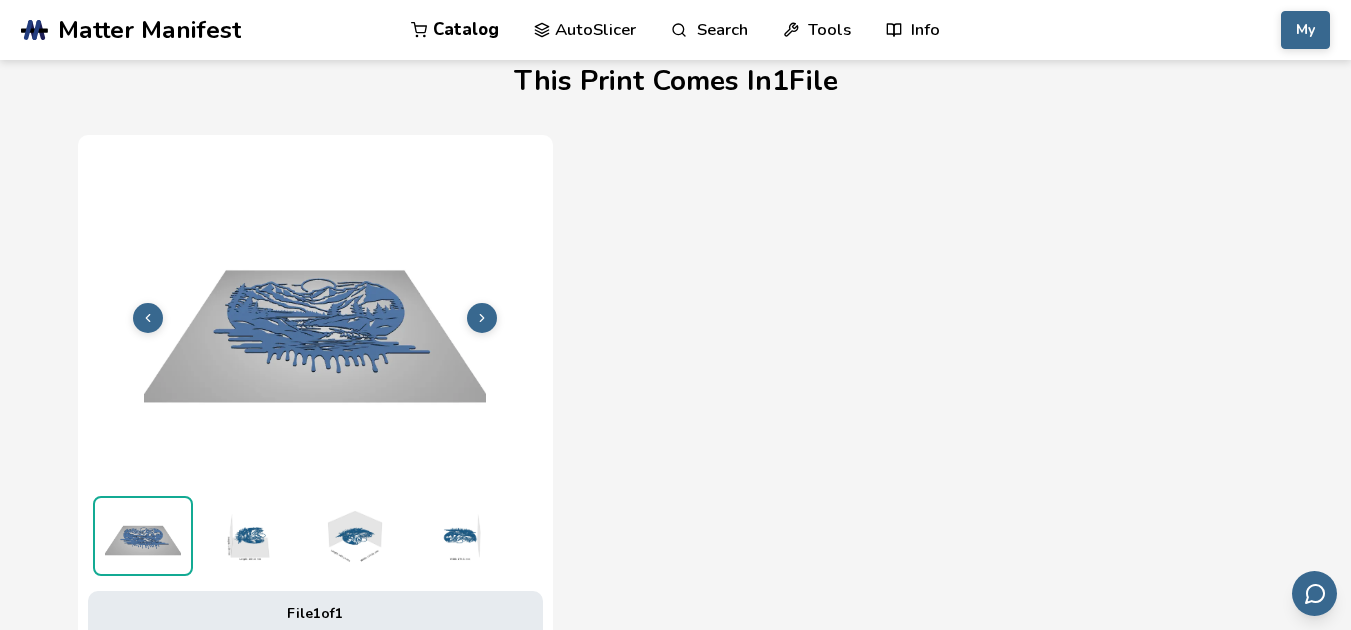 click at bounding box center [482, 318] 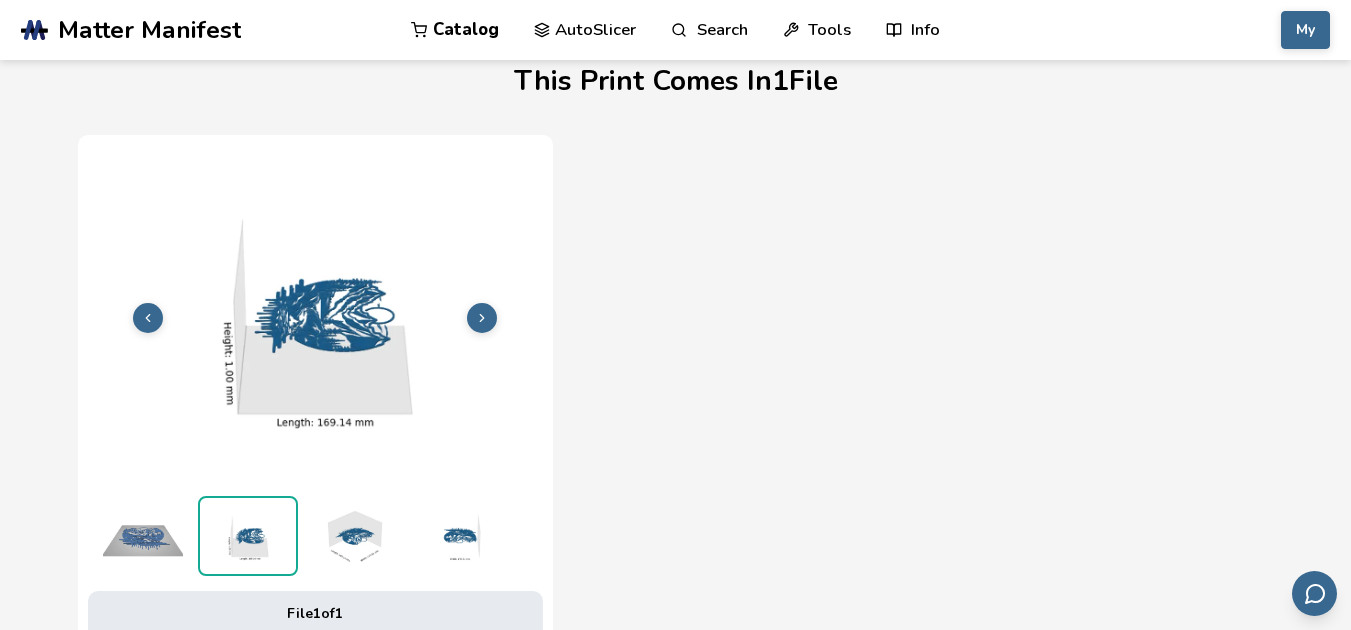 click at bounding box center (482, 318) 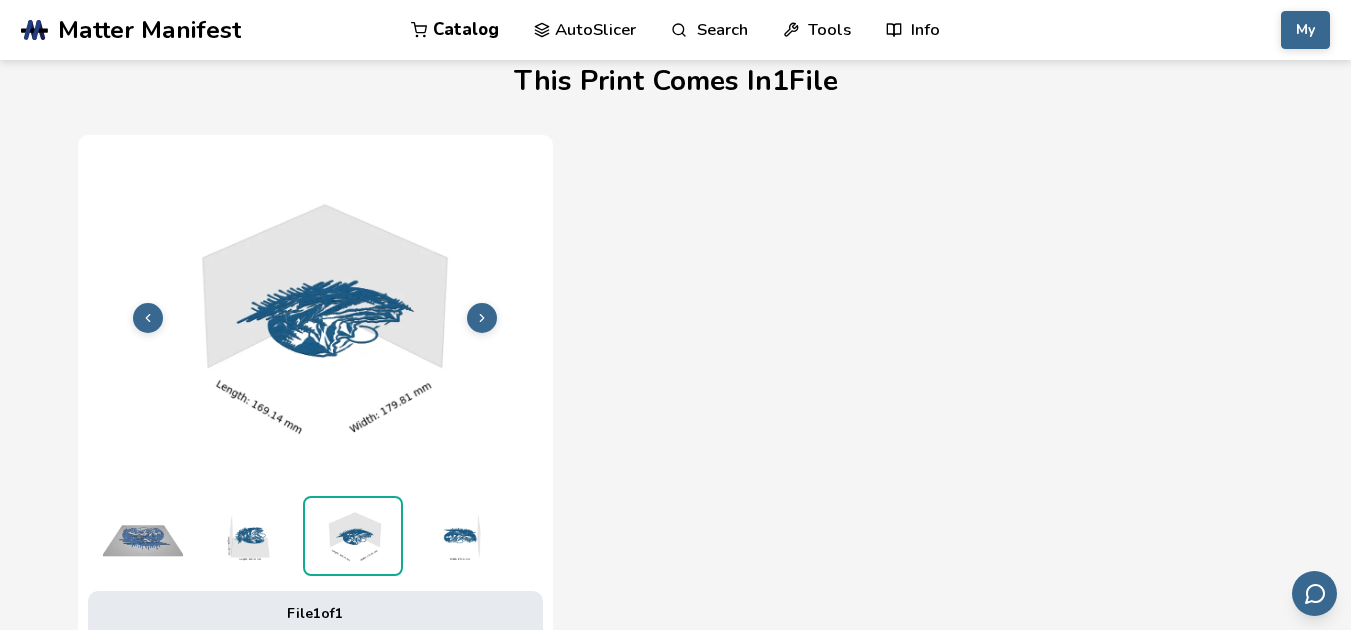 click at bounding box center (482, 318) 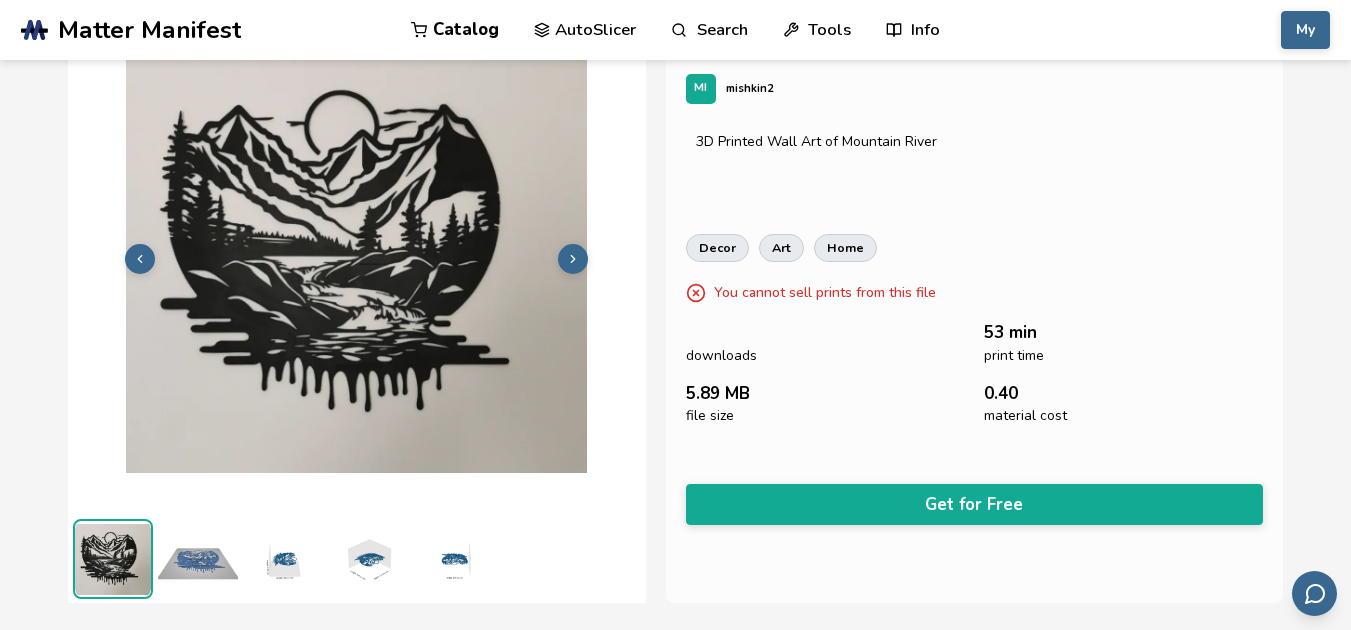 scroll, scrollTop: 0, scrollLeft: 0, axis: both 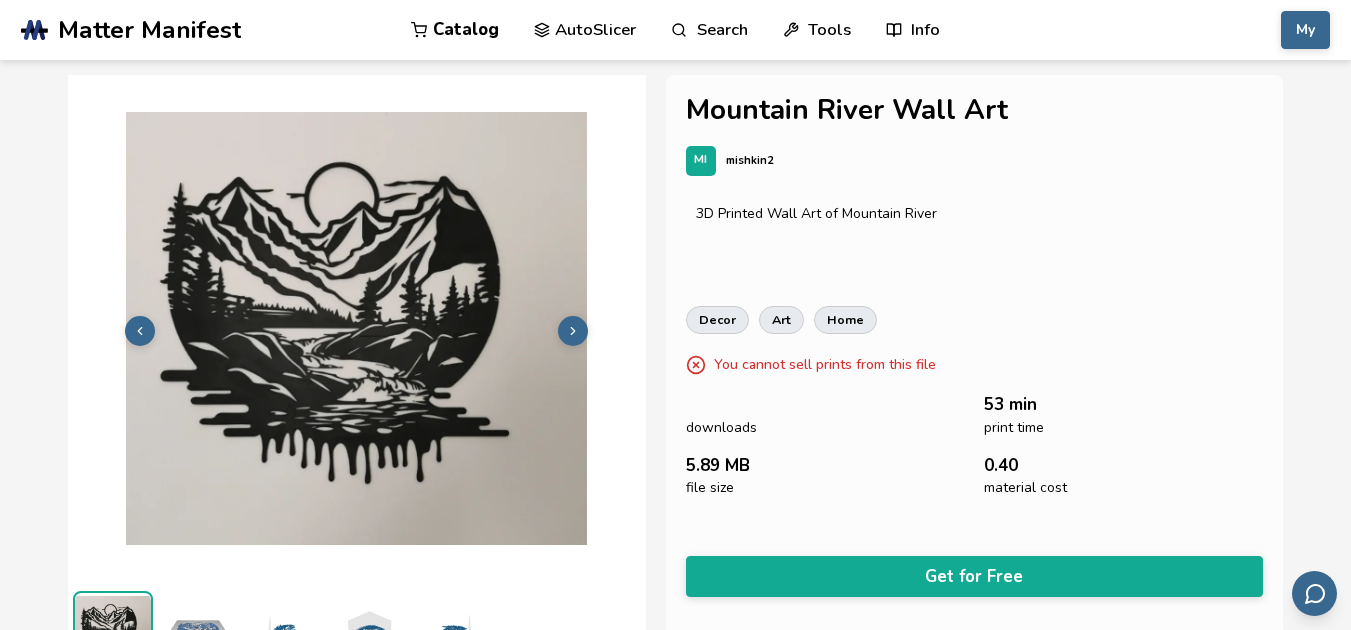 click at bounding box center [573, 331] 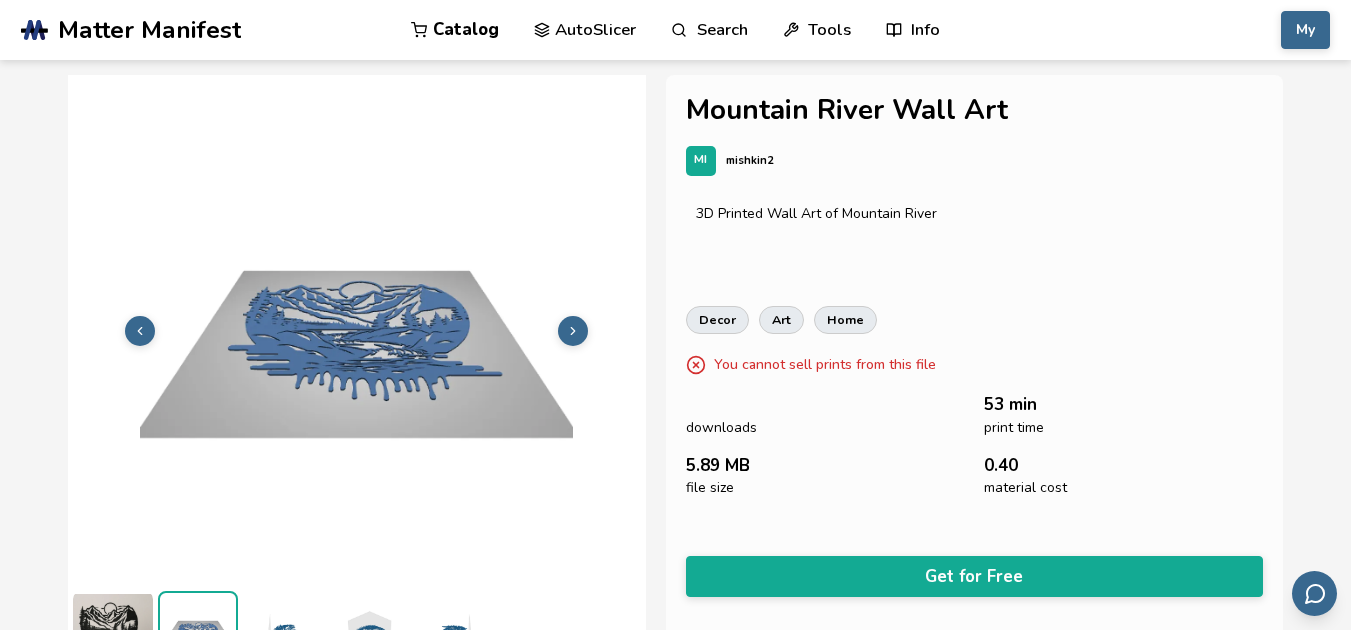 scroll, scrollTop: 41, scrollLeft: 0, axis: vertical 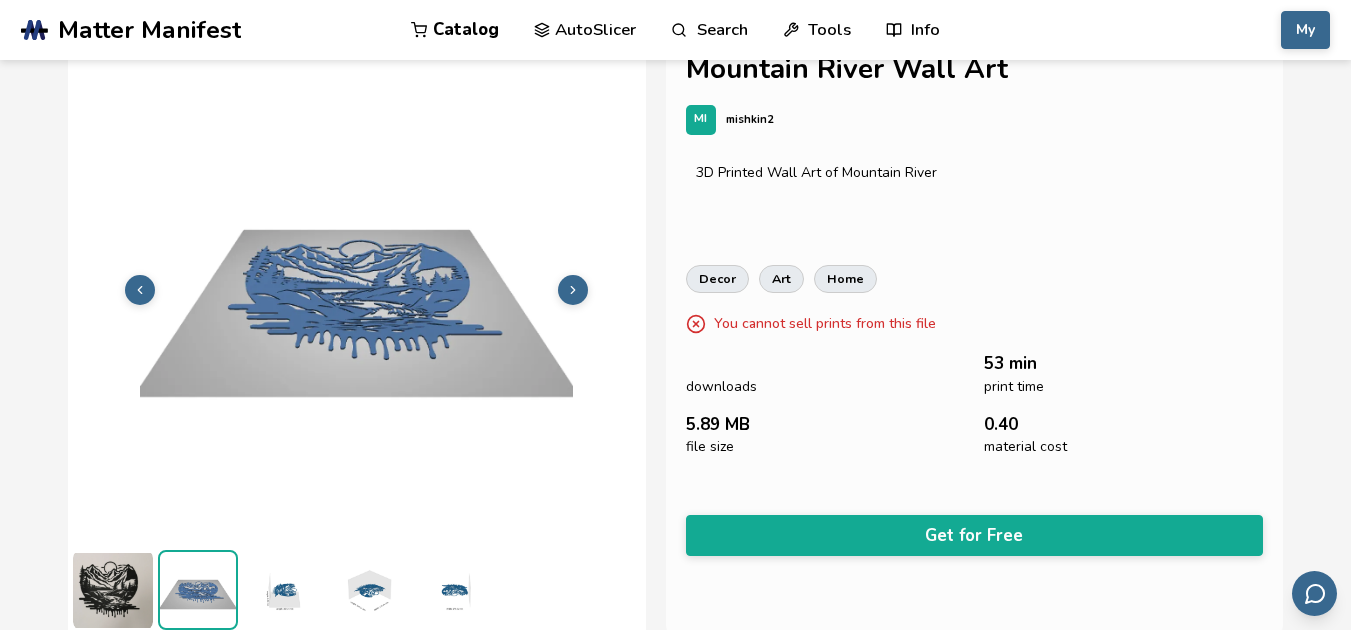 click at bounding box center [573, 290] 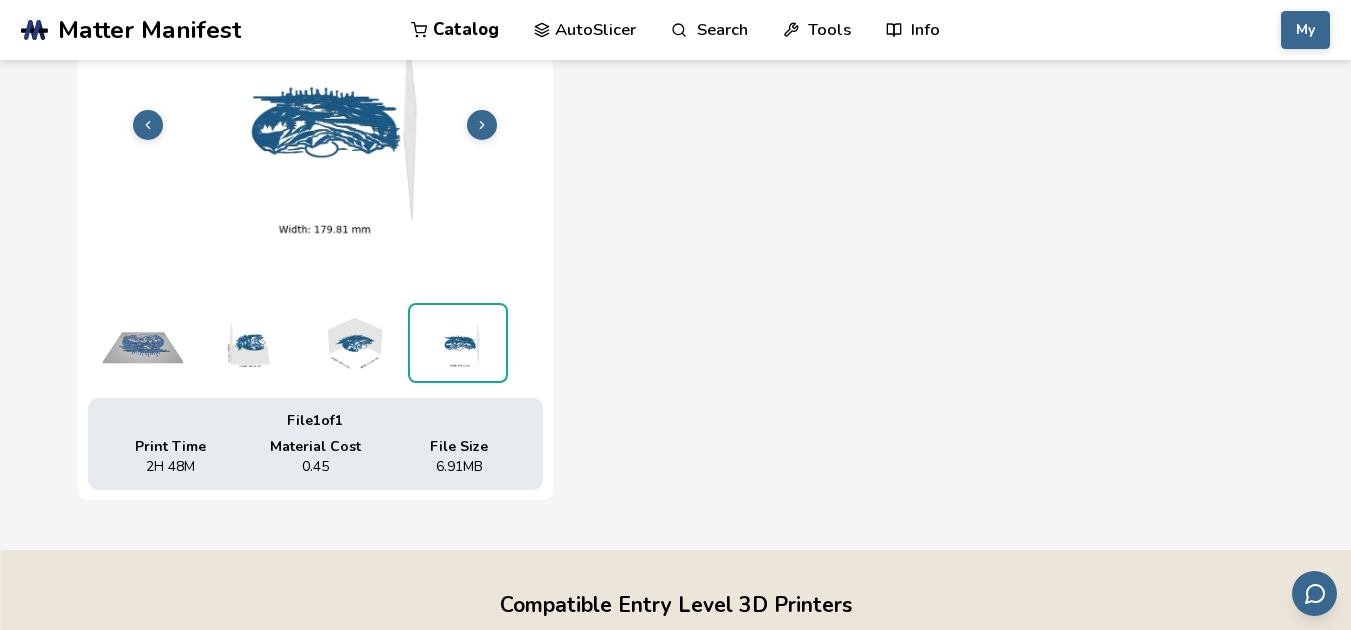 scroll, scrollTop: 641, scrollLeft: 0, axis: vertical 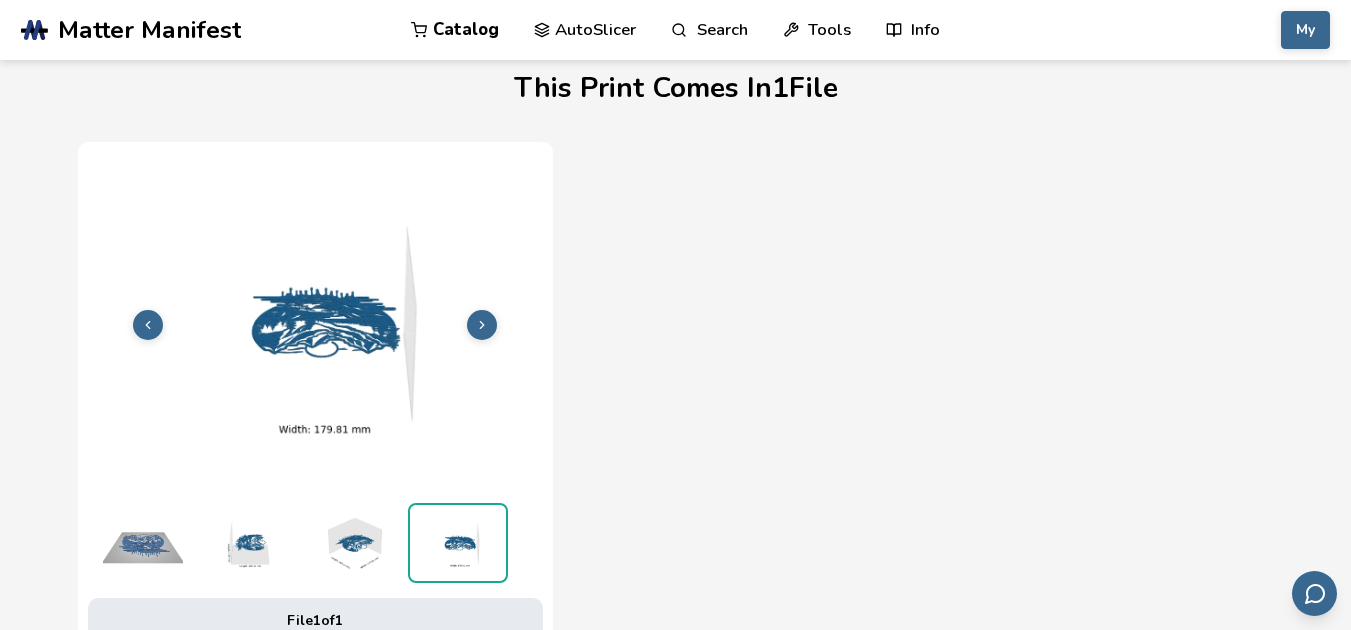 click 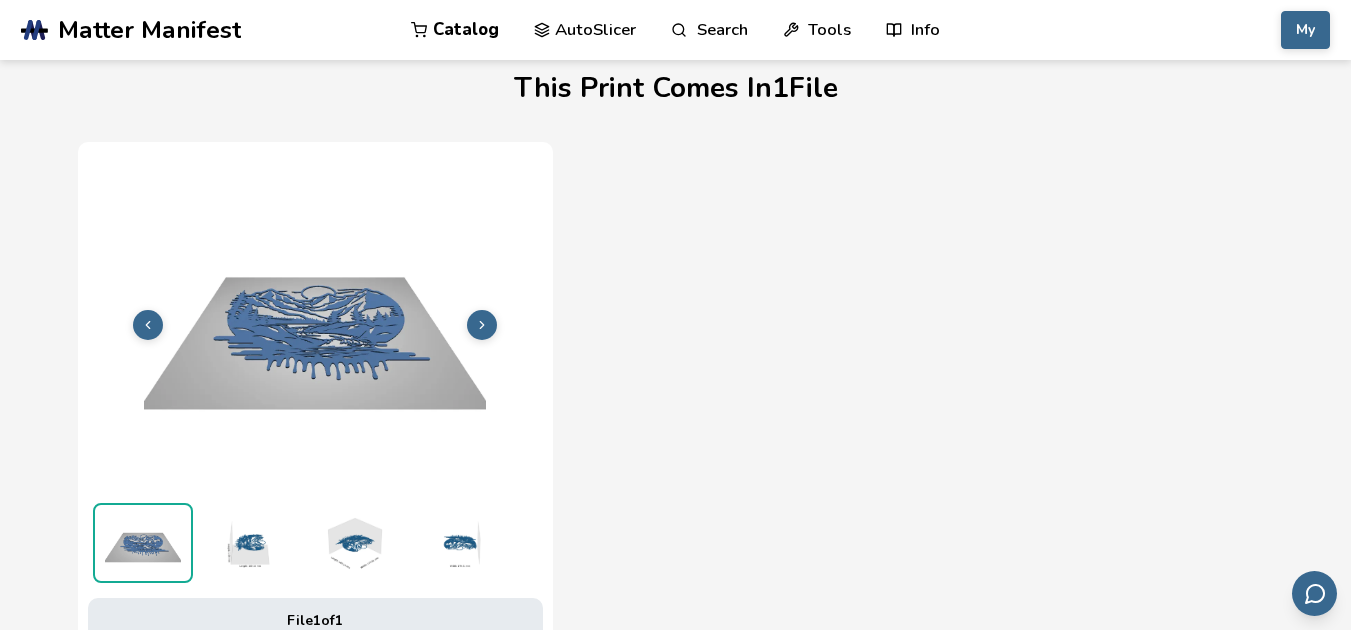 click 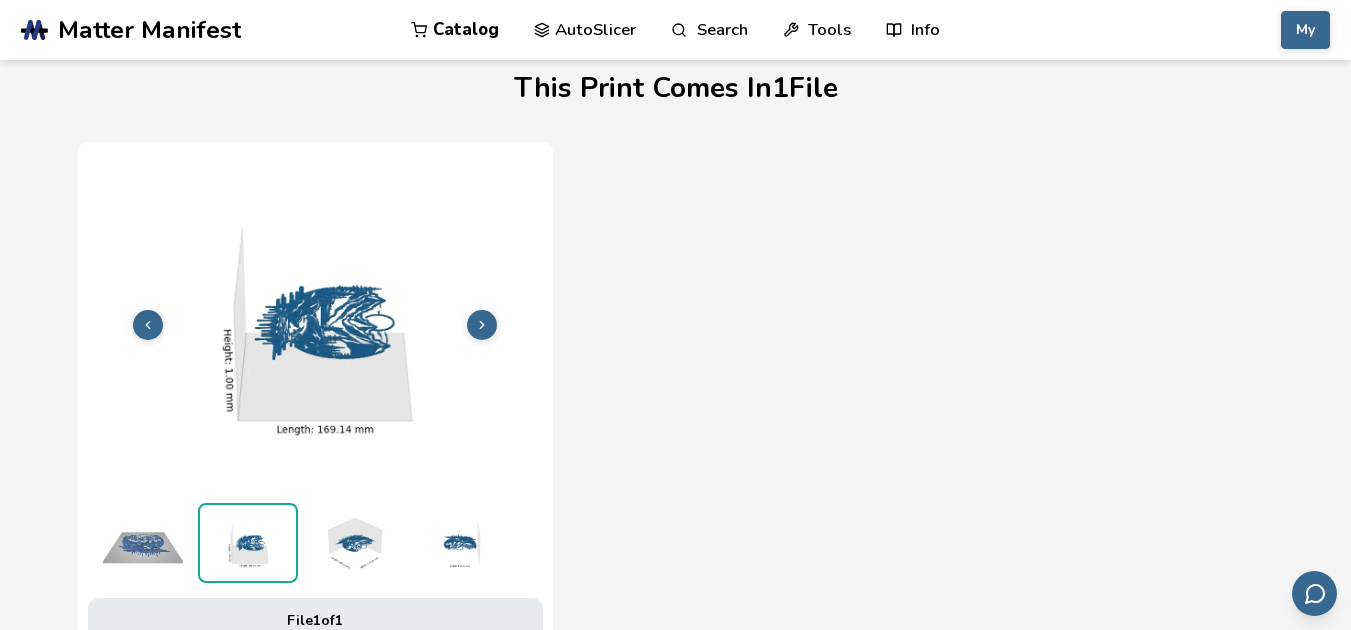 click 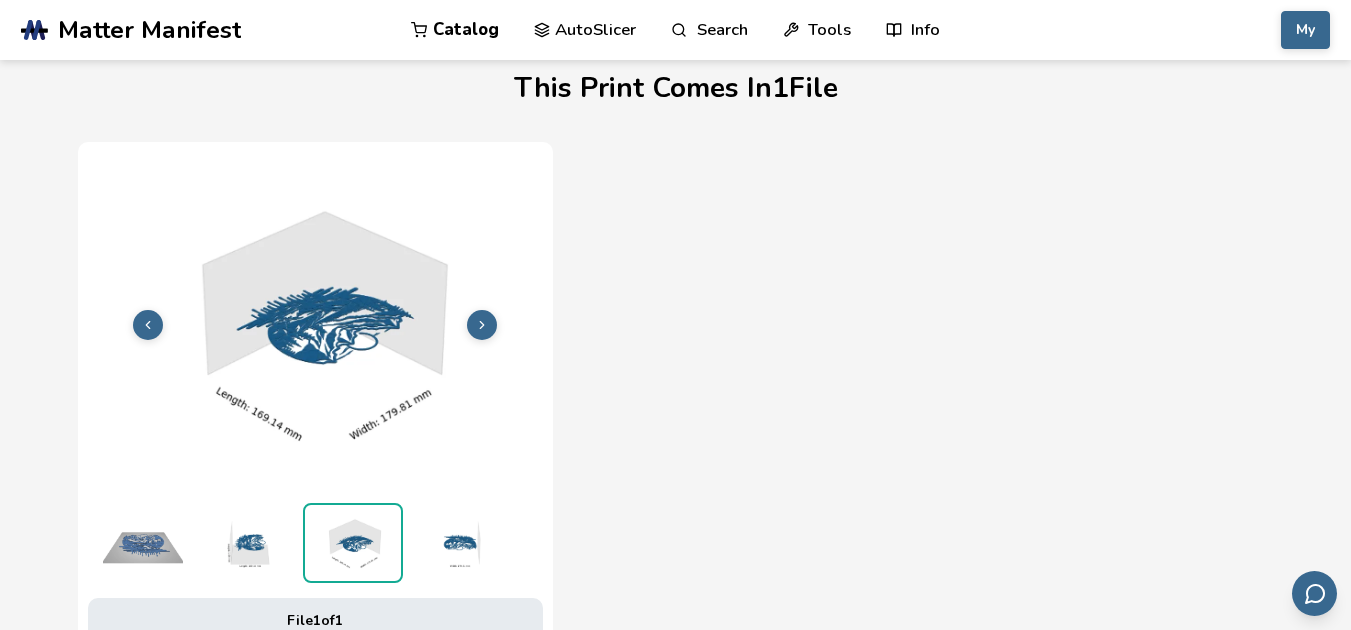 click 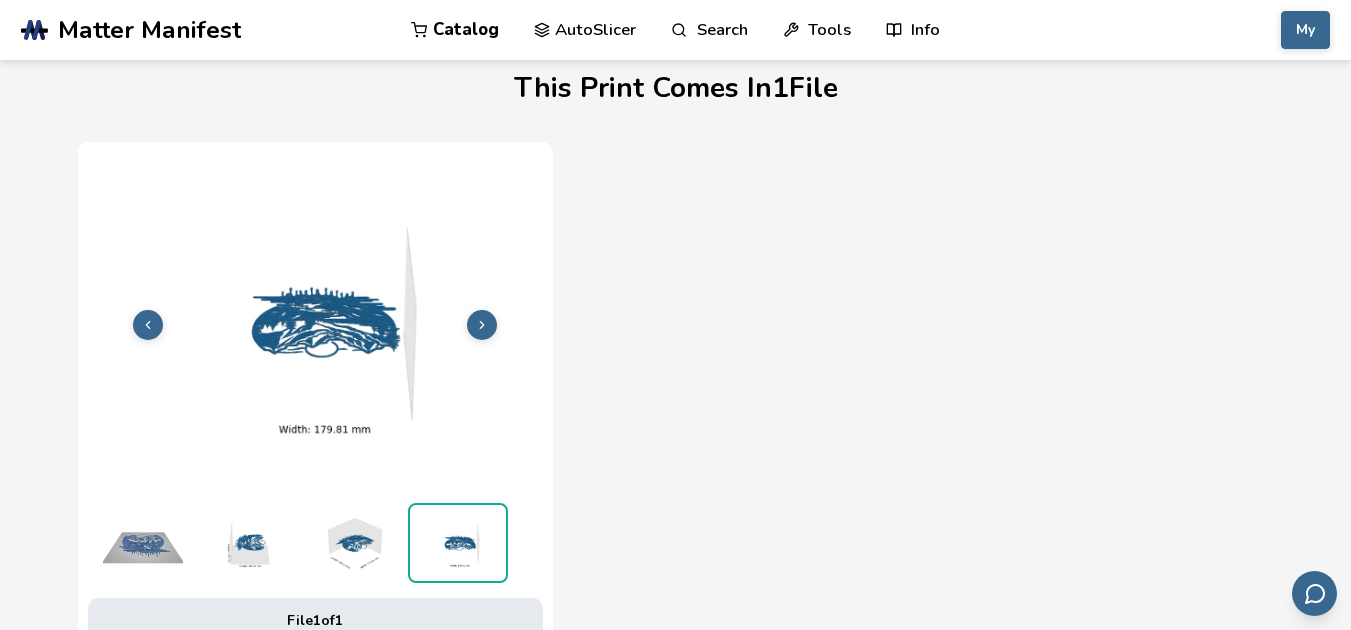 click 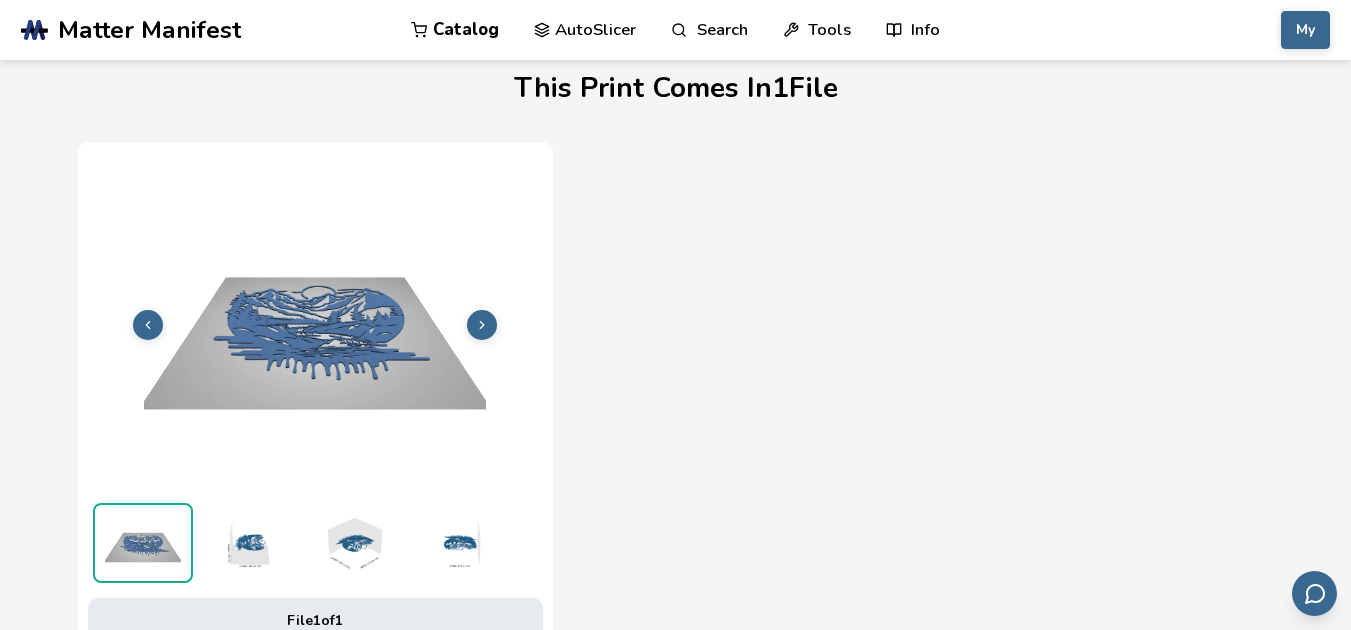 click 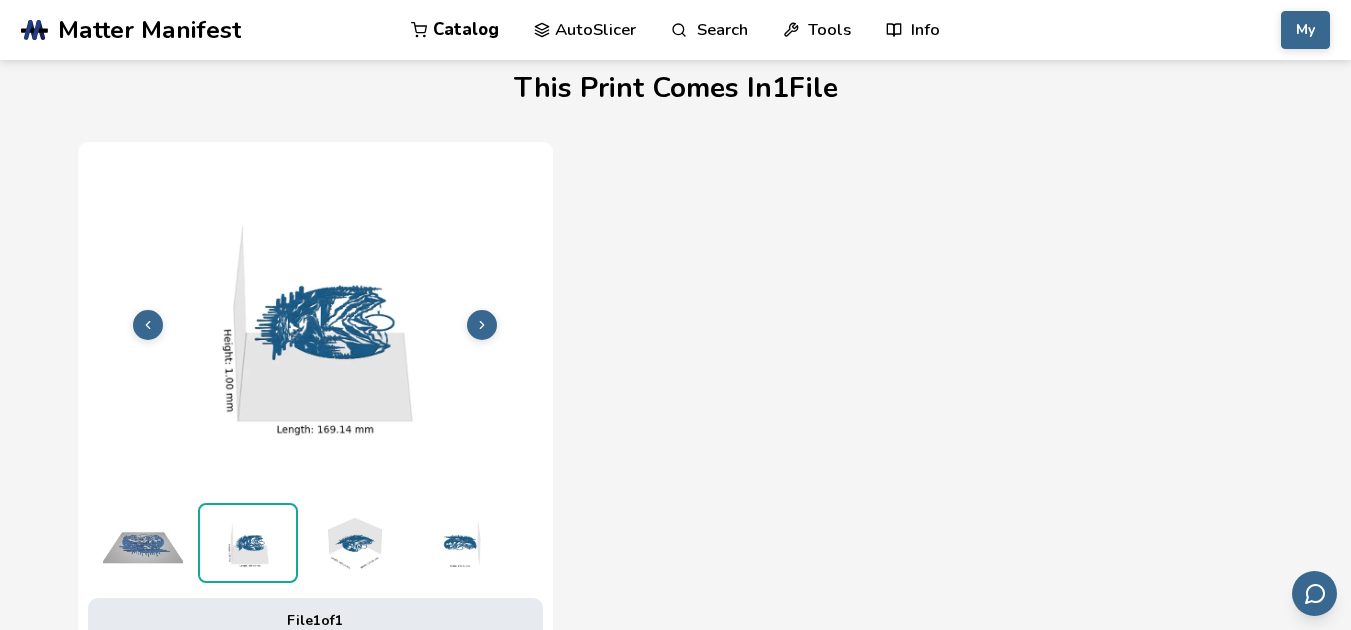 click 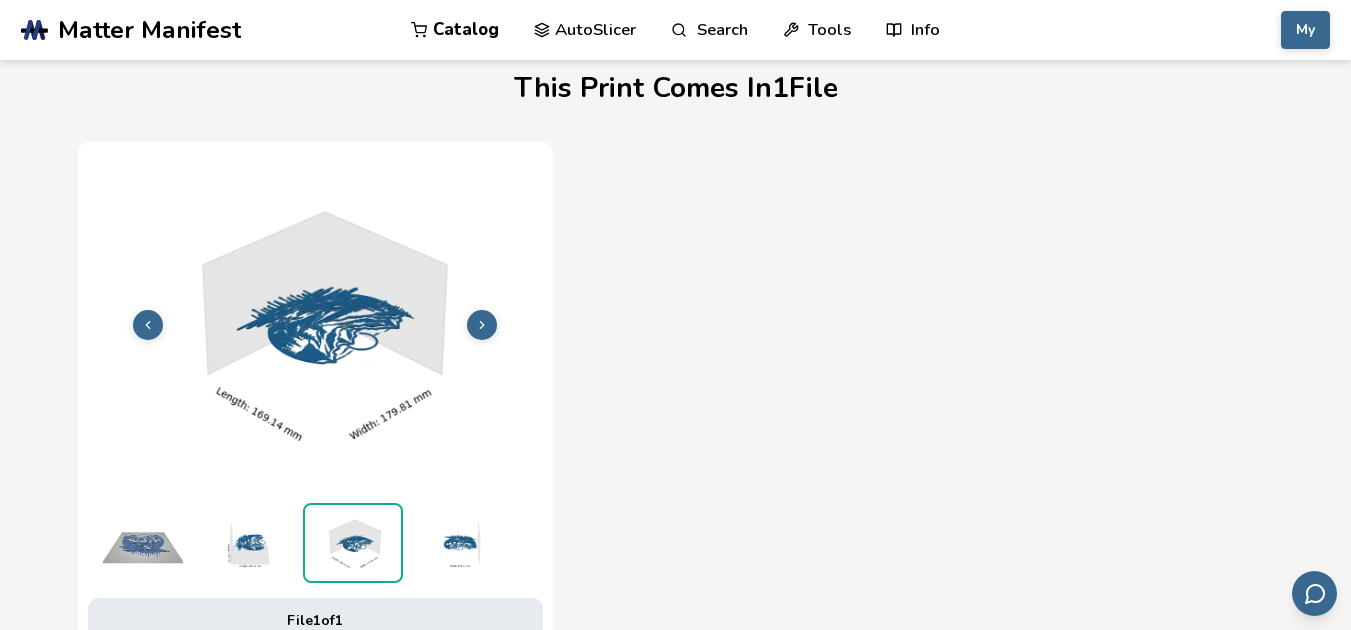 click 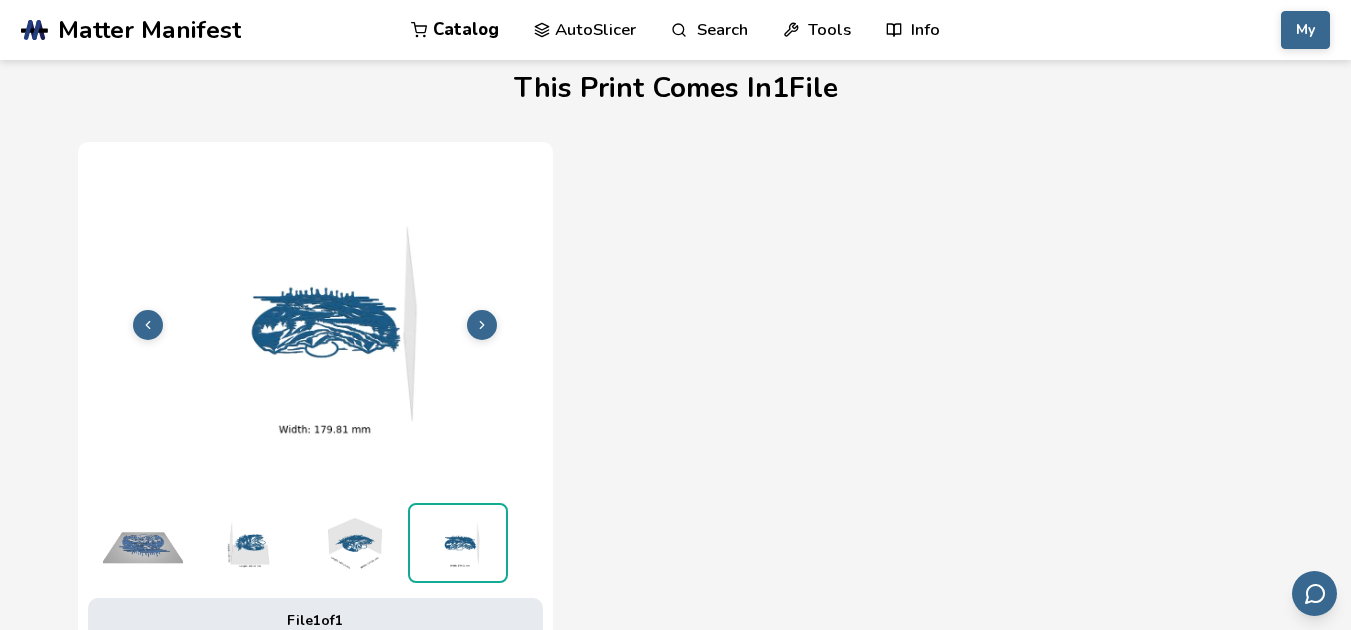 click 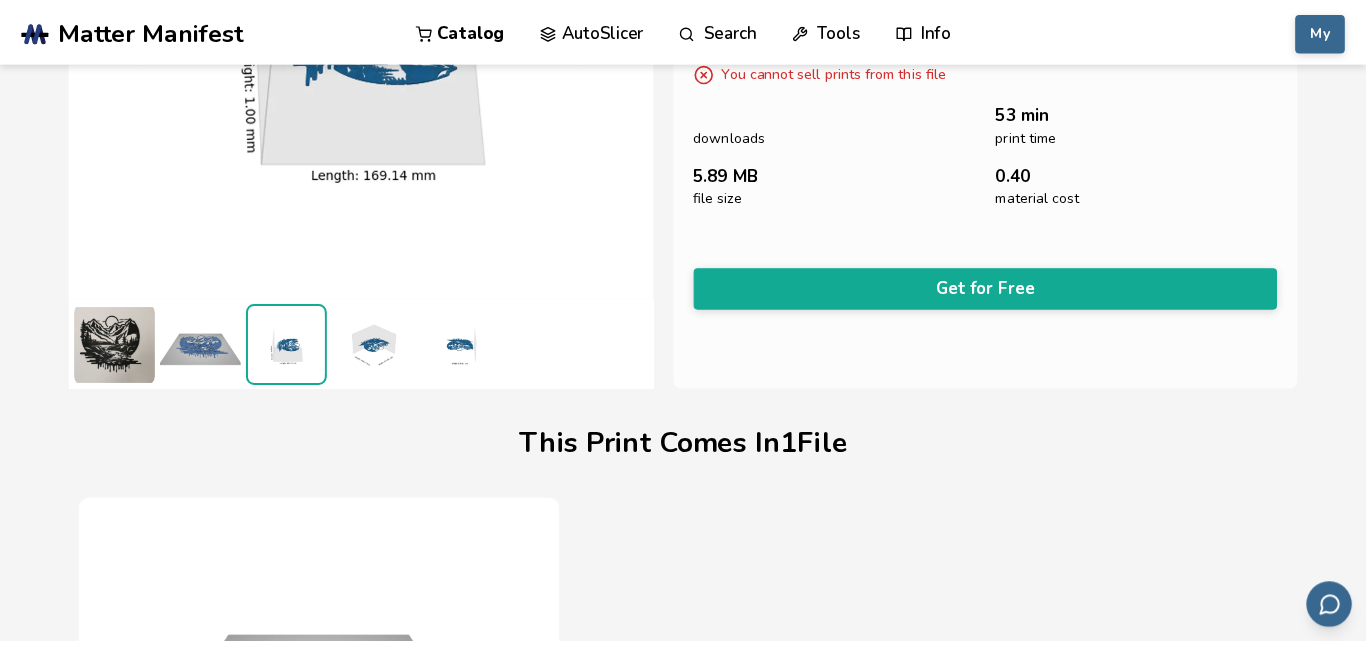 scroll, scrollTop: 41, scrollLeft: 0, axis: vertical 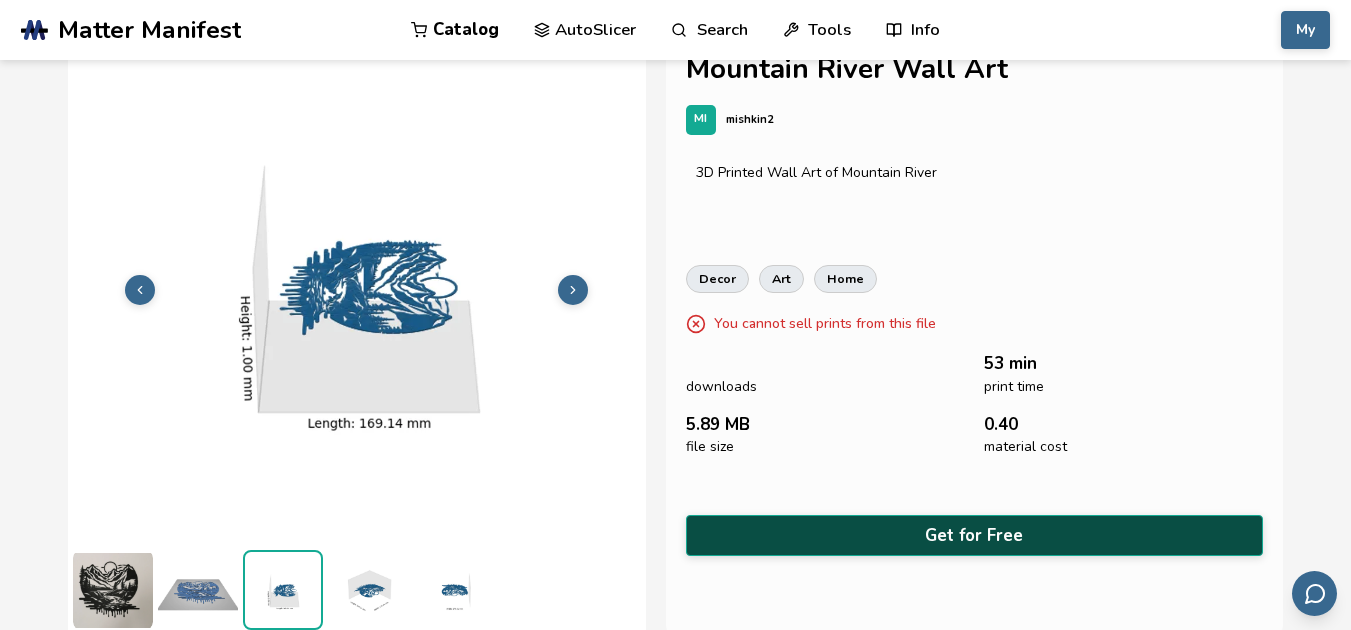 click on "Get for Free" at bounding box center [975, 535] 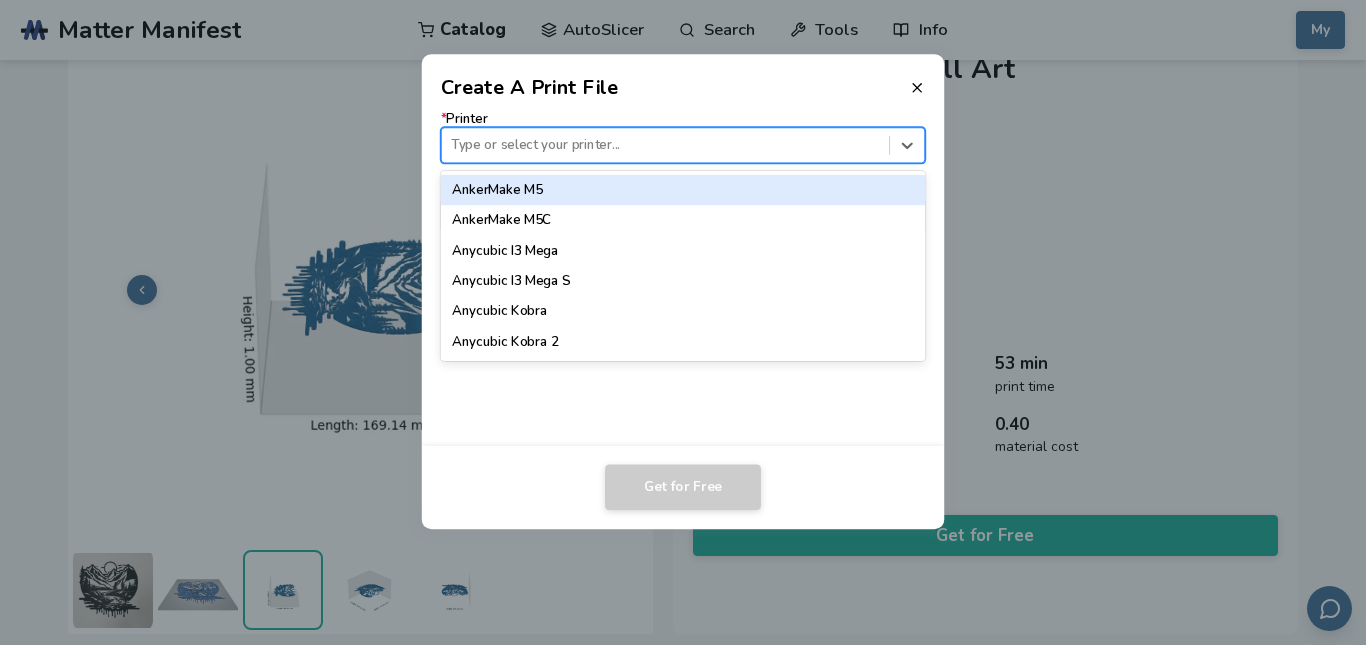 drag, startPoint x: 634, startPoint y: 127, endPoint x: 636, endPoint y: 138, distance: 11.18034 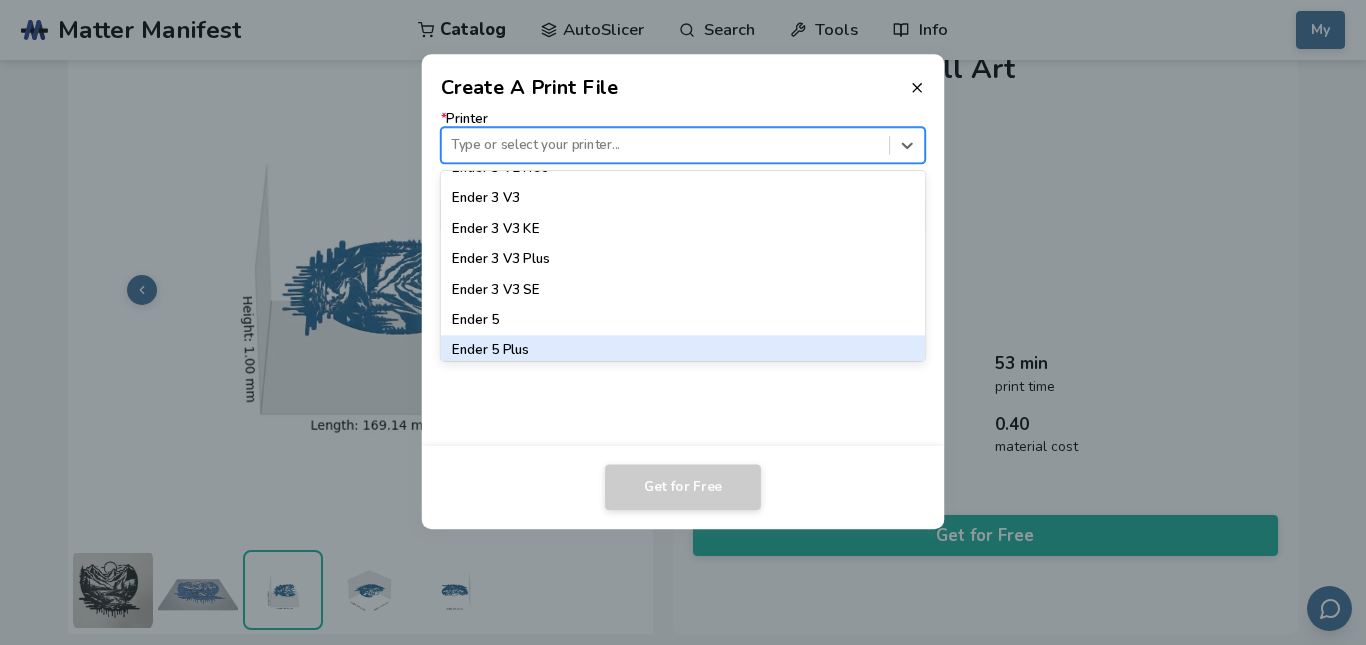 scroll, scrollTop: 1398, scrollLeft: 0, axis: vertical 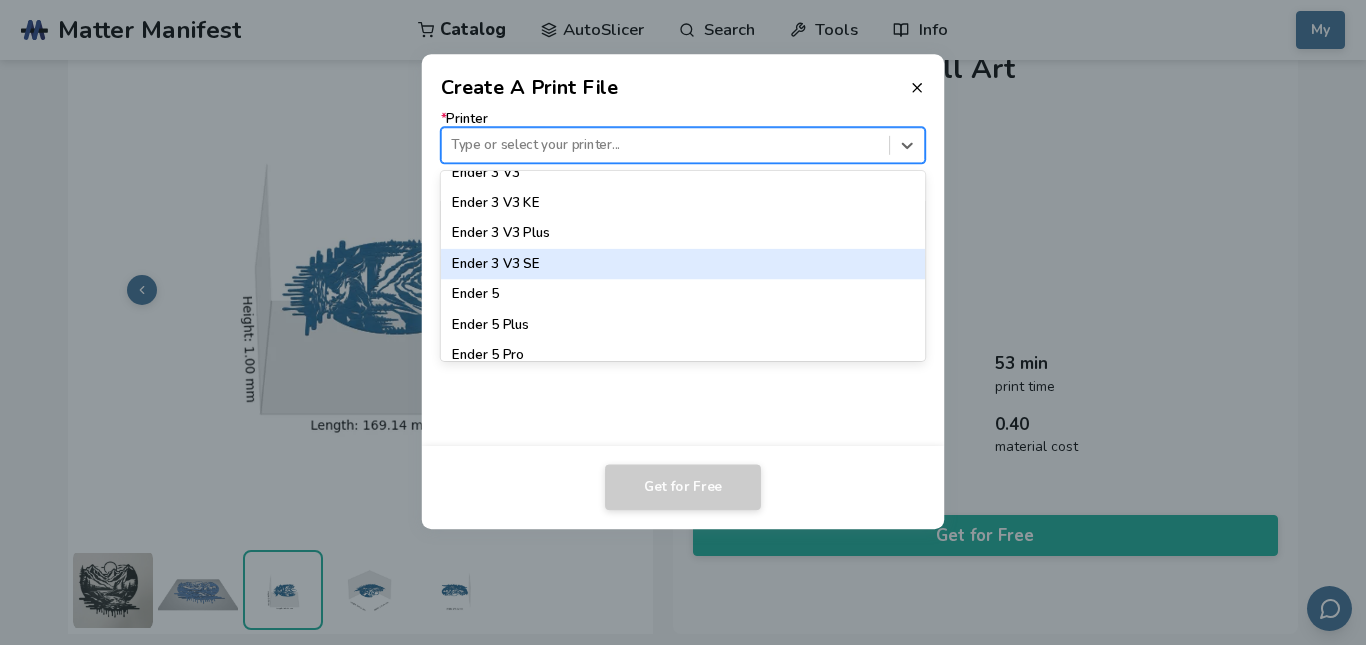 click on "Ender 3 V3 SE" at bounding box center (683, 264) 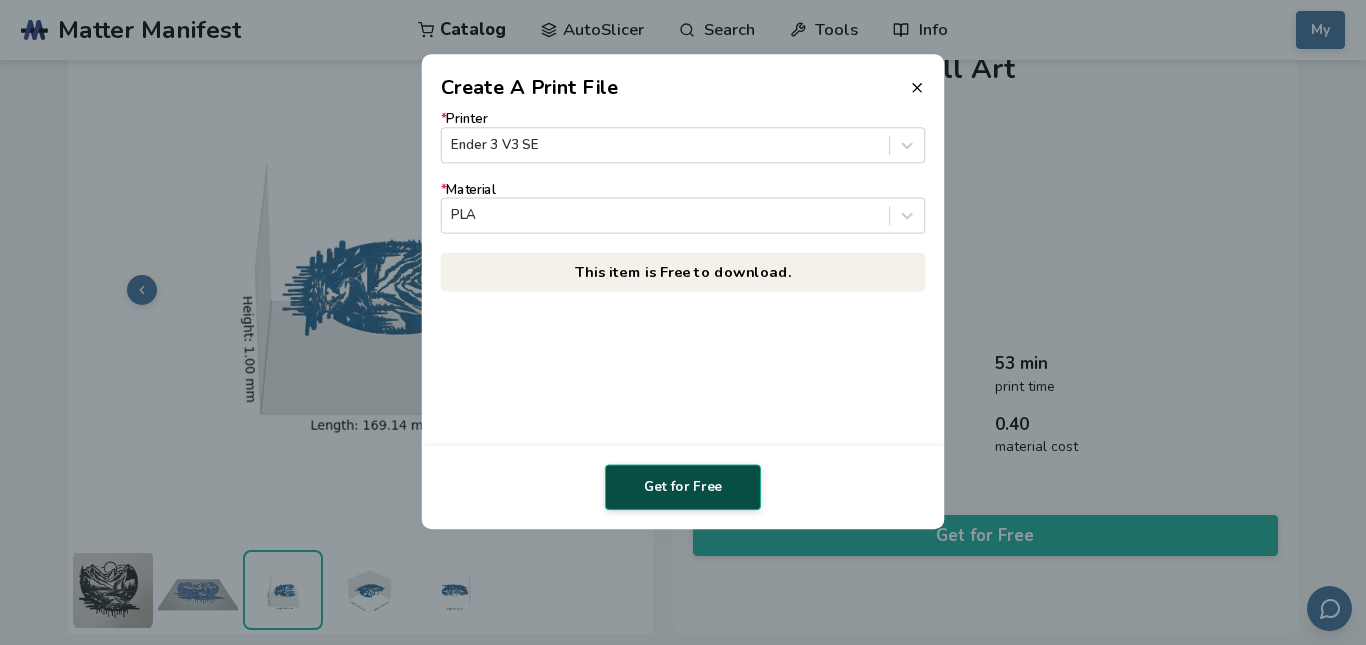 click on "Get for Free" at bounding box center (683, 487) 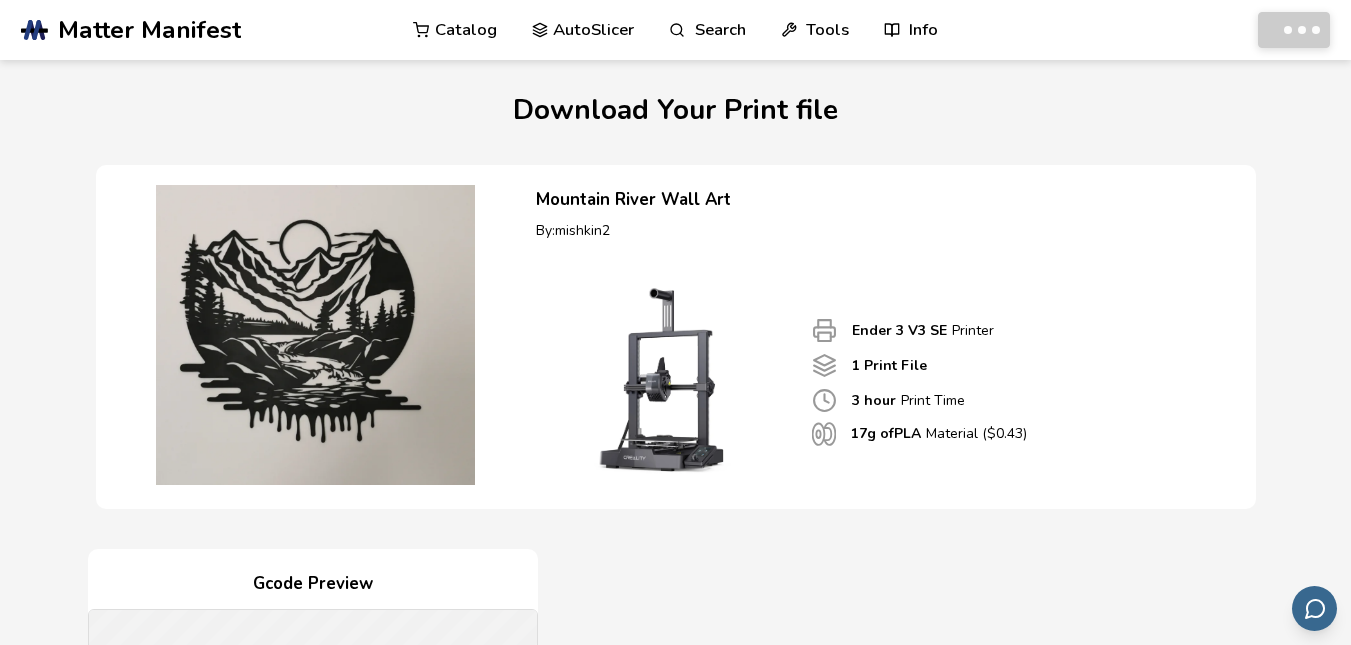 scroll, scrollTop: 0, scrollLeft: 0, axis: both 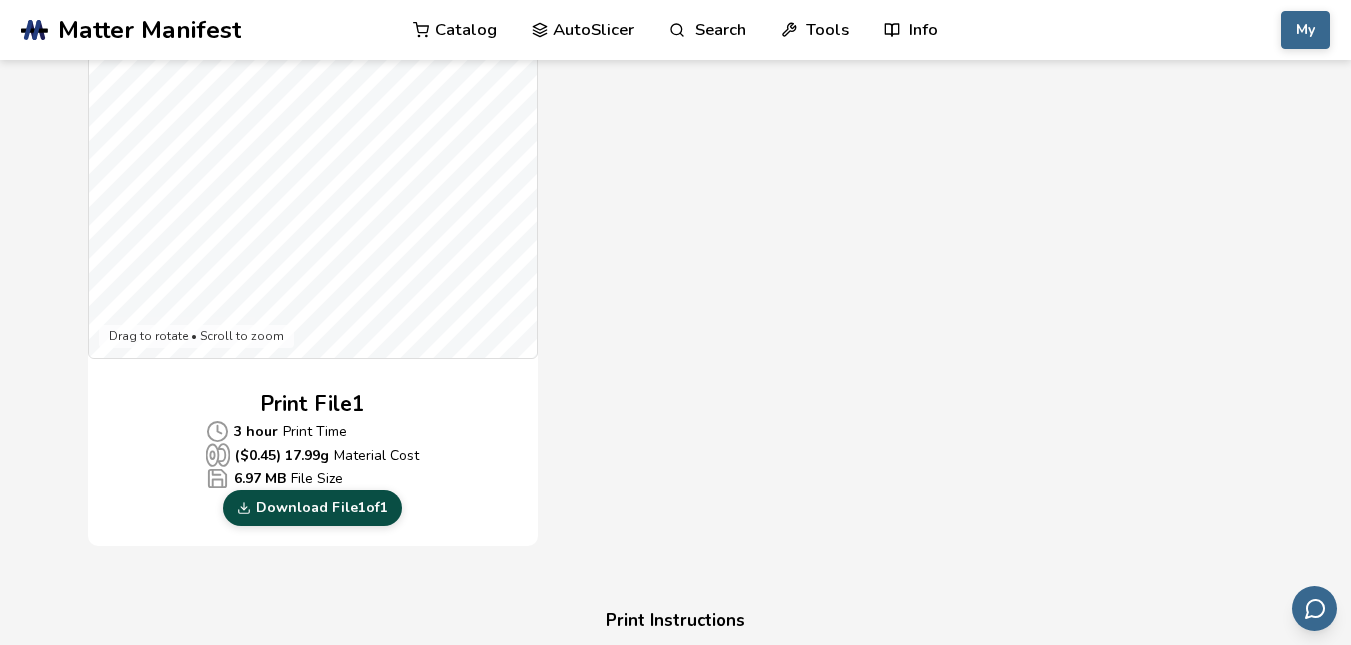 click on "Download File  1  of  1" at bounding box center [312, 508] 